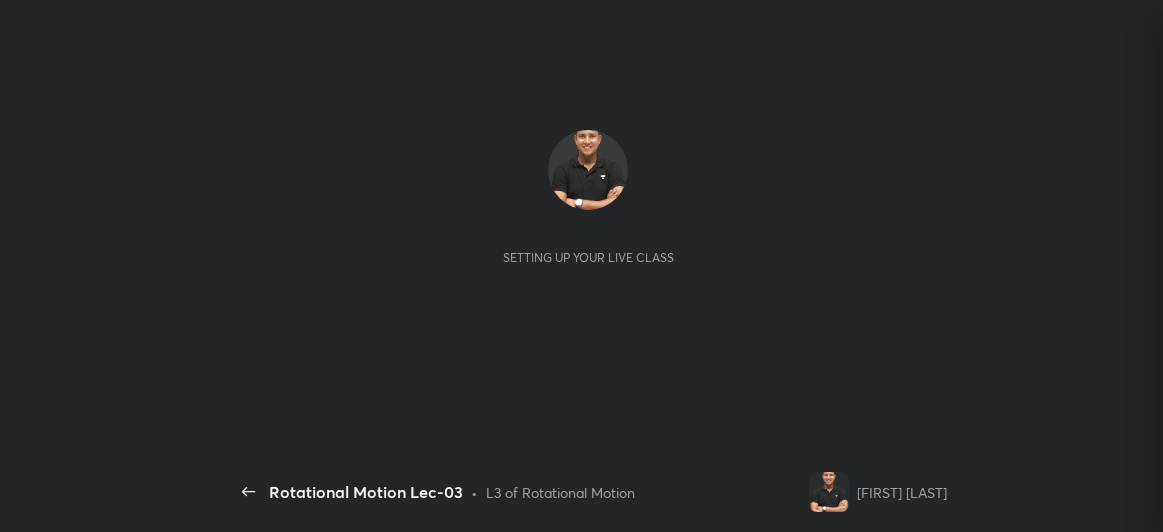 scroll, scrollTop: 0, scrollLeft: 0, axis: both 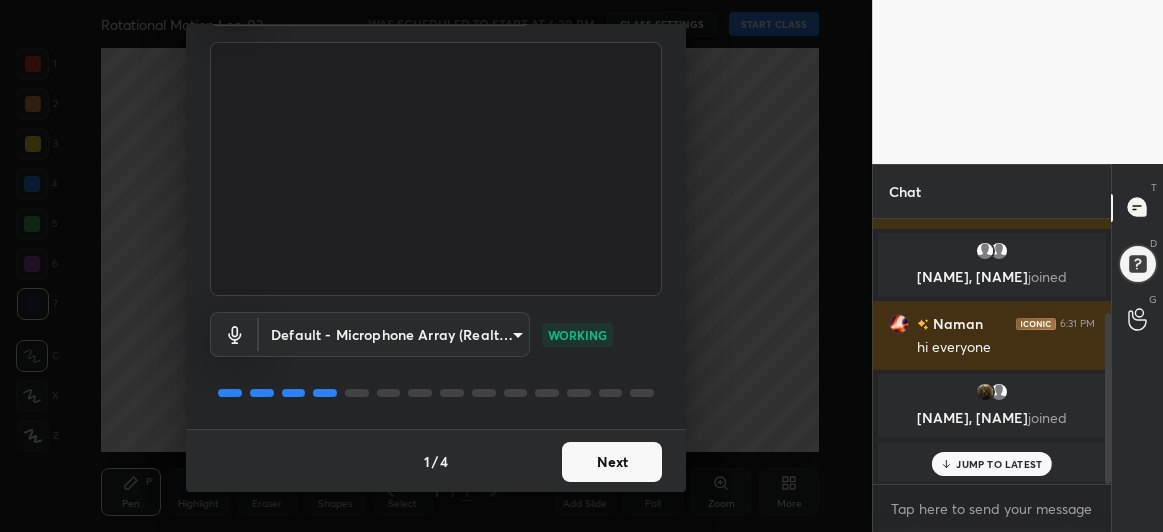 click on "Next" at bounding box center (612, 462) 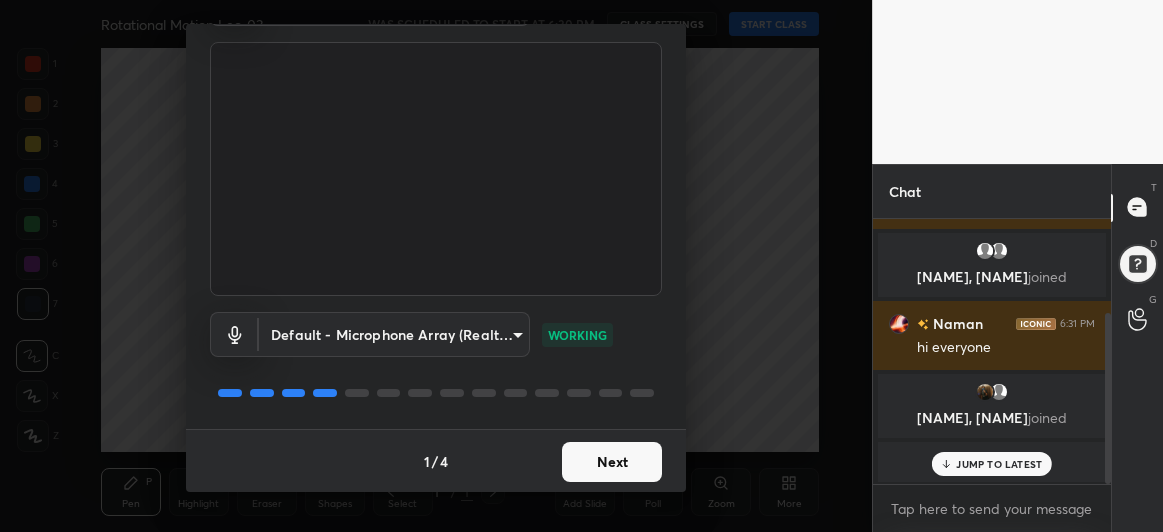 scroll, scrollTop: 0, scrollLeft: 0, axis: both 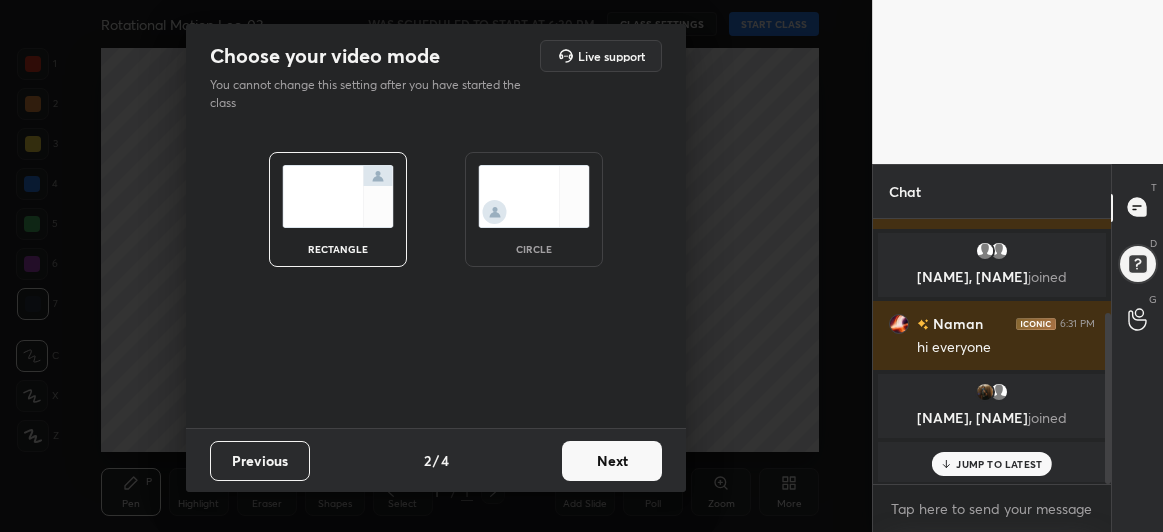 click on "Next" at bounding box center (612, 461) 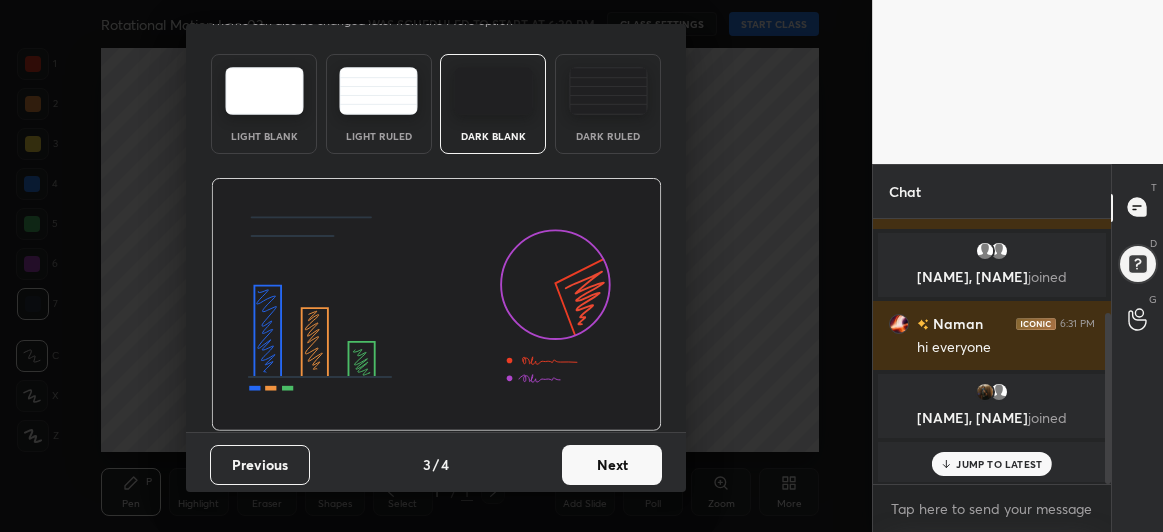 scroll, scrollTop: 67, scrollLeft: 0, axis: vertical 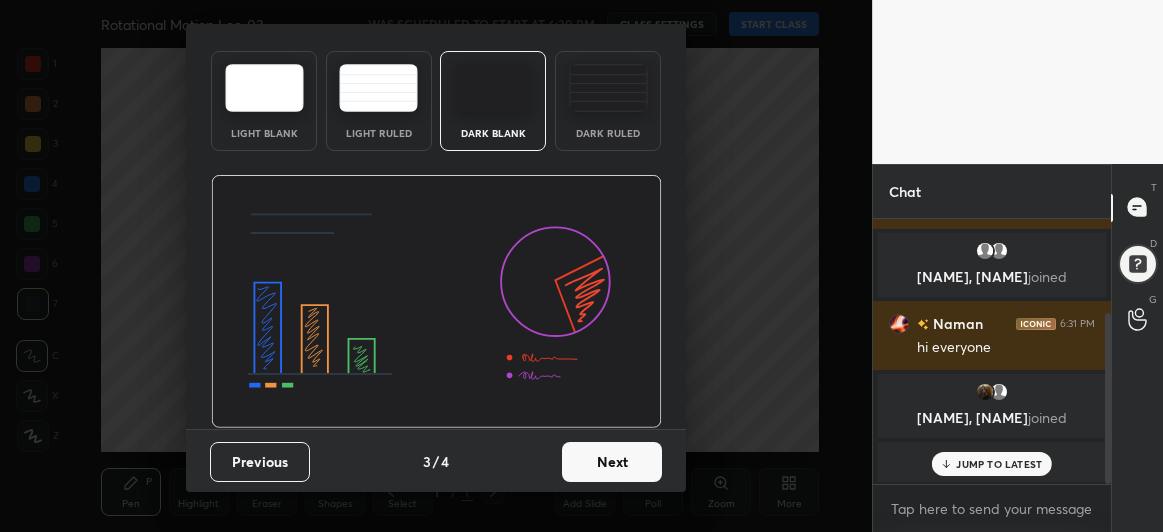 click on "Next" at bounding box center (612, 462) 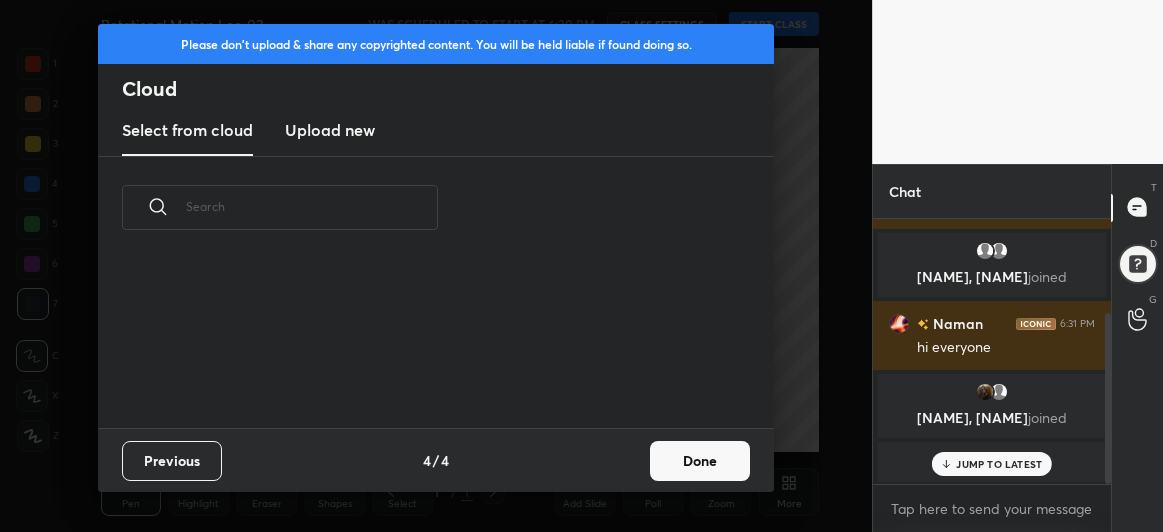 scroll, scrollTop: 6, scrollLeft: 10, axis: both 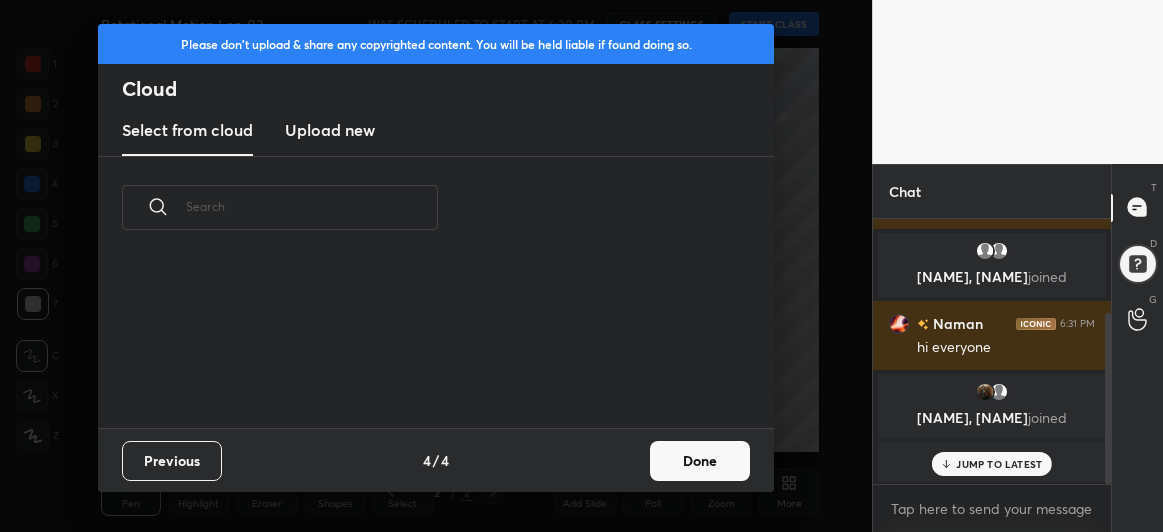 click on "Done" at bounding box center [700, 461] 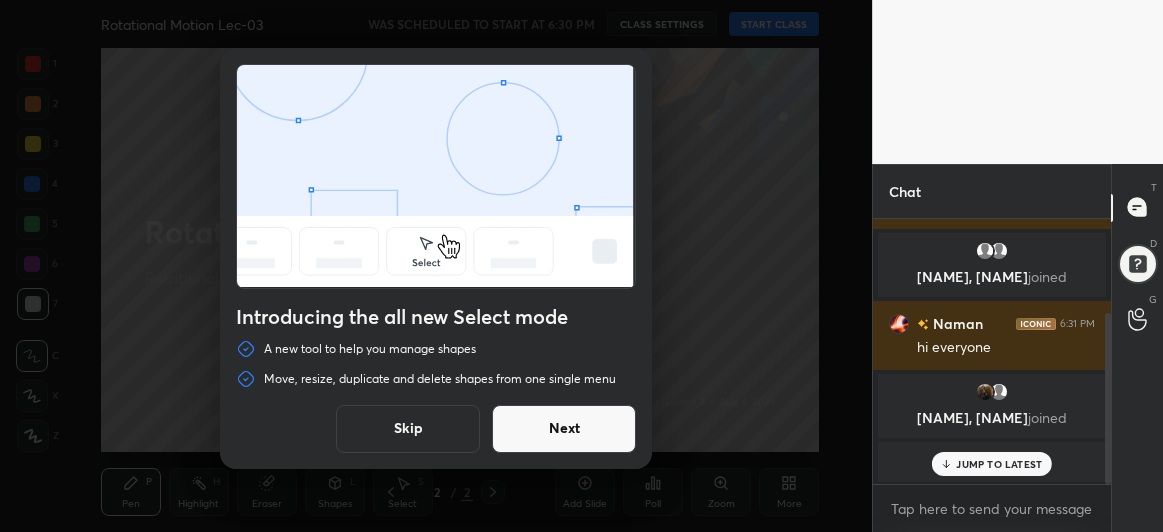 click on "Next" at bounding box center [564, 429] 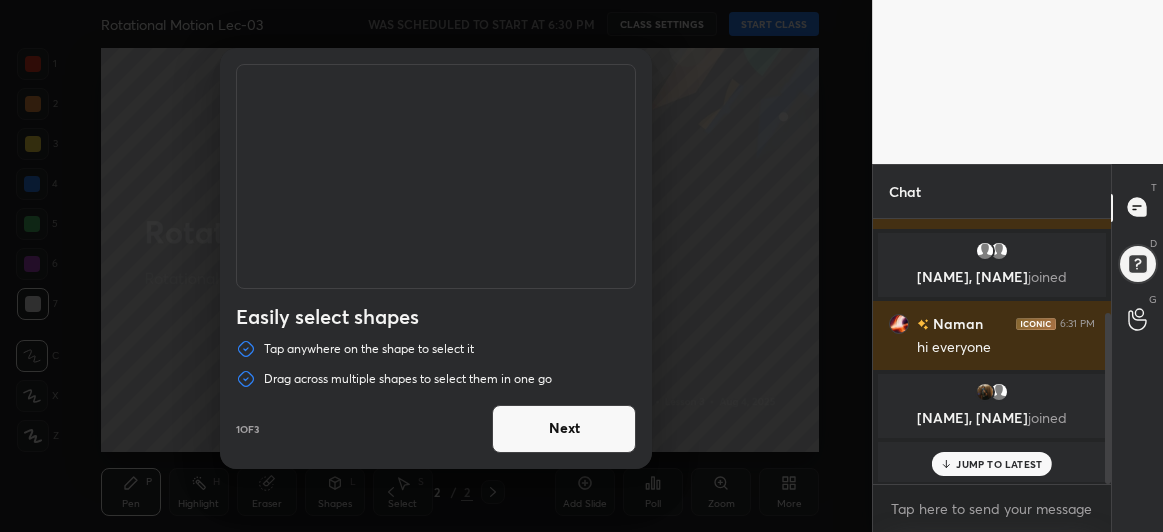 click on "Next" at bounding box center [564, 429] 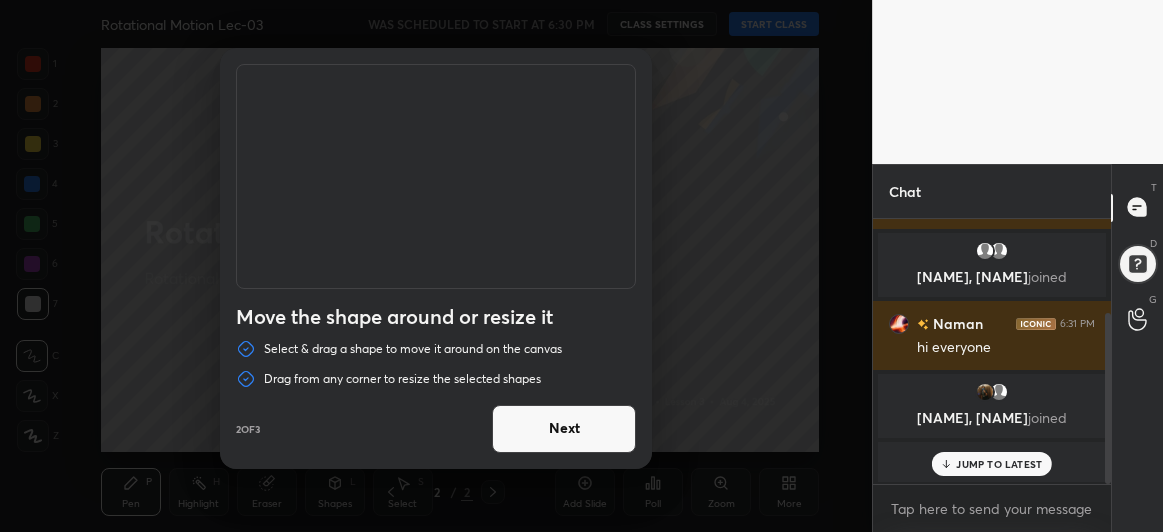 click on "Next" at bounding box center (564, 429) 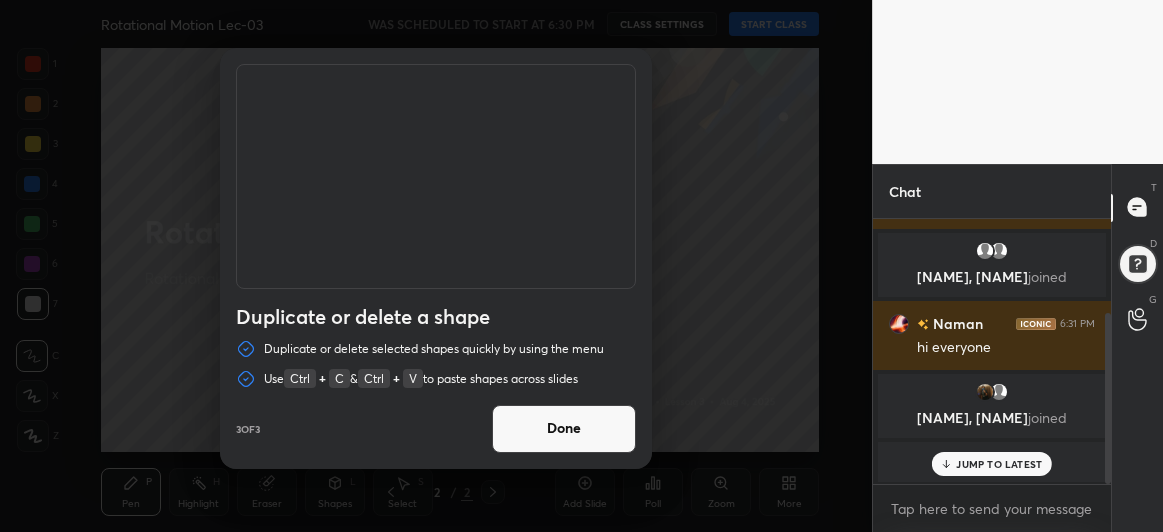 click on "Done" at bounding box center [564, 429] 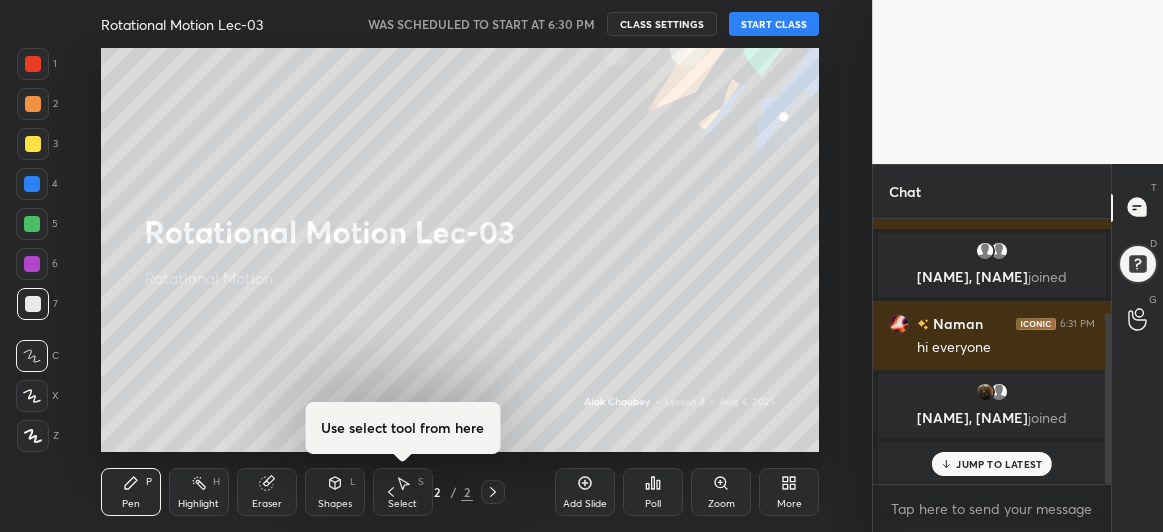 click 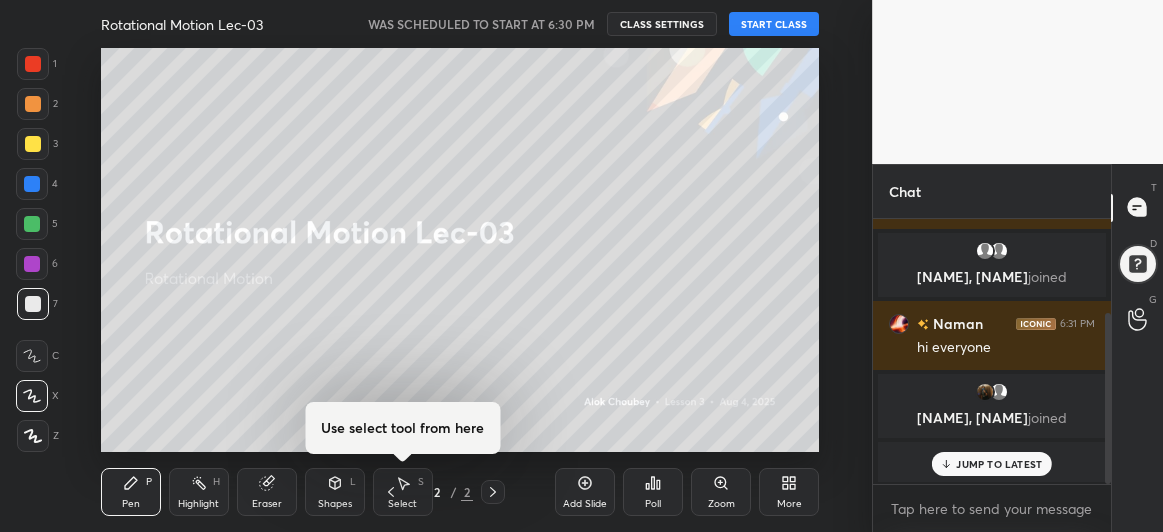 click on "Eraser" at bounding box center [267, 492] 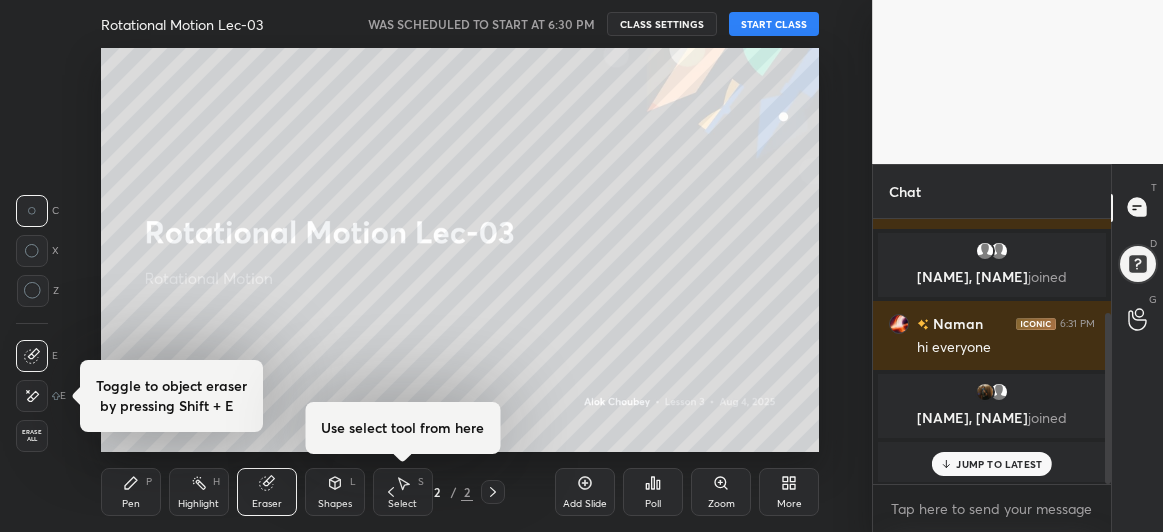 click 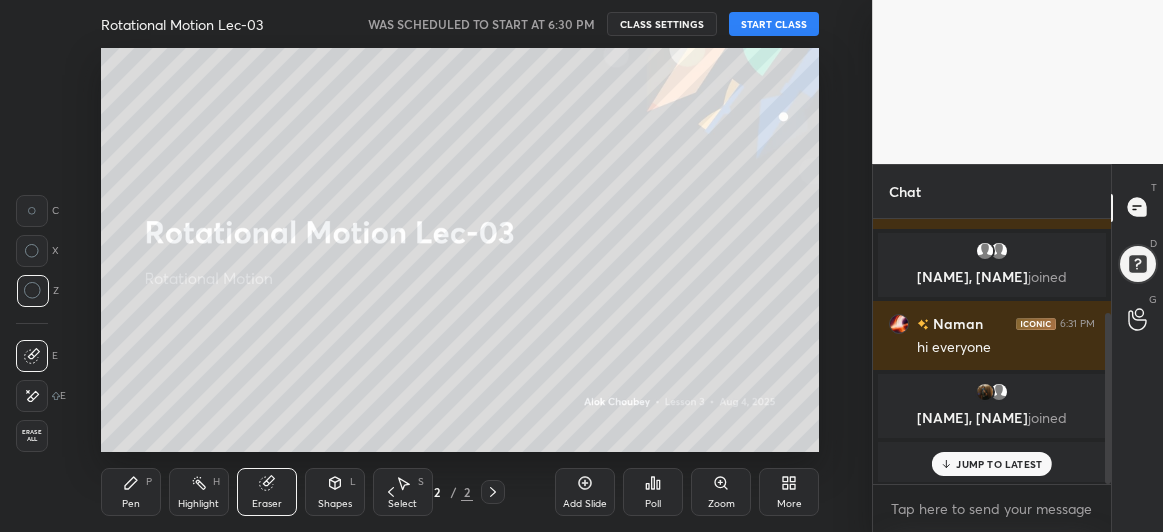click on "Pen P" at bounding box center [131, 492] 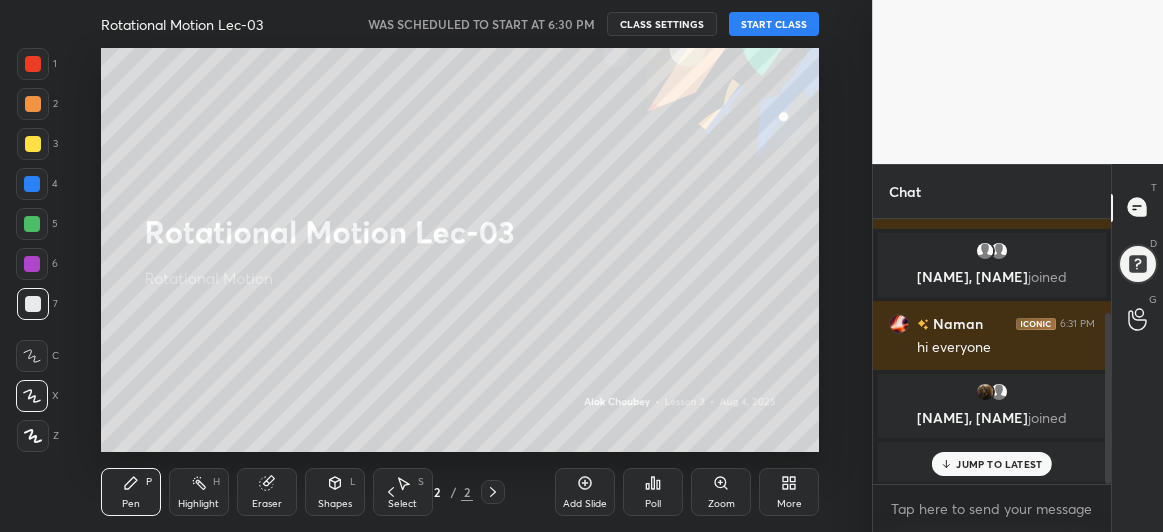 scroll, scrollTop: 216, scrollLeft: 0, axis: vertical 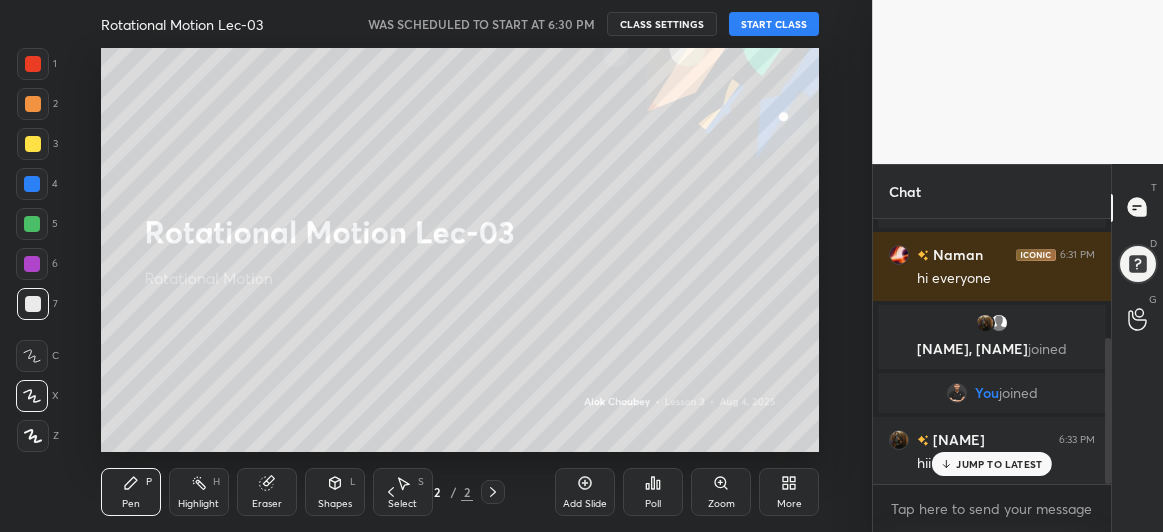 click on "JUMP TO LATEST" at bounding box center (999, 464) 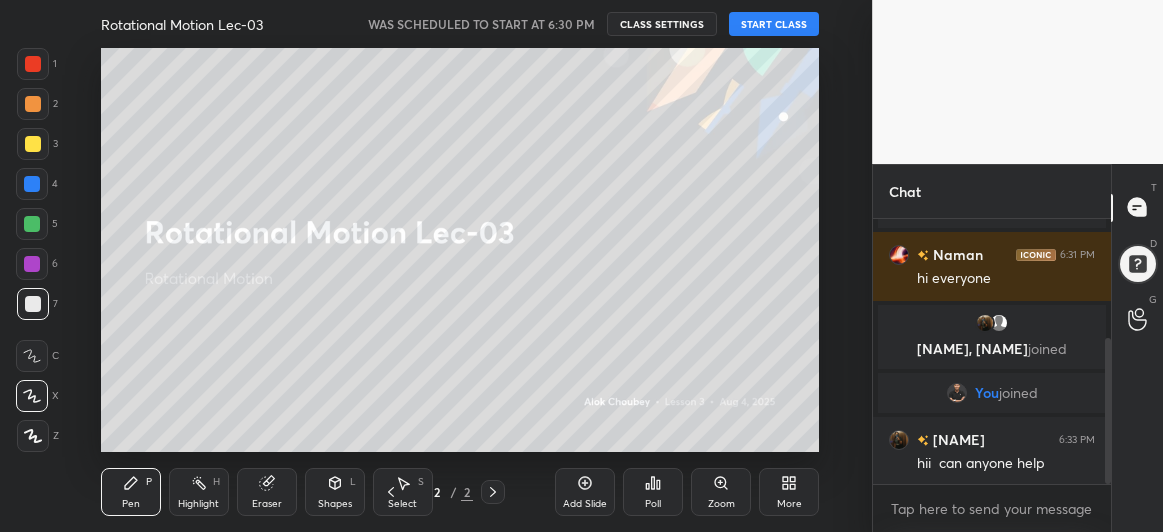 click on "START CLASS" at bounding box center [774, 24] 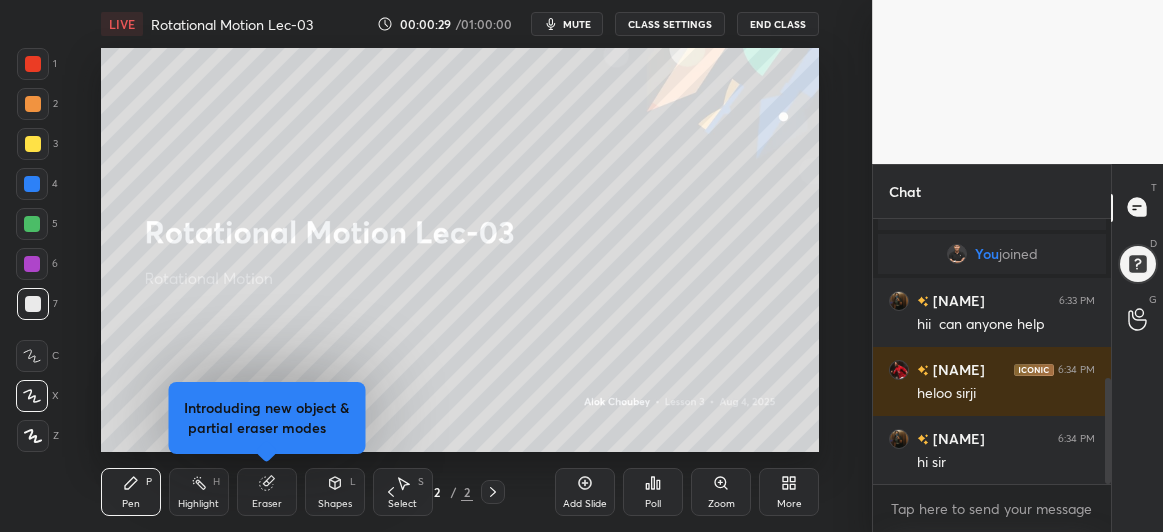 scroll, scrollTop: 403, scrollLeft: 0, axis: vertical 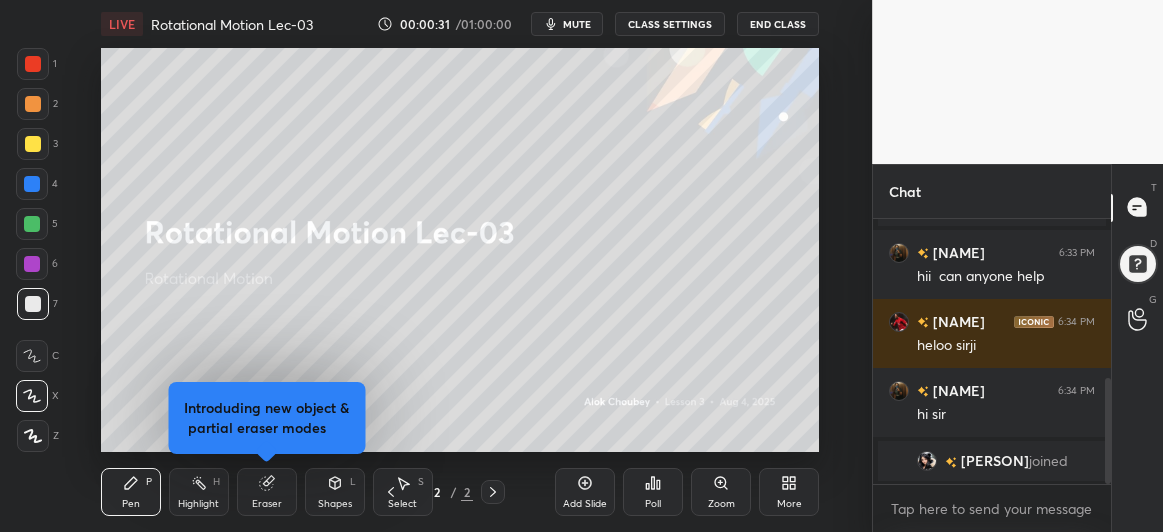 click at bounding box center [32, 184] 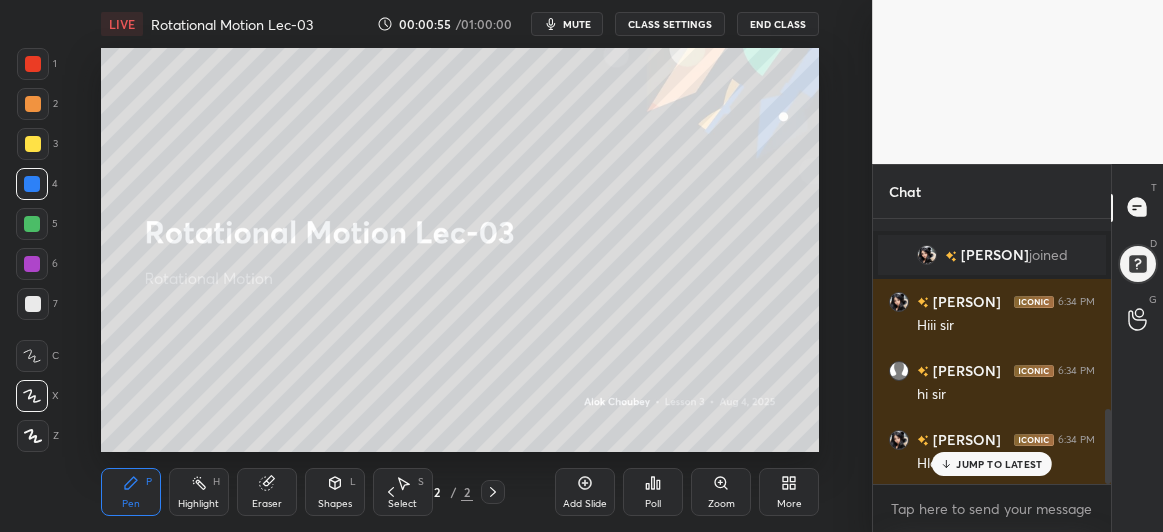 scroll, scrollTop: 678, scrollLeft: 0, axis: vertical 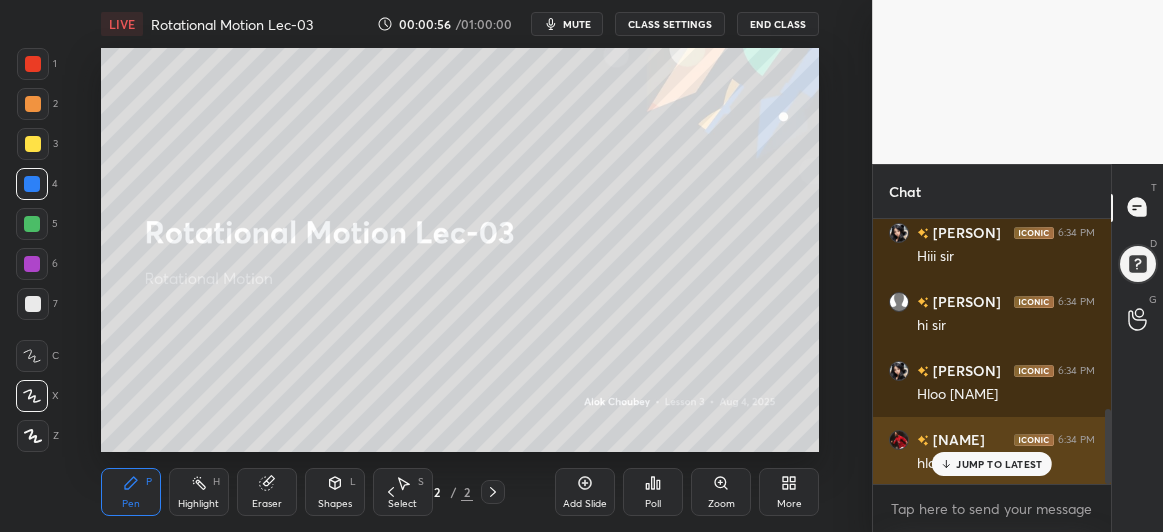 click on "JUMP TO LATEST" at bounding box center (999, 464) 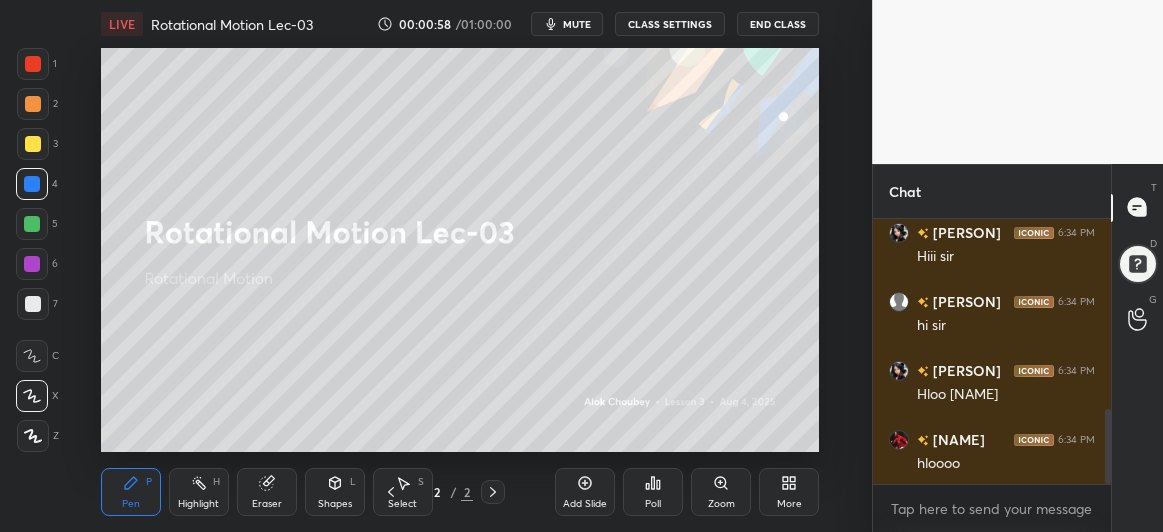 click at bounding box center [33, 144] 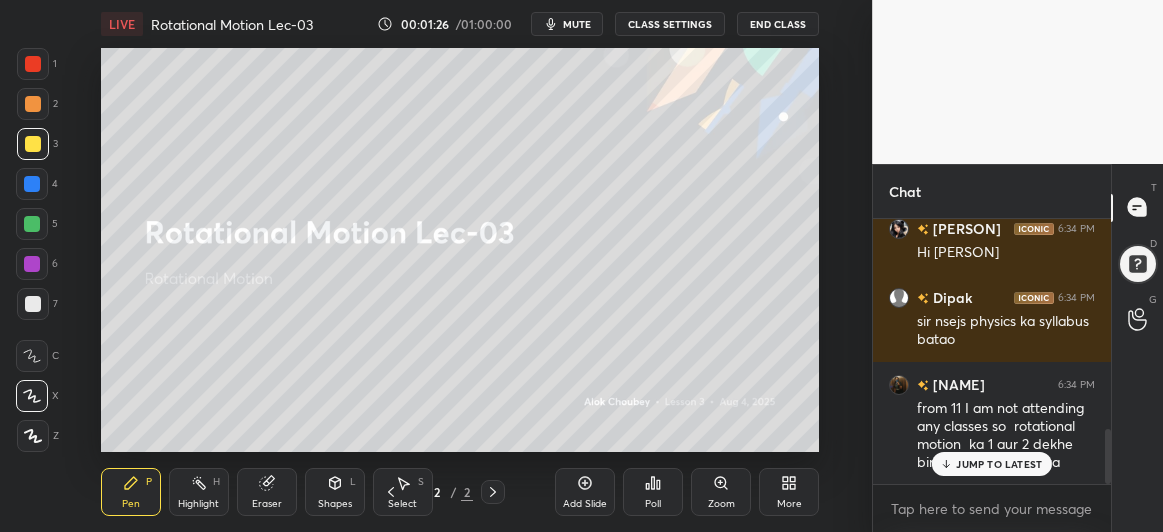 scroll, scrollTop: 1026, scrollLeft: 0, axis: vertical 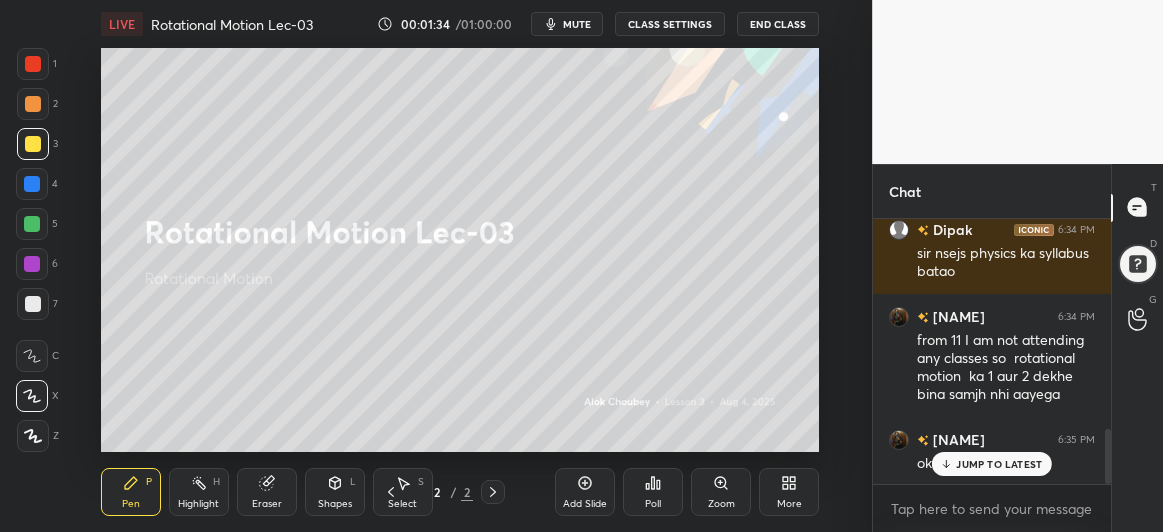 click on "Add Slide Poll Zoom More" at bounding box center (687, 492) 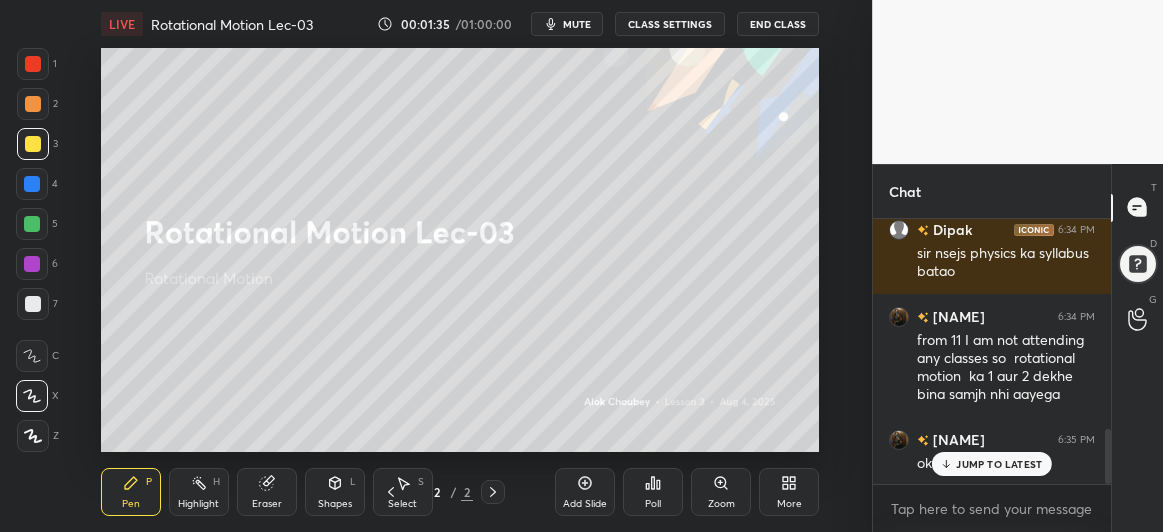 scroll, scrollTop: 1095, scrollLeft: 0, axis: vertical 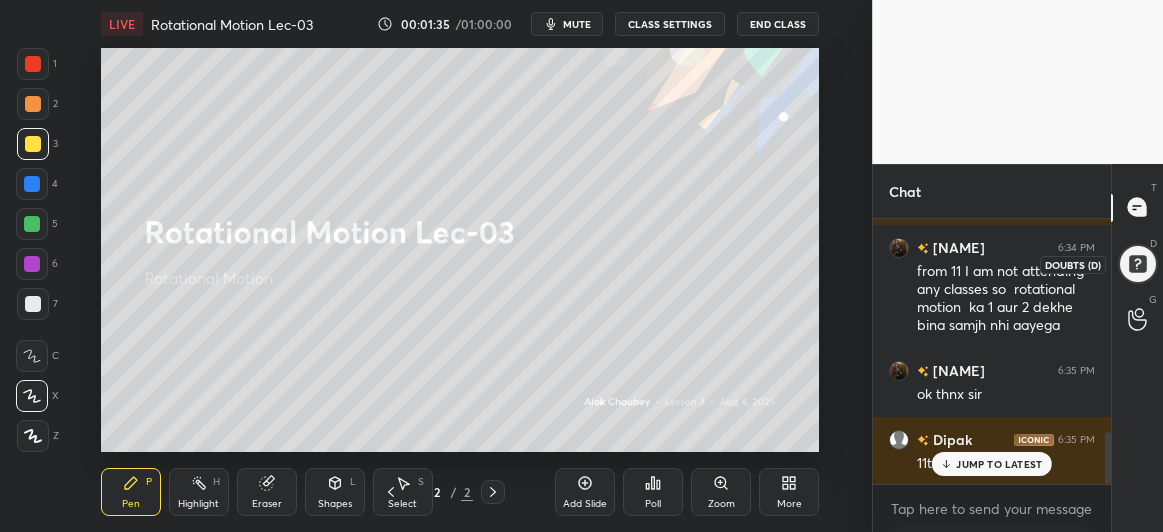 click at bounding box center (1137, 263) 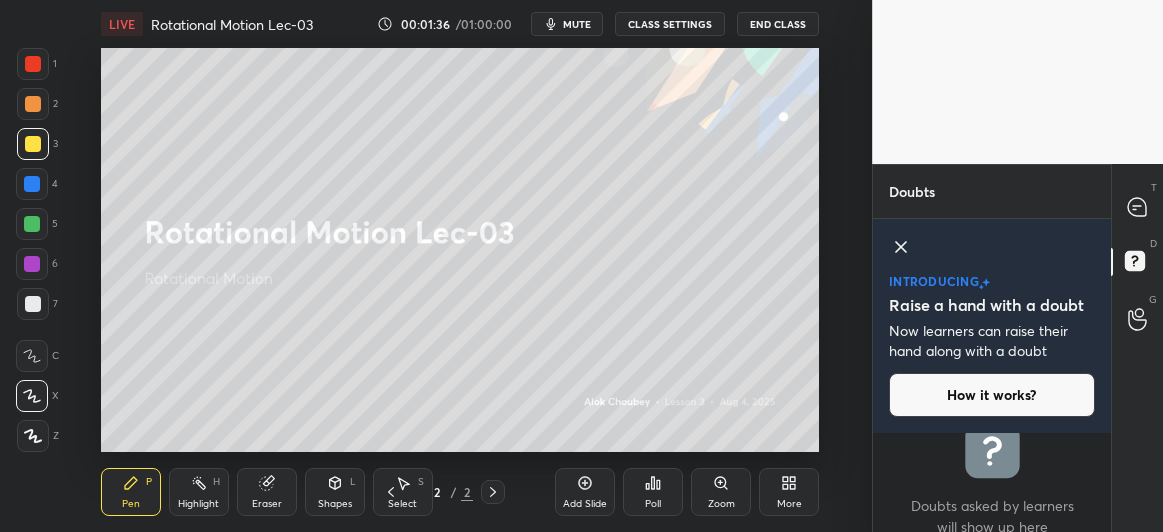 click 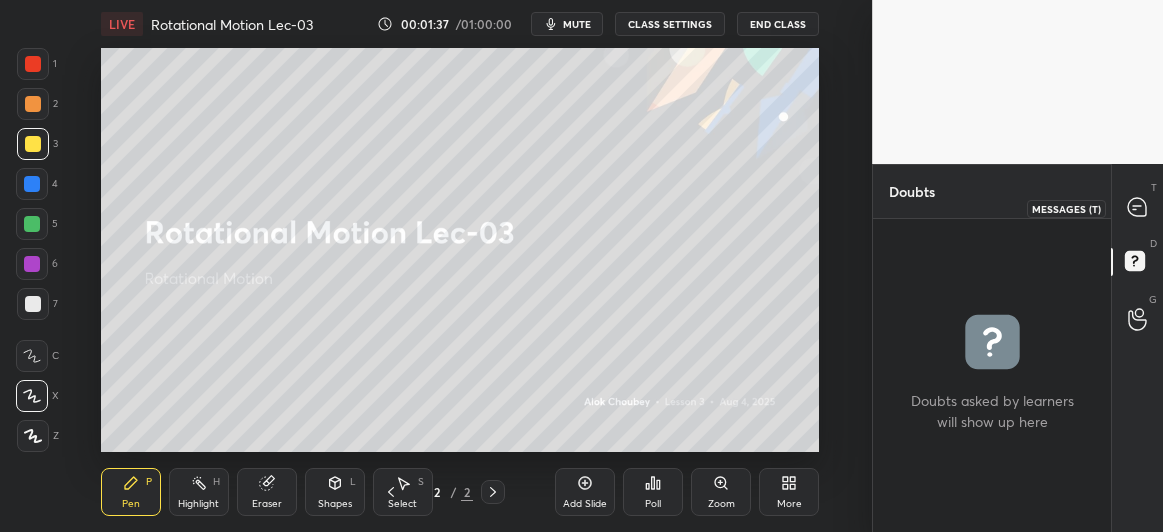 click 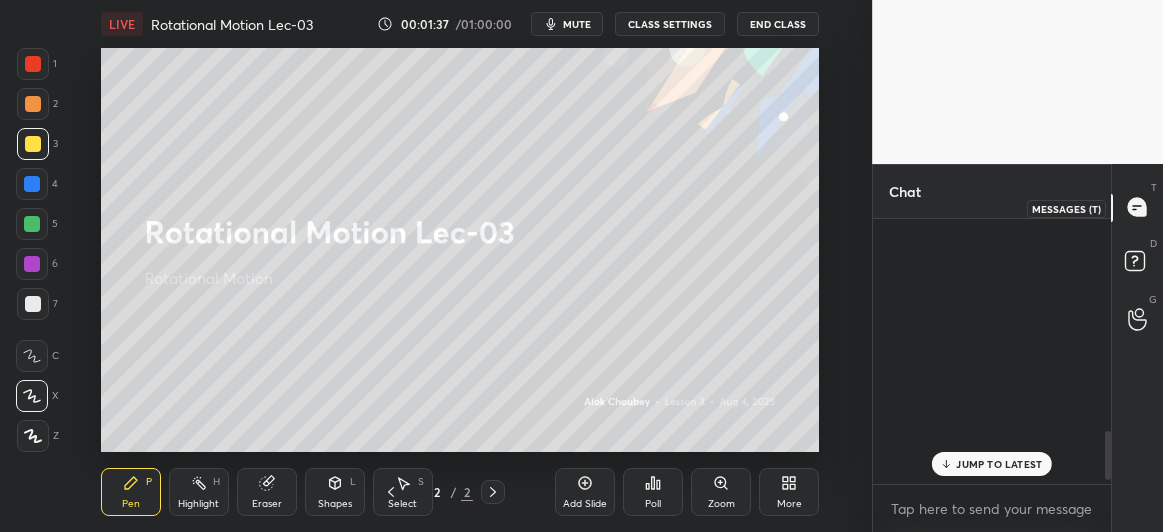 scroll, scrollTop: 1146, scrollLeft: 0, axis: vertical 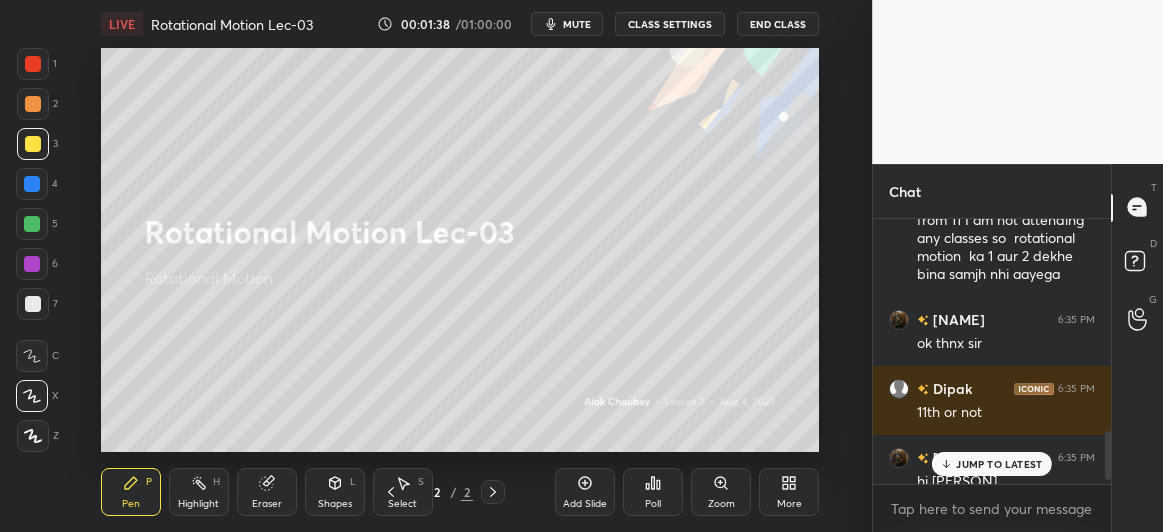 click on "JUMP TO LATEST" at bounding box center (999, 464) 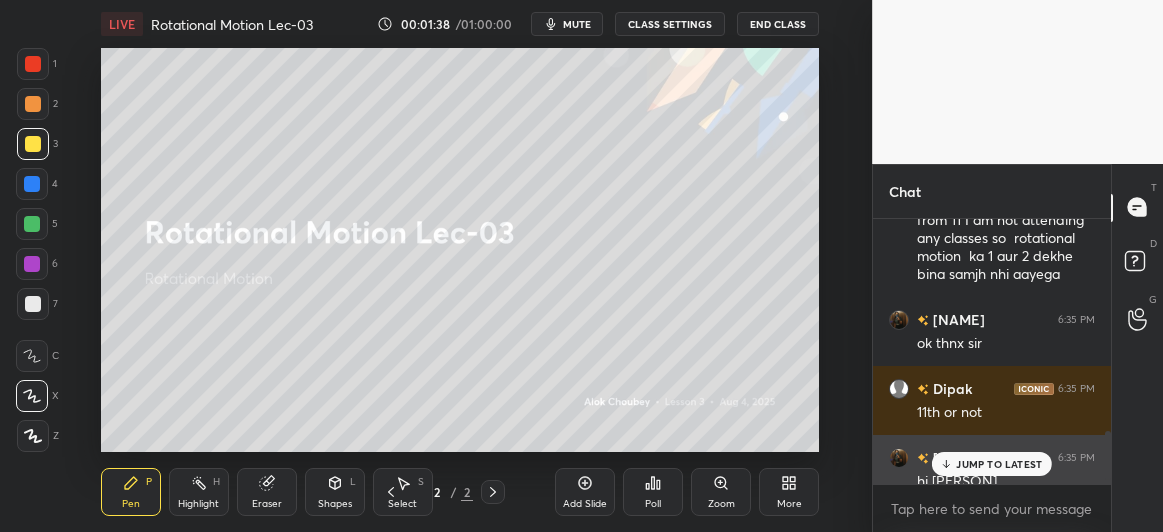 scroll, scrollTop: 1164, scrollLeft: 0, axis: vertical 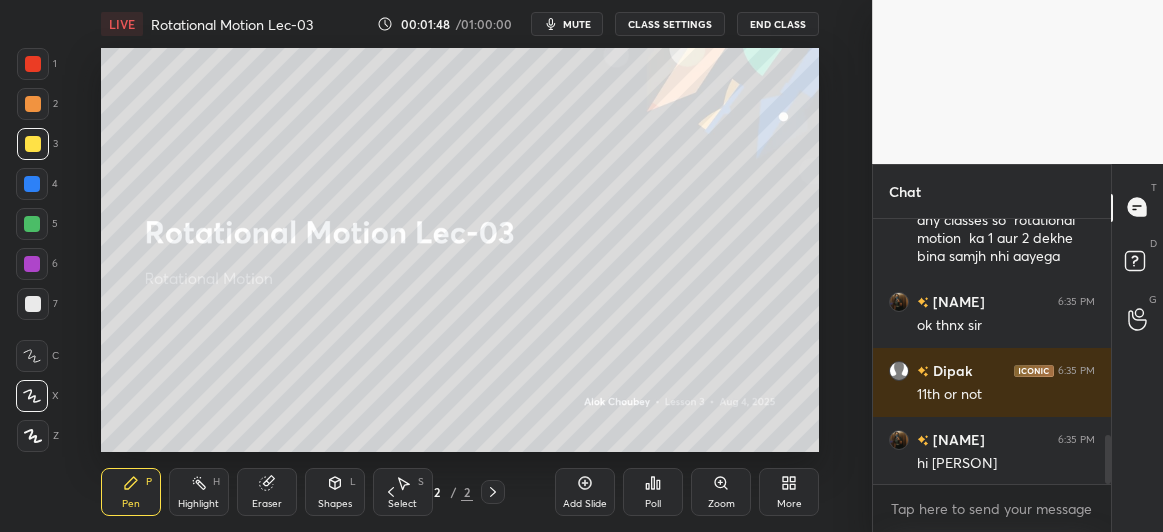 click on "Eraser" at bounding box center [267, 492] 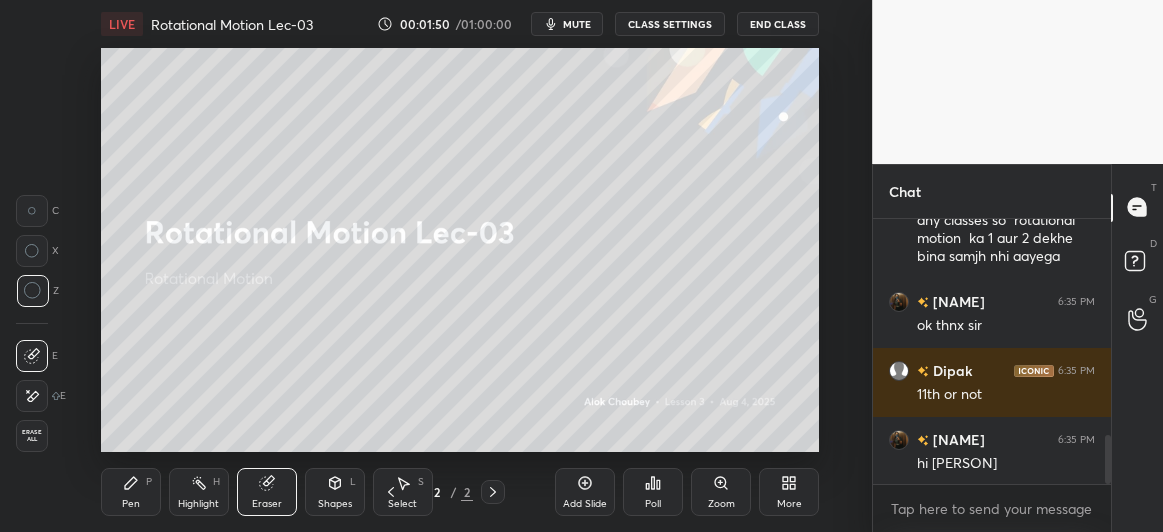 click 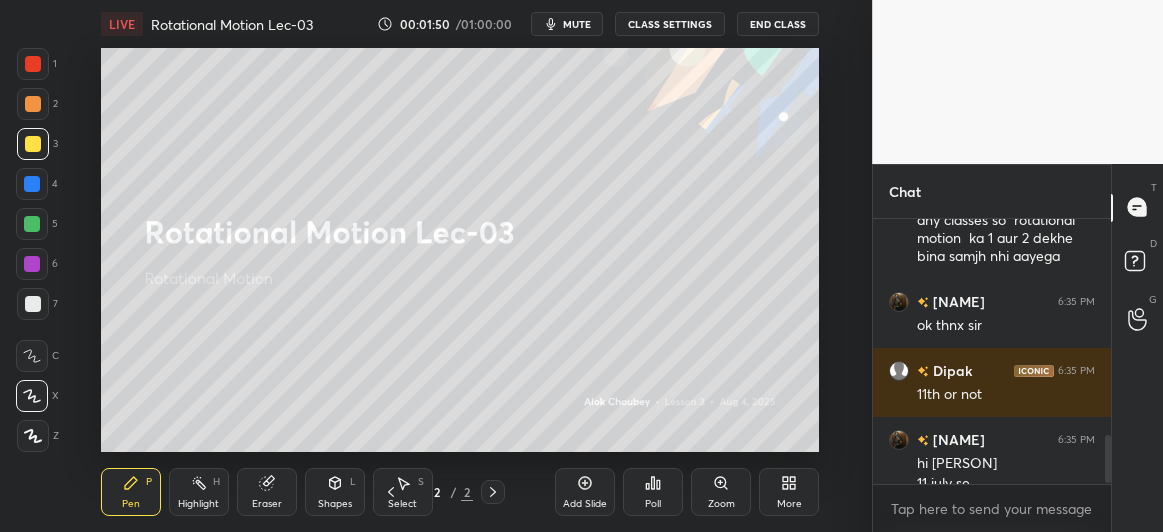 scroll, scrollTop: 1184, scrollLeft: 0, axis: vertical 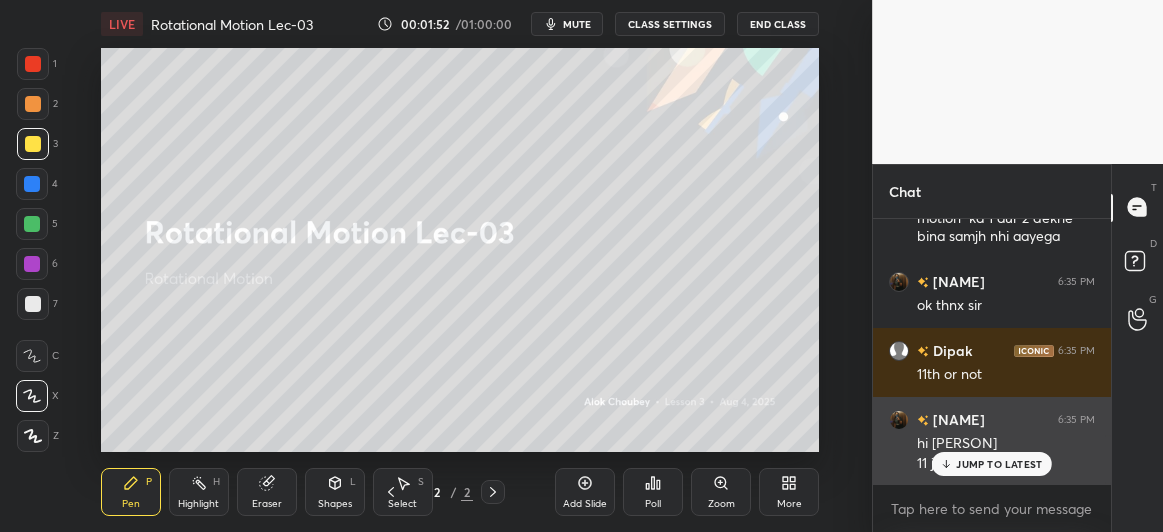 click on "JUMP TO LATEST" at bounding box center (999, 464) 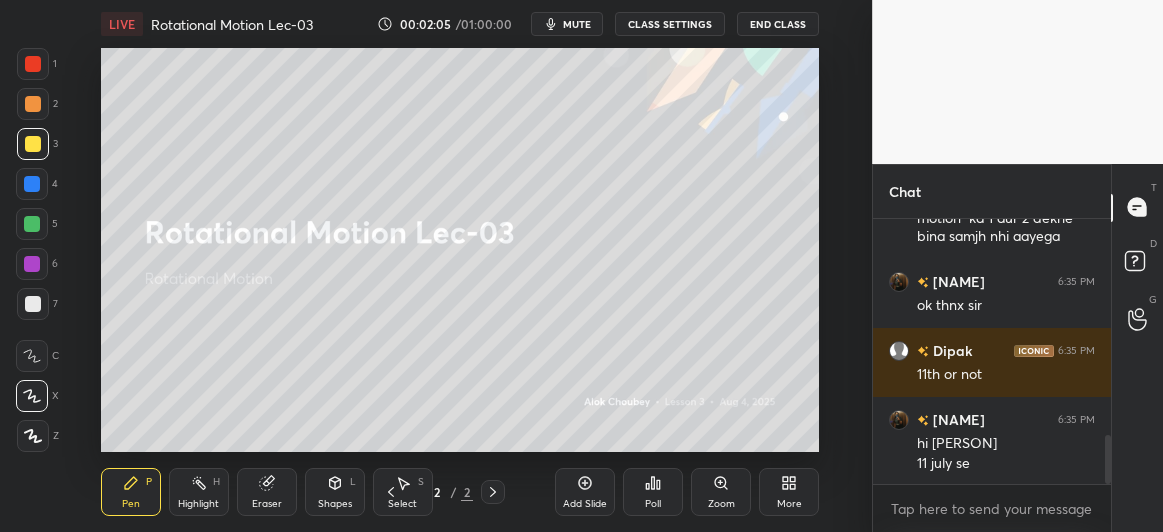 scroll, scrollTop: 1204, scrollLeft: 0, axis: vertical 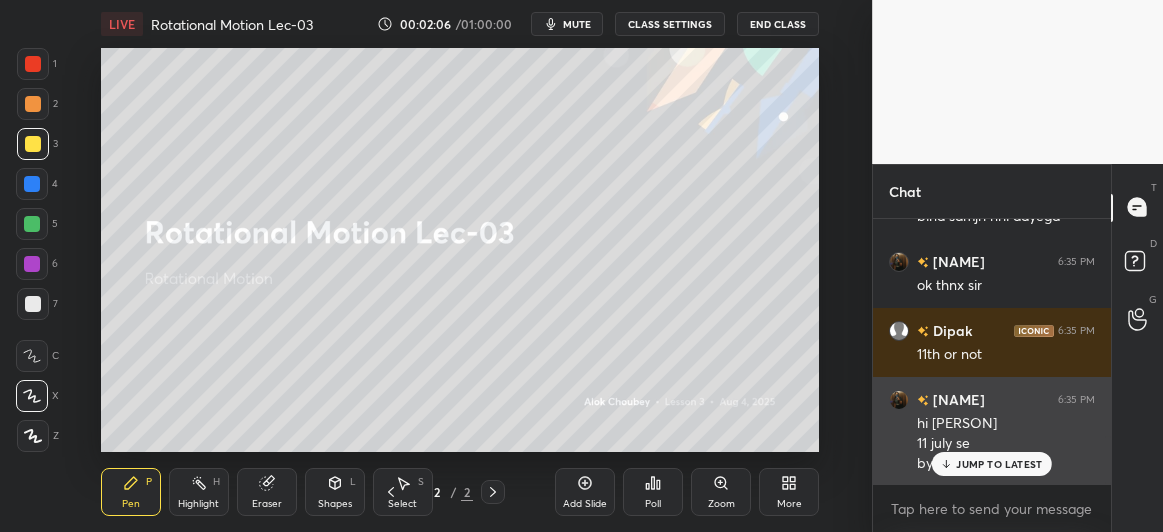 click on "JUMP TO LATEST" at bounding box center (999, 464) 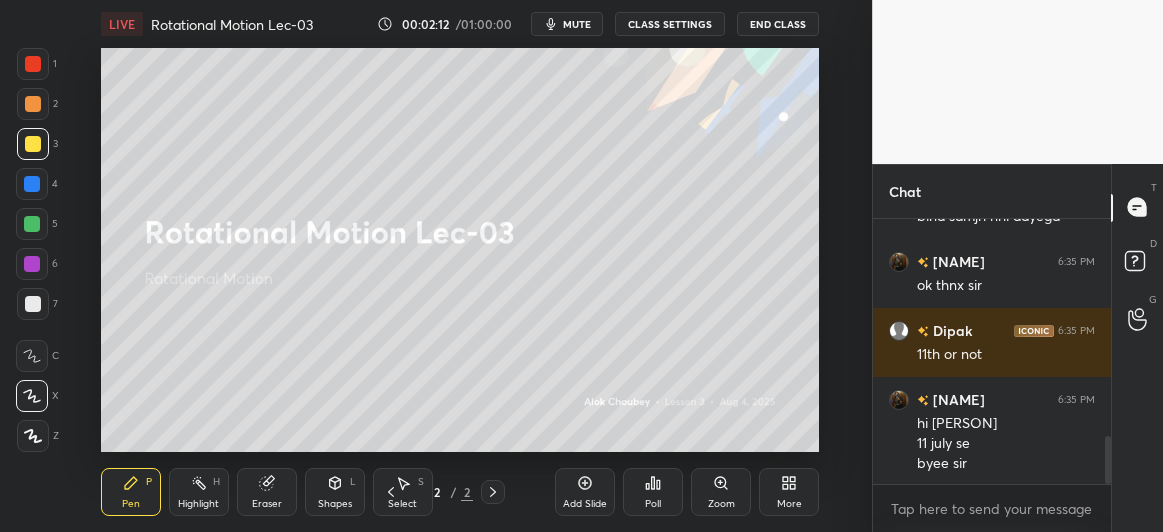 click on "Add Slide" at bounding box center (585, 492) 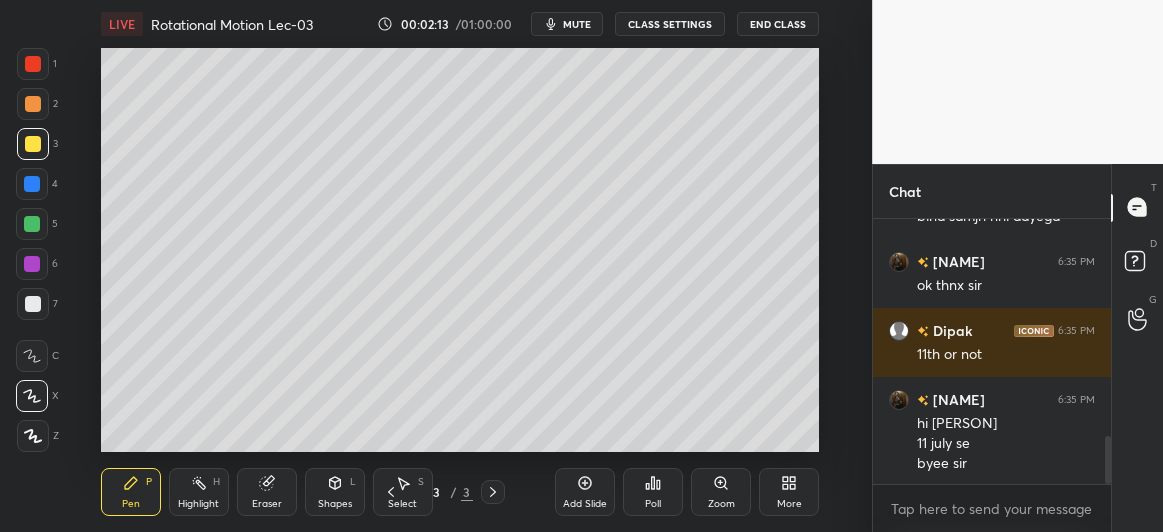 scroll, scrollTop: 1273, scrollLeft: 0, axis: vertical 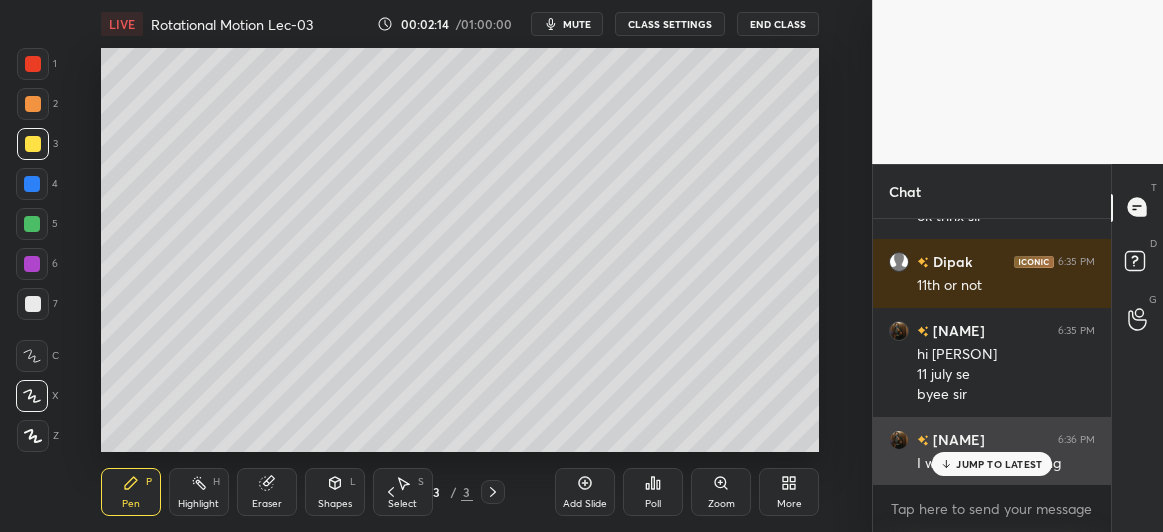click on "JUMP TO LATEST" at bounding box center [999, 464] 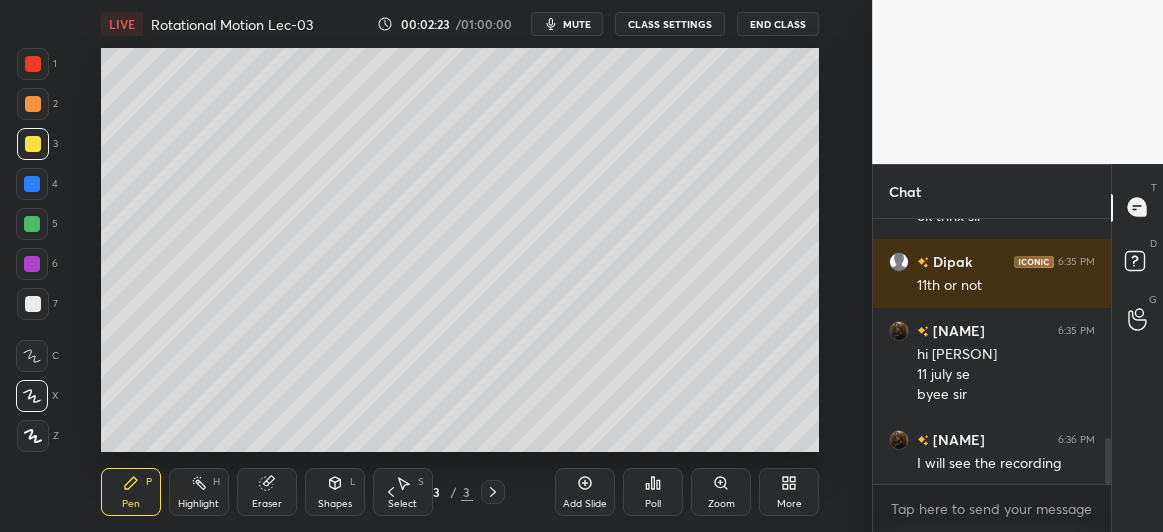 scroll, scrollTop: 1321, scrollLeft: 0, axis: vertical 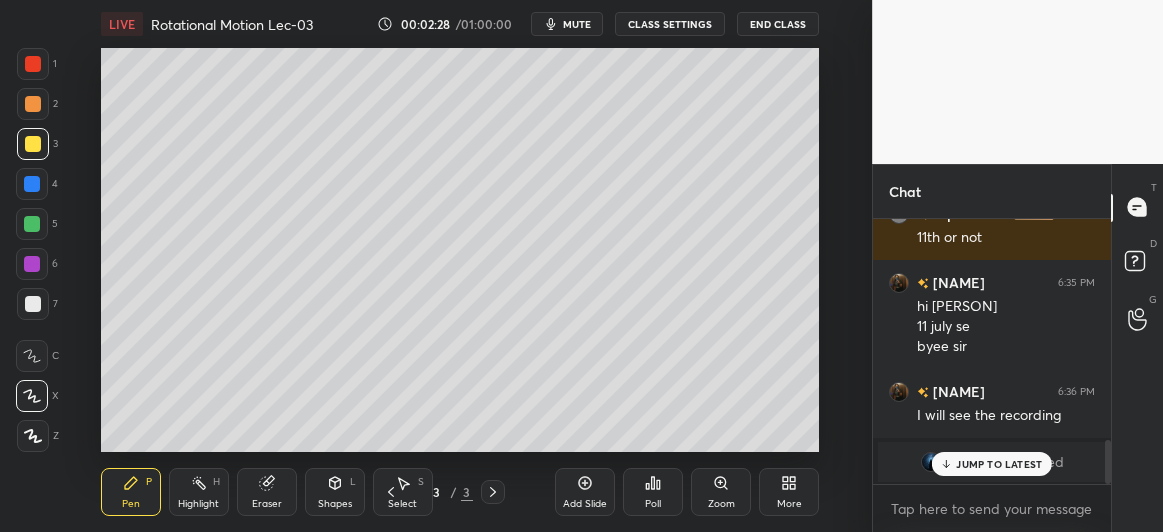 click at bounding box center (32, 184) 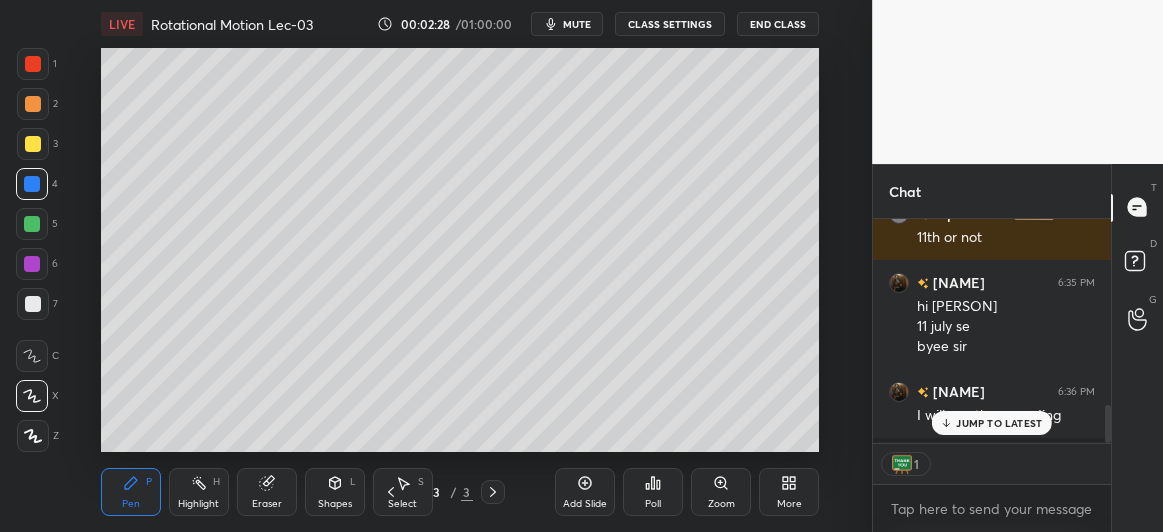 scroll, scrollTop: 6, scrollLeft: 6, axis: both 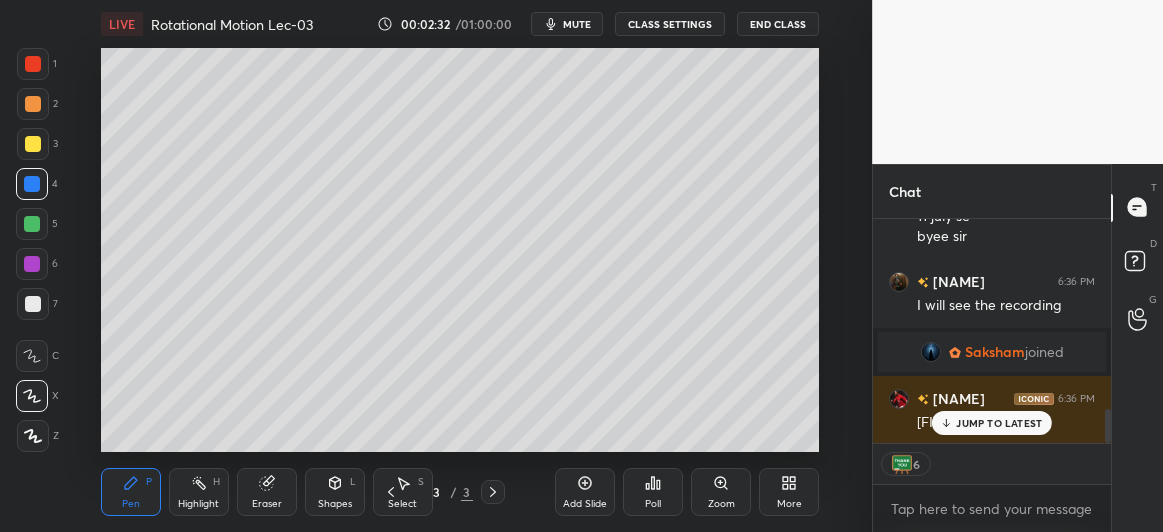 click on "JUMP TO LATEST" at bounding box center (999, 423) 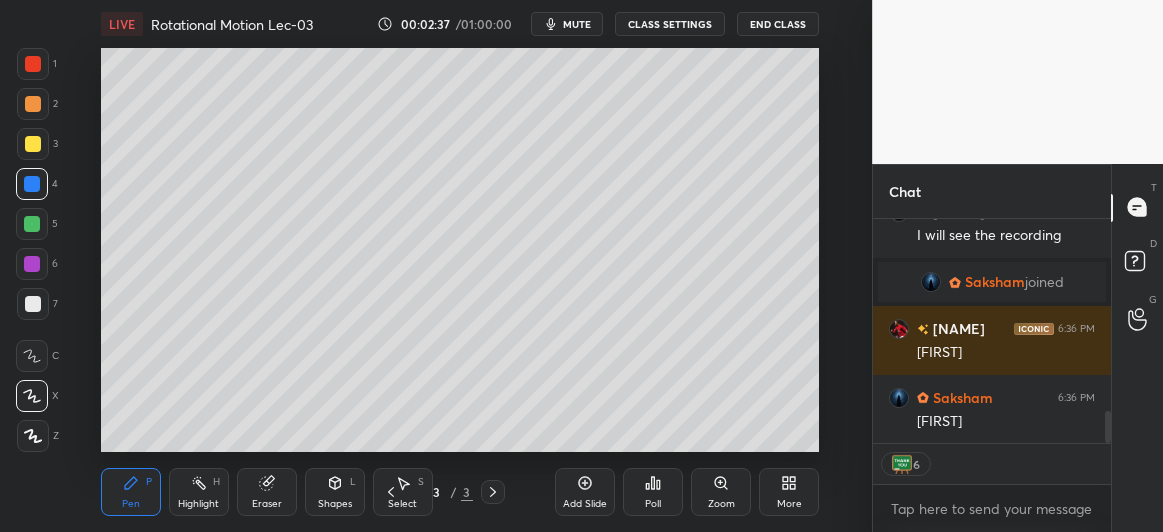 scroll, scrollTop: 1418, scrollLeft: 0, axis: vertical 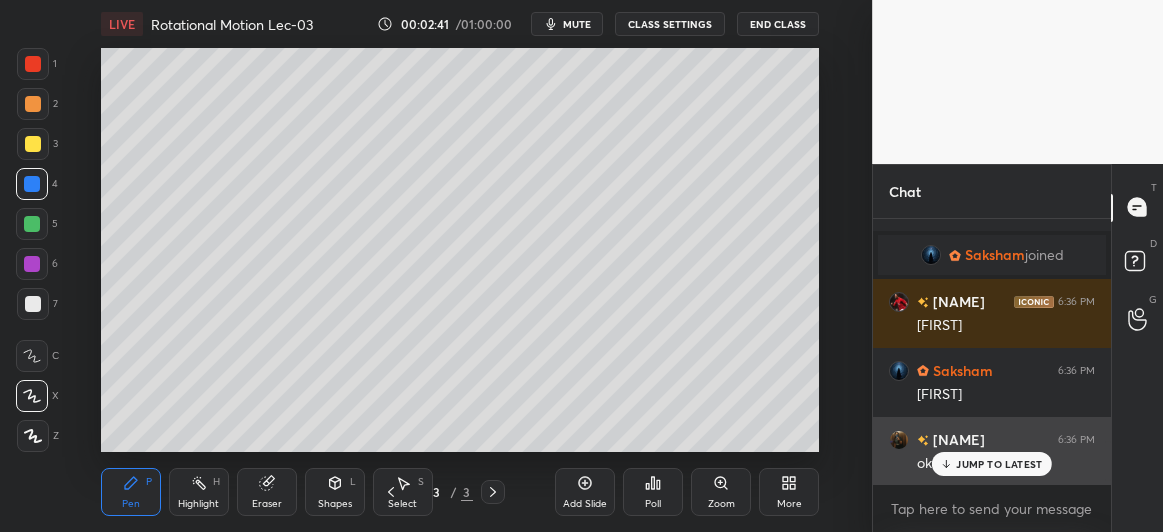 click on "JUMP TO LATEST" at bounding box center (999, 464) 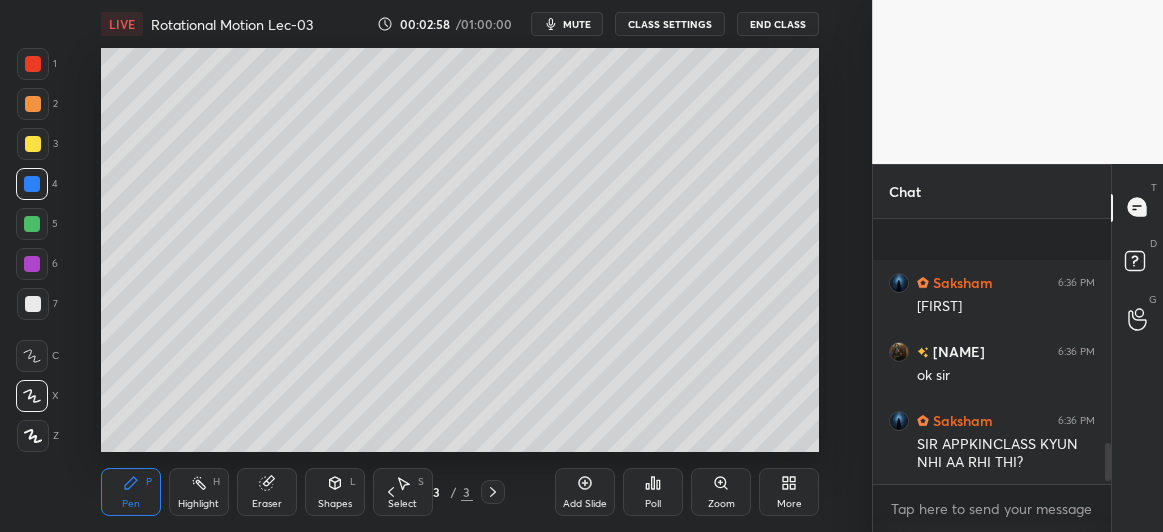 scroll, scrollTop: 1604, scrollLeft: 0, axis: vertical 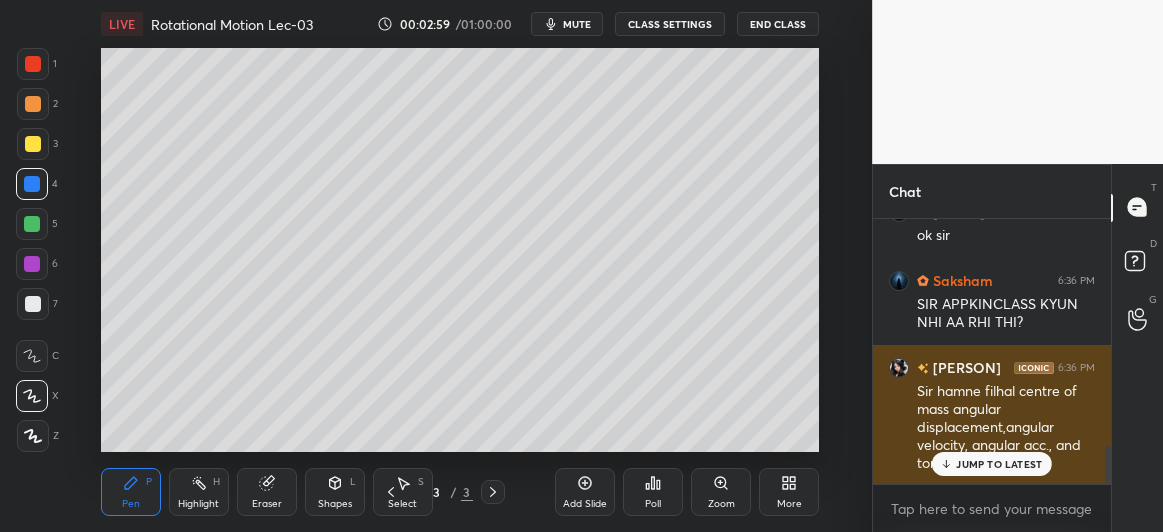 click on "JUMP TO LATEST" at bounding box center (992, 464) 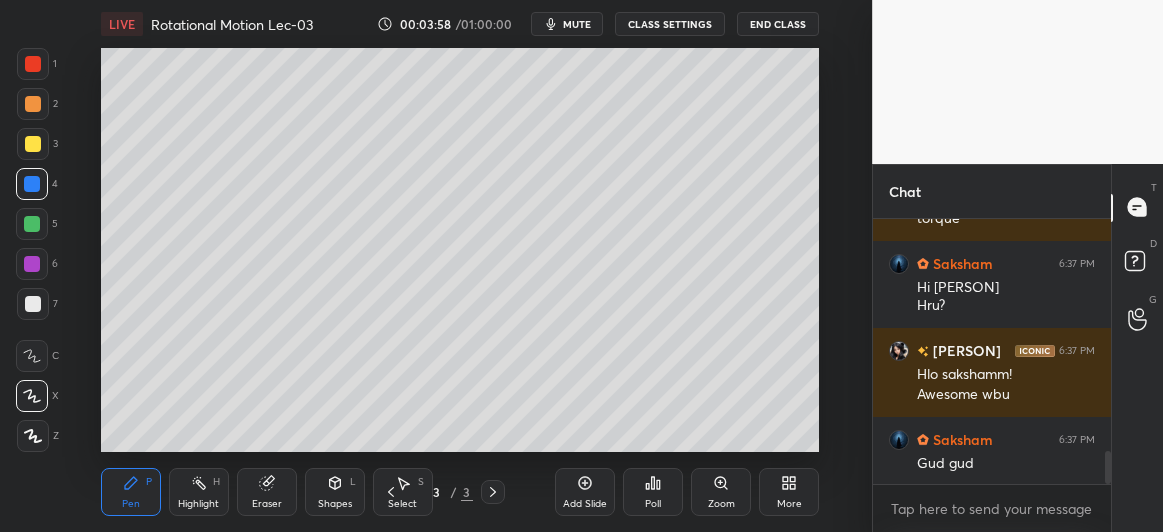 scroll, scrollTop: 1898, scrollLeft: 0, axis: vertical 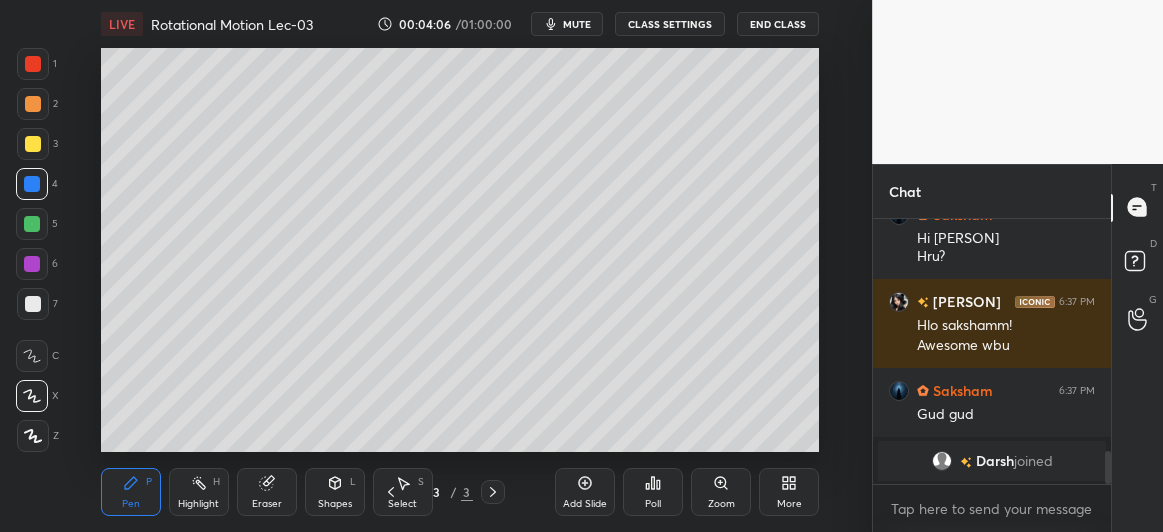 click at bounding box center (32, 224) 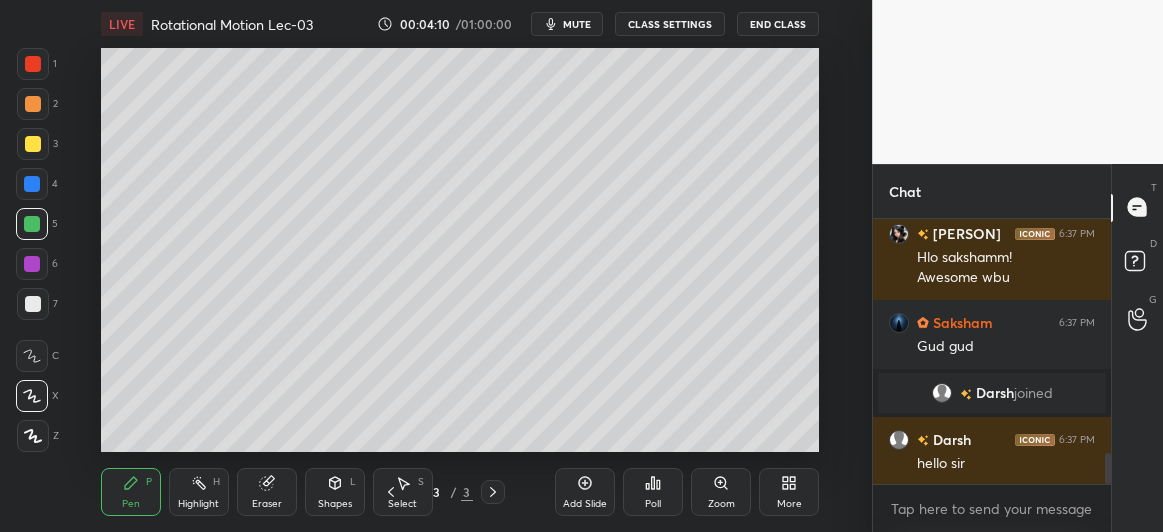 scroll, scrollTop: 2015, scrollLeft: 0, axis: vertical 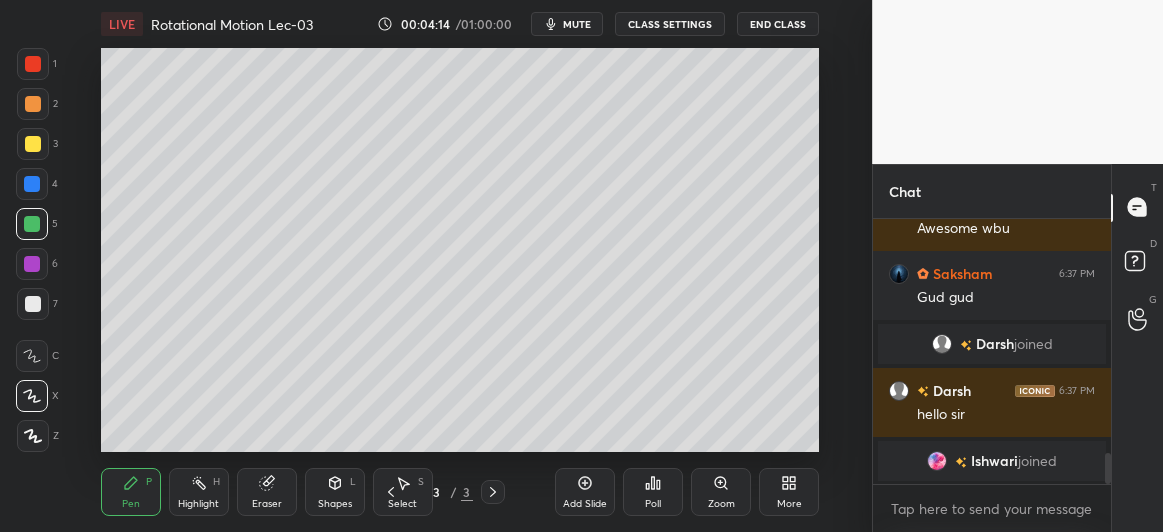 click on "Eraser" at bounding box center (267, 504) 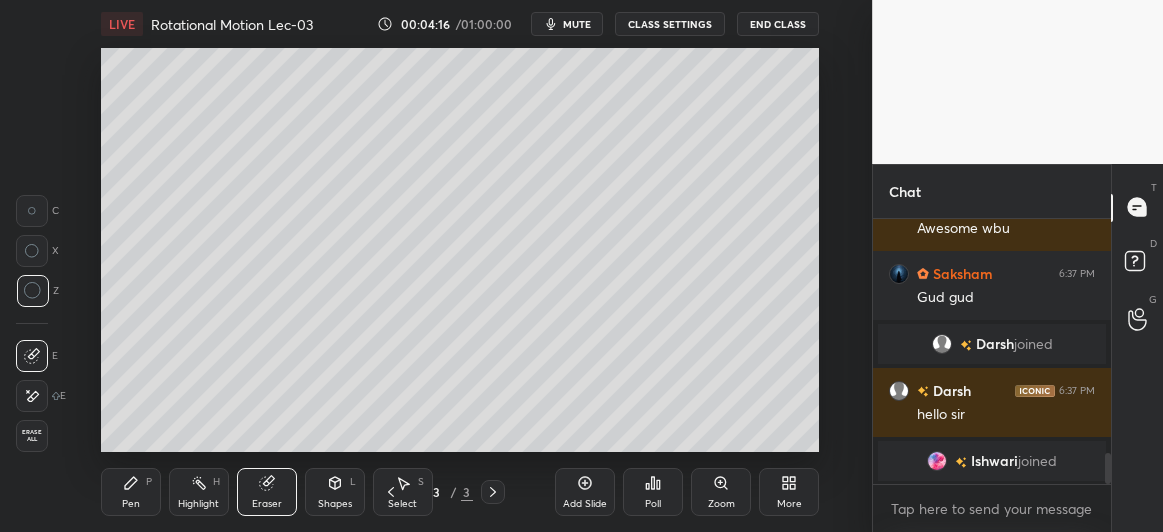 click on "Pen" at bounding box center [131, 504] 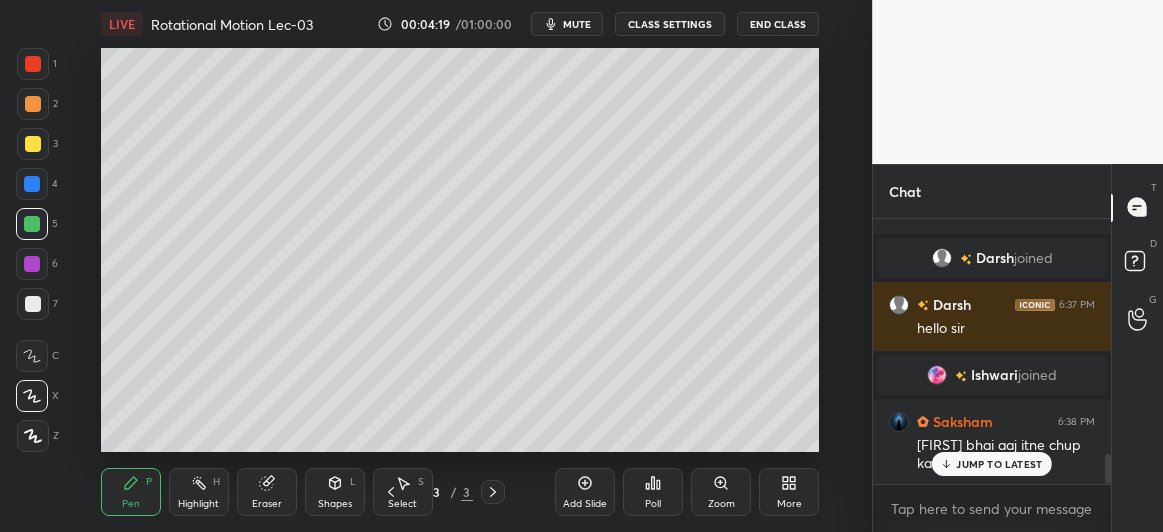 scroll, scrollTop: 2170, scrollLeft: 0, axis: vertical 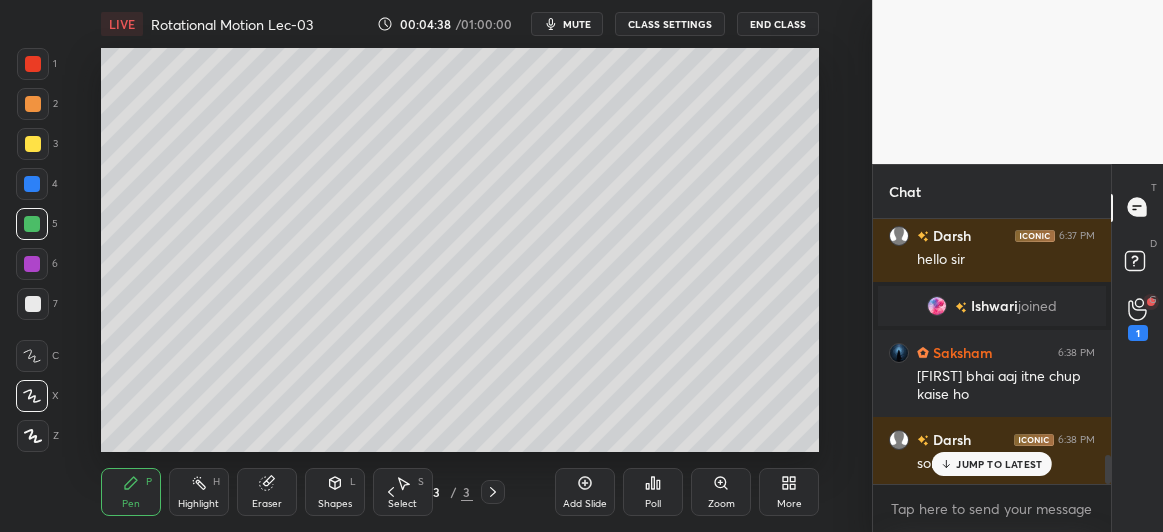 click on "mute" at bounding box center (577, 24) 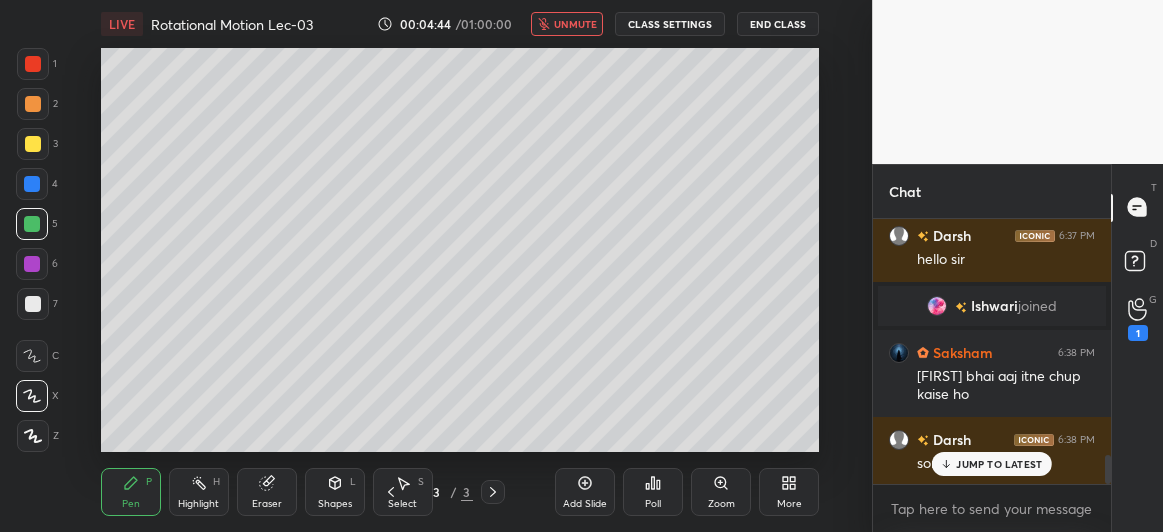 scroll, scrollTop: 2239, scrollLeft: 0, axis: vertical 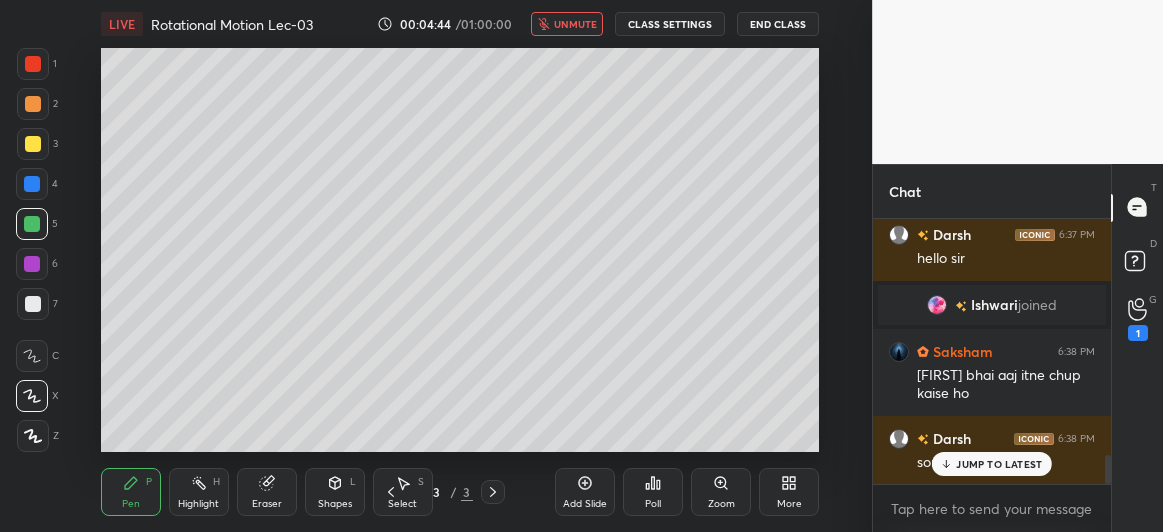 click on "JUMP TO LATEST" at bounding box center (999, 464) 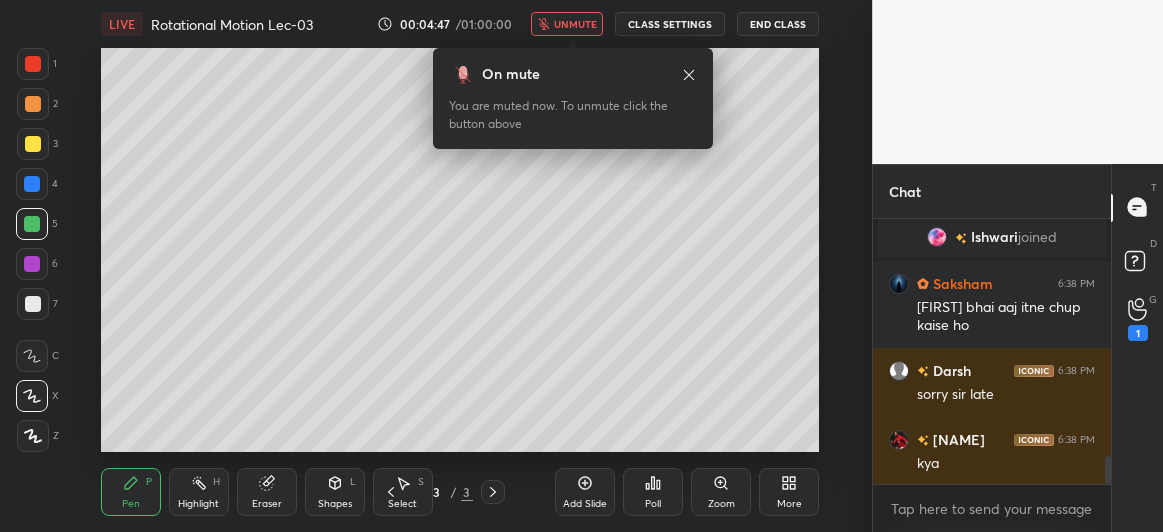 scroll, scrollTop: 2309, scrollLeft: 0, axis: vertical 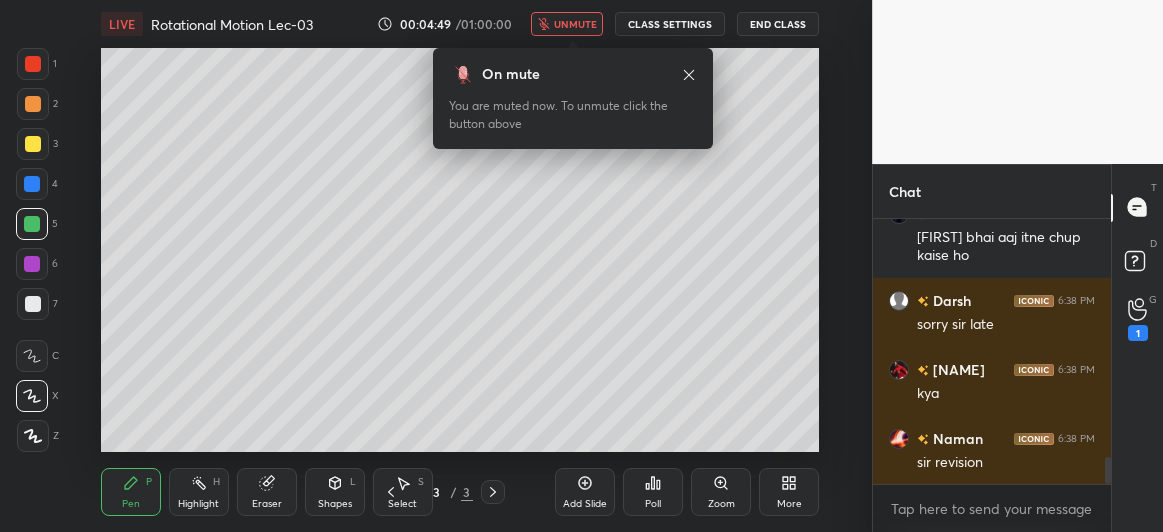 click on "Eraser" at bounding box center (267, 492) 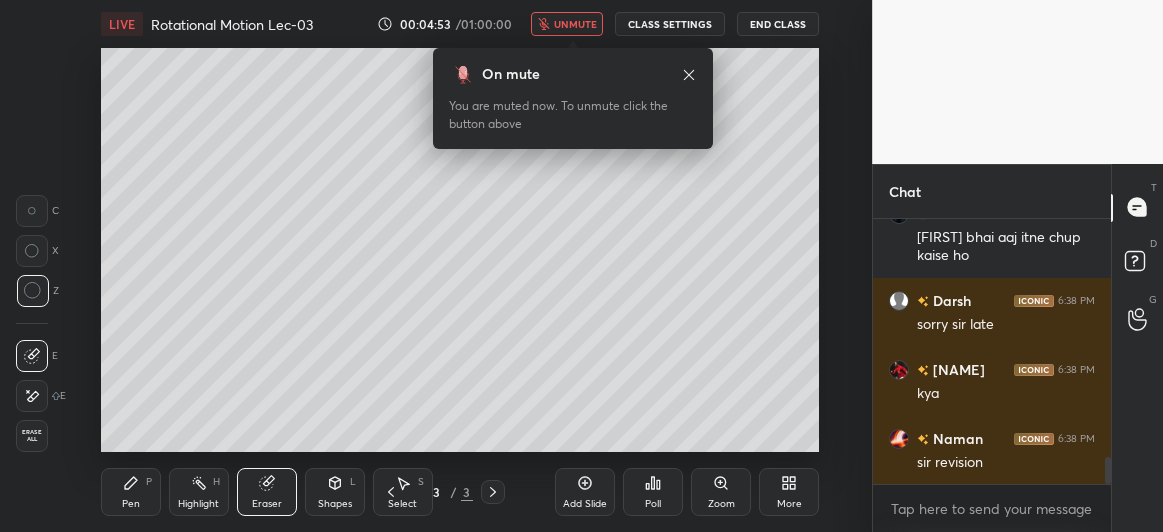 click on "Pen P" at bounding box center (131, 492) 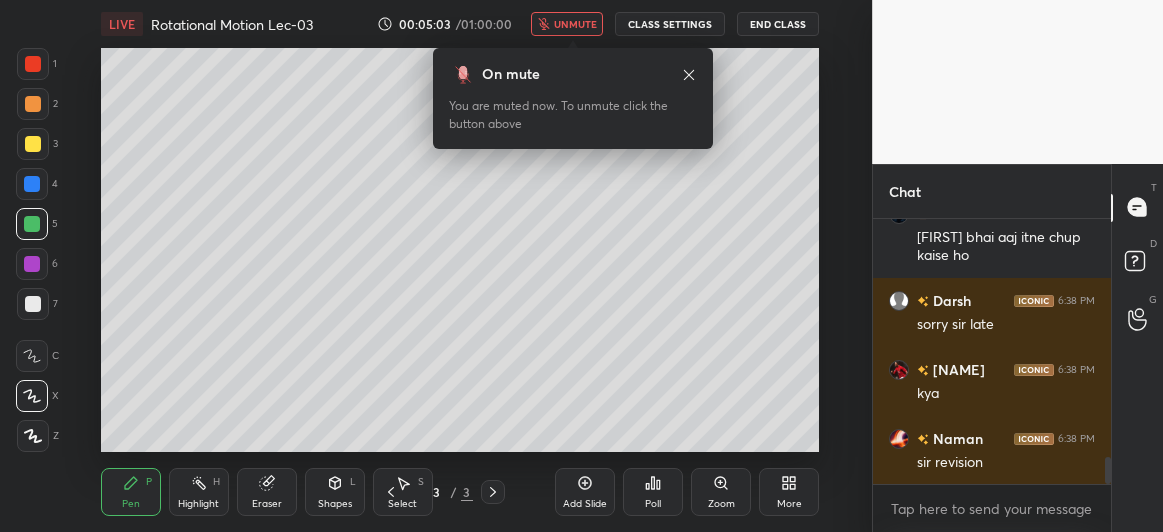 click on "Eraser" at bounding box center (267, 504) 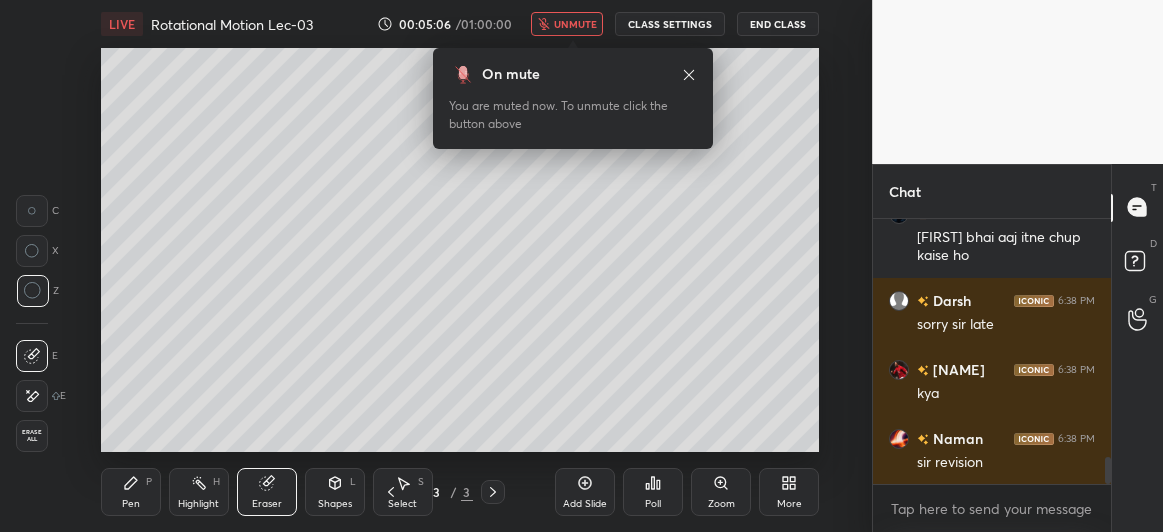 click on "Pen P" at bounding box center [131, 492] 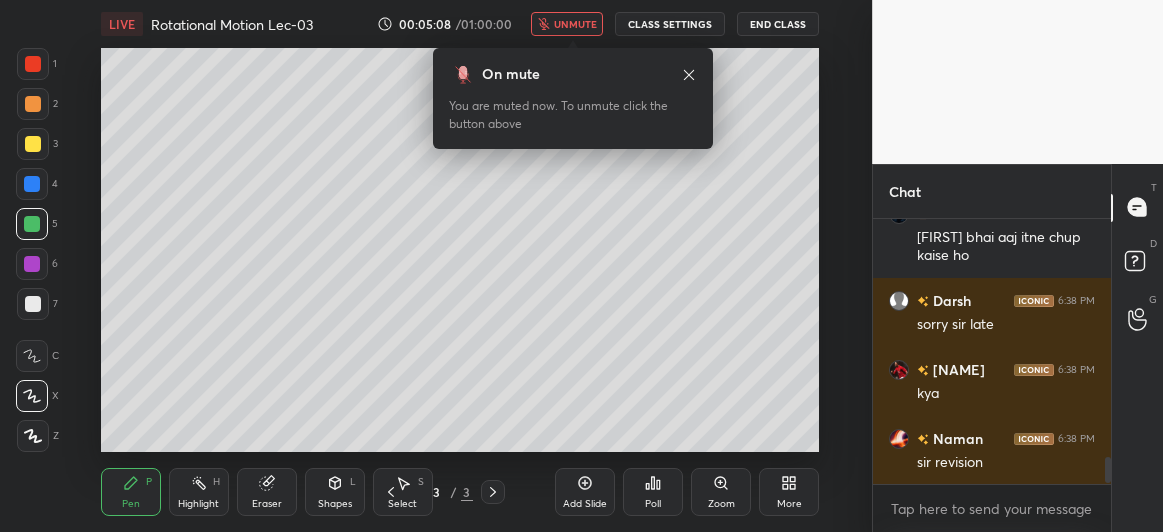 scroll, scrollTop: 2378, scrollLeft: 0, axis: vertical 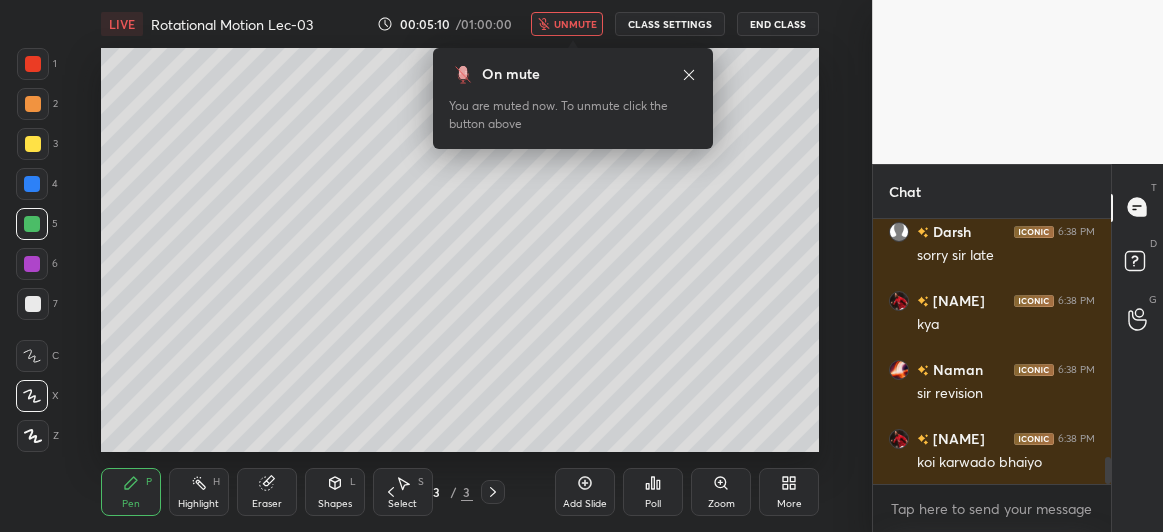 click on "unmute" at bounding box center [575, 24] 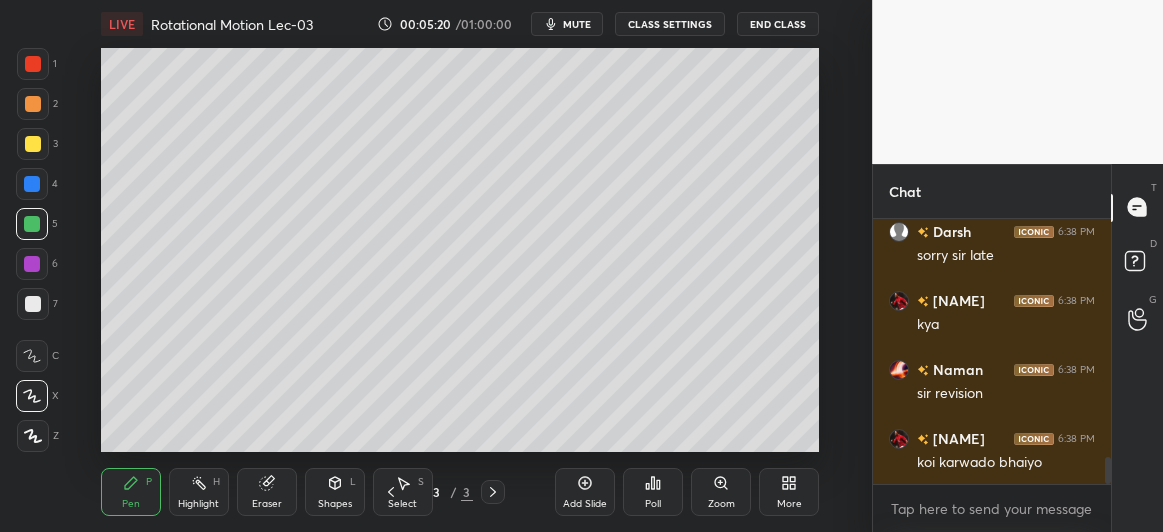 click at bounding box center [33, 304] 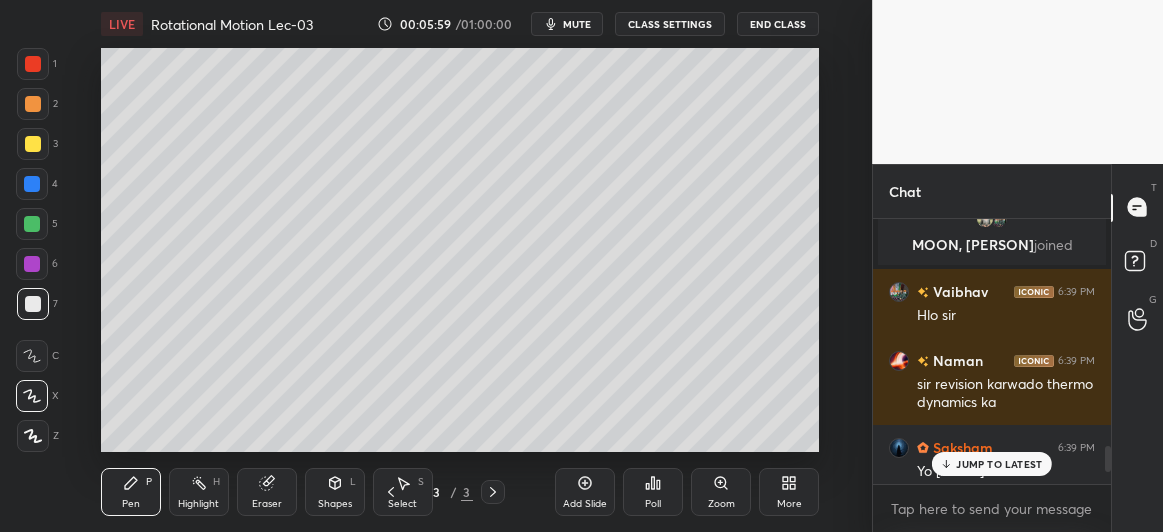 scroll, scrollTop: 2274, scrollLeft: 0, axis: vertical 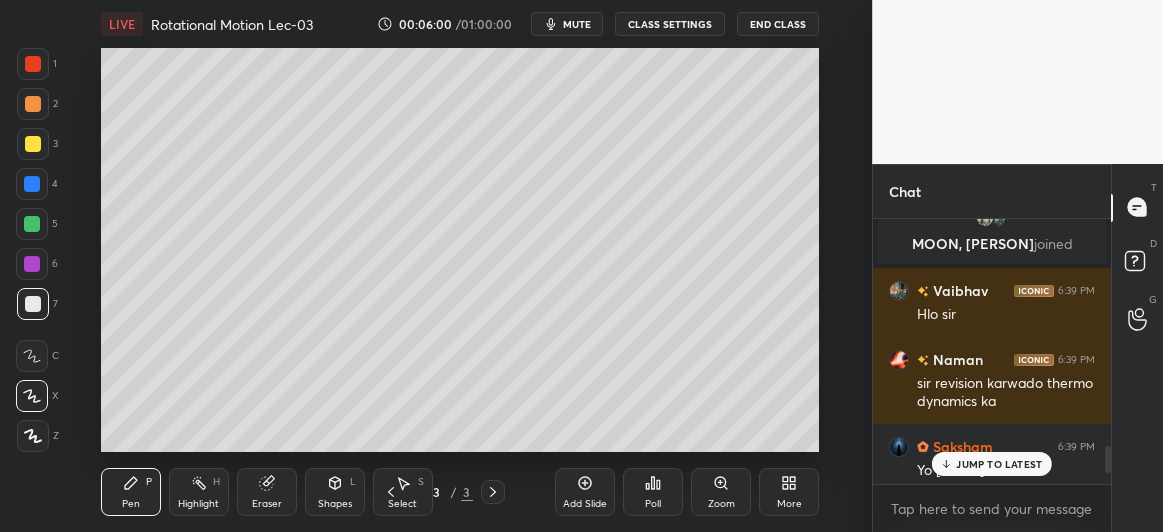 click on "JUMP TO LATEST" at bounding box center [999, 464] 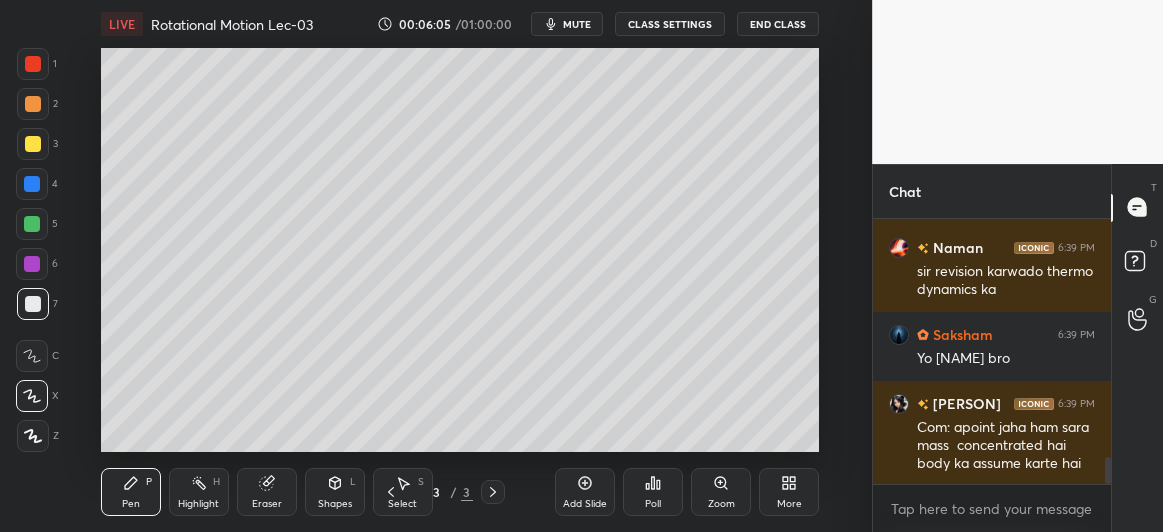click at bounding box center [32, 264] 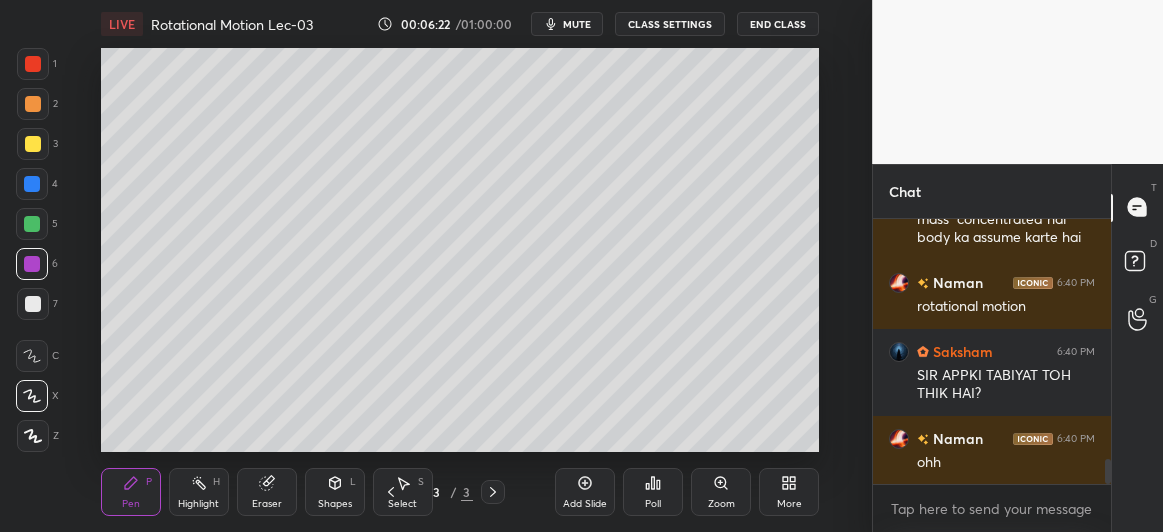 scroll, scrollTop: 2681, scrollLeft: 0, axis: vertical 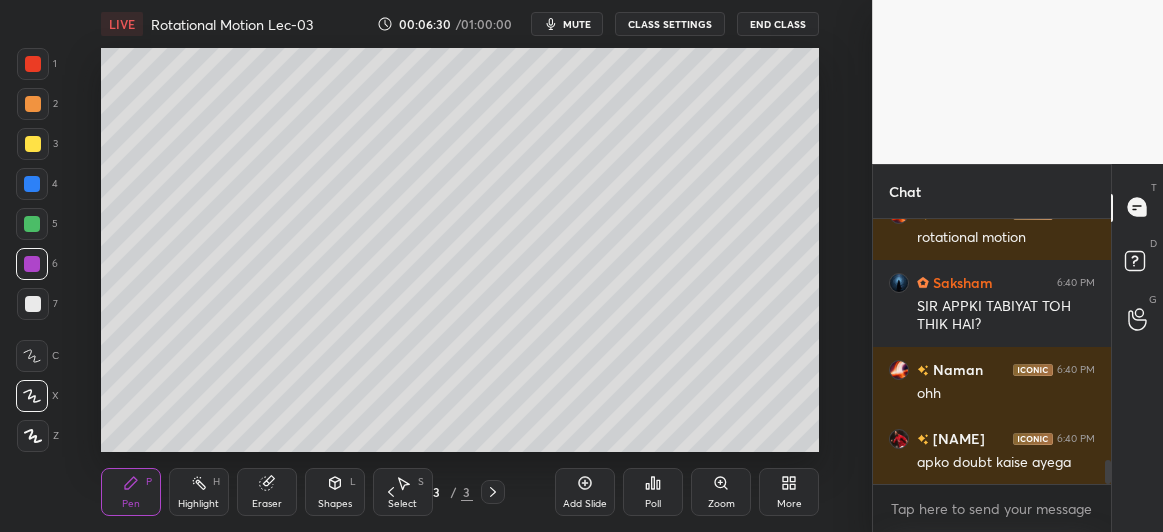 click at bounding box center (32, 184) 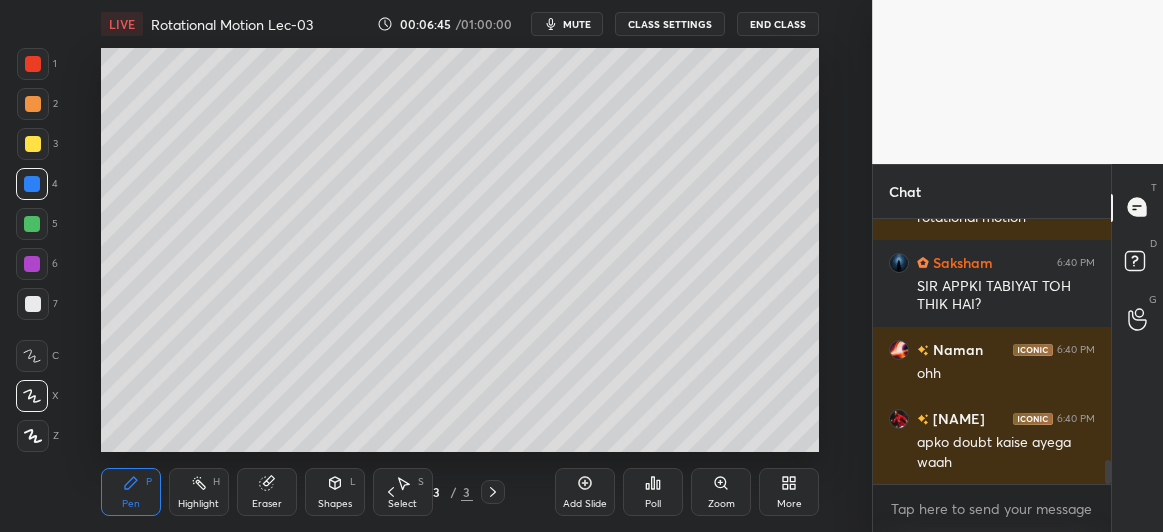 scroll, scrollTop: 2769, scrollLeft: 0, axis: vertical 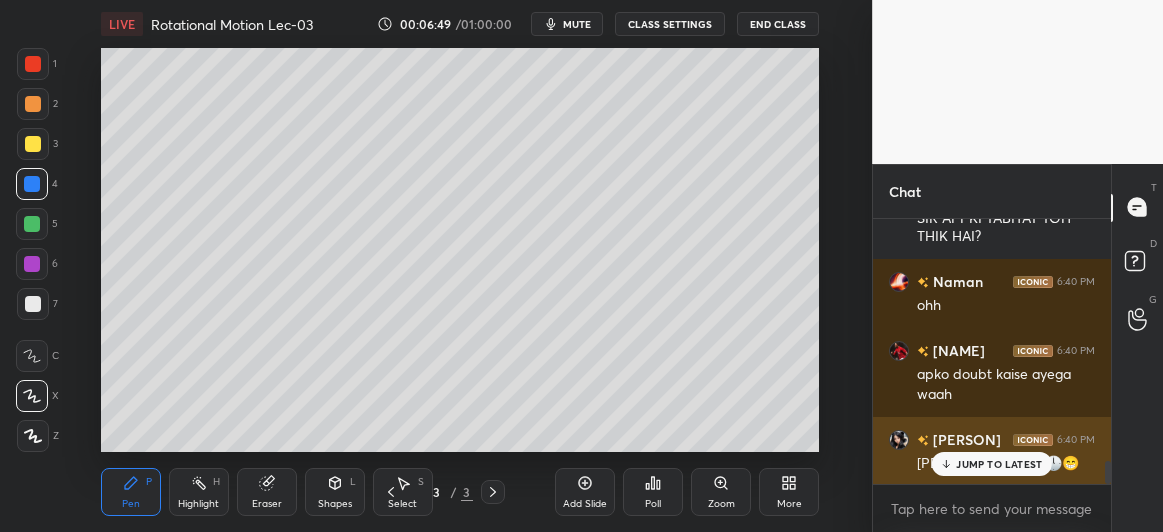 click on "JUMP TO LATEST" at bounding box center (992, 464) 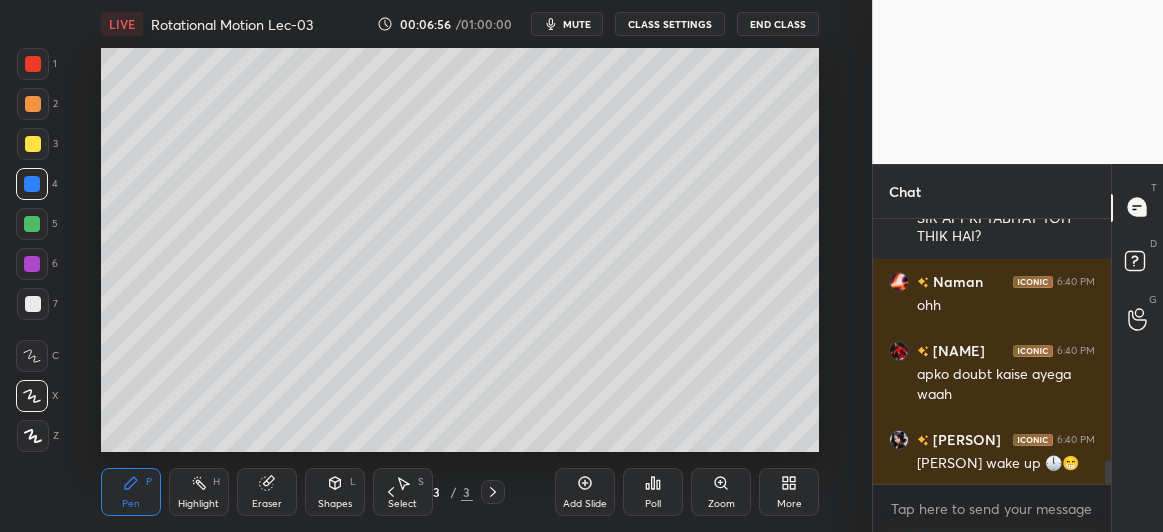 scroll, scrollTop: 2838, scrollLeft: 0, axis: vertical 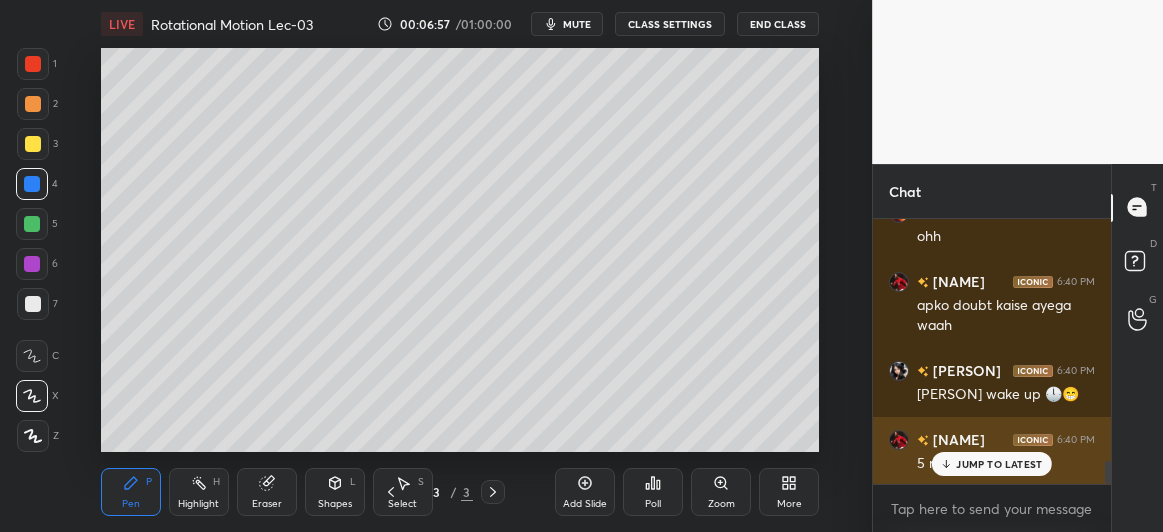 click on "JUMP TO LATEST" at bounding box center [999, 464] 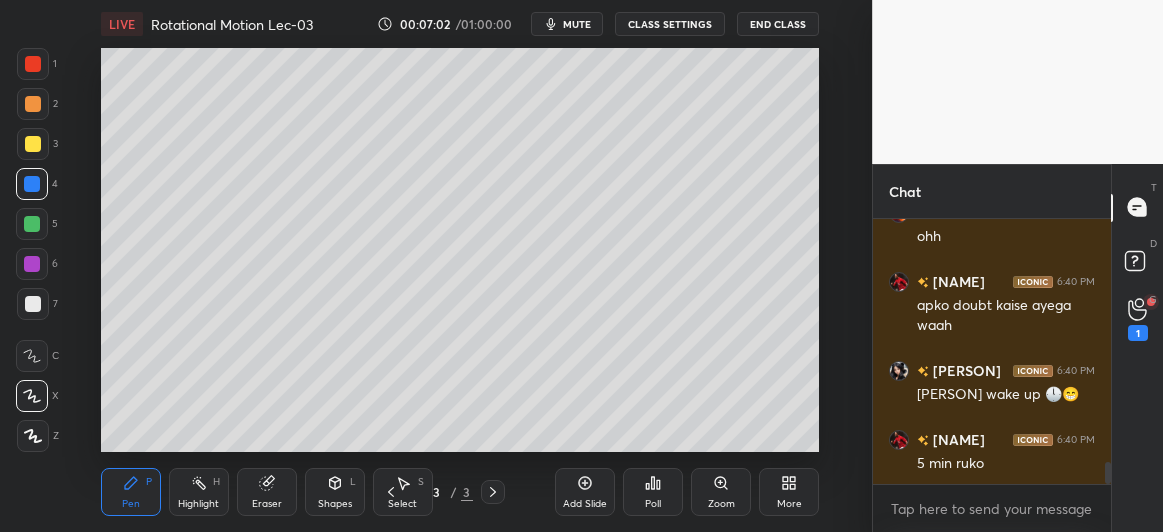 scroll, scrollTop: 2926, scrollLeft: 0, axis: vertical 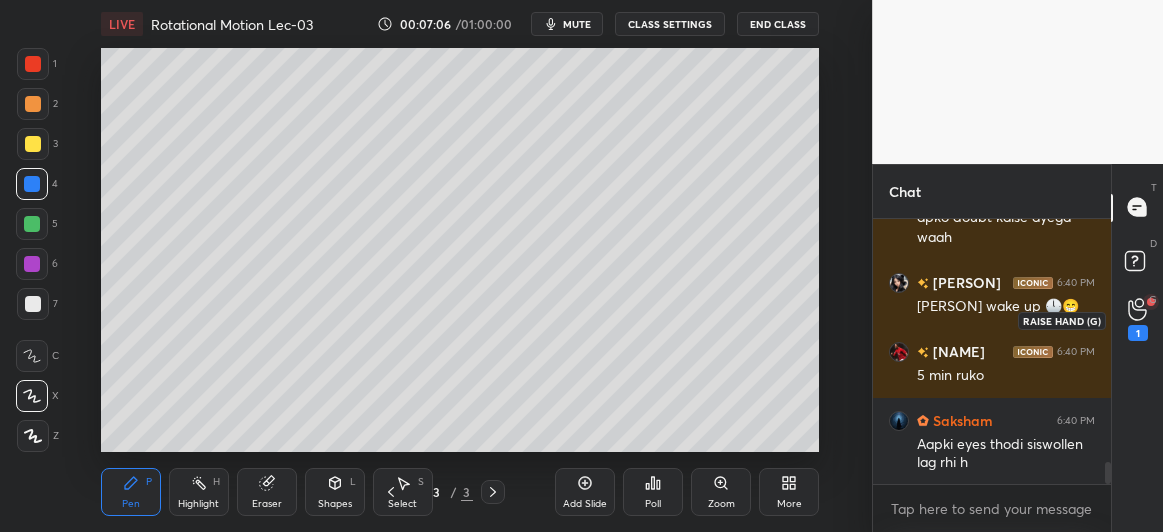click 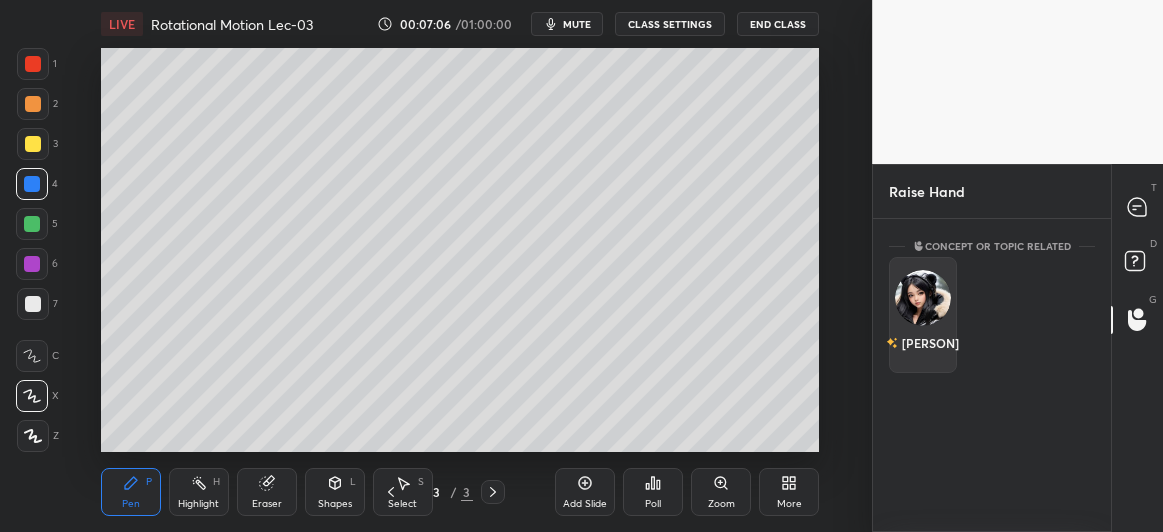 click at bounding box center [923, 298] 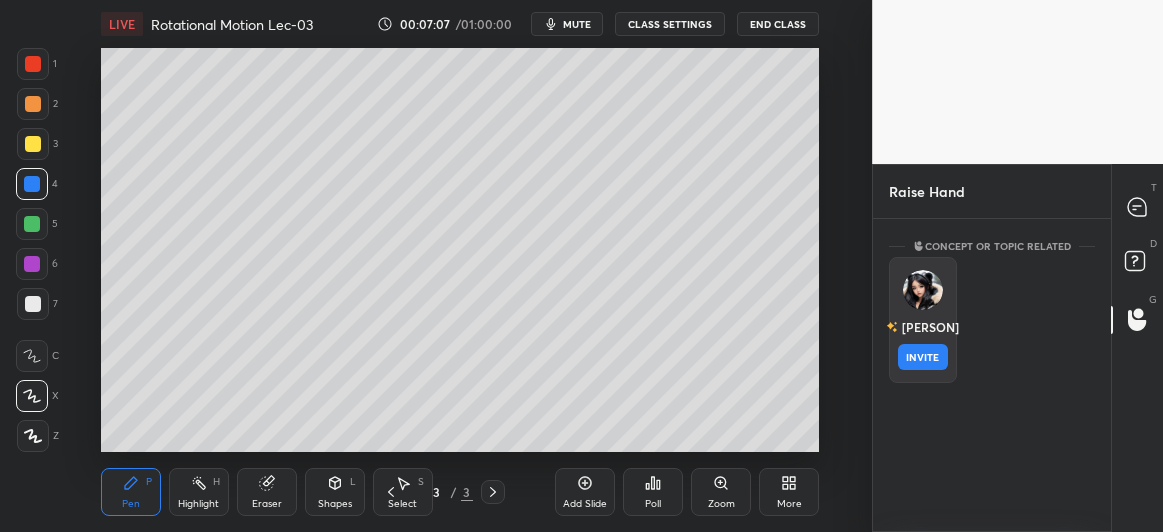 click on "INVITE" at bounding box center (923, 357) 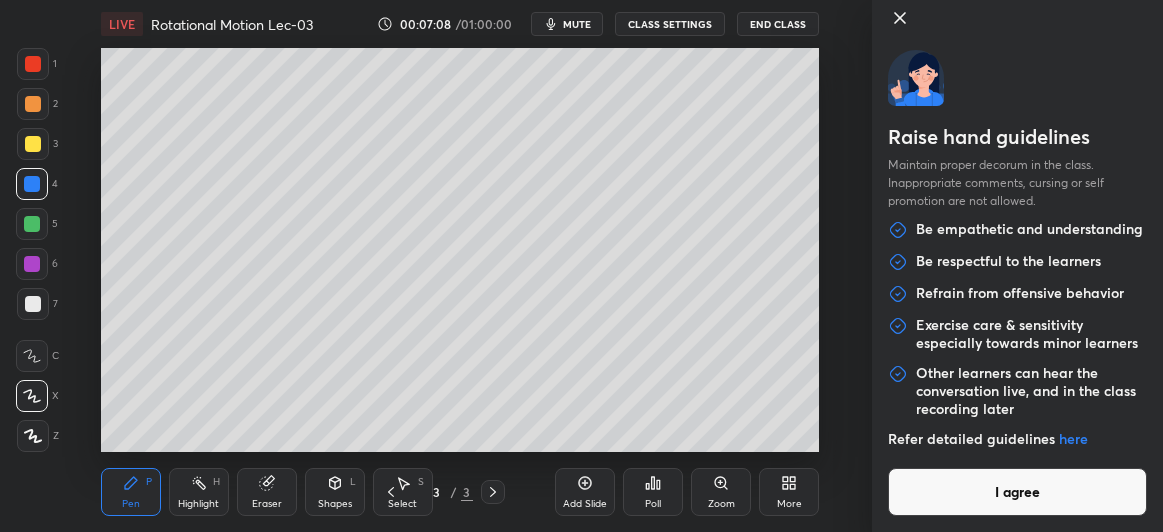 click on "I agree" at bounding box center [1017, 492] 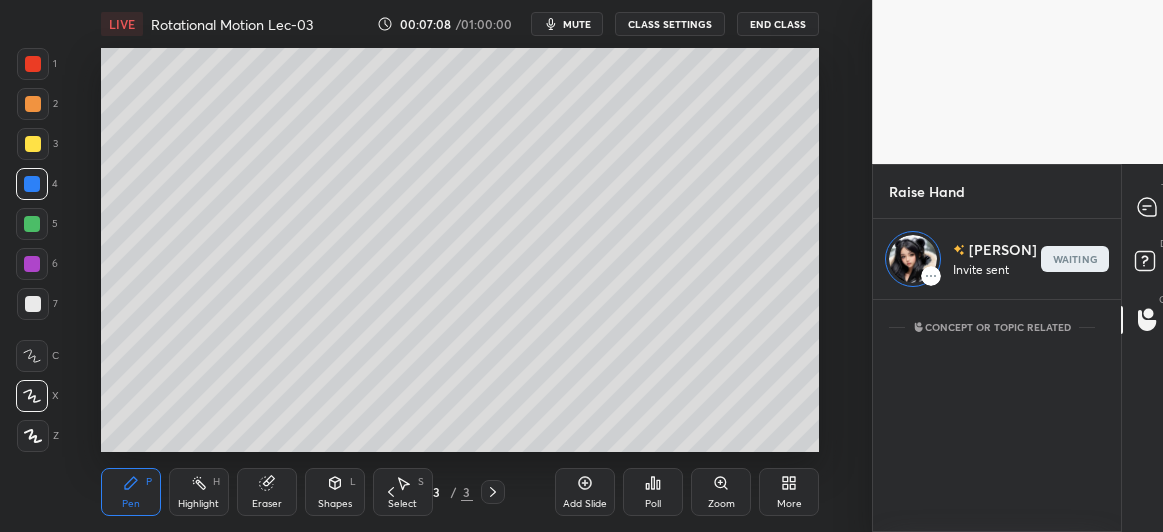 scroll, scrollTop: 227, scrollLeft: 232, axis: both 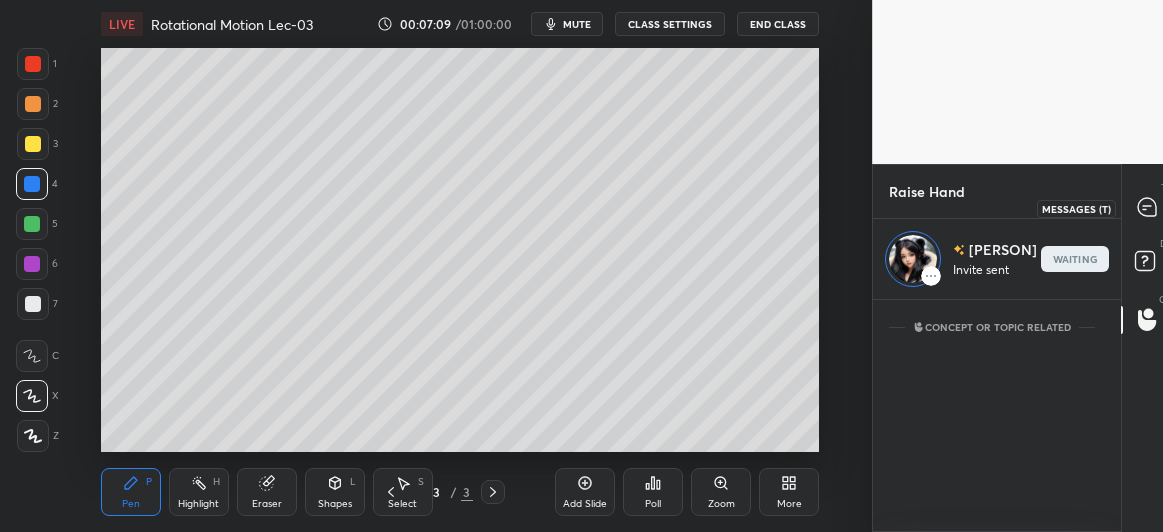 click 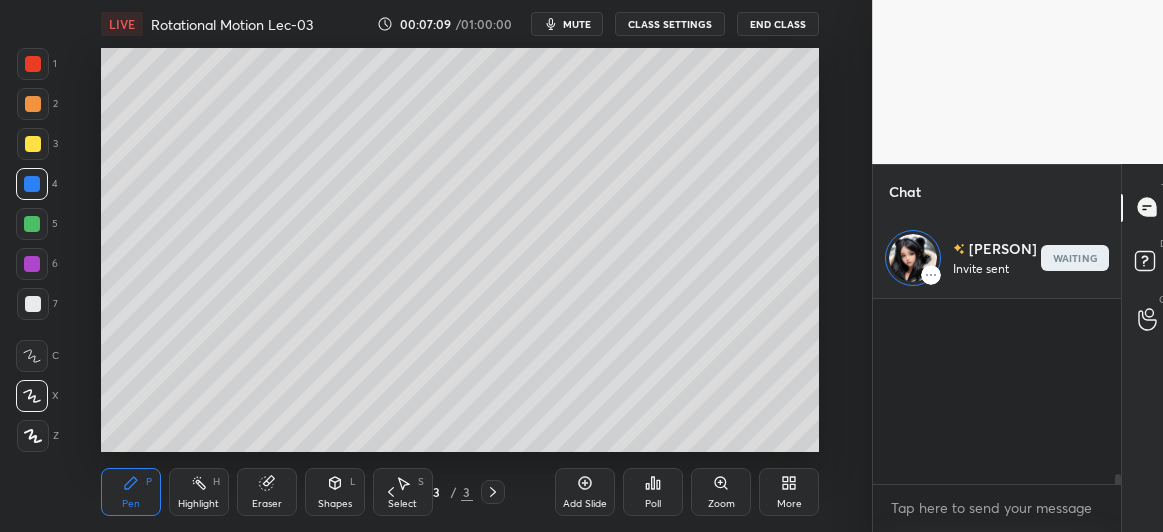 scroll, scrollTop: 6, scrollLeft: 6, axis: both 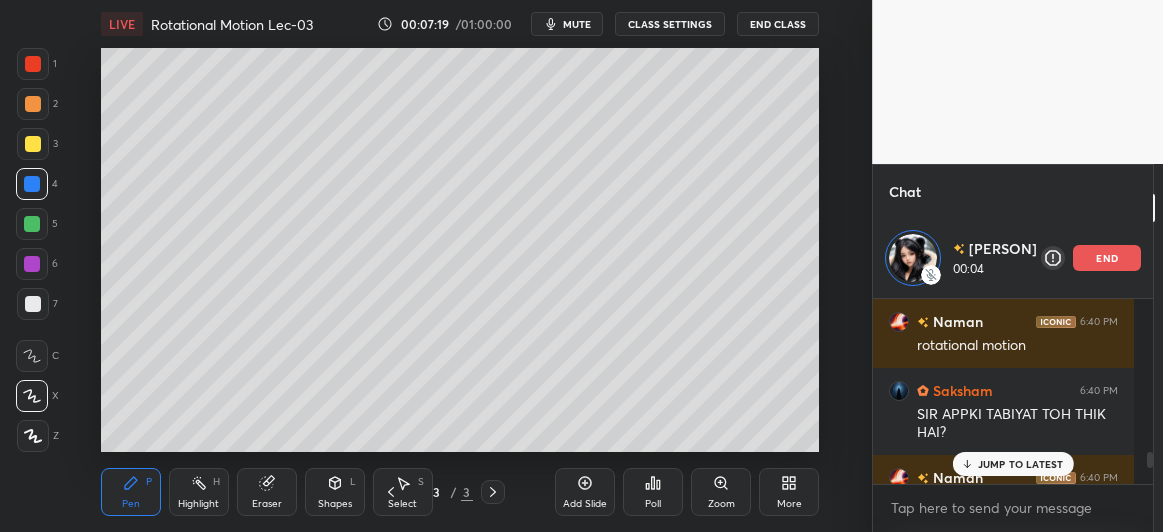 click on "JUMP TO LATEST" at bounding box center [1021, 464] 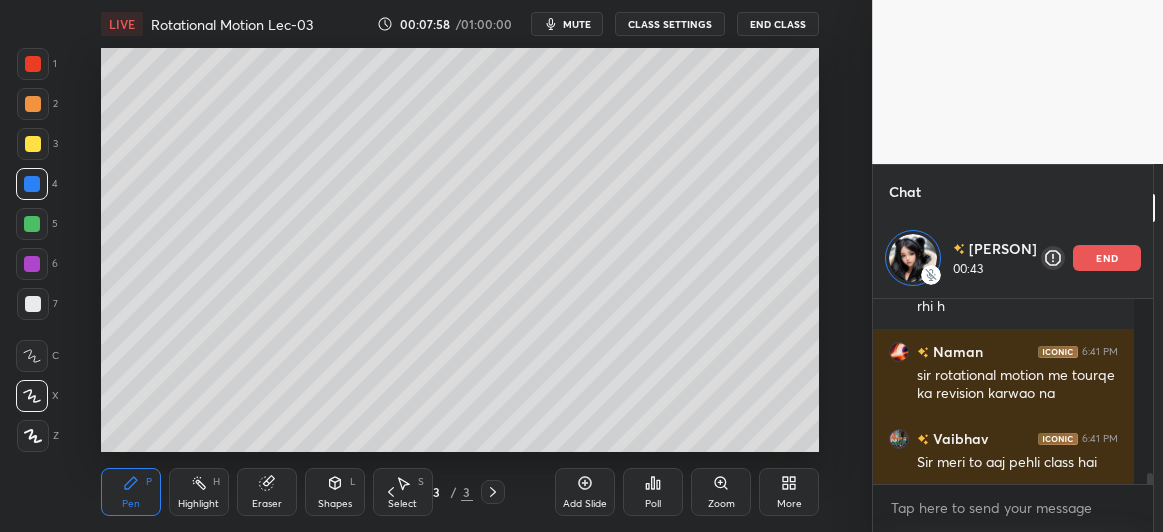 scroll, scrollTop: 3030, scrollLeft: 0, axis: vertical 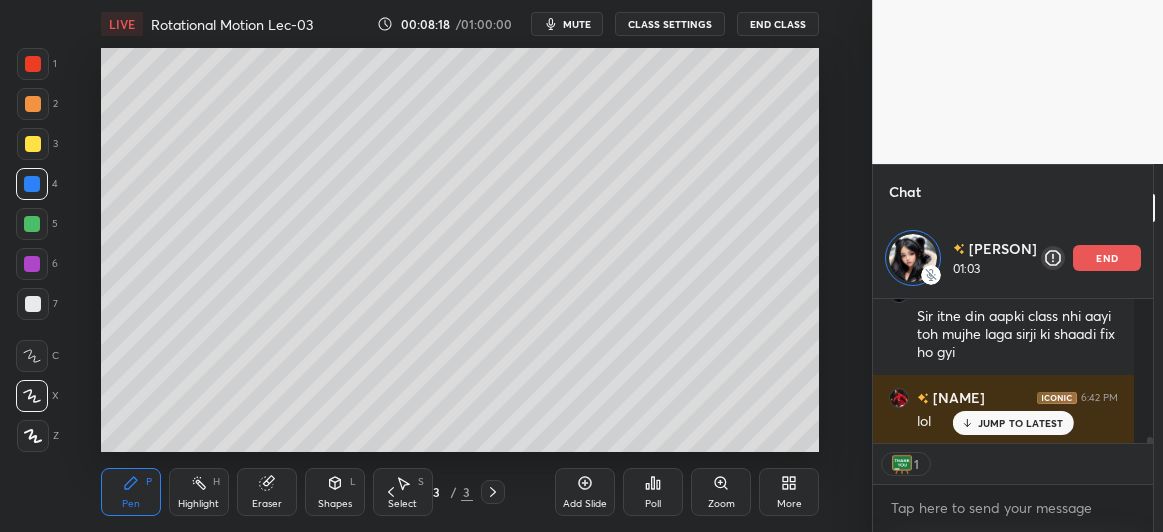 click on "JUMP TO LATEST" at bounding box center (1021, 423) 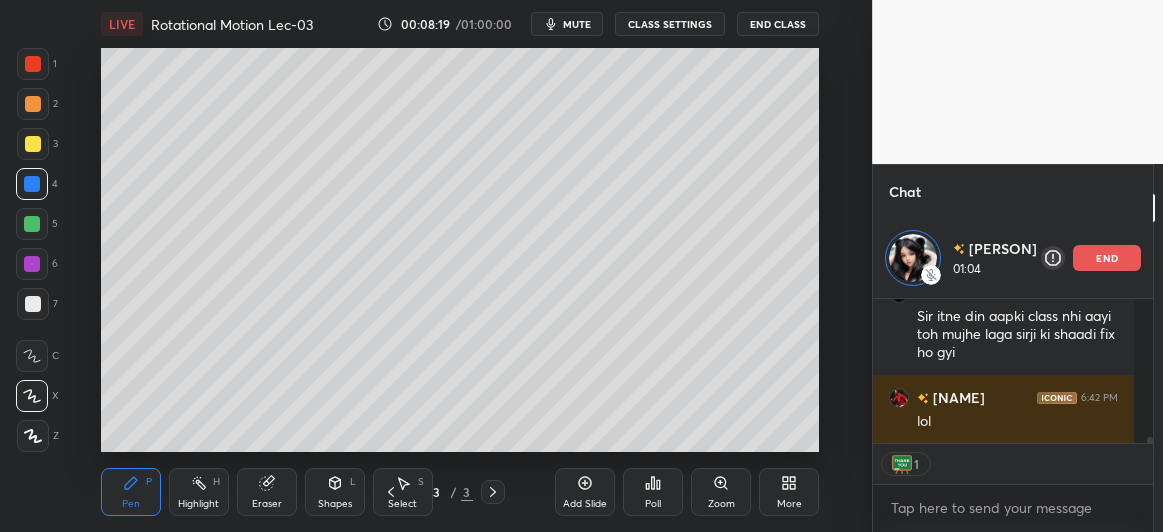 click on "Eraser" at bounding box center [267, 492] 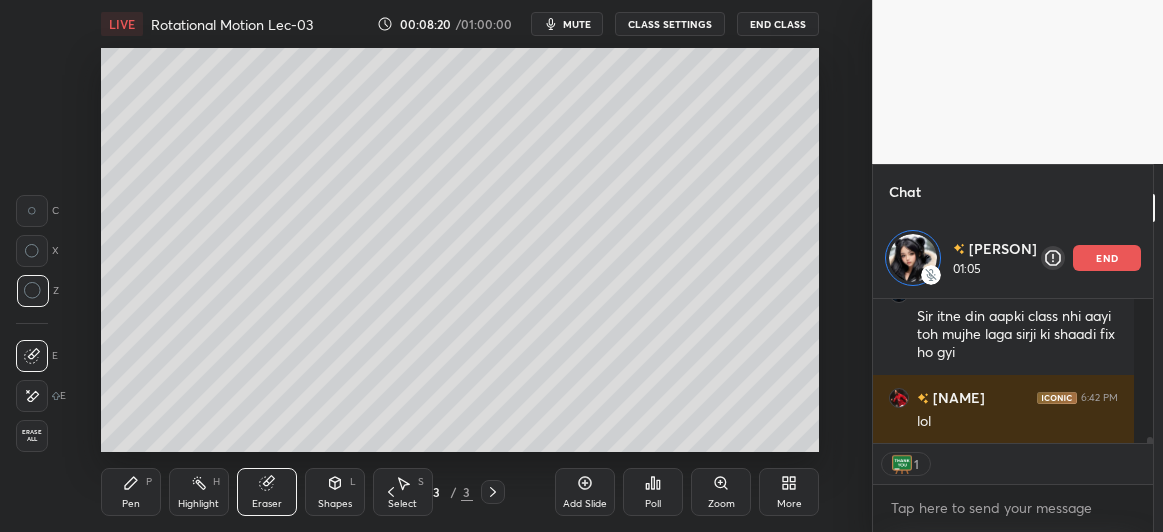 click 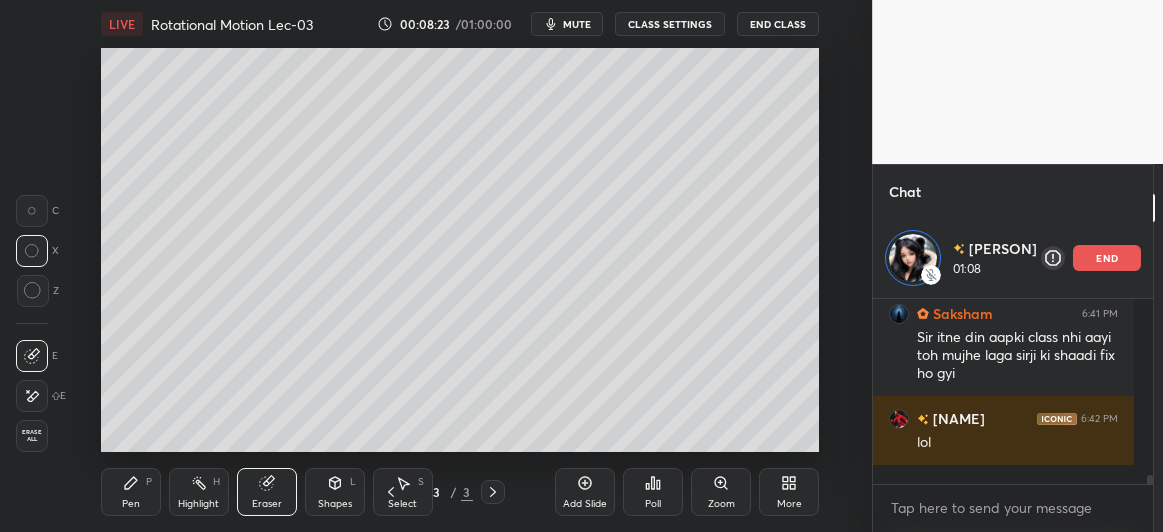 scroll, scrollTop: 6, scrollLeft: 6, axis: both 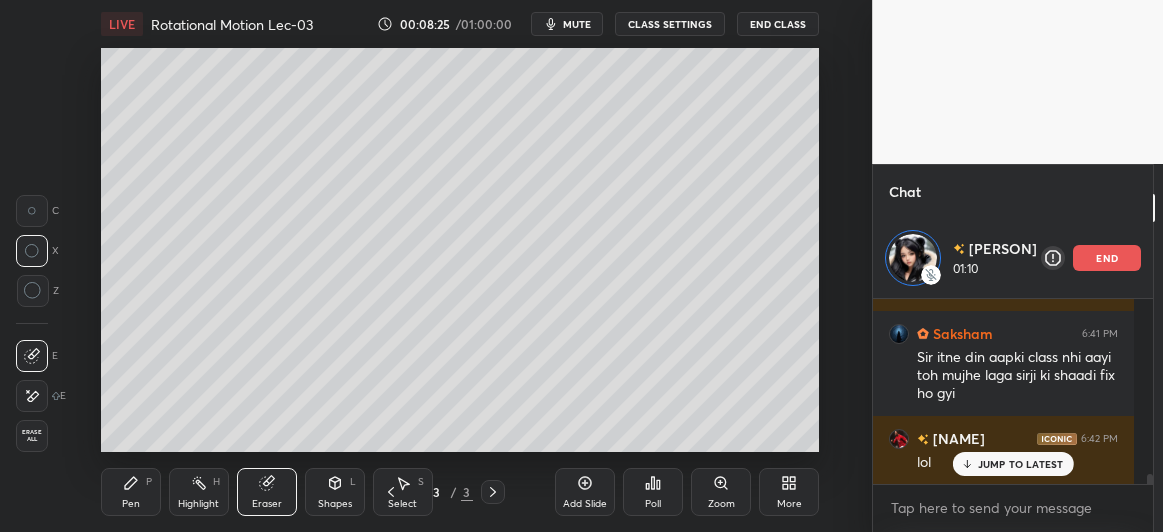 click on "Pen P" at bounding box center [131, 492] 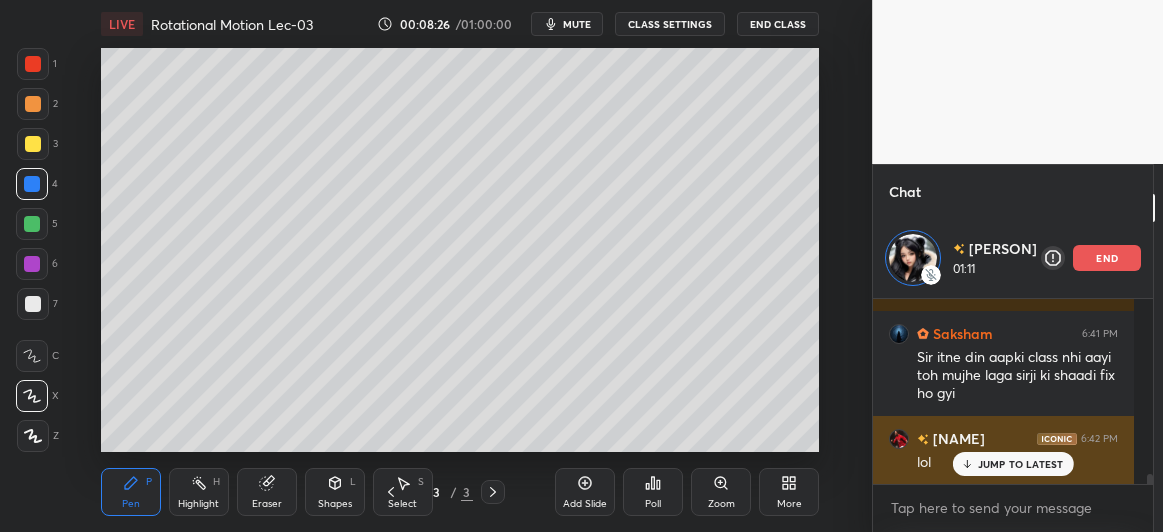 click on "JUMP TO LATEST" at bounding box center (1021, 464) 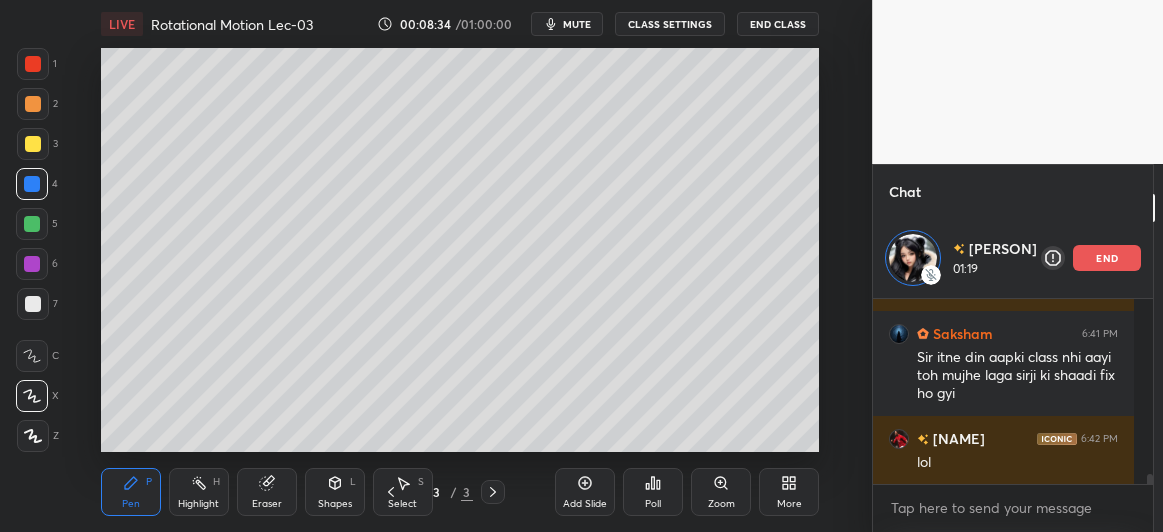 click at bounding box center [32, 224] 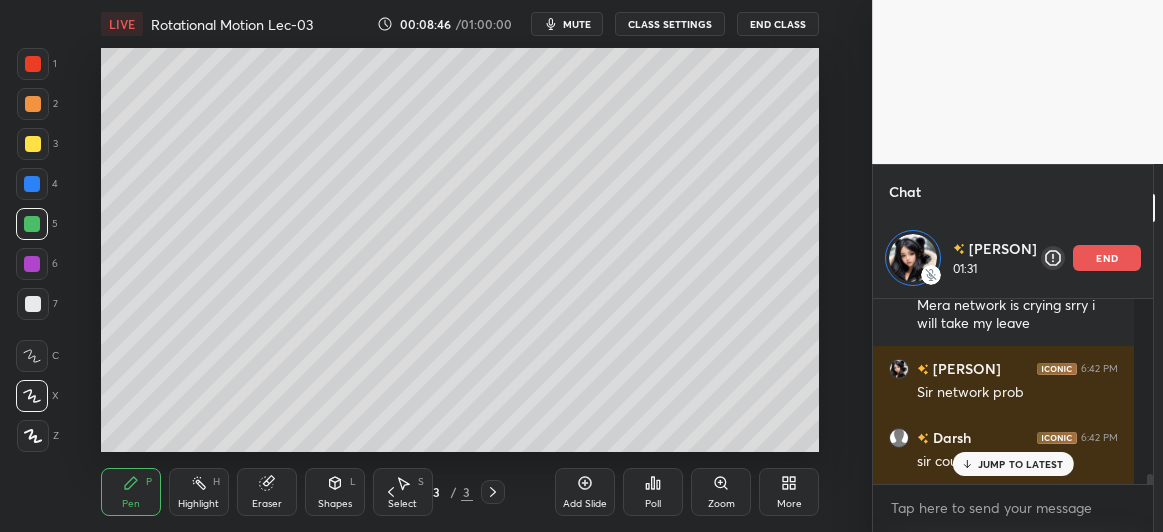 scroll, scrollTop: 3392, scrollLeft: 0, axis: vertical 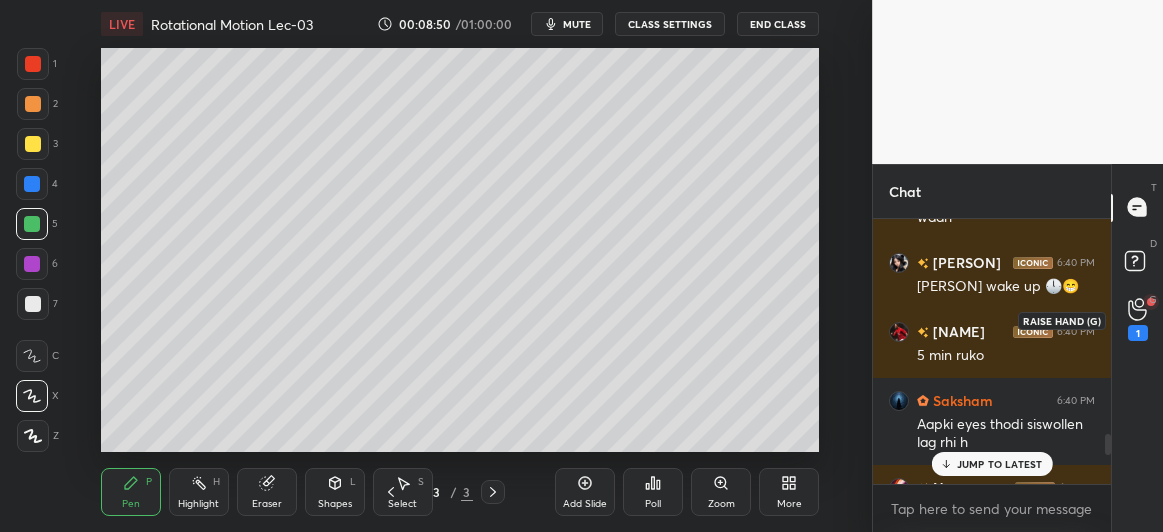 click 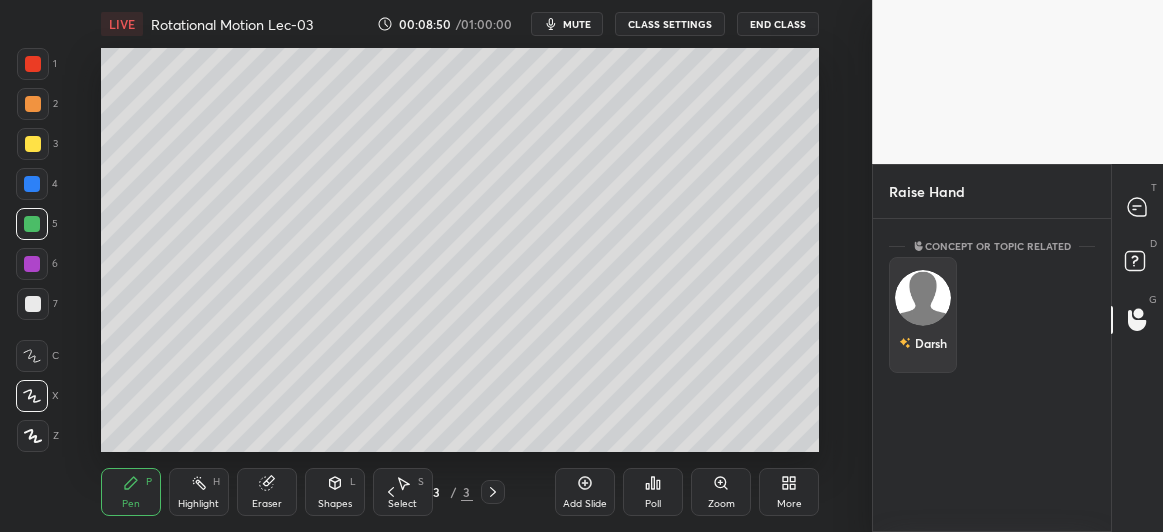 click on "Darsh" at bounding box center (923, 315) 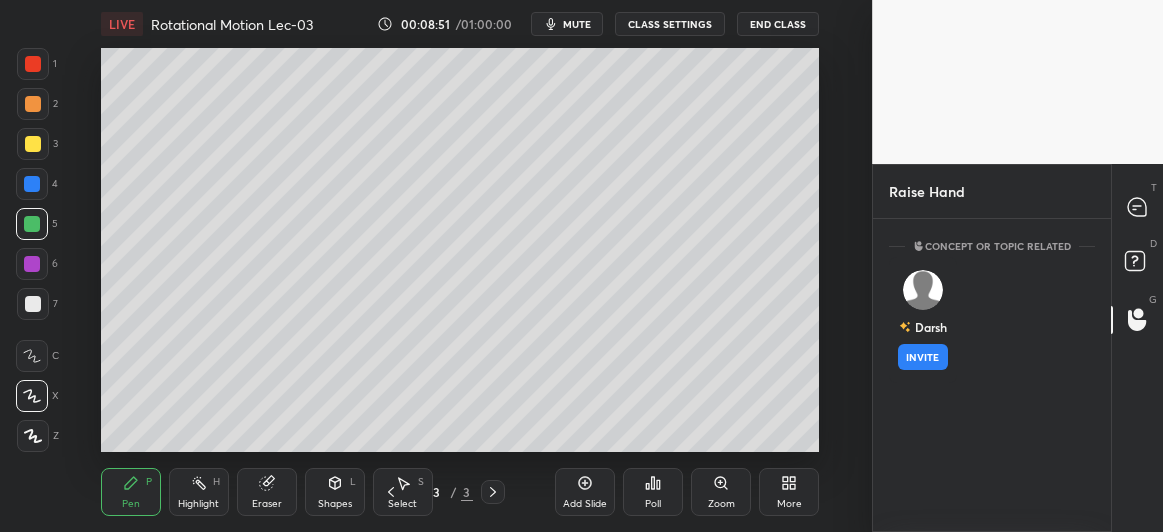 click on "INVITE" at bounding box center [923, 357] 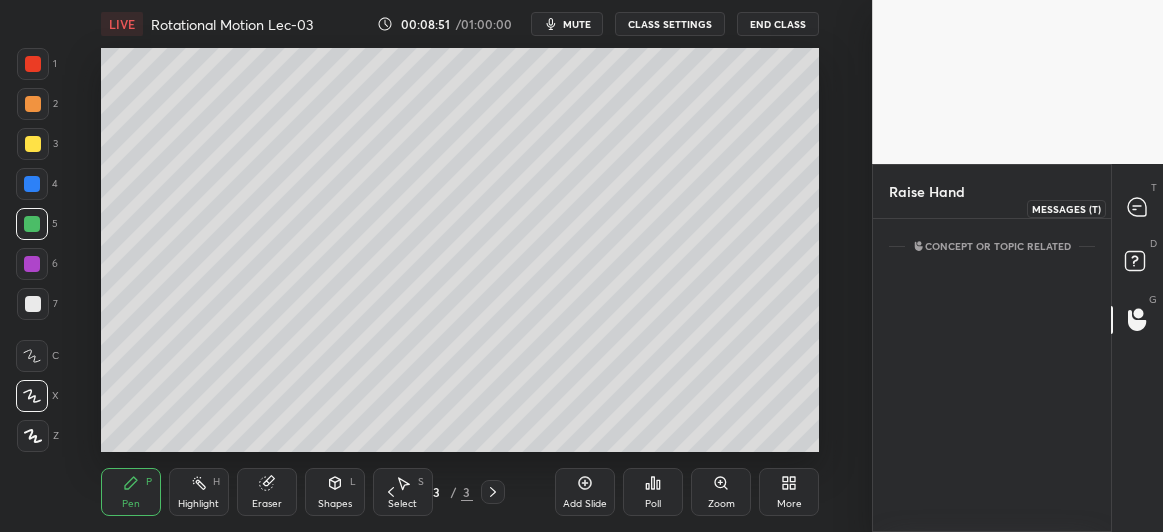 click at bounding box center [1138, 208] 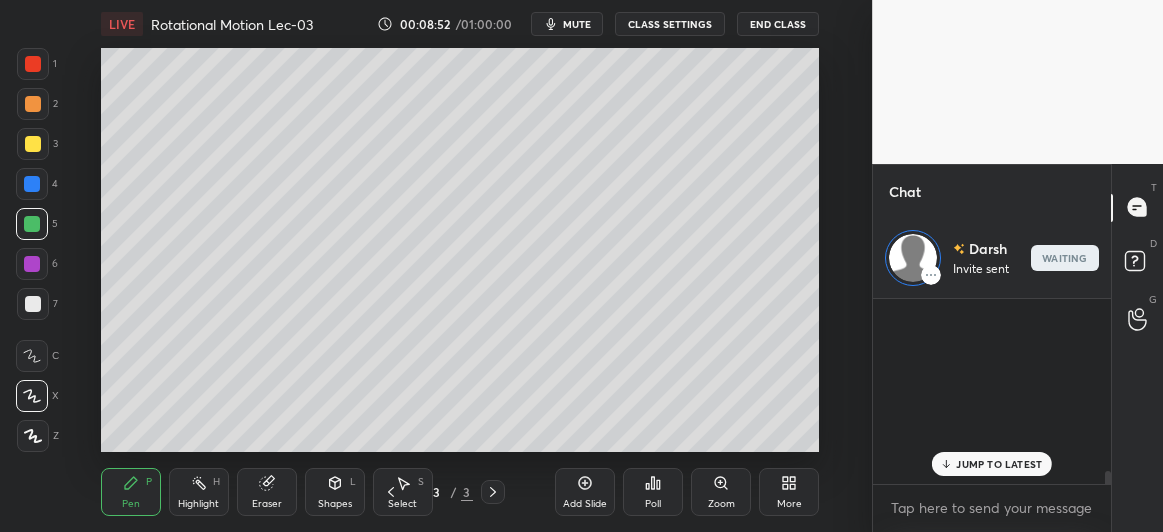 scroll, scrollTop: 227, scrollLeft: 232, axis: both 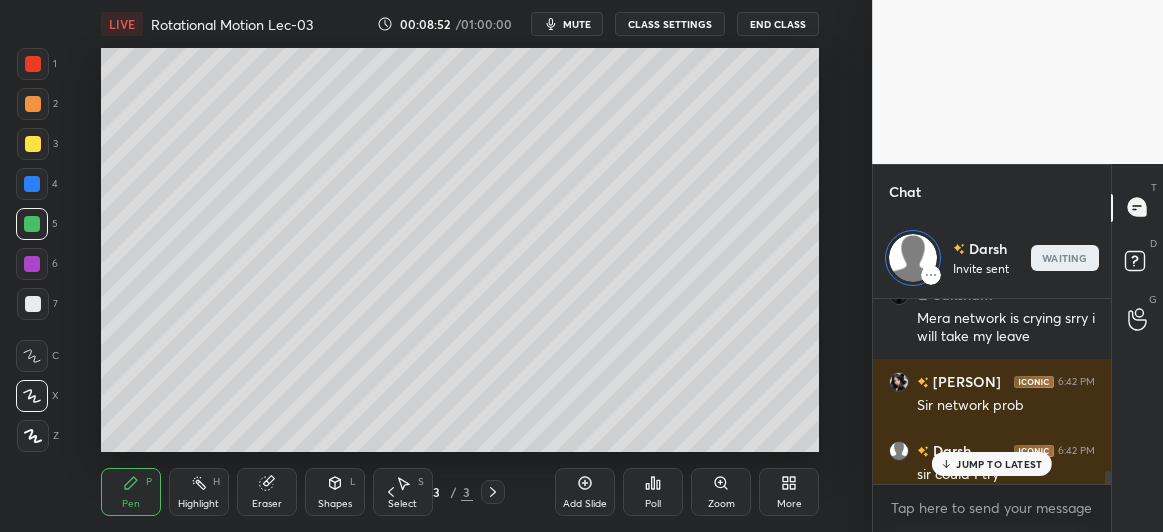 click on "JUMP TO LATEST" at bounding box center (999, 464) 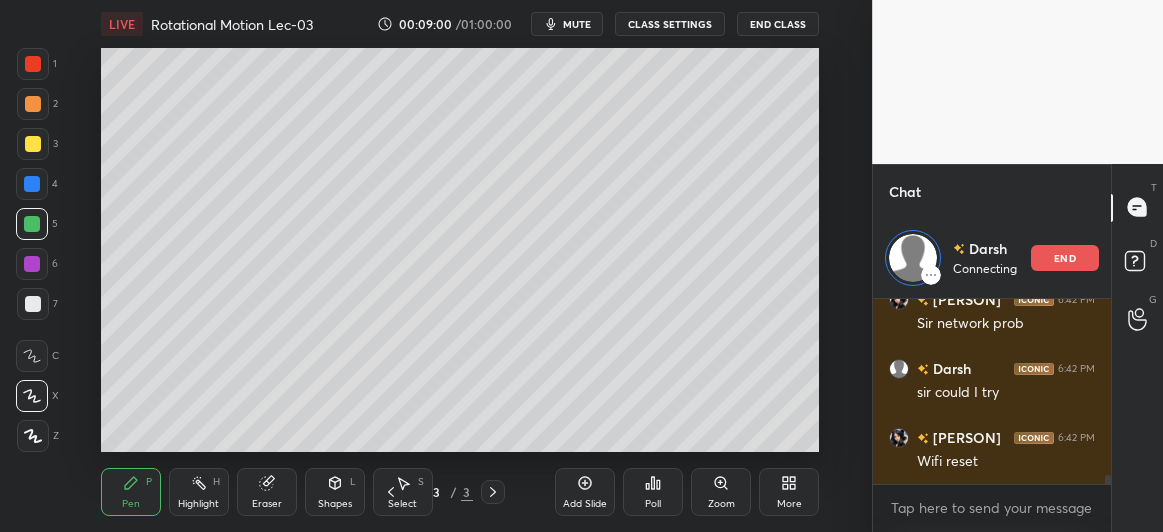 scroll, scrollTop: 6, scrollLeft: 6, axis: both 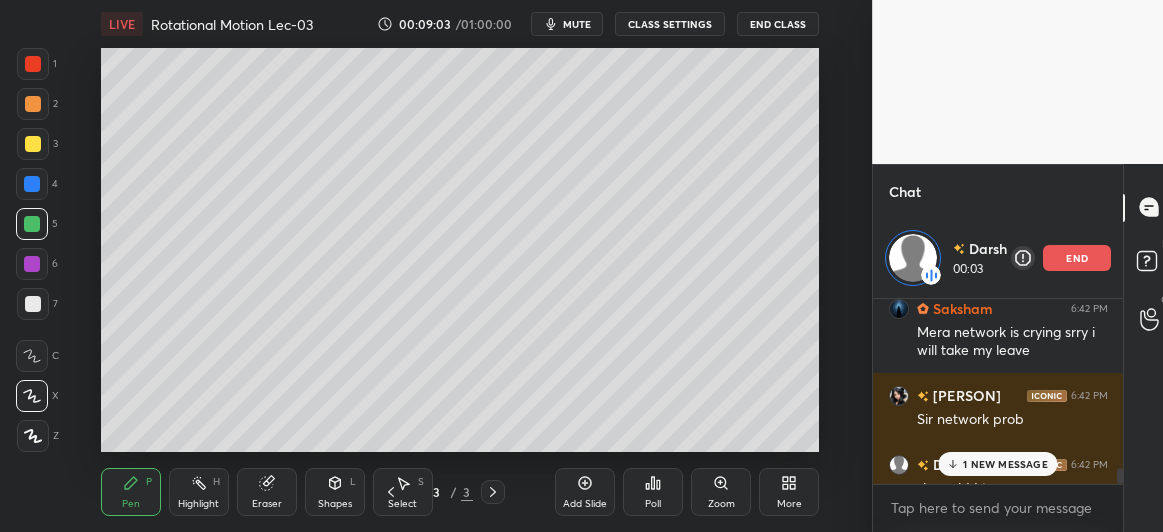 click on "1 NEW MESSAGE" at bounding box center (1005, 464) 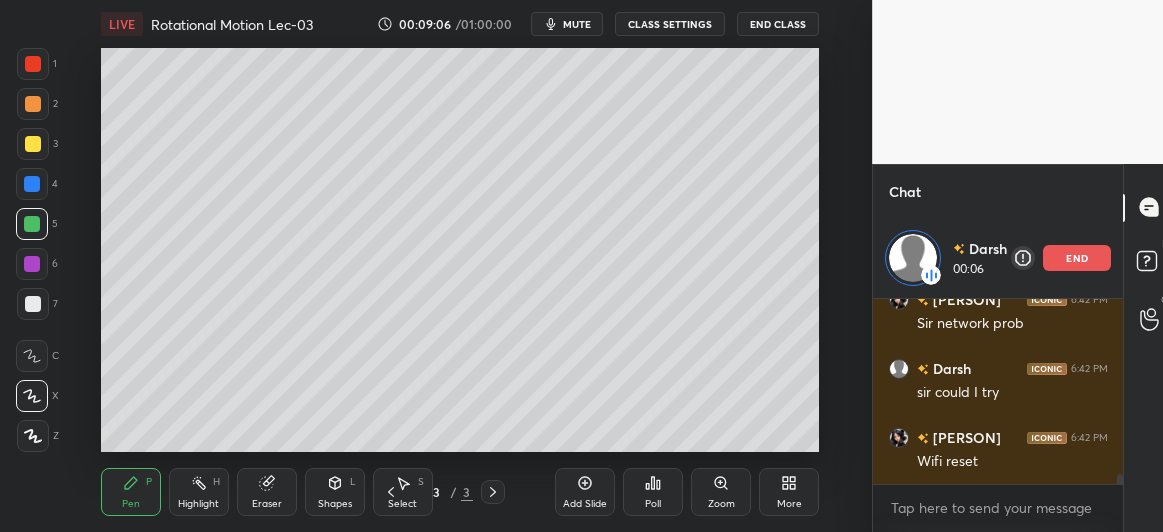 click at bounding box center (32, 264) 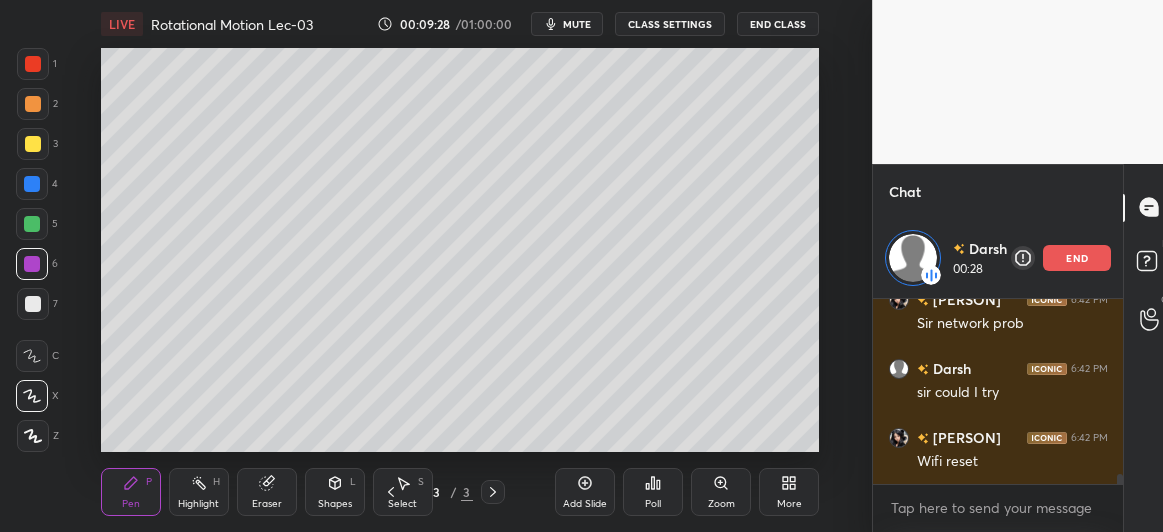 scroll, scrollTop: 3156, scrollLeft: 0, axis: vertical 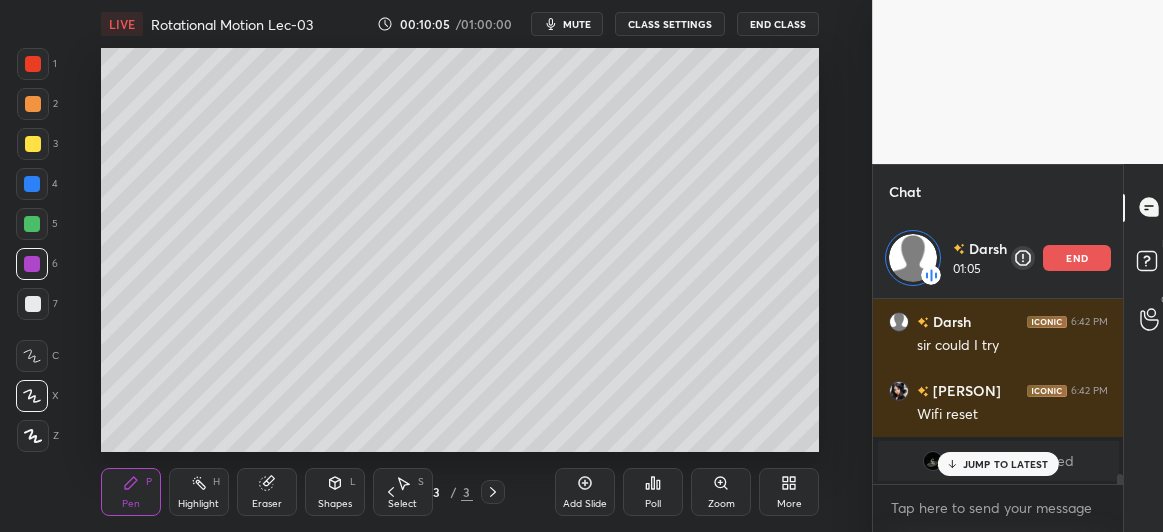 click 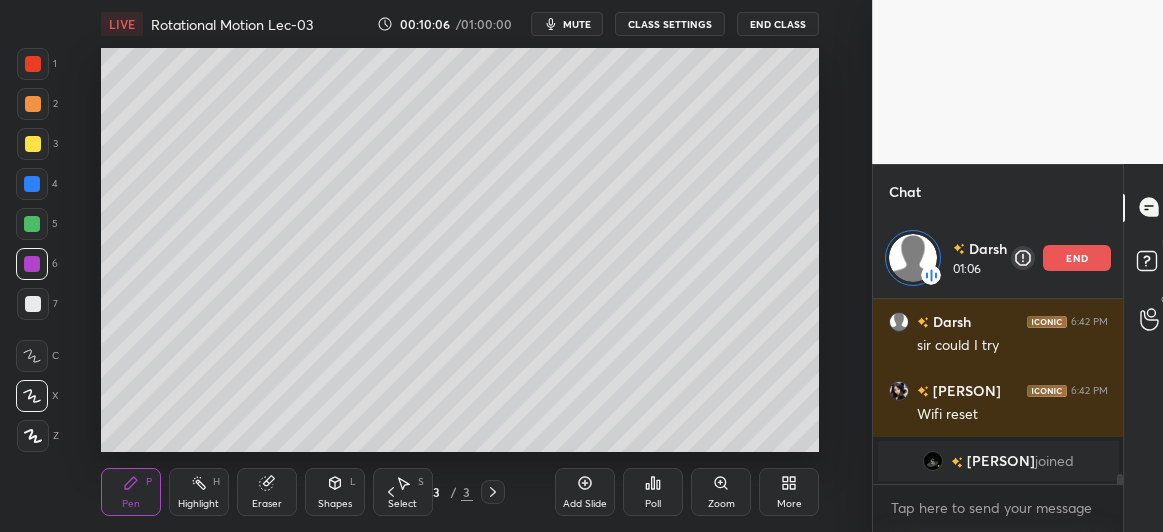 click on "Eraser" at bounding box center [267, 492] 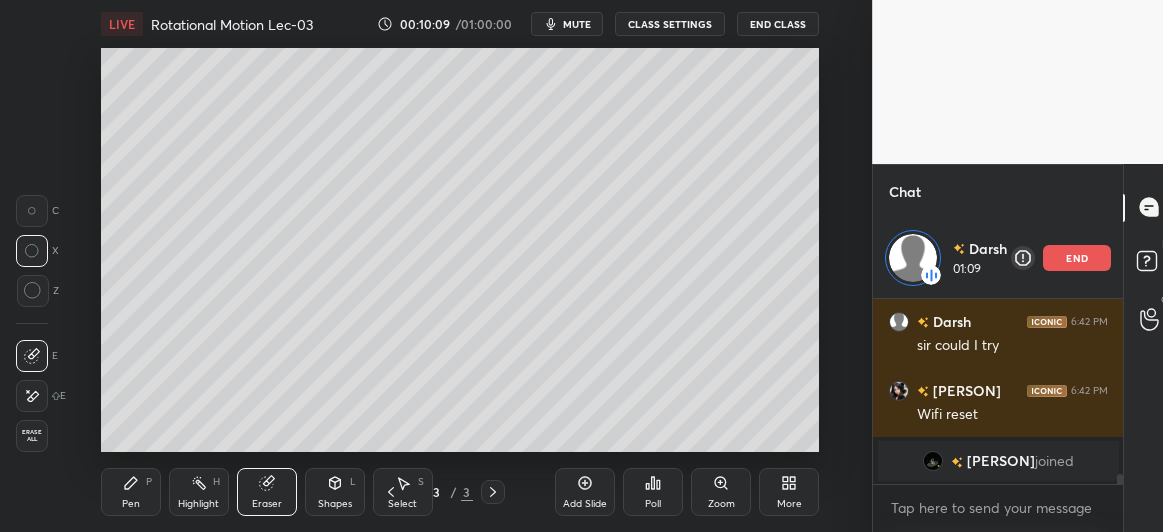 click 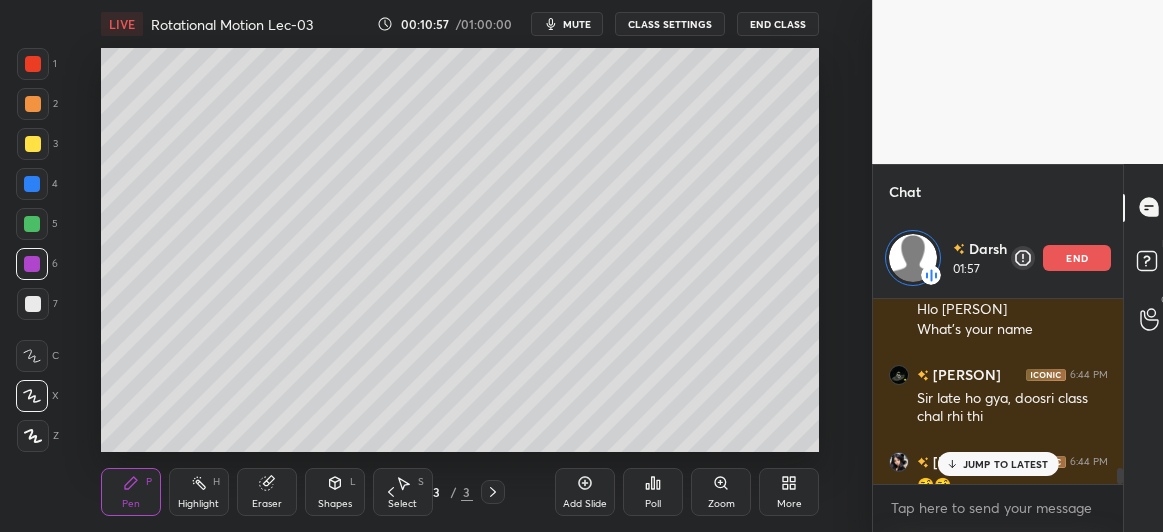 scroll, scrollTop: 3572, scrollLeft: 0, axis: vertical 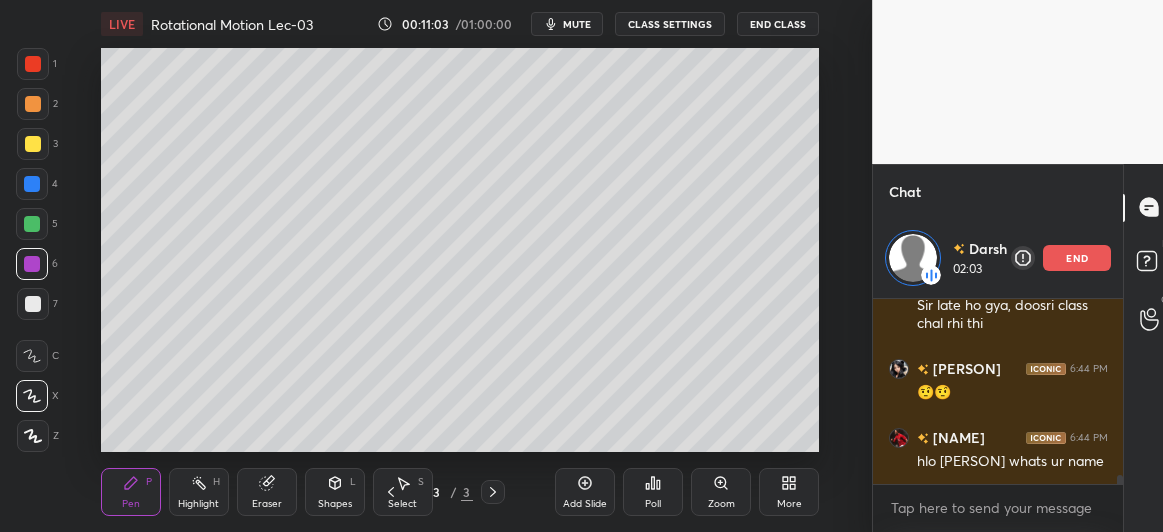 click on "Add Slide" at bounding box center (585, 492) 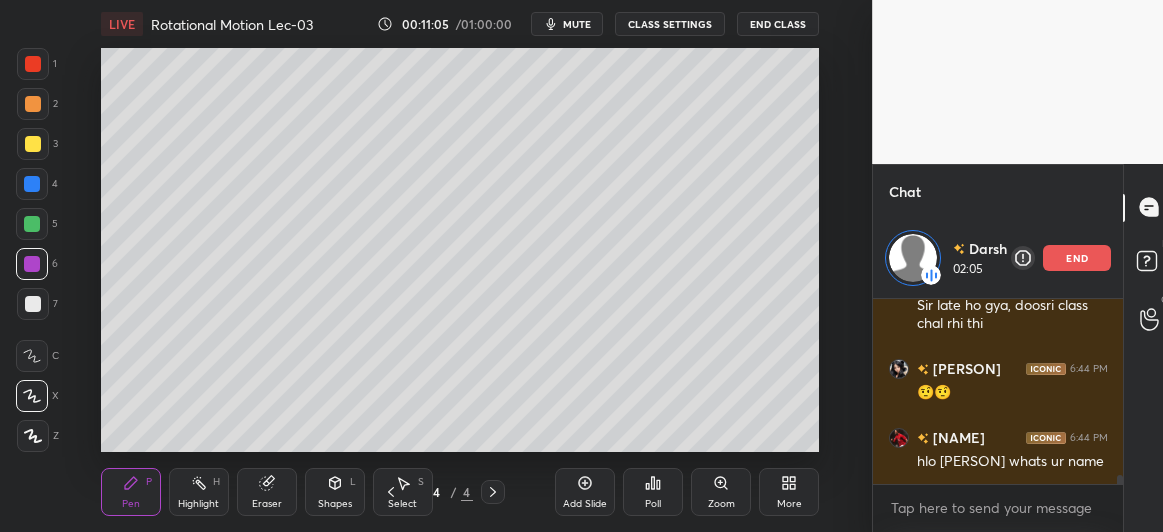 click on "Shapes L" at bounding box center [335, 492] 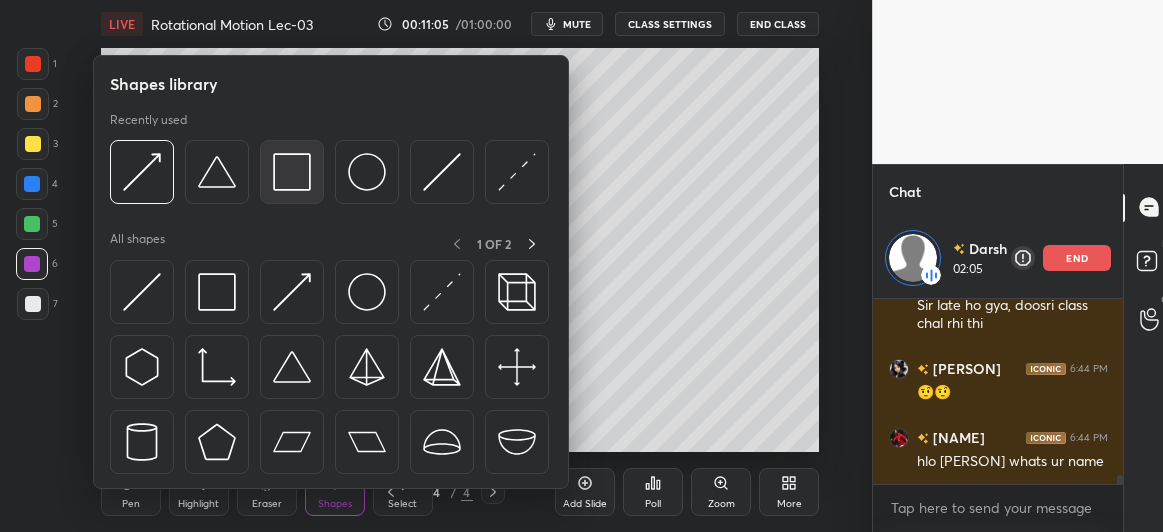 click at bounding box center [292, 172] 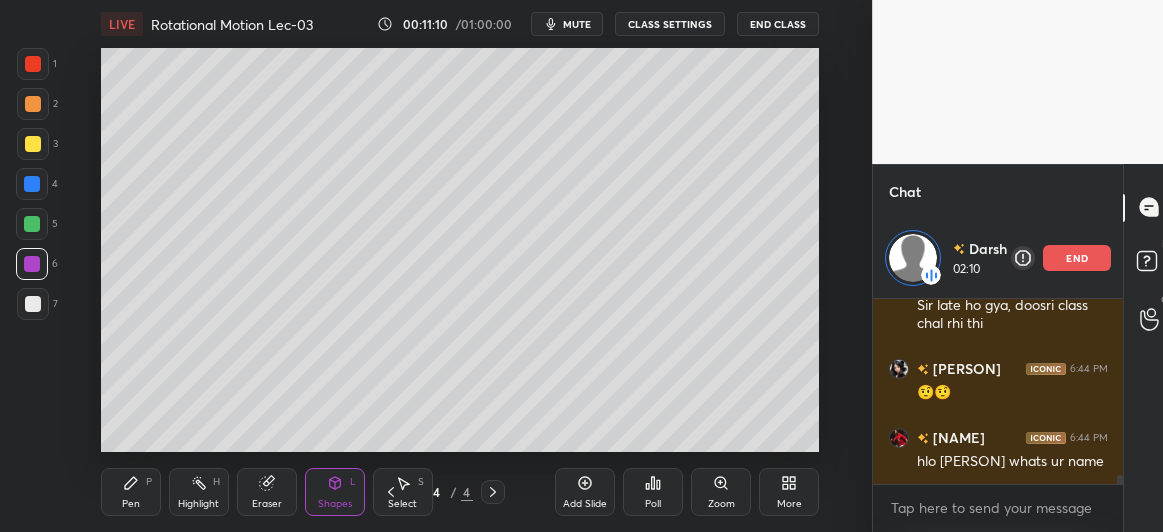 click on "Eraser" at bounding box center [267, 492] 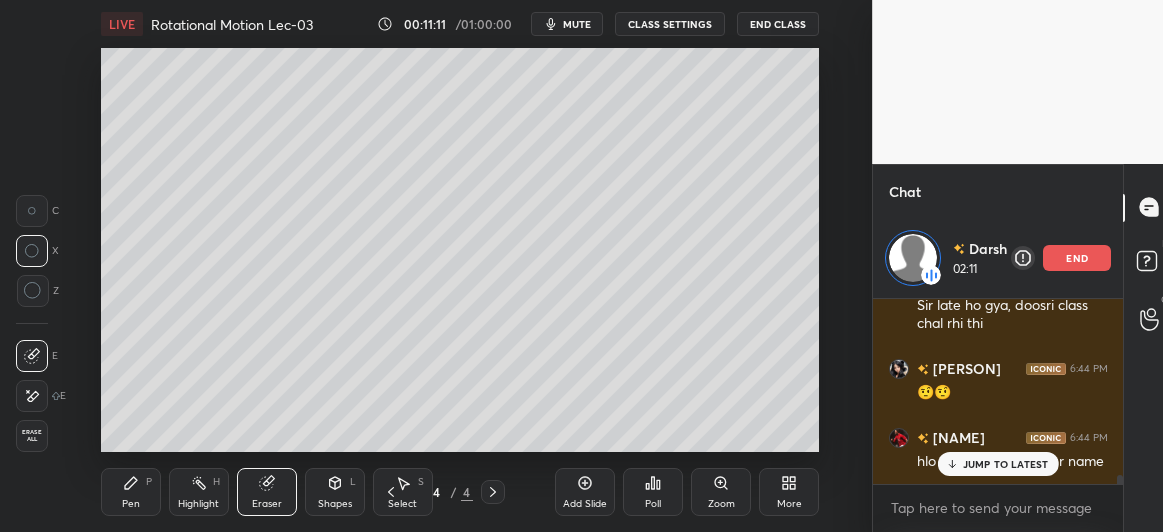 scroll, scrollTop: 3658, scrollLeft: 0, axis: vertical 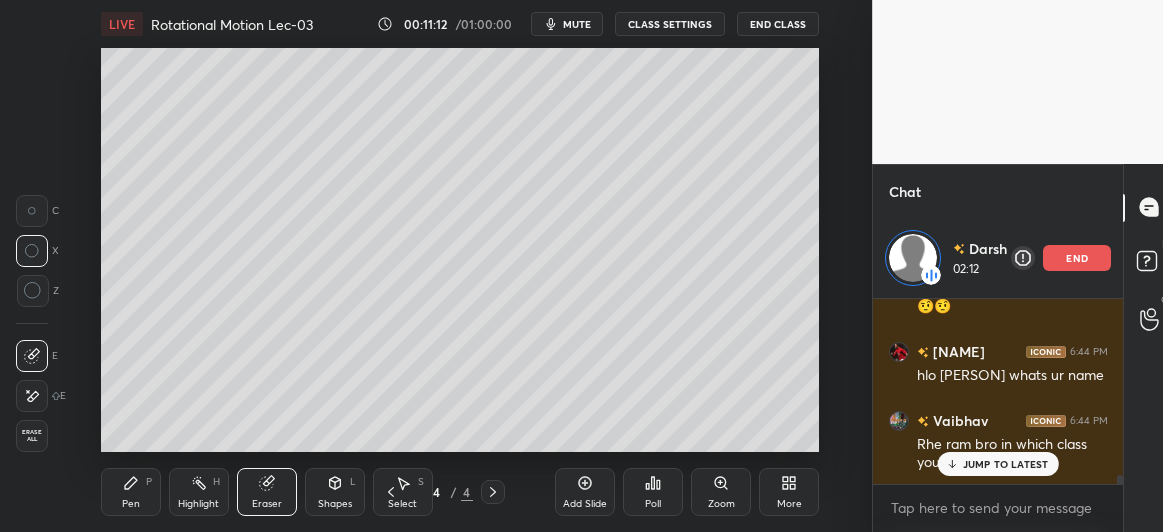 click at bounding box center (33, 291) 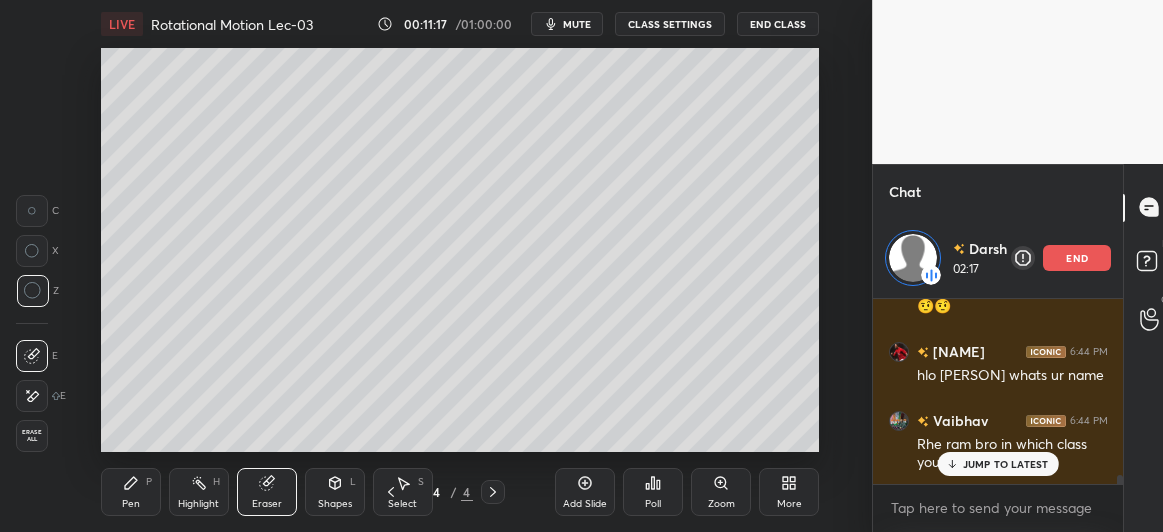 scroll, scrollTop: 3727, scrollLeft: 0, axis: vertical 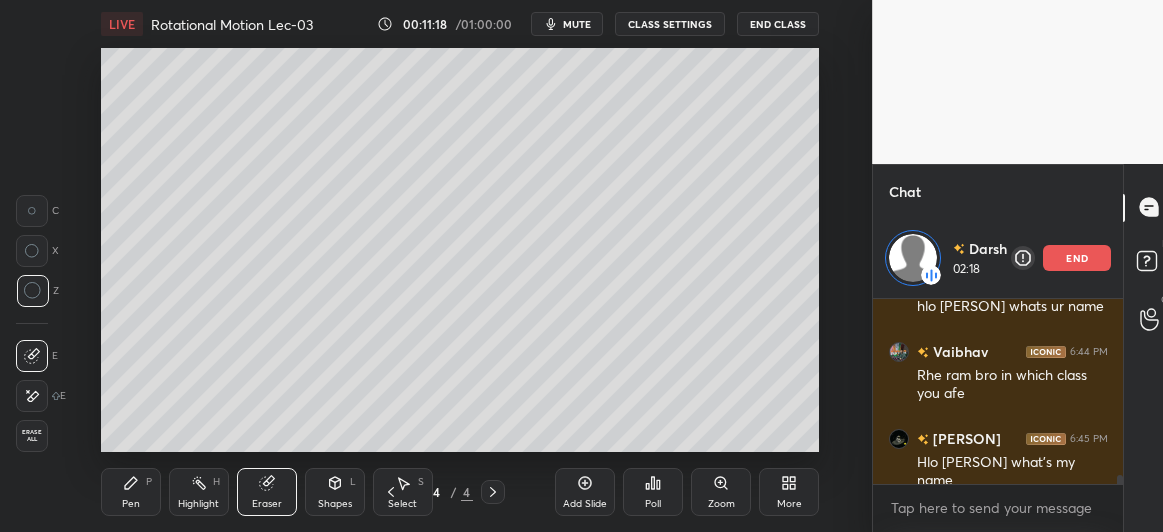 click on "Shapes L" at bounding box center (335, 492) 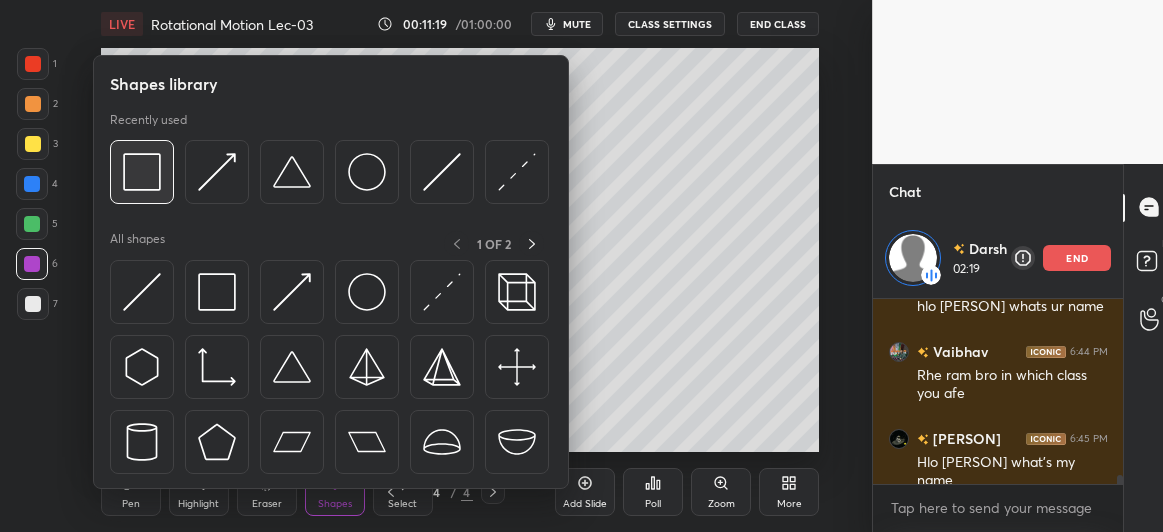 click at bounding box center [142, 172] 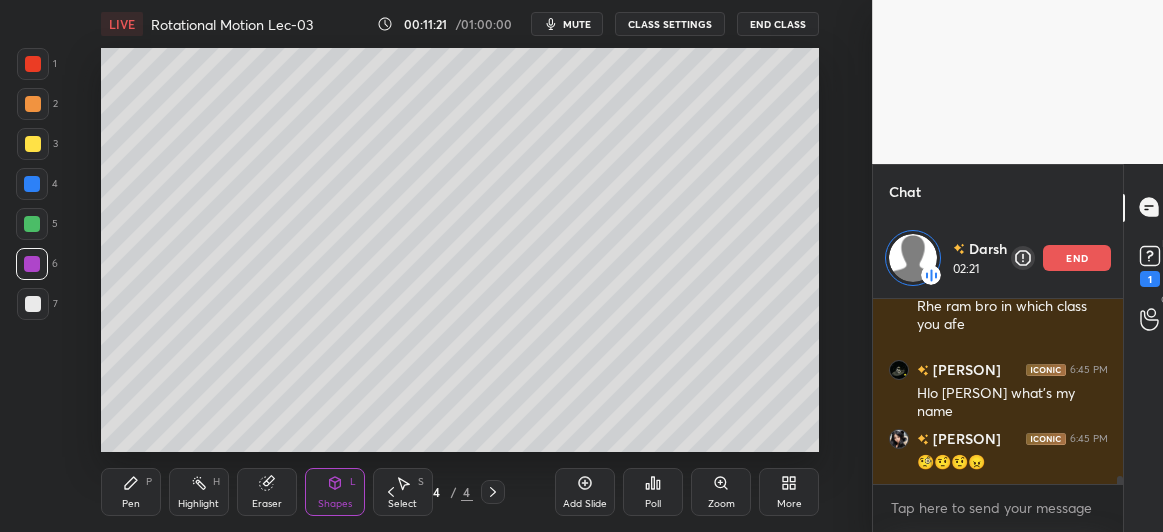 scroll, scrollTop: 3866, scrollLeft: 0, axis: vertical 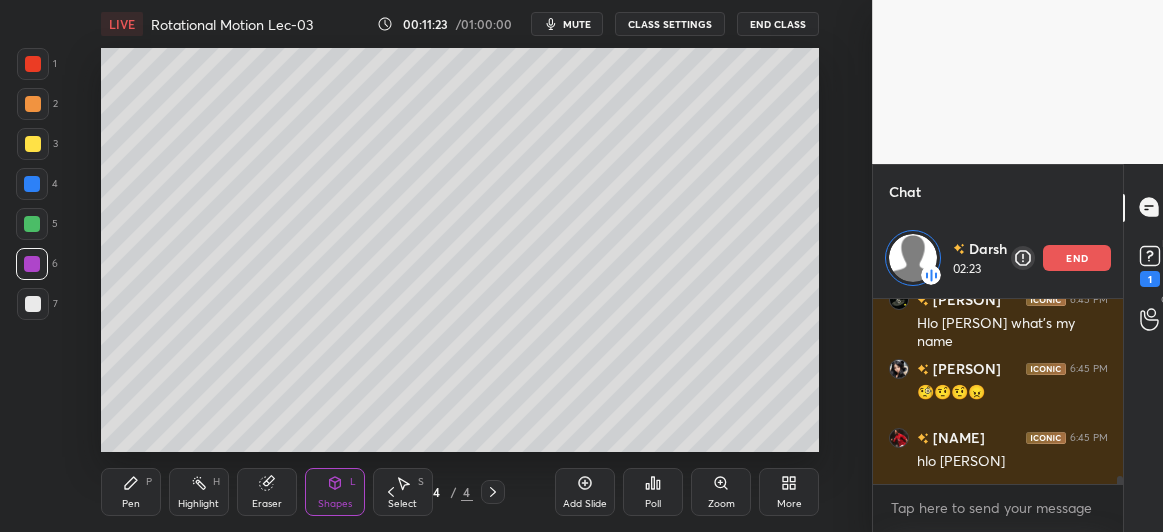 click on "Pen P" at bounding box center (131, 492) 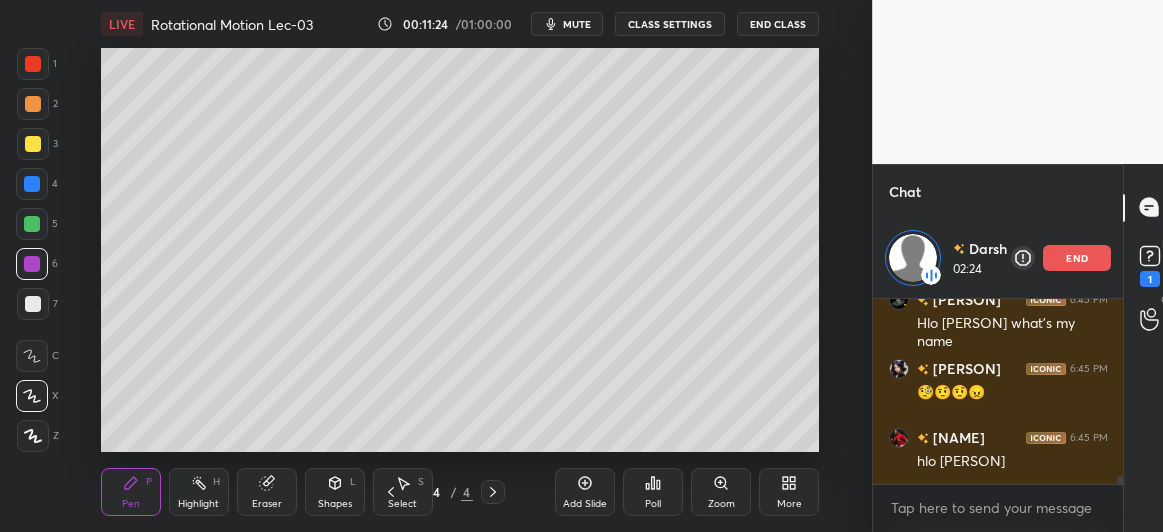 click at bounding box center (33, 304) 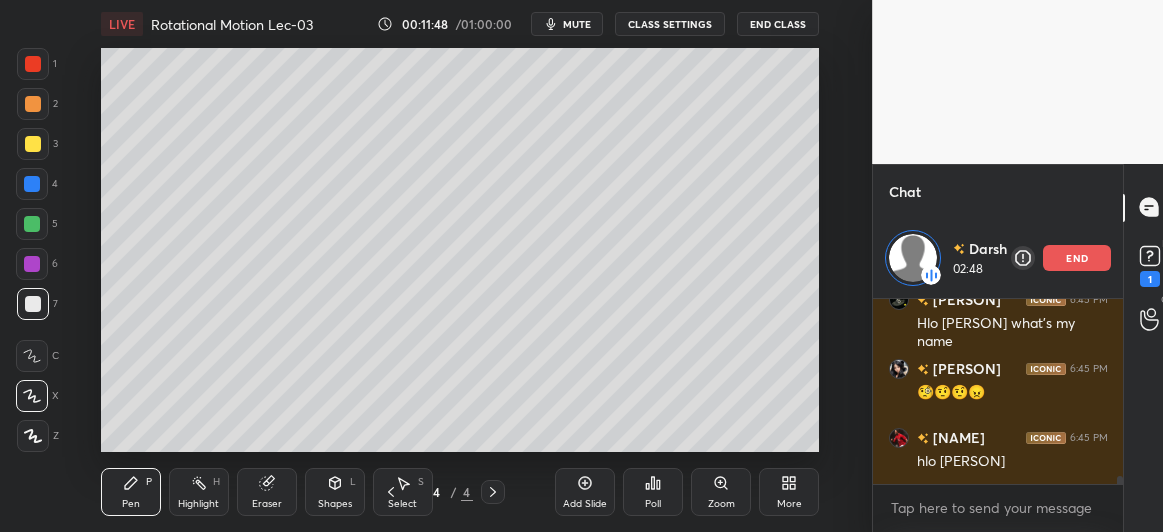 click 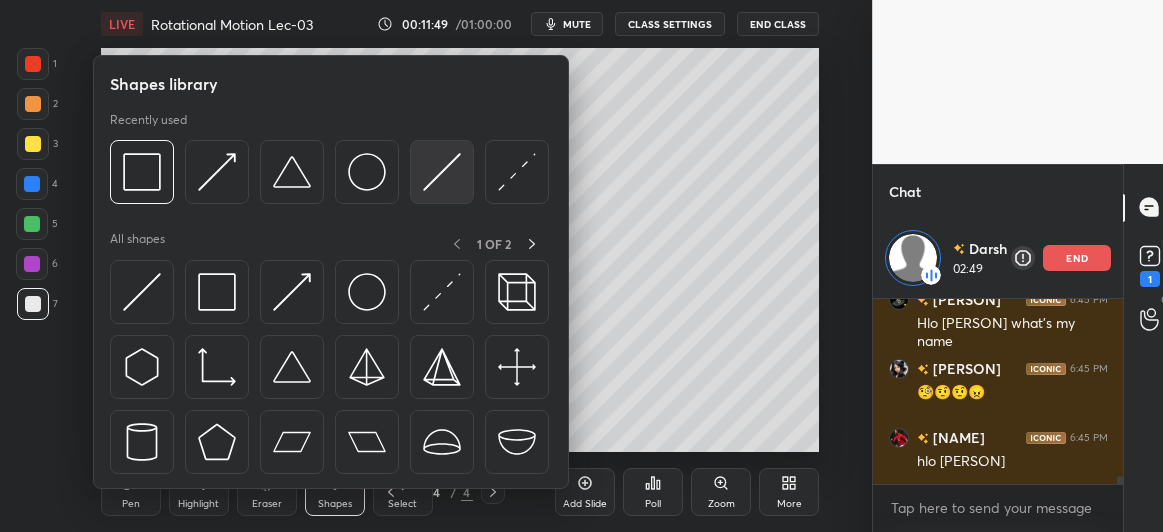 click at bounding box center [442, 172] 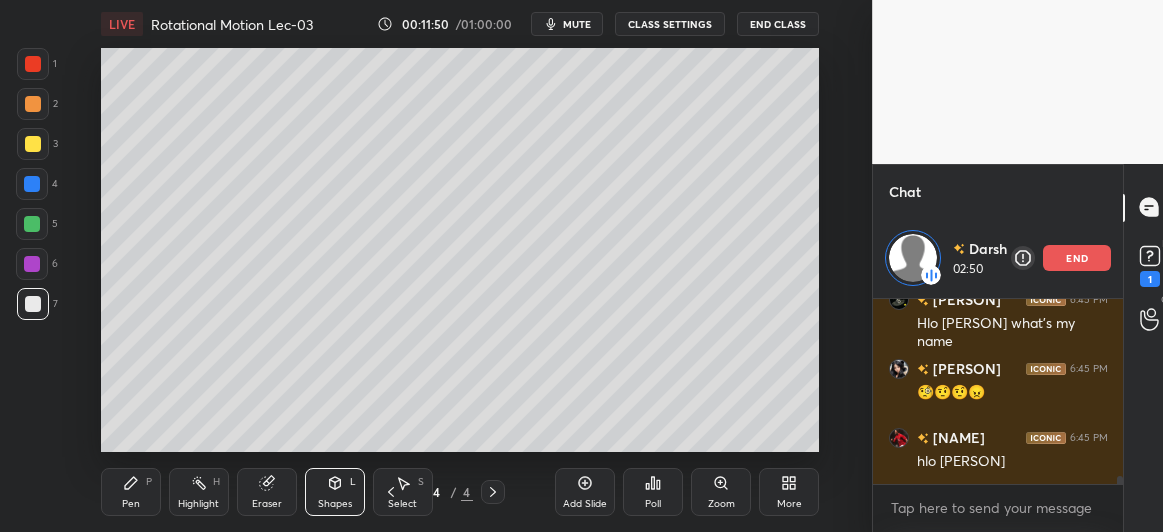 click at bounding box center (33, 144) 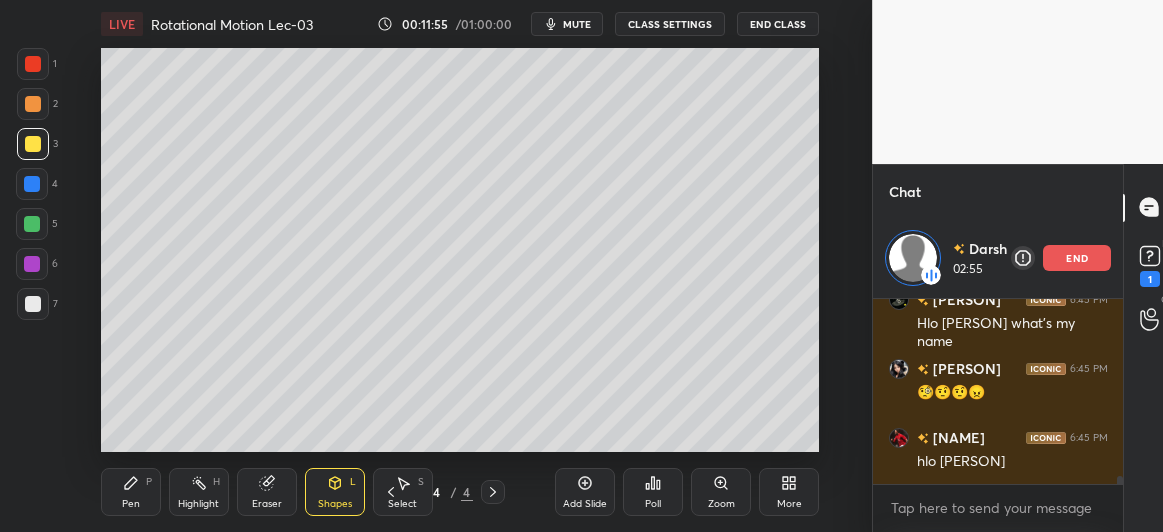 scroll, scrollTop: 3935, scrollLeft: 0, axis: vertical 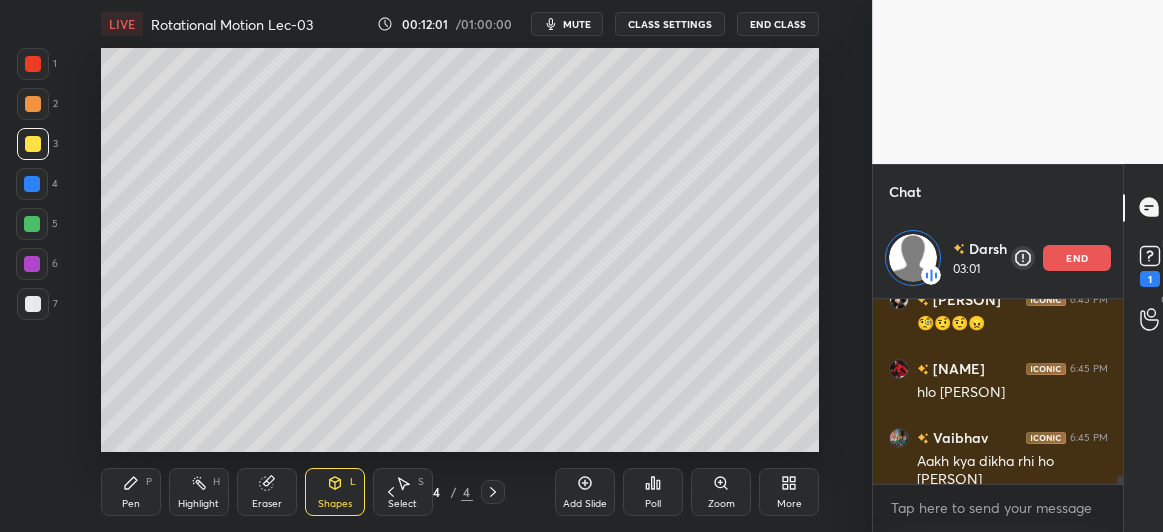 click at bounding box center [32, 224] 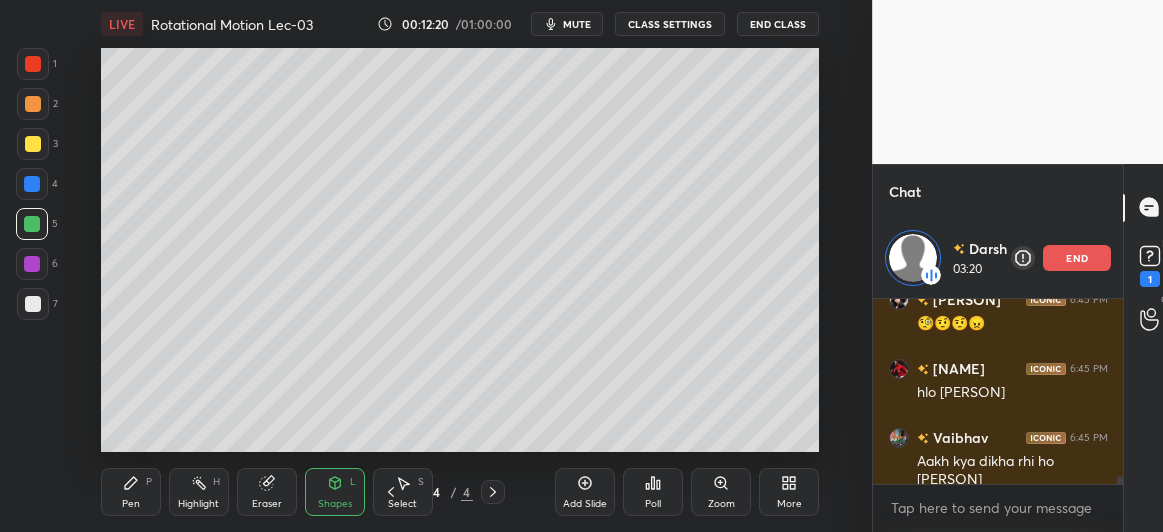 scroll, scrollTop: 4107, scrollLeft: 0, axis: vertical 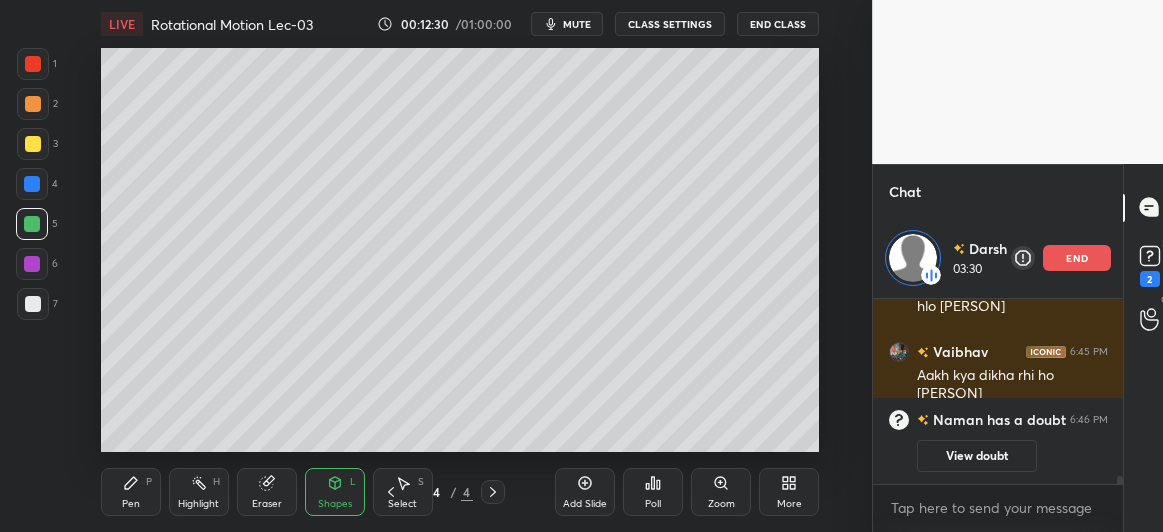 click 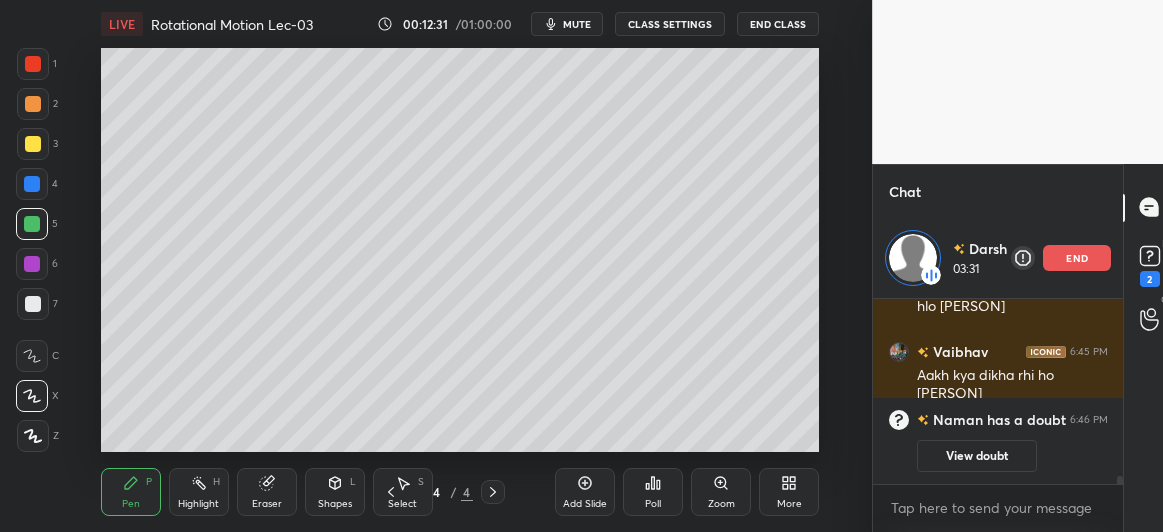 click at bounding box center [33, 304] 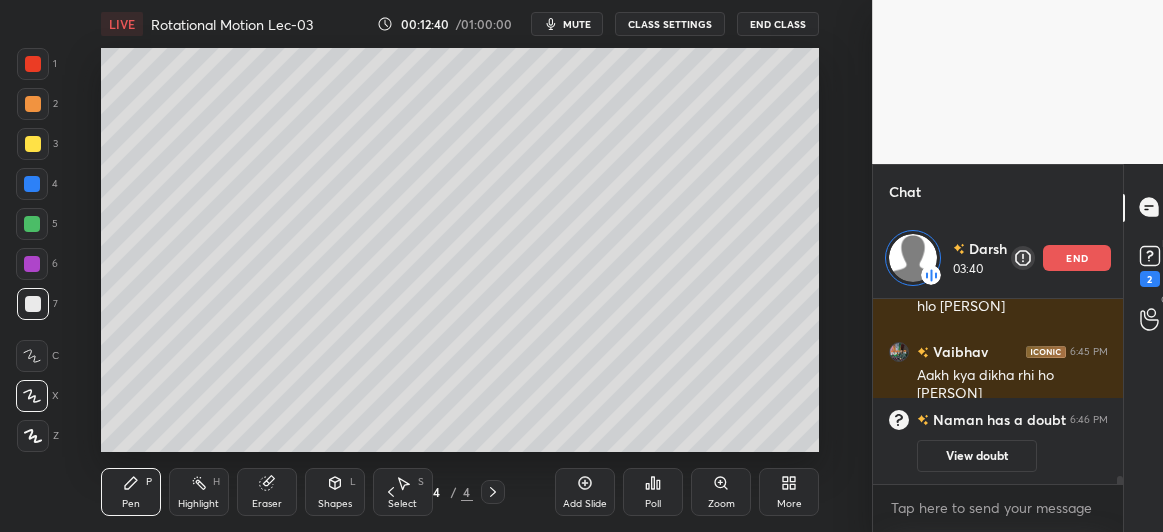 scroll, scrollTop: 3838, scrollLeft: 0, axis: vertical 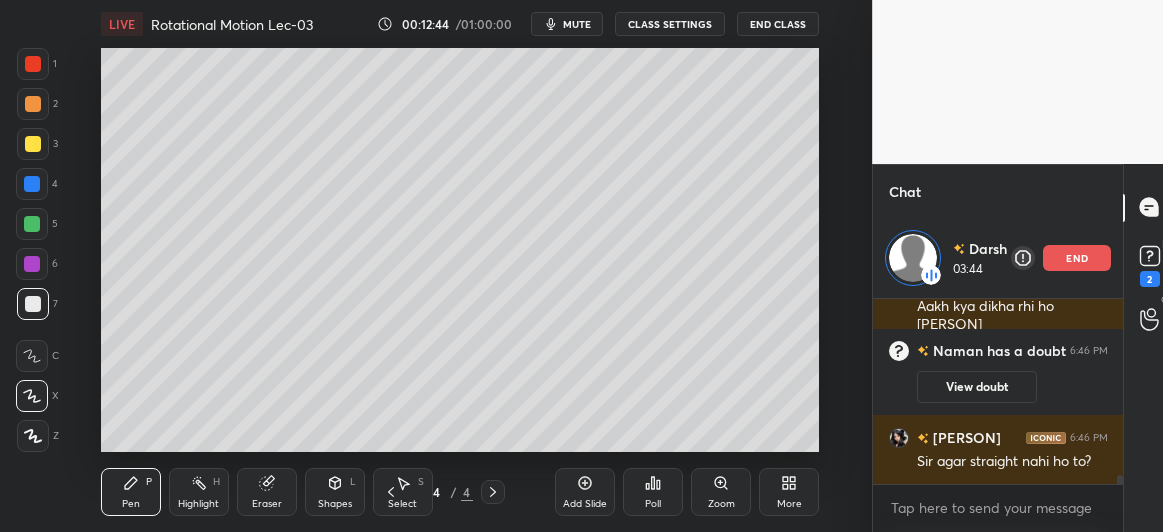 click at bounding box center [33, 144] 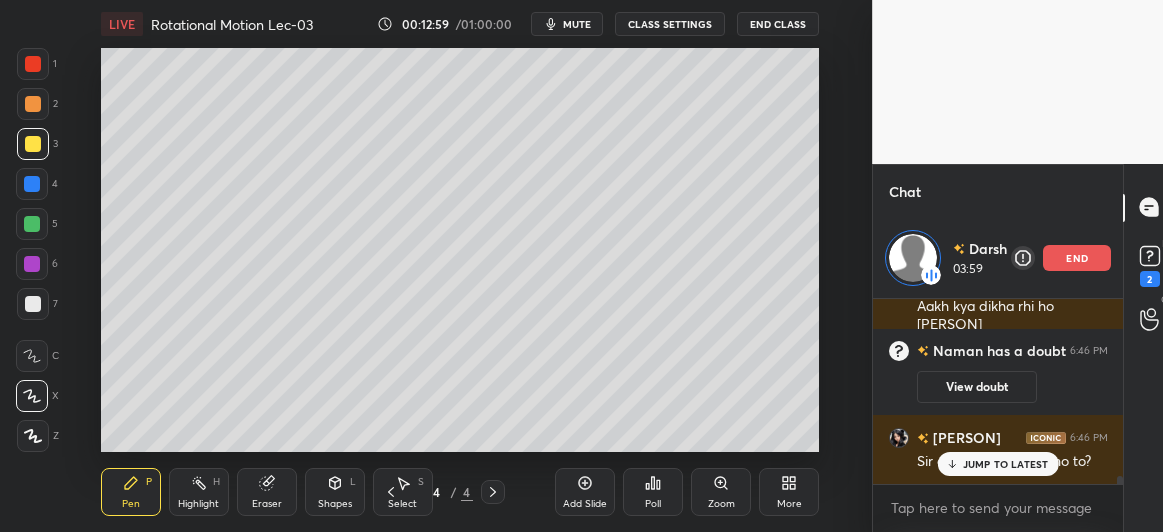 scroll, scrollTop: 3924, scrollLeft: 0, axis: vertical 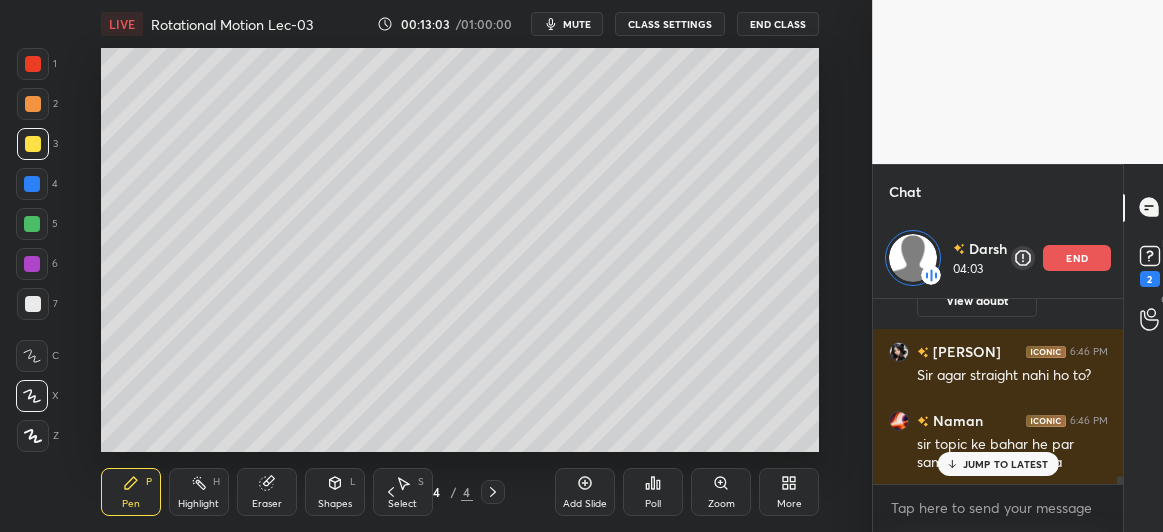 click on "JUMP TO LATEST" at bounding box center [998, 464] 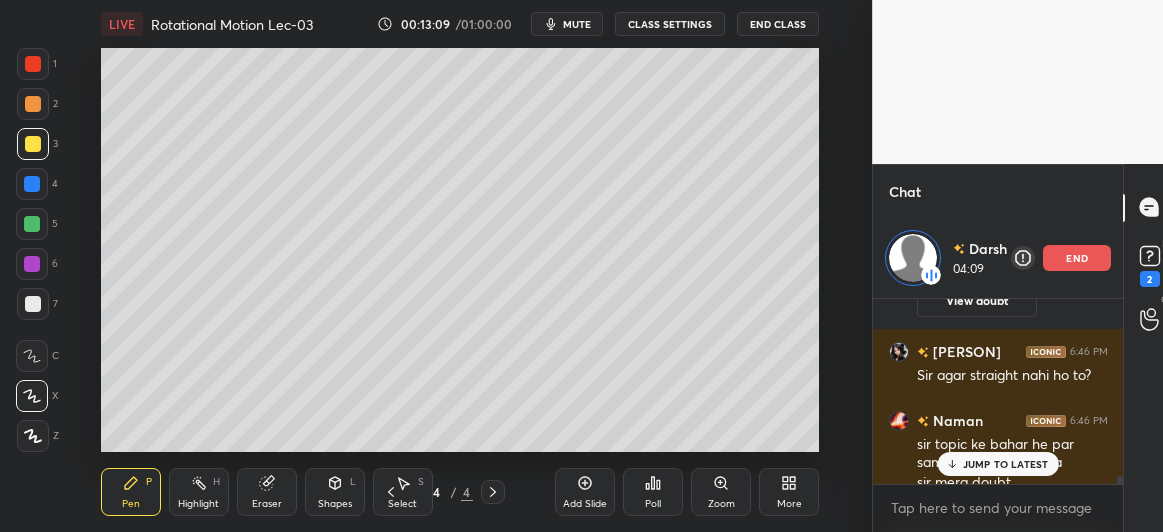 scroll, scrollTop: 3944, scrollLeft: 0, axis: vertical 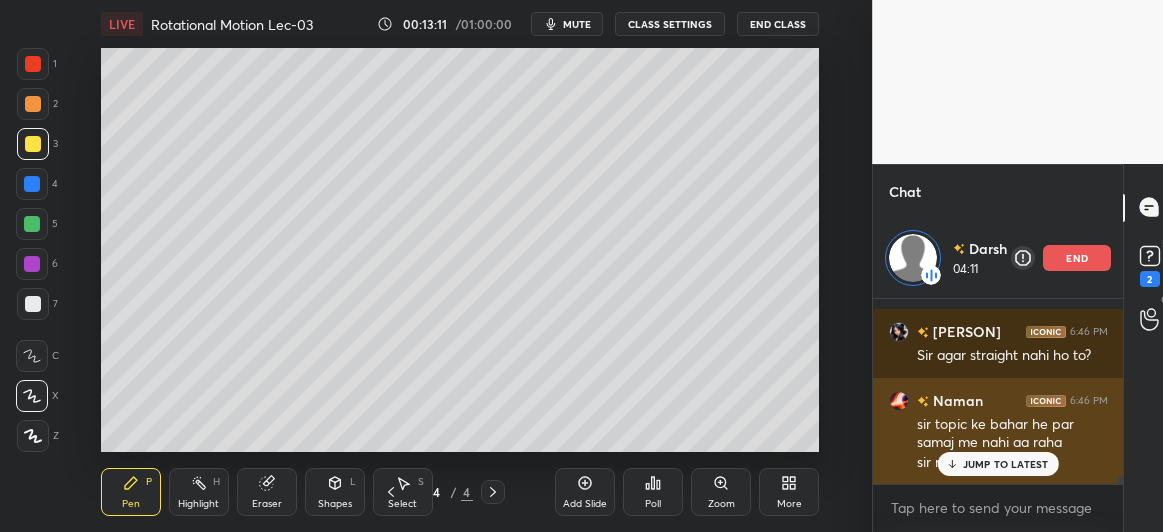 click on "JUMP TO LATEST" at bounding box center (1006, 464) 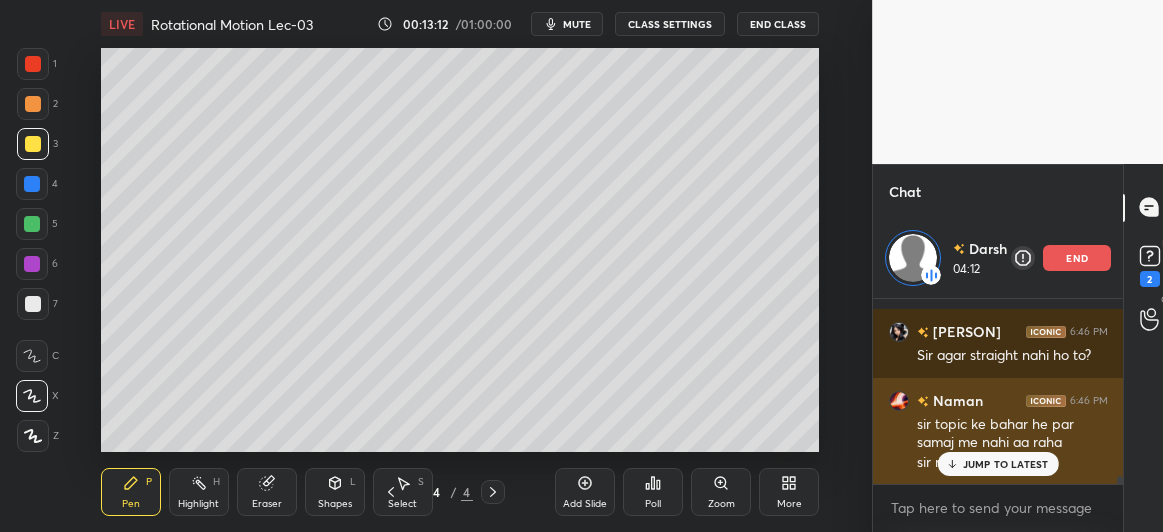 scroll, scrollTop: 4013, scrollLeft: 0, axis: vertical 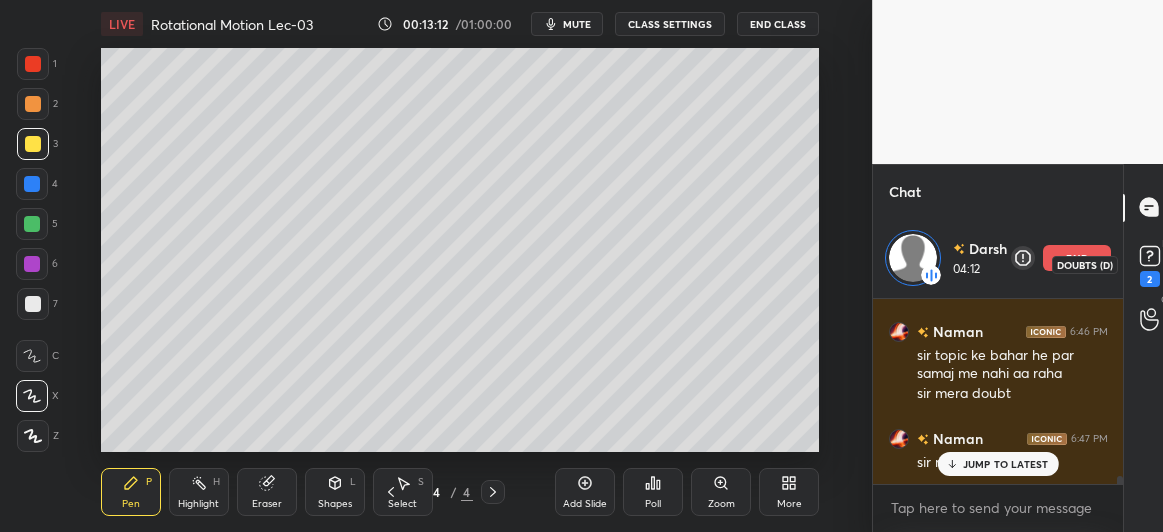 click 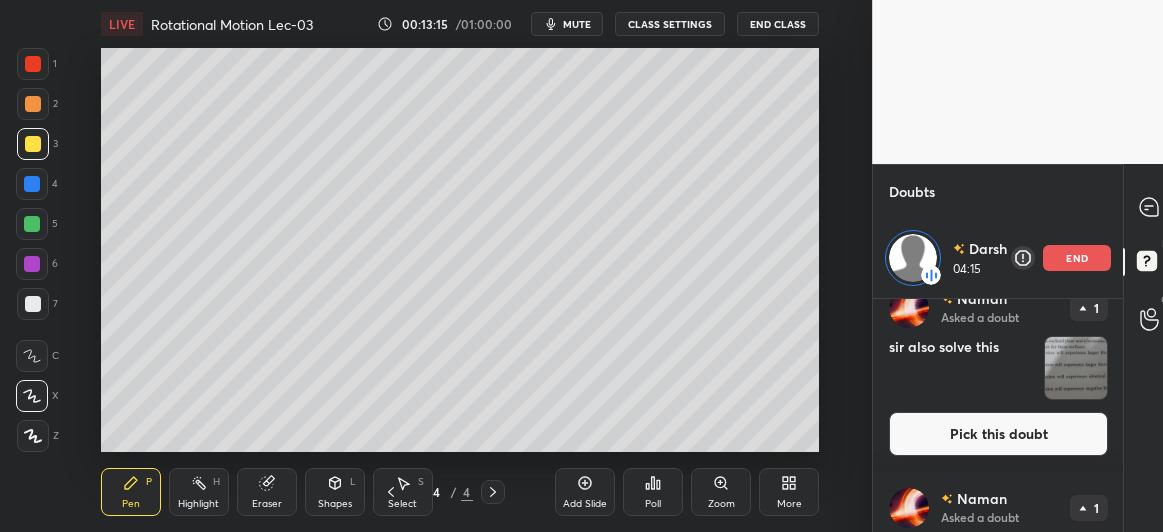 scroll, scrollTop: 0, scrollLeft: 0, axis: both 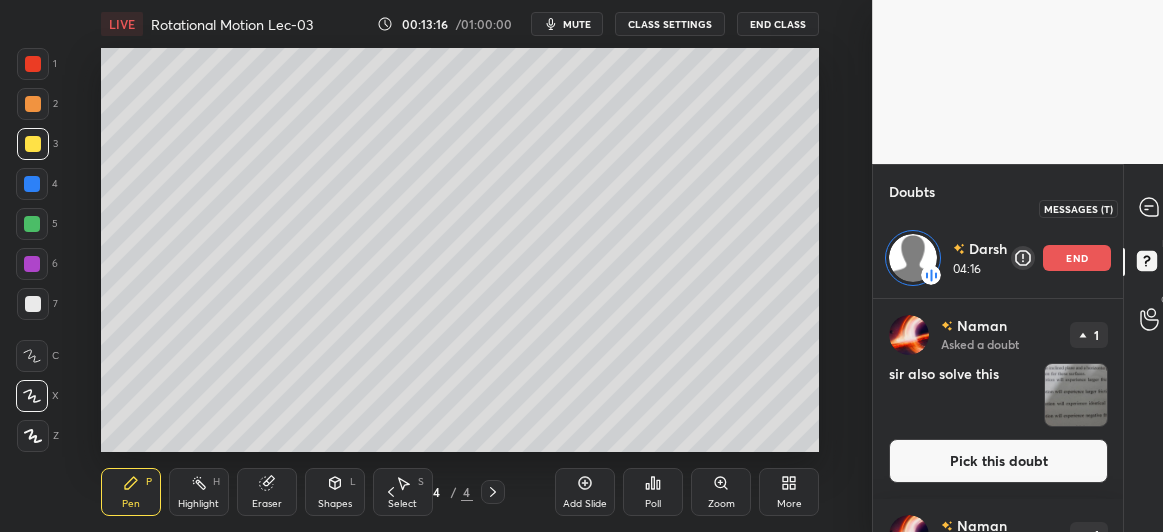 click 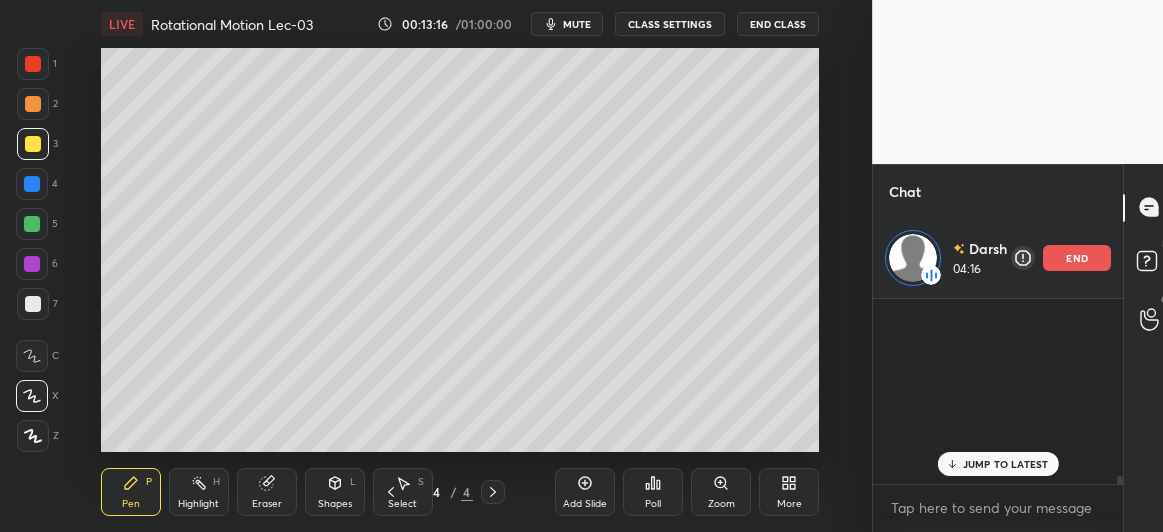 scroll, scrollTop: 4258, scrollLeft: 0, axis: vertical 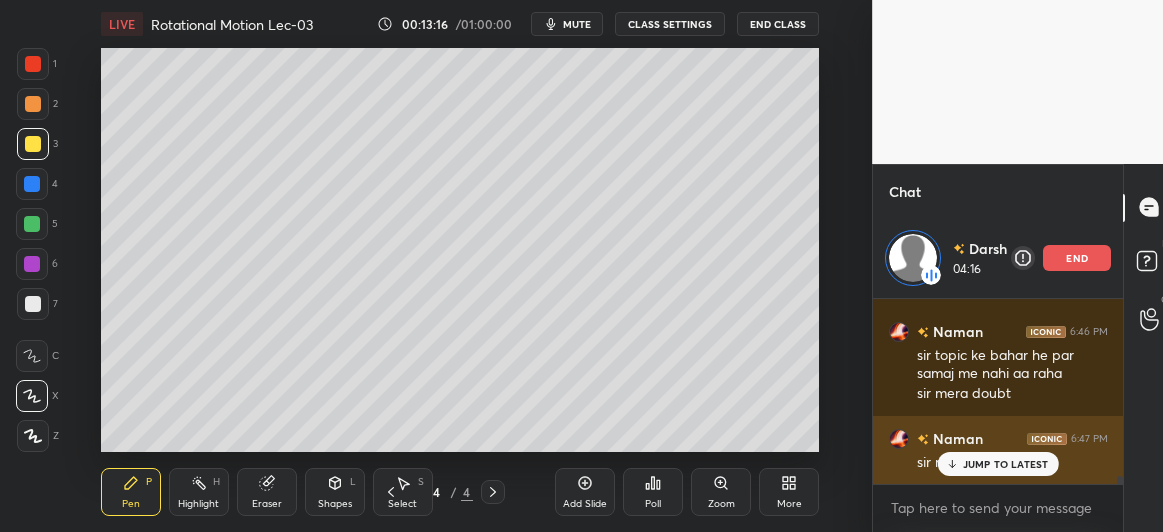 click on "JUMP TO LATEST" at bounding box center [1006, 464] 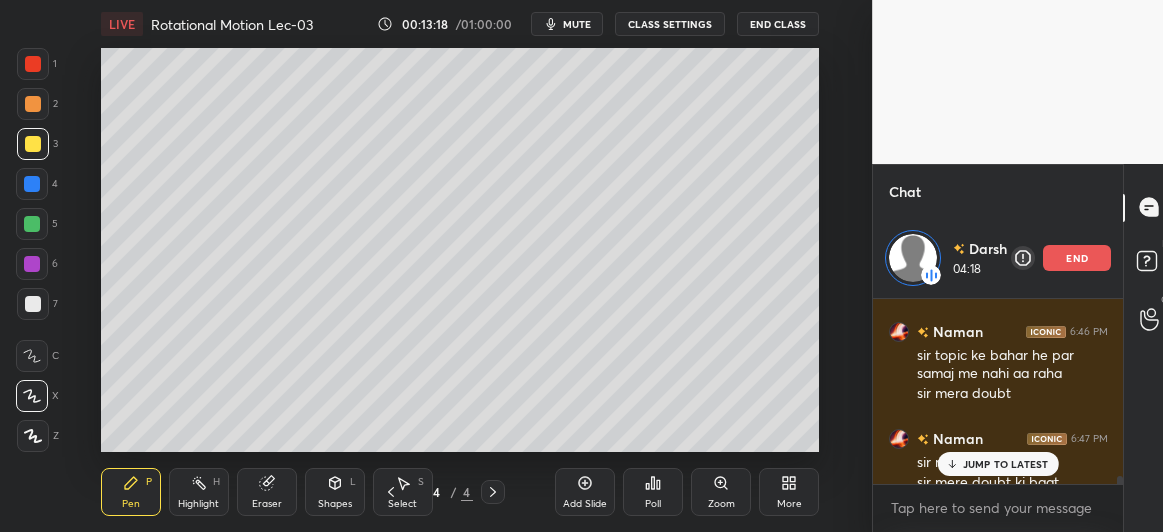 scroll, scrollTop: 4278, scrollLeft: 0, axis: vertical 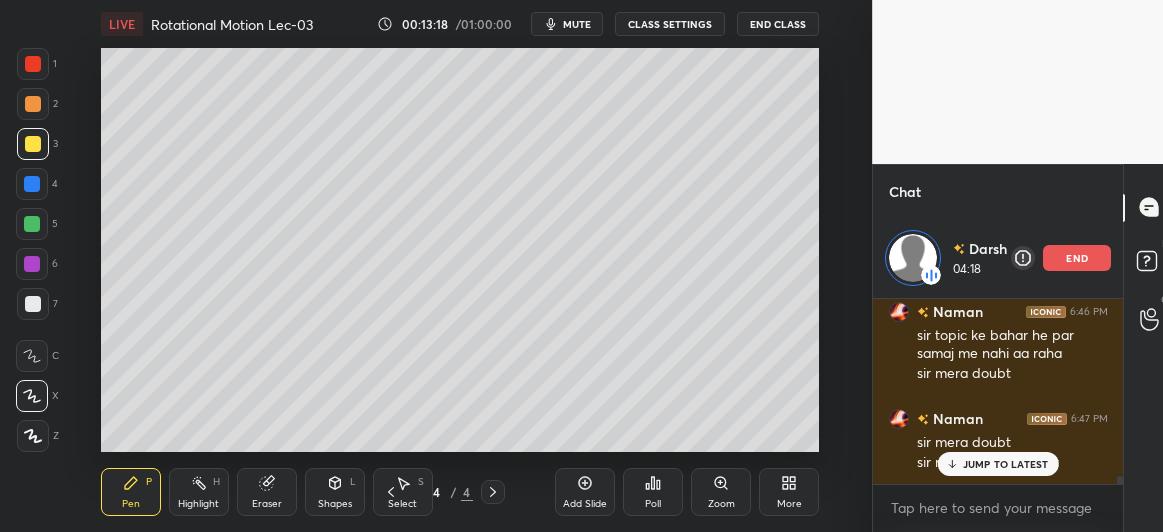 click 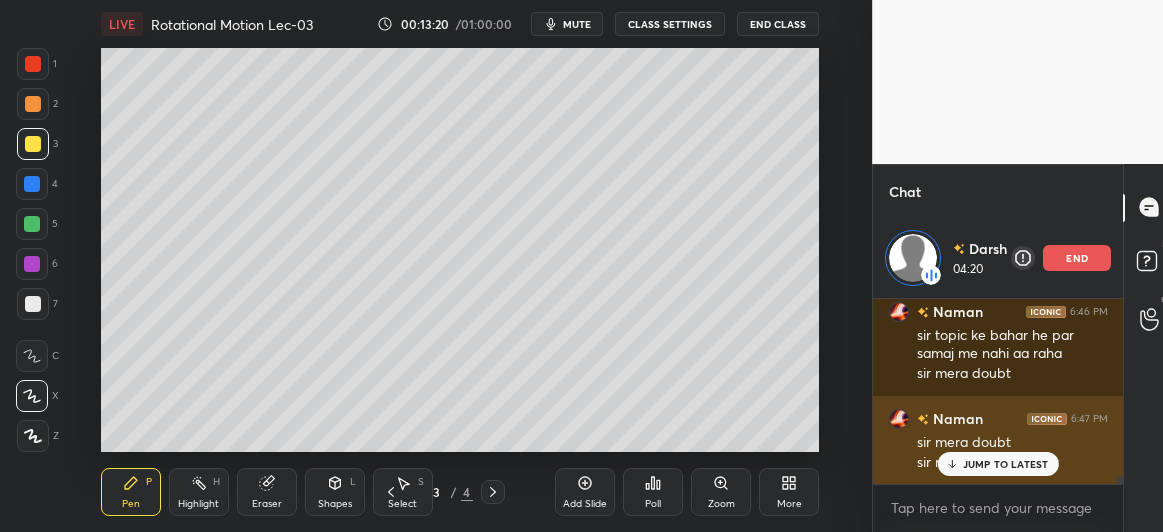 click on "JUMP TO LATEST" at bounding box center [1006, 464] 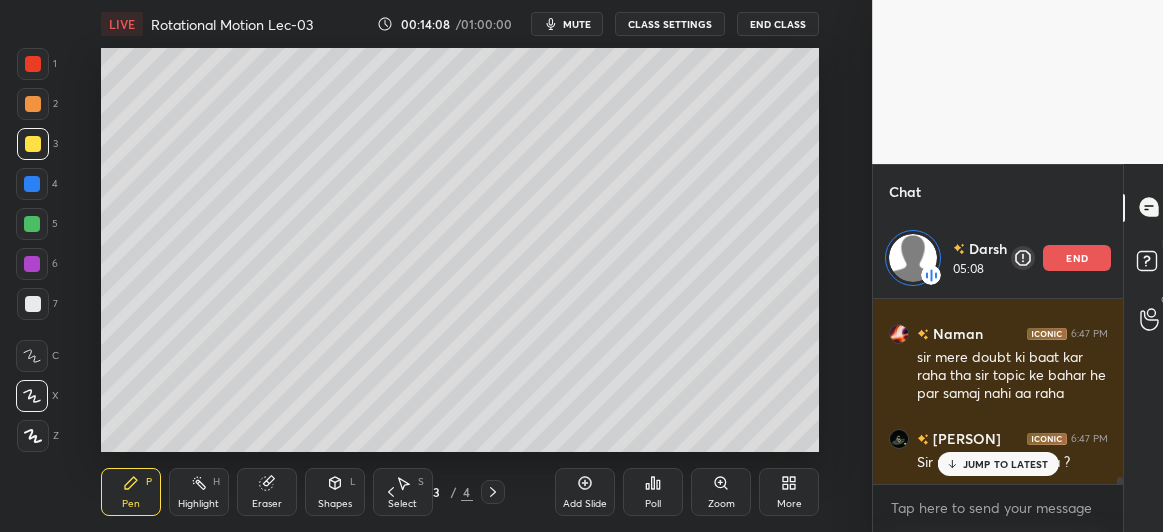 scroll, scrollTop: 4590, scrollLeft: 0, axis: vertical 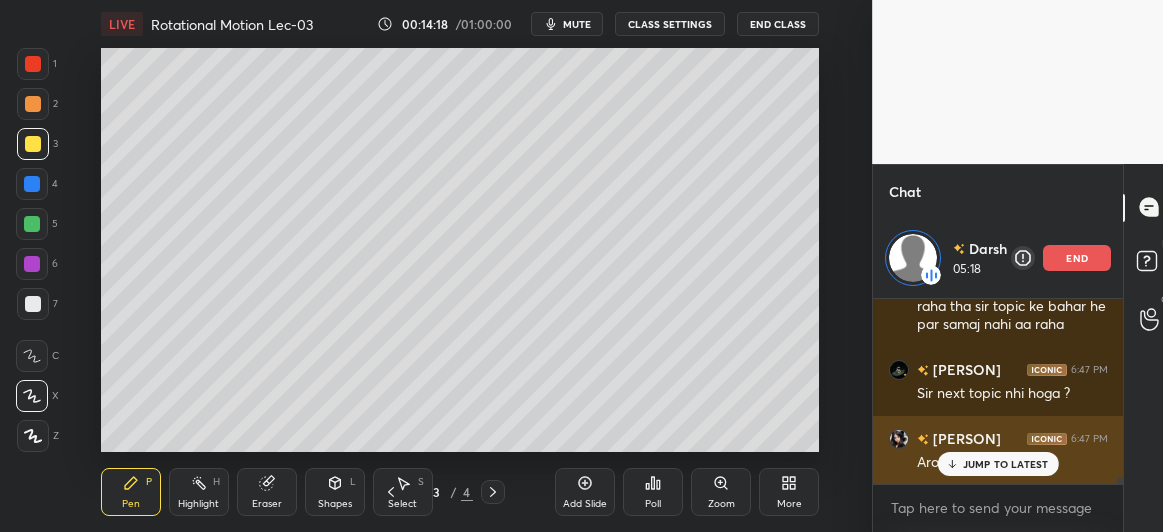 click on "JUMP TO LATEST" at bounding box center [1006, 464] 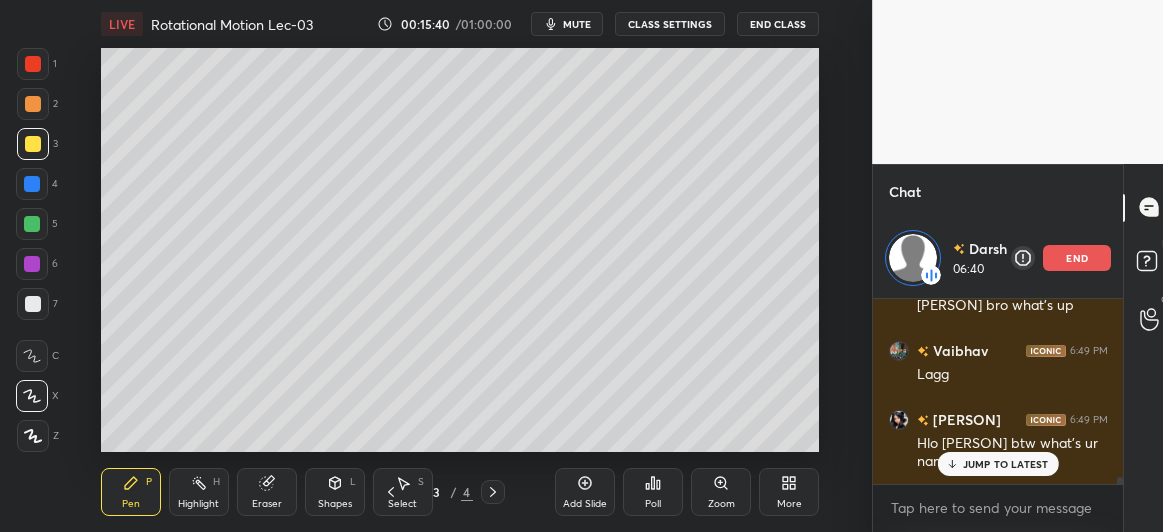 scroll, scrollTop: 4884, scrollLeft: 0, axis: vertical 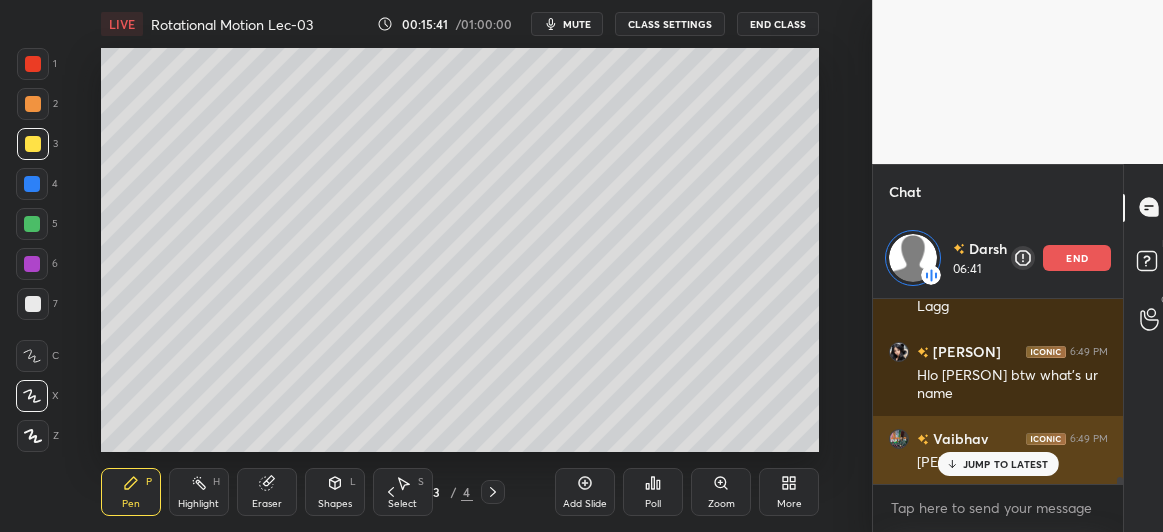 click on "MEHUL 6:49 PM Hlo Vaibhav btw what's ur name" at bounding box center [998, 372] 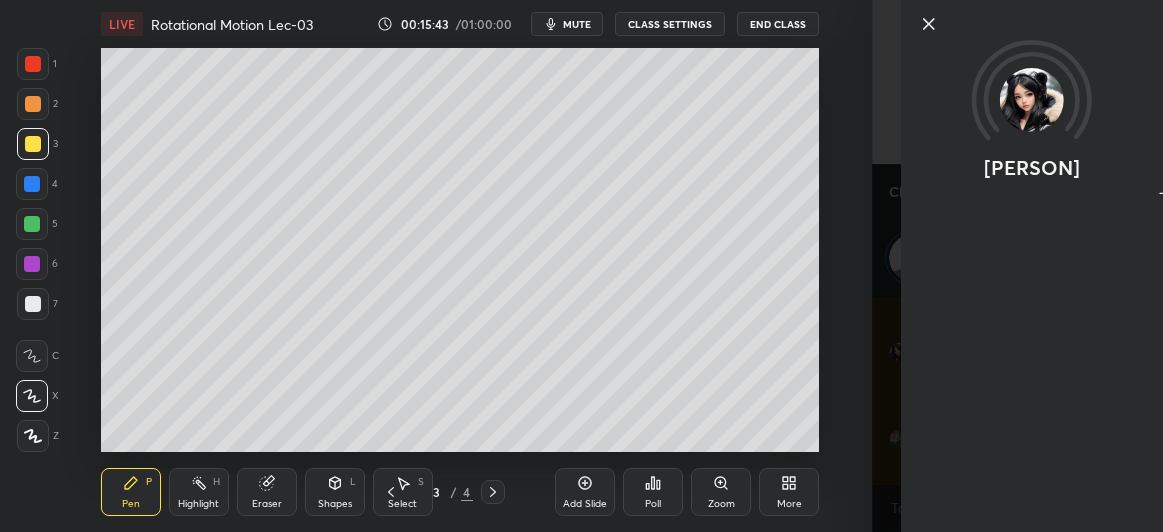 click 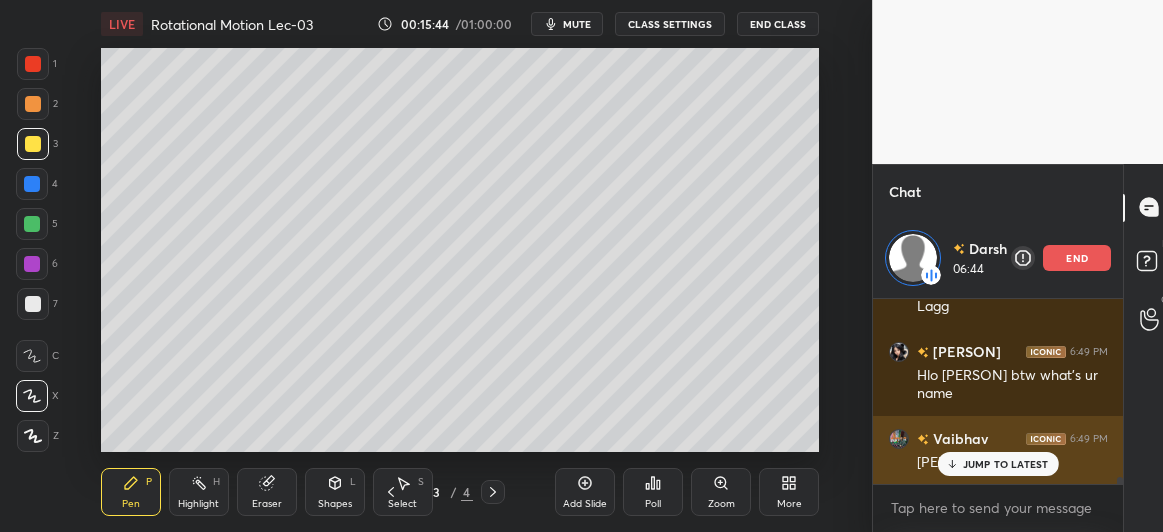 click on "JUMP TO LATEST" at bounding box center [1006, 464] 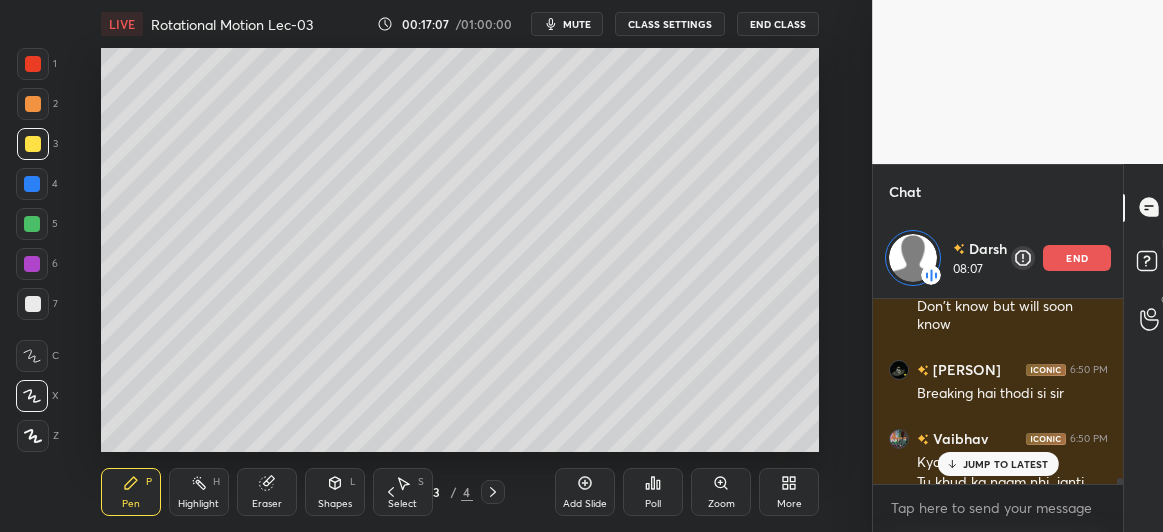 scroll, scrollTop: 5287, scrollLeft: 0, axis: vertical 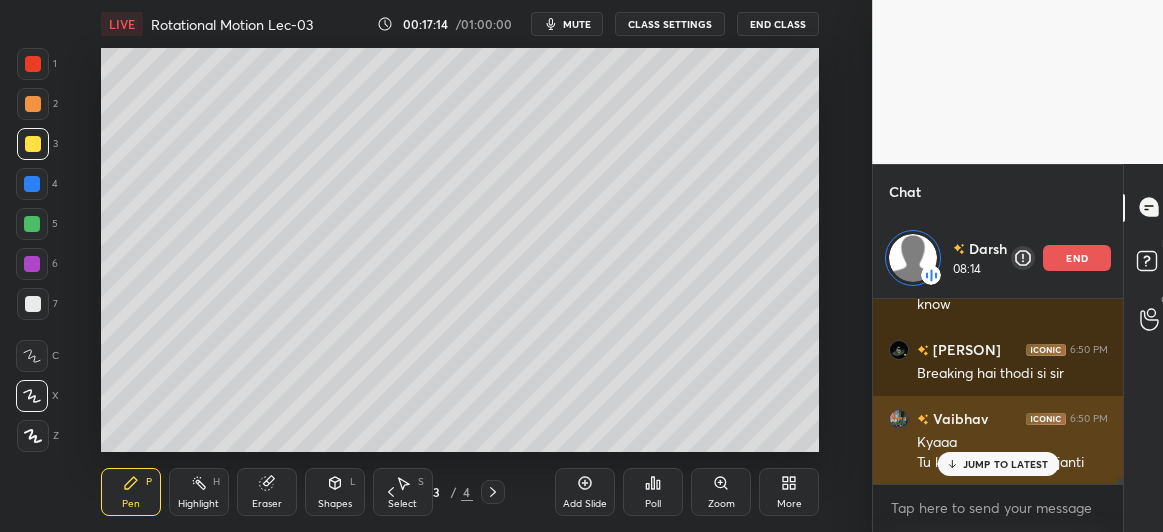 click on "JUMP TO LATEST" at bounding box center (1006, 464) 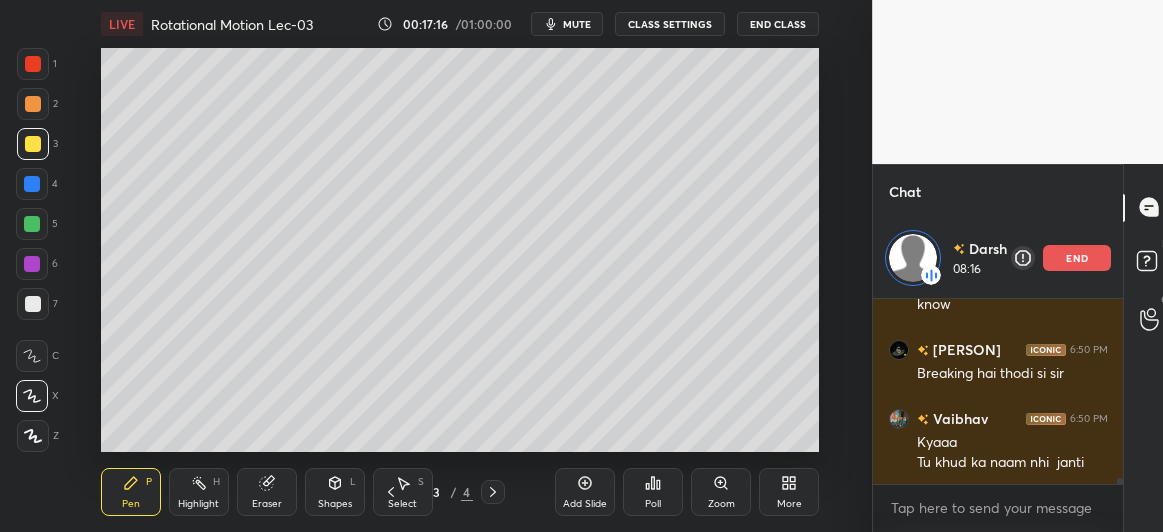 click 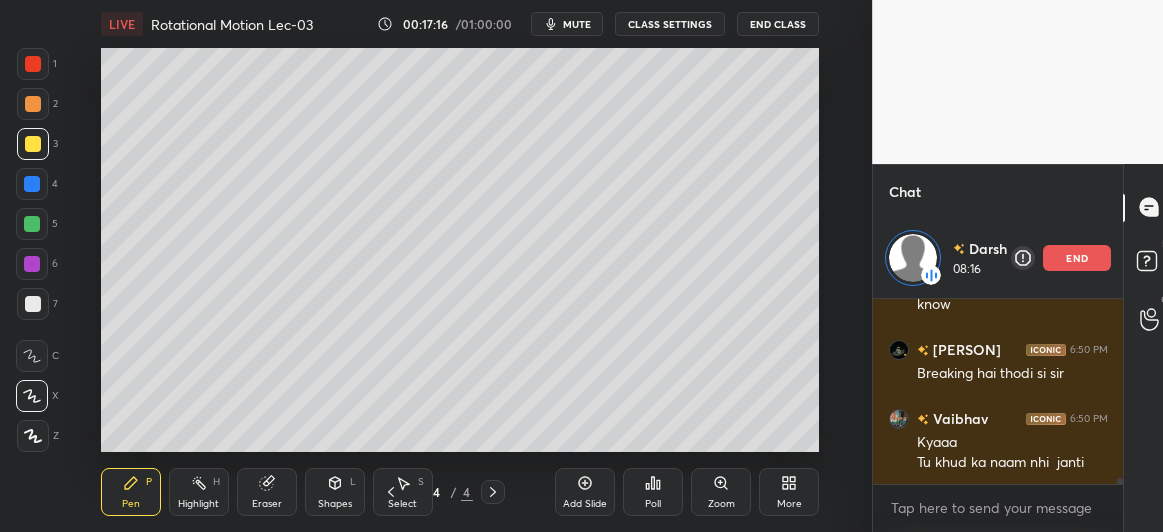 click on "Add Slide" at bounding box center (585, 492) 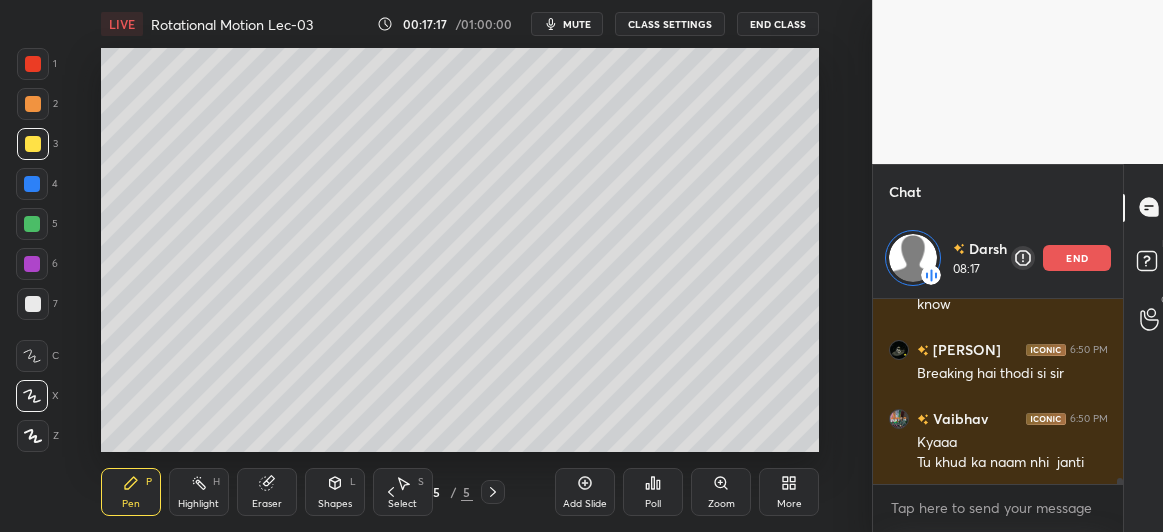 click on "Shapes" at bounding box center [335, 504] 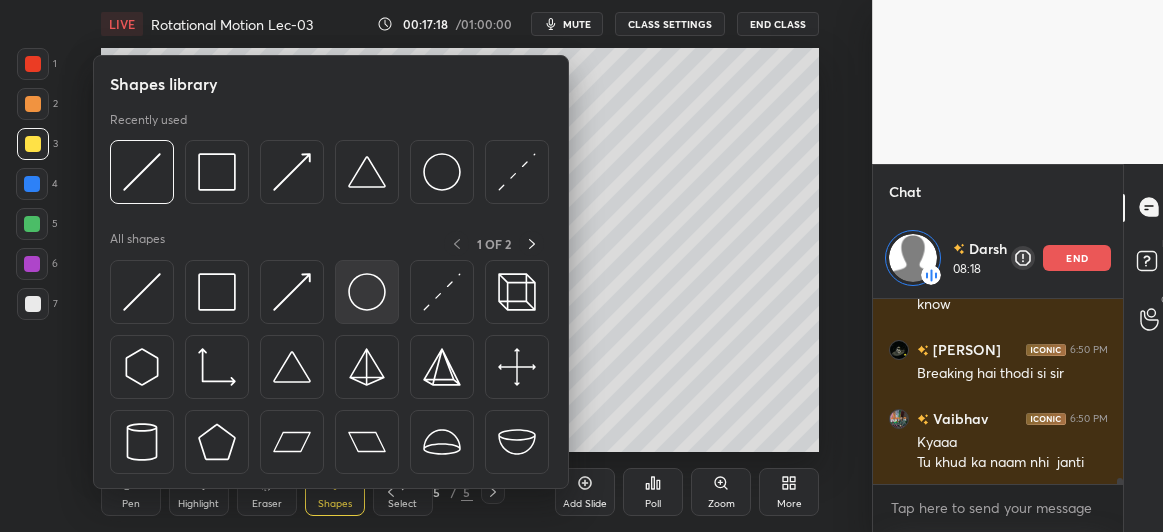 click at bounding box center [367, 292] 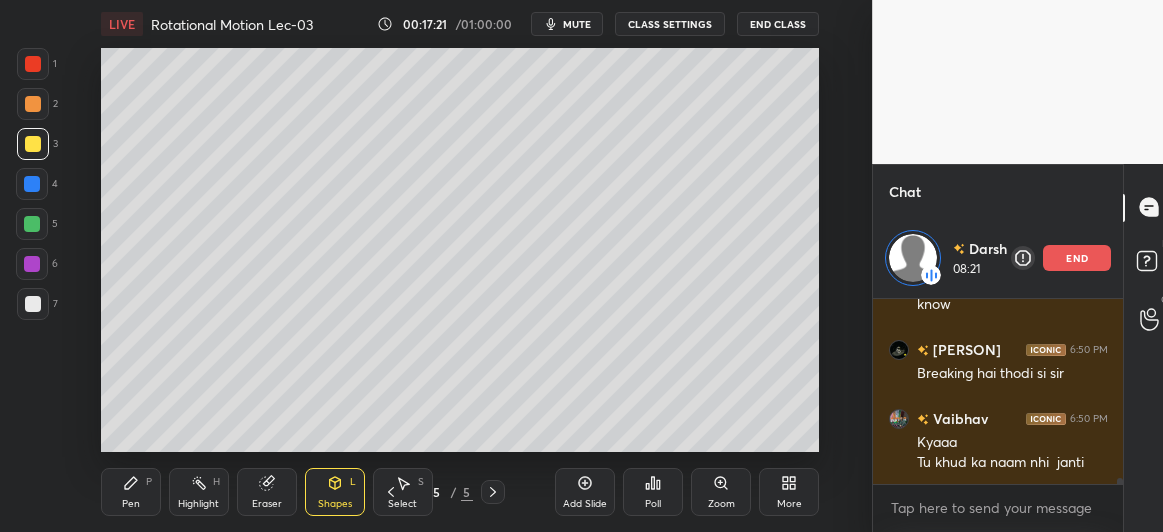 click at bounding box center [33, 304] 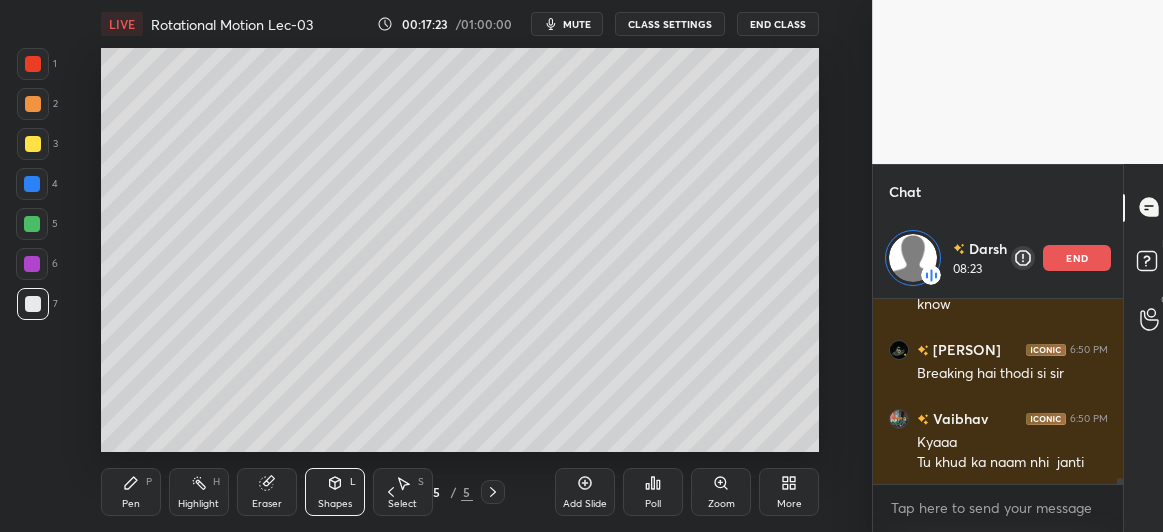 click 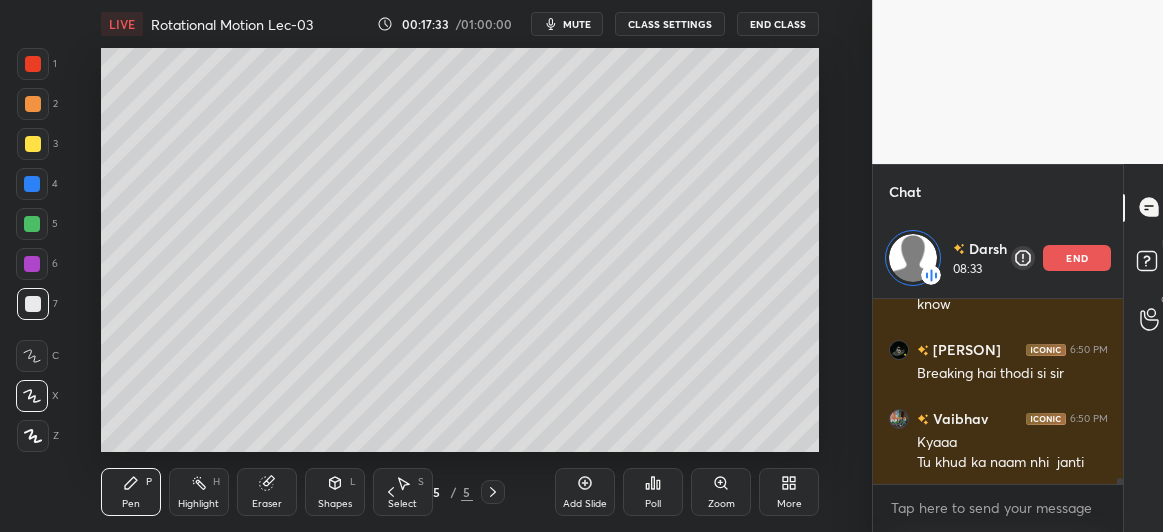 click on "Shapes L" at bounding box center [335, 492] 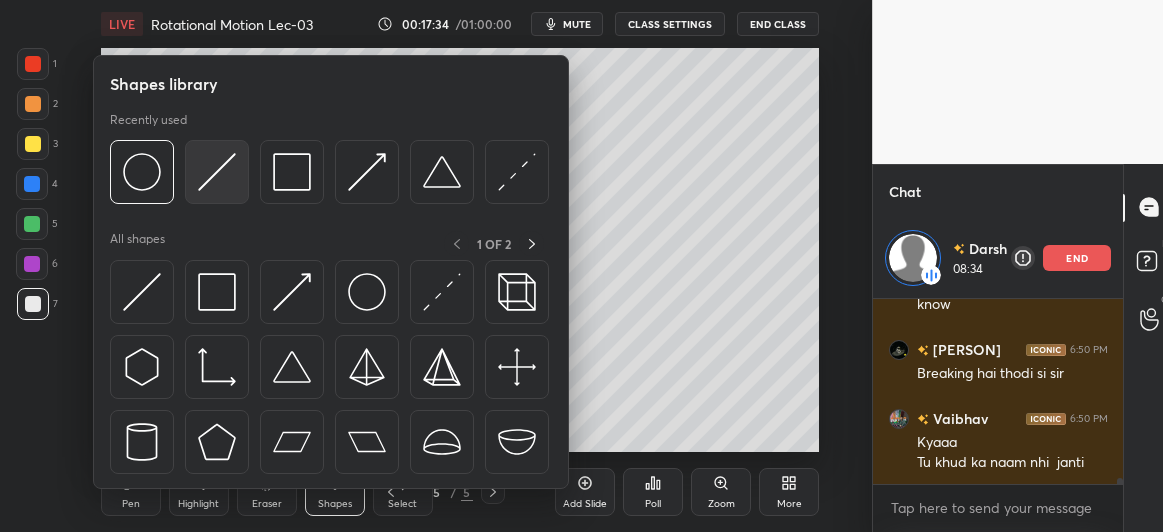click at bounding box center [217, 172] 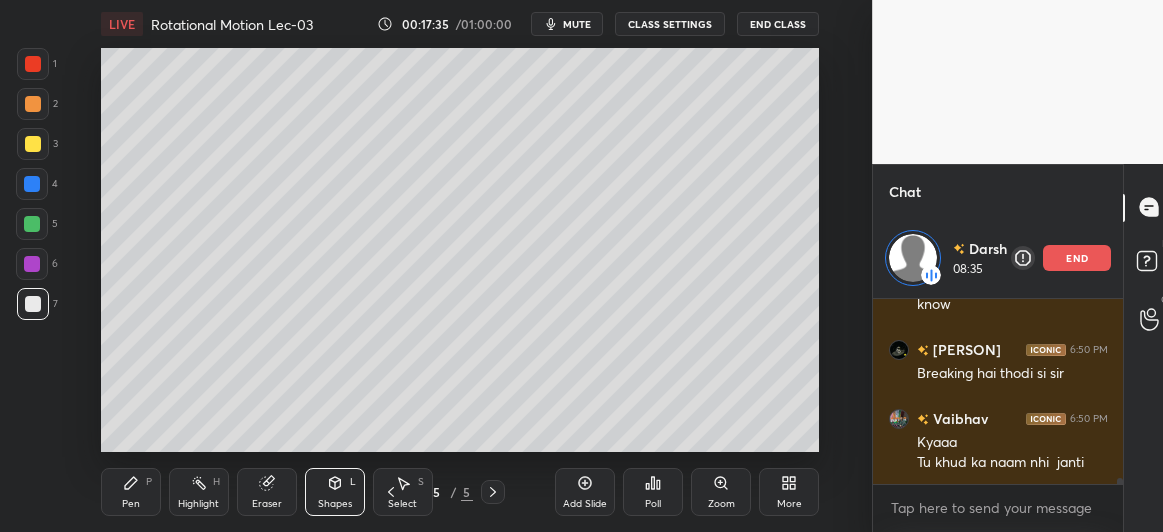 click at bounding box center (32, 224) 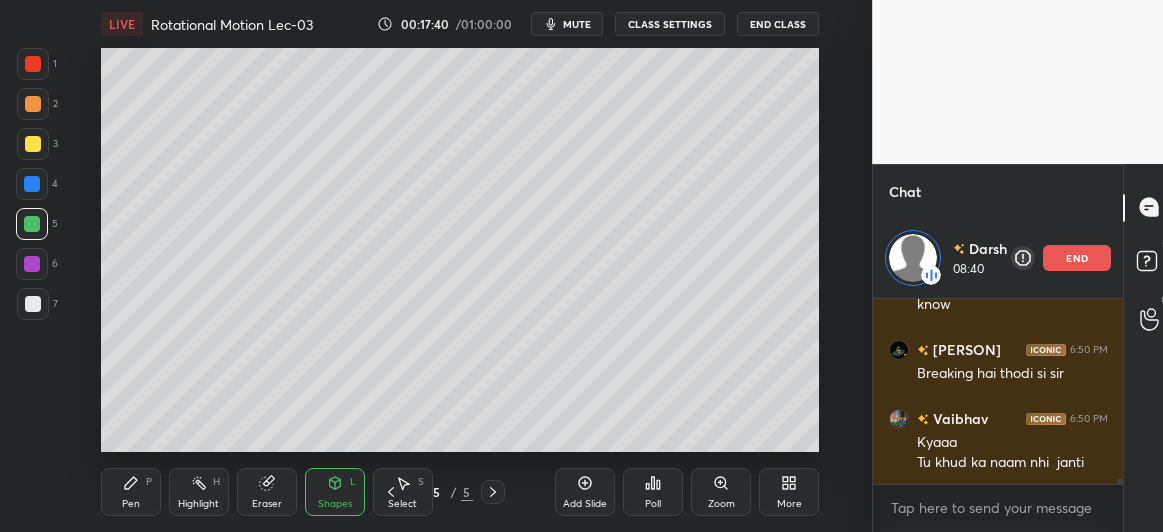 click on "Pen P" at bounding box center [131, 492] 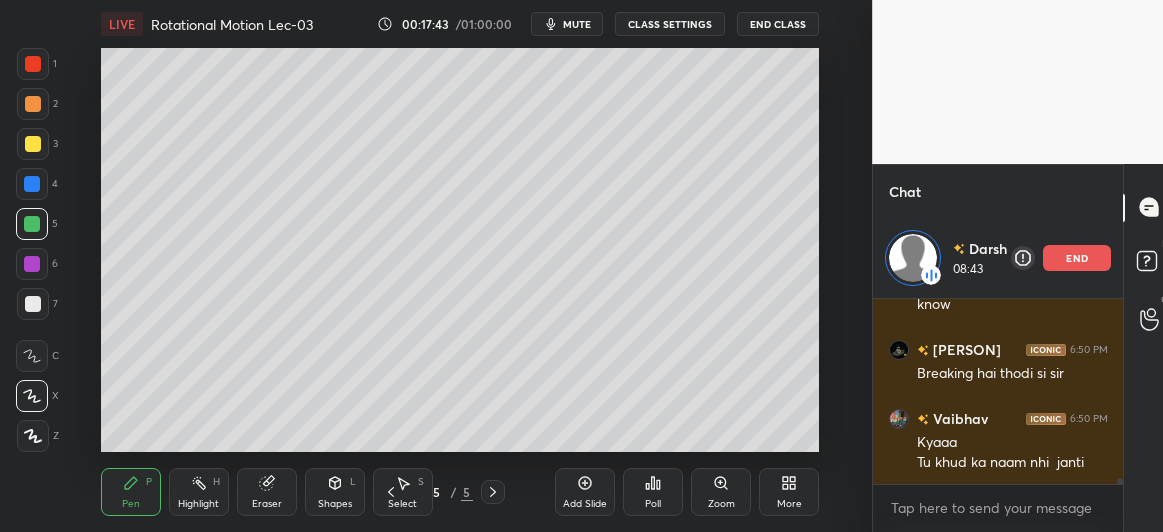 click on "Shapes L" at bounding box center (335, 492) 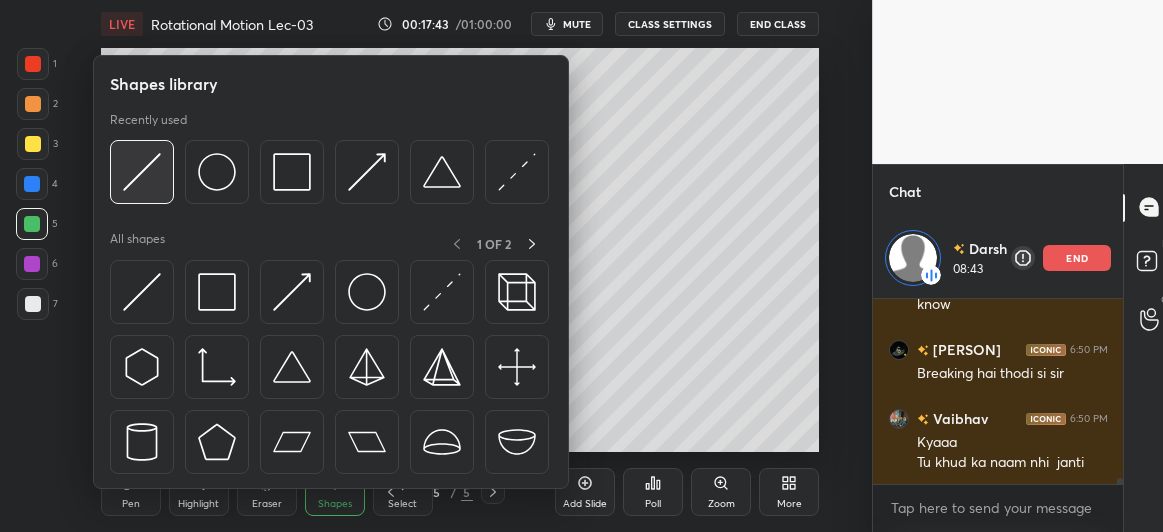 click at bounding box center (142, 172) 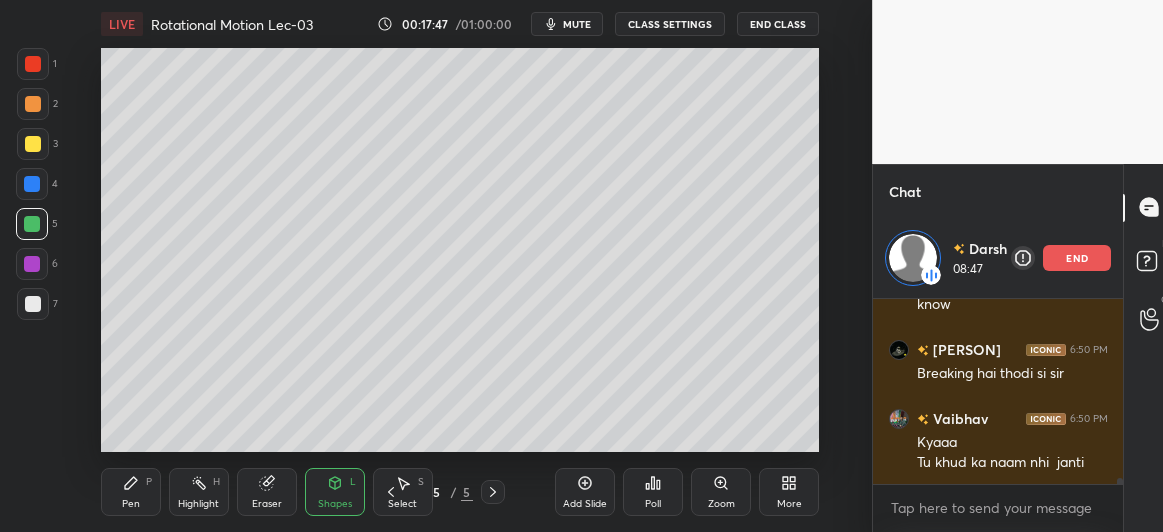 click at bounding box center [32, 264] 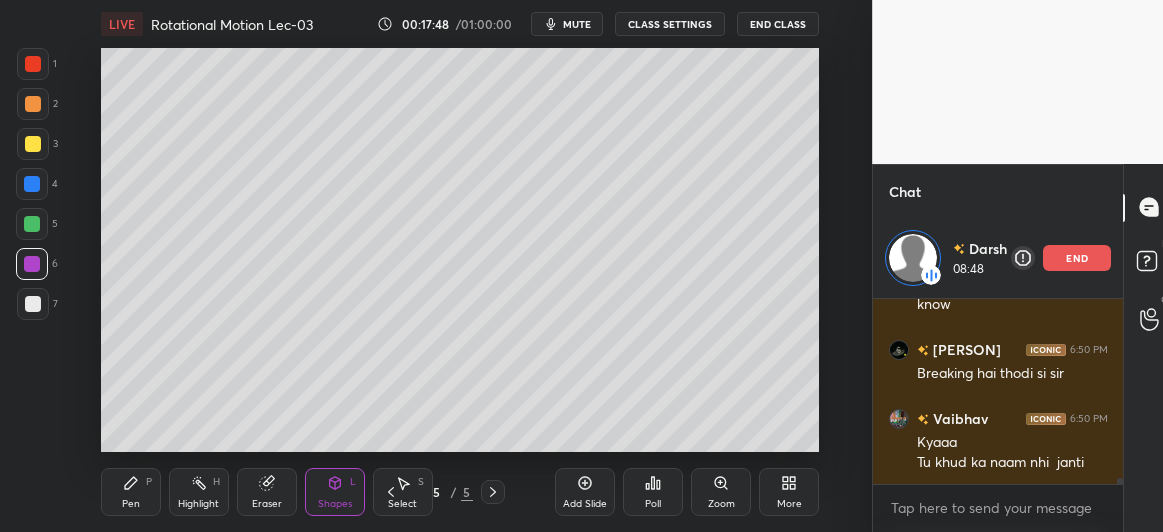 click 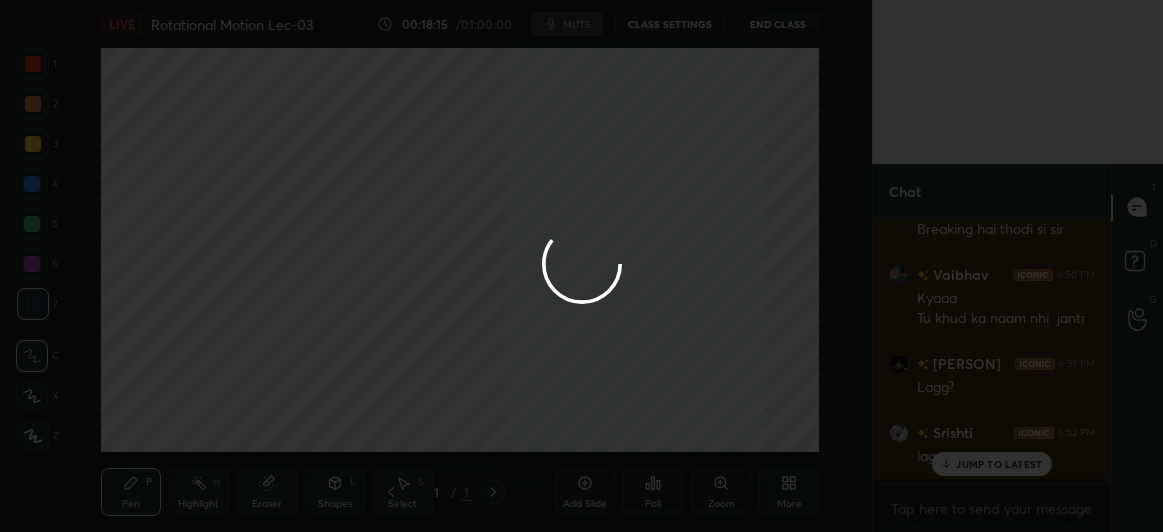 scroll, scrollTop: 5344, scrollLeft: 0, axis: vertical 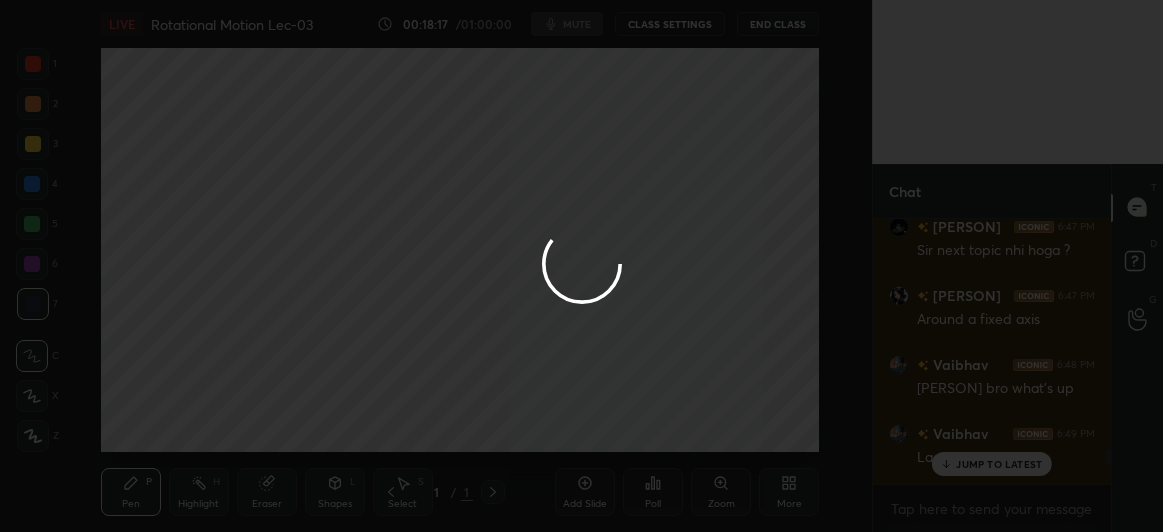 click at bounding box center [581, 266] 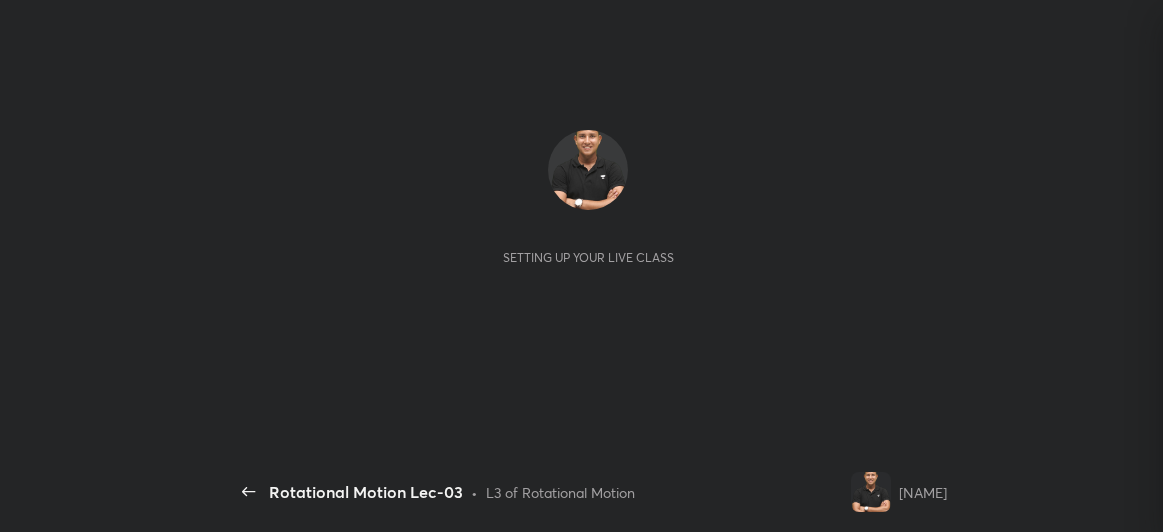 scroll, scrollTop: 0, scrollLeft: 0, axis: both 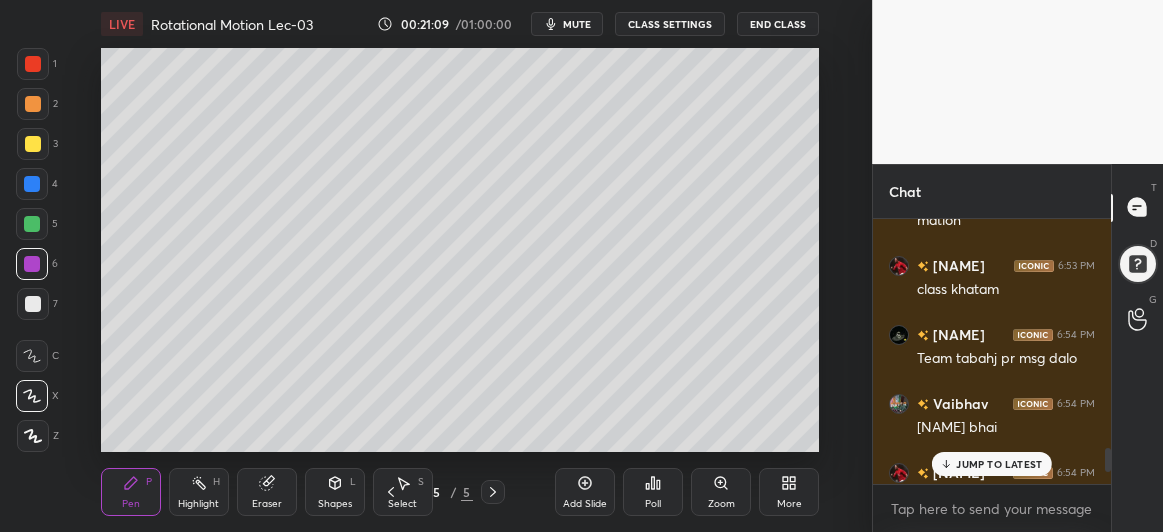 click on "JUMP TO LATEST" at bounding box center [999, 464] 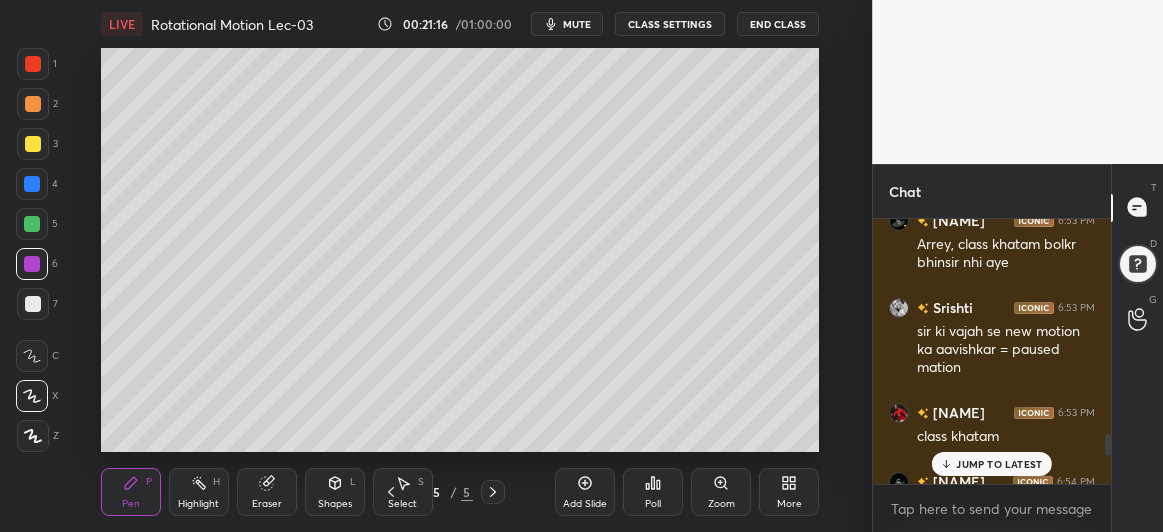 scroll, scrollTop: 2424, scrollLeft: 0, axis: vertical 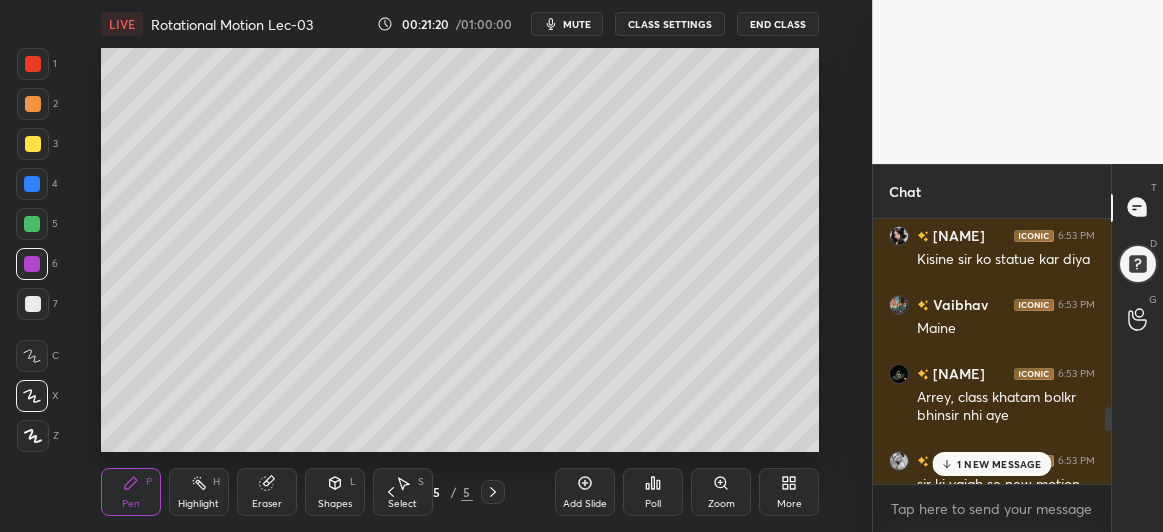 click on "1 NEW MESSAGE" at bounding box center (999, 464) 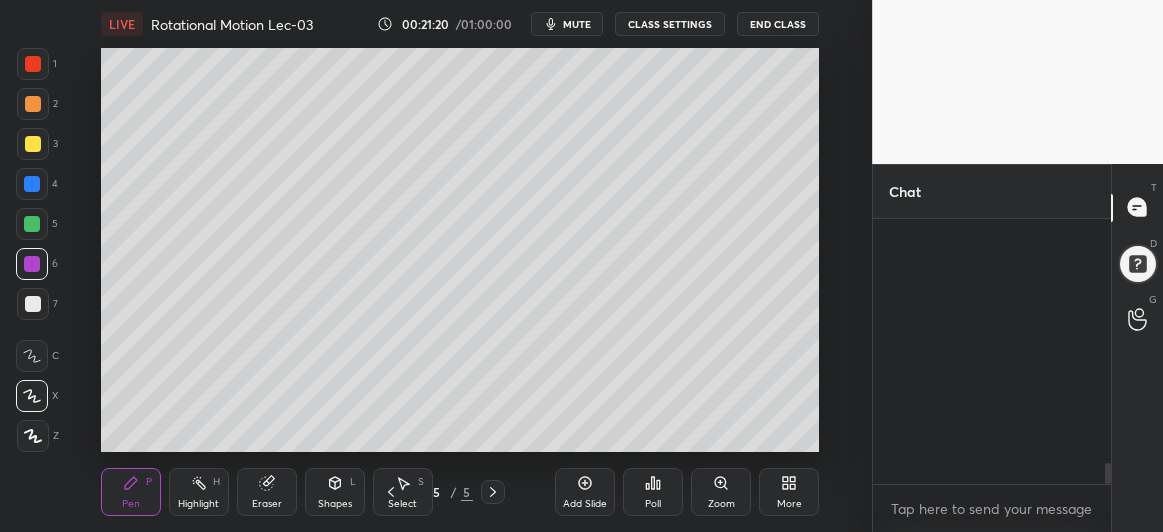 scroll, scrollTop: 3064, scrollLeft: 0, axis: vertical 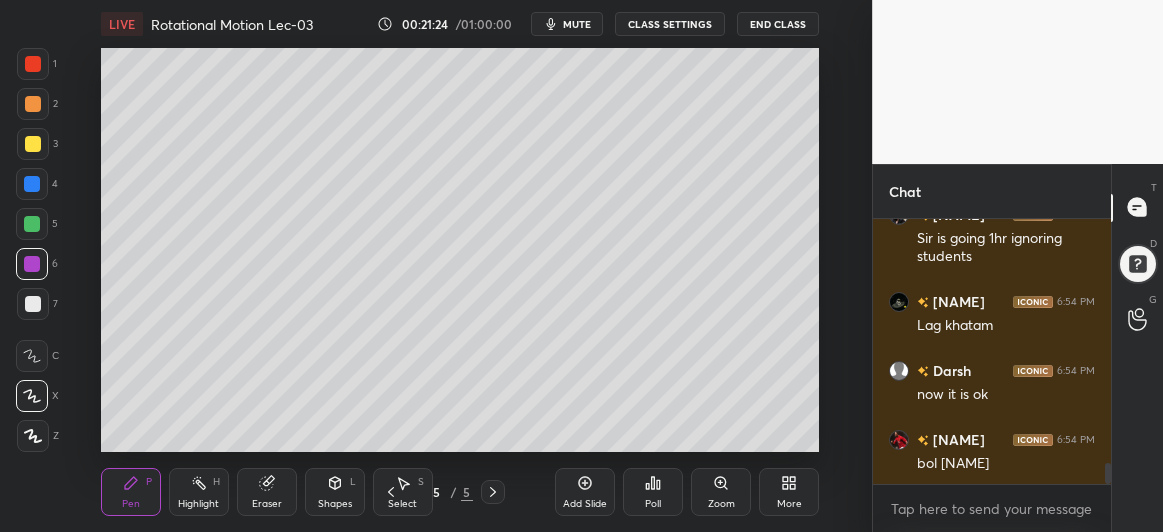 click at bounding box center [33, 304] 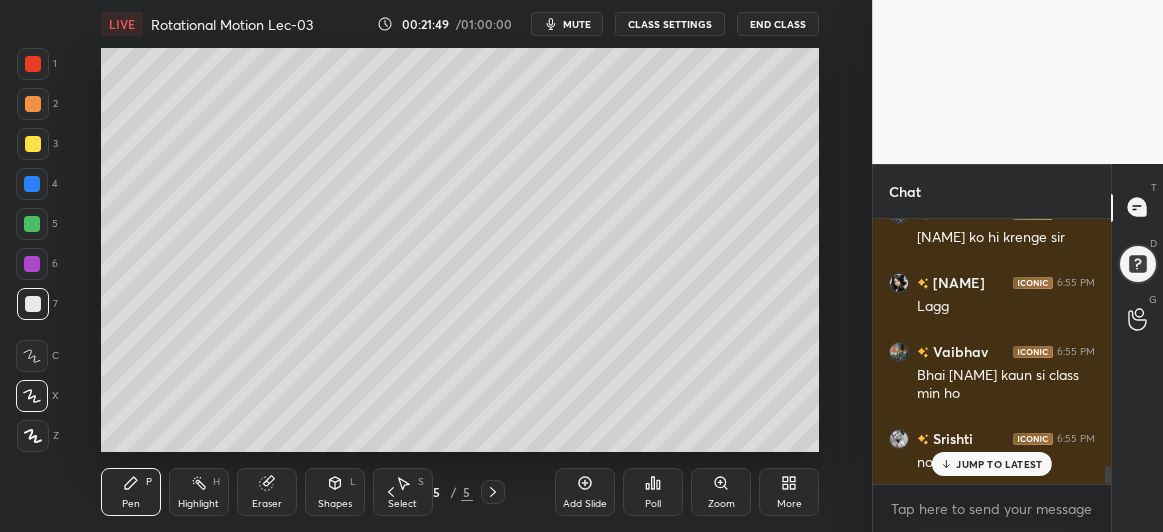 scroll, scrollTop: 3601, scrollLeft: 0, axis: vertical 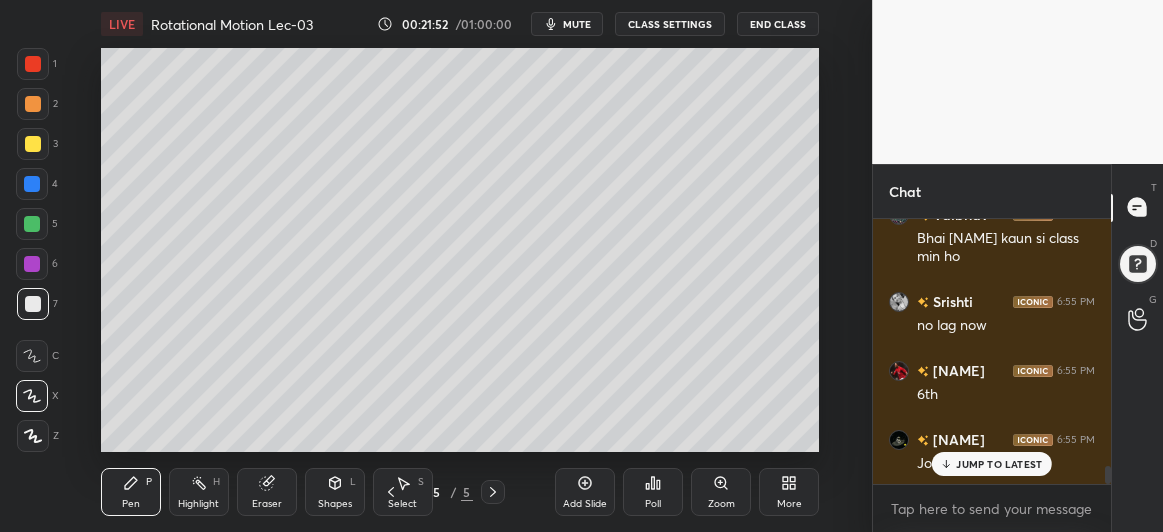 click at bounding box center [33, 144] 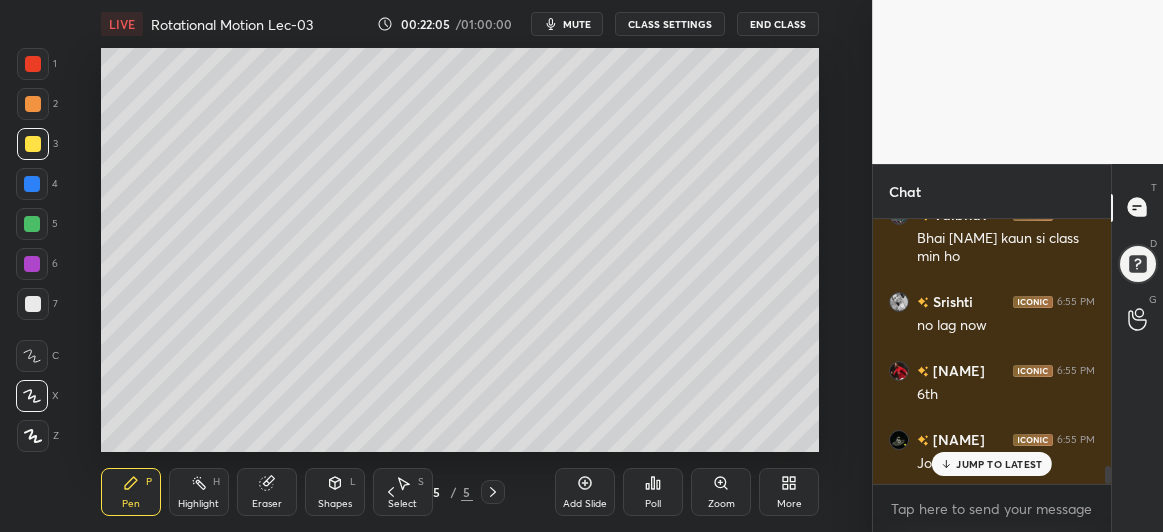 click at bounding box center [32, 224] 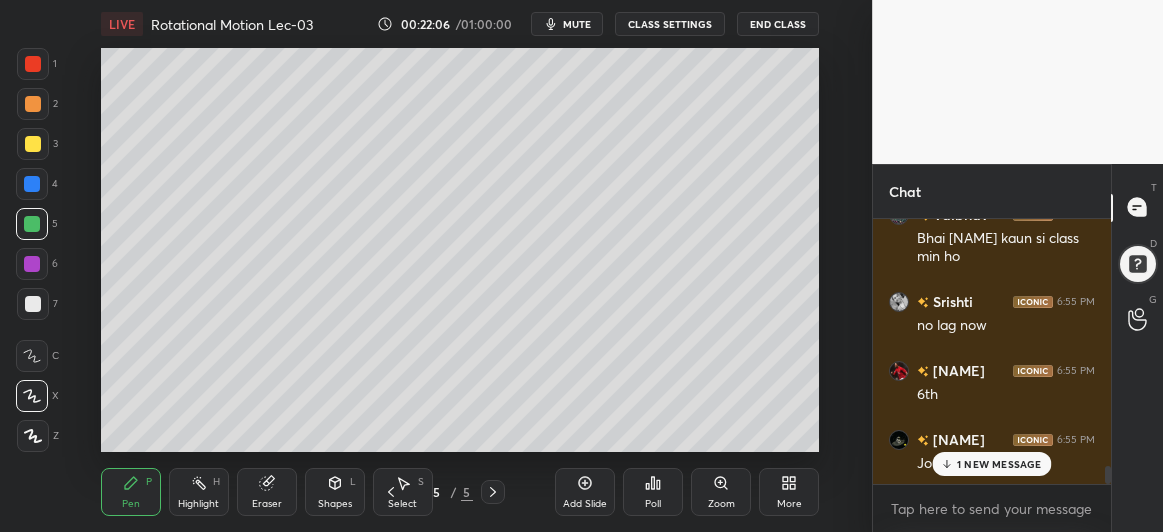 scroll, scrollTop: 3670, scrollLeft: 0, axis: vertical 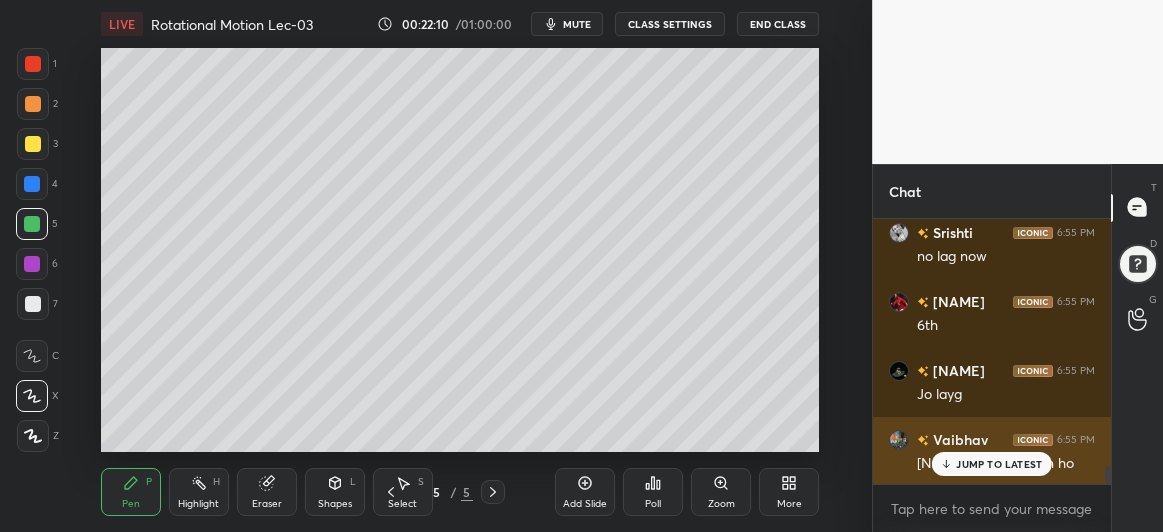 click 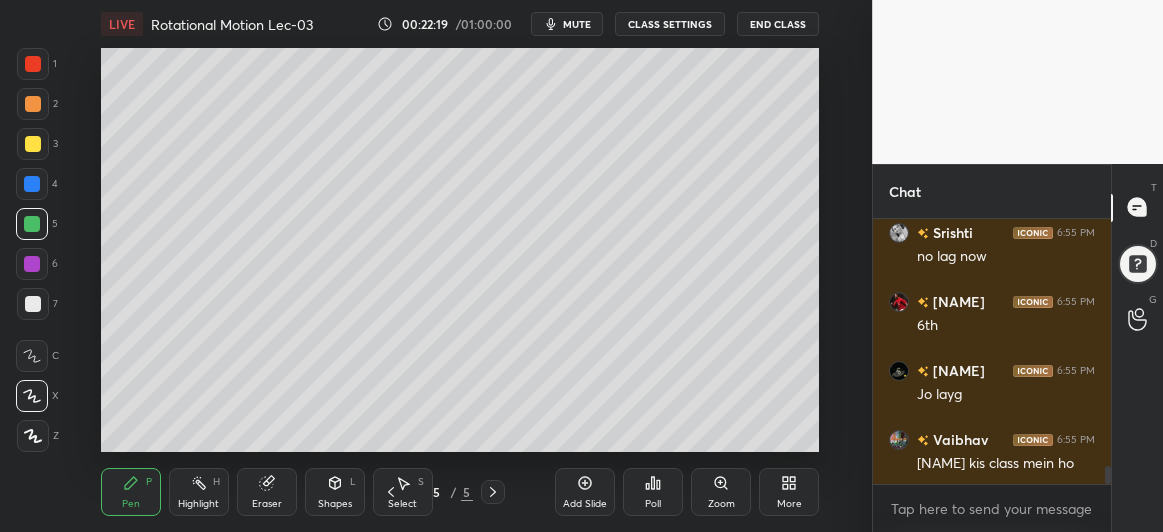 click at bounding box center [33, 304] 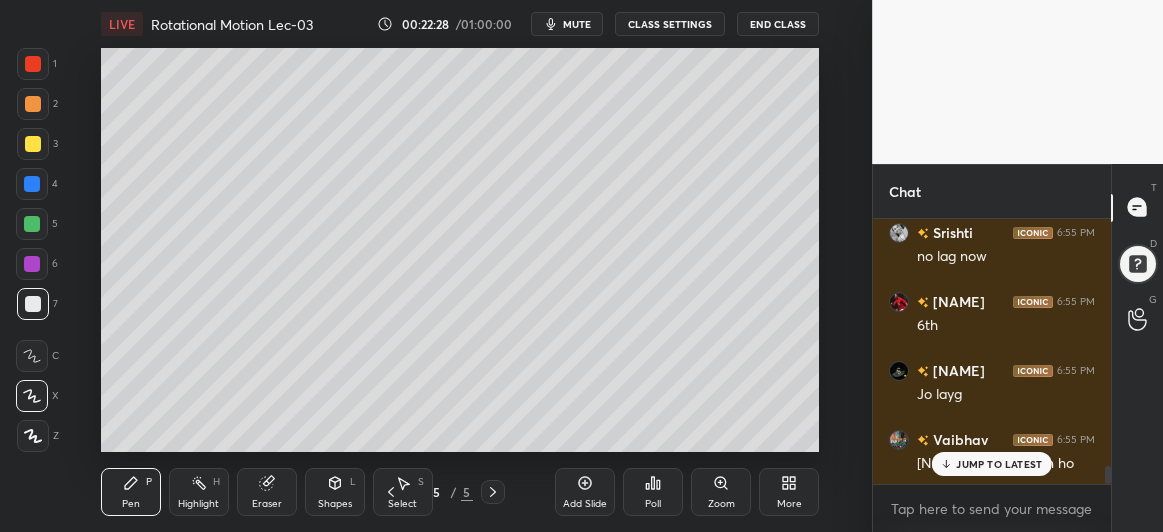 scroll, scrollTop: 3739, scrollLeft: 0, axis: vertical 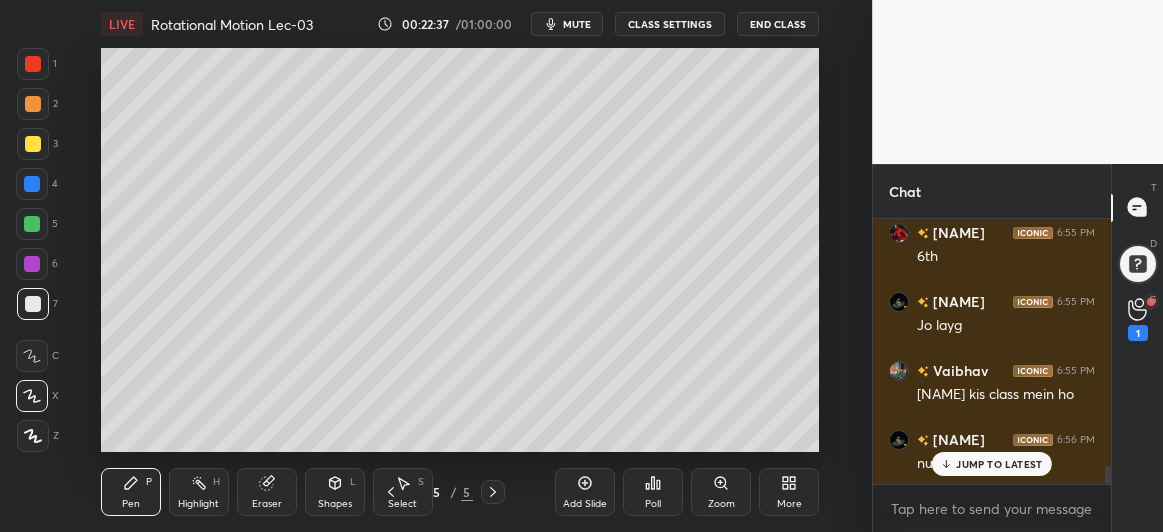 click at bounding box center (32, 224) 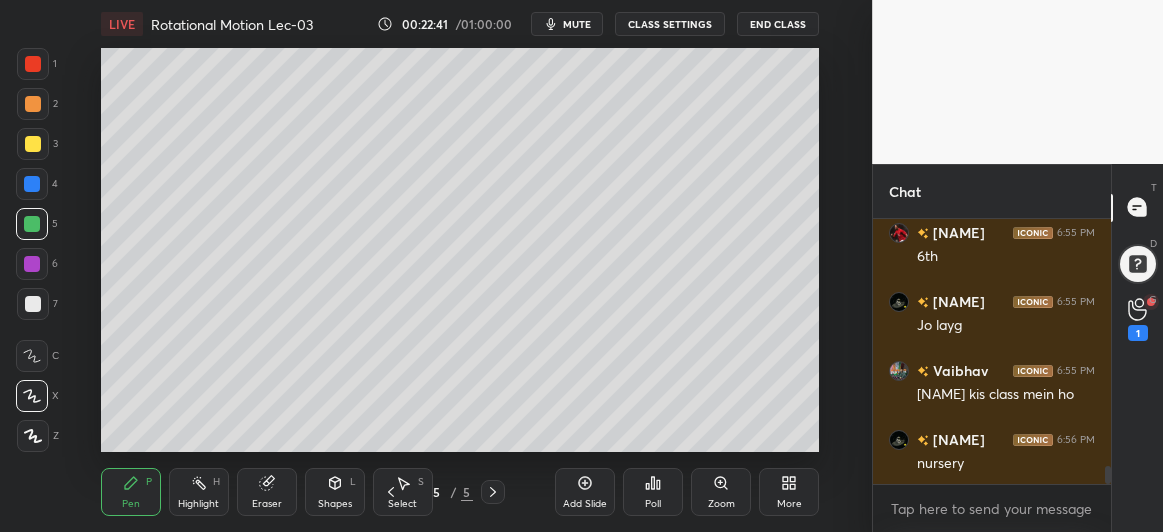 scroll, scrollTop: 3809, scrollLeft: 0, axis: vertical 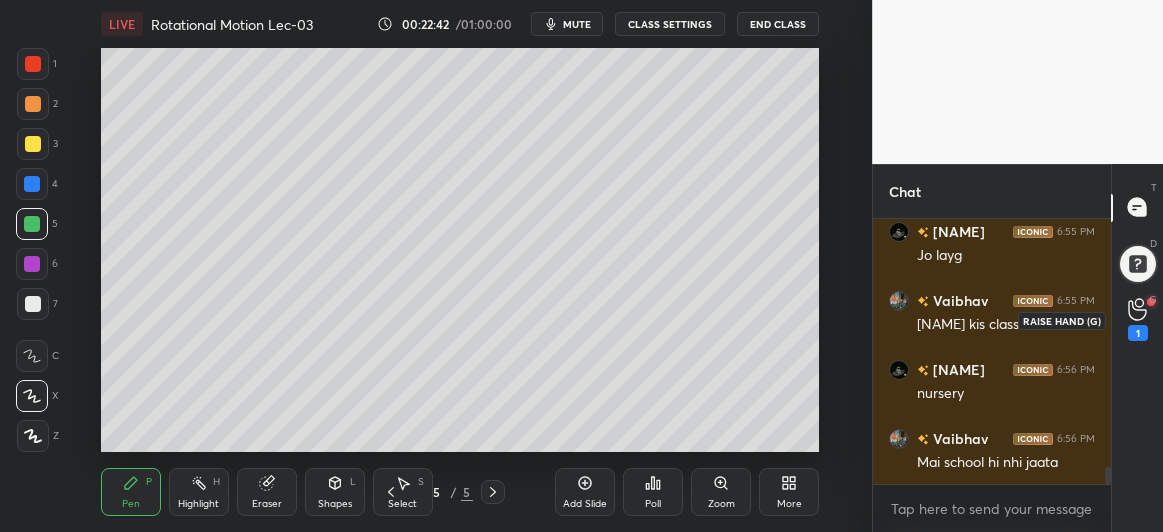 click 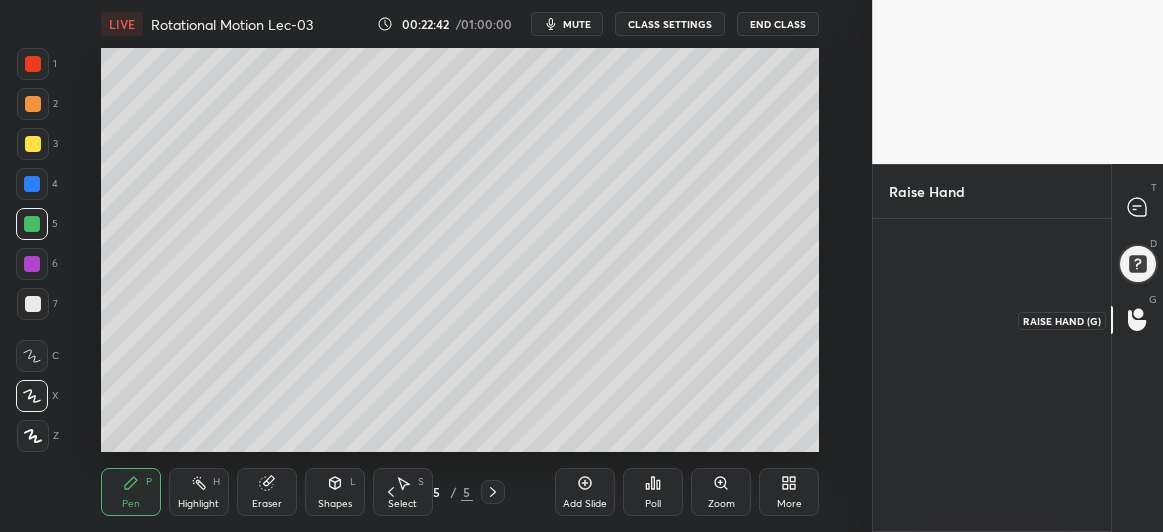 scroll, scrollTop: 308, scrollLeft: 232, axis: both 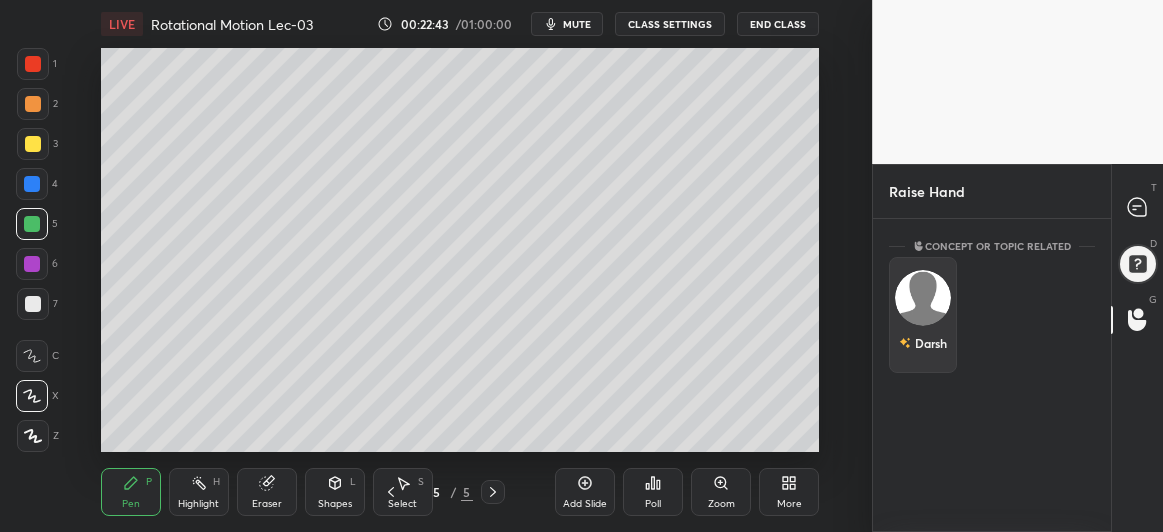 click at bounding box center [923, 298] 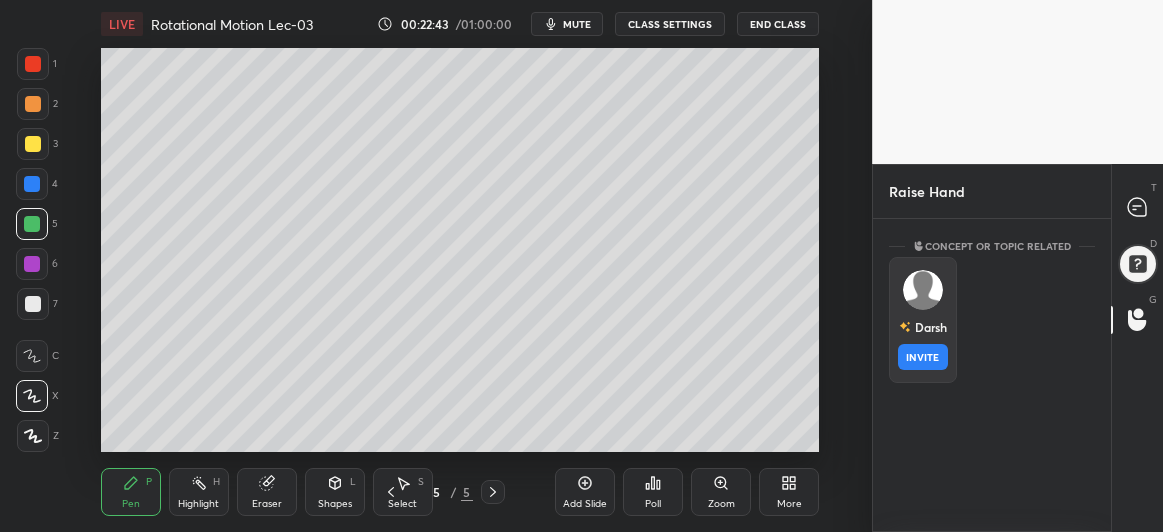 click on "INVITE" at bounding box center (923, 357) 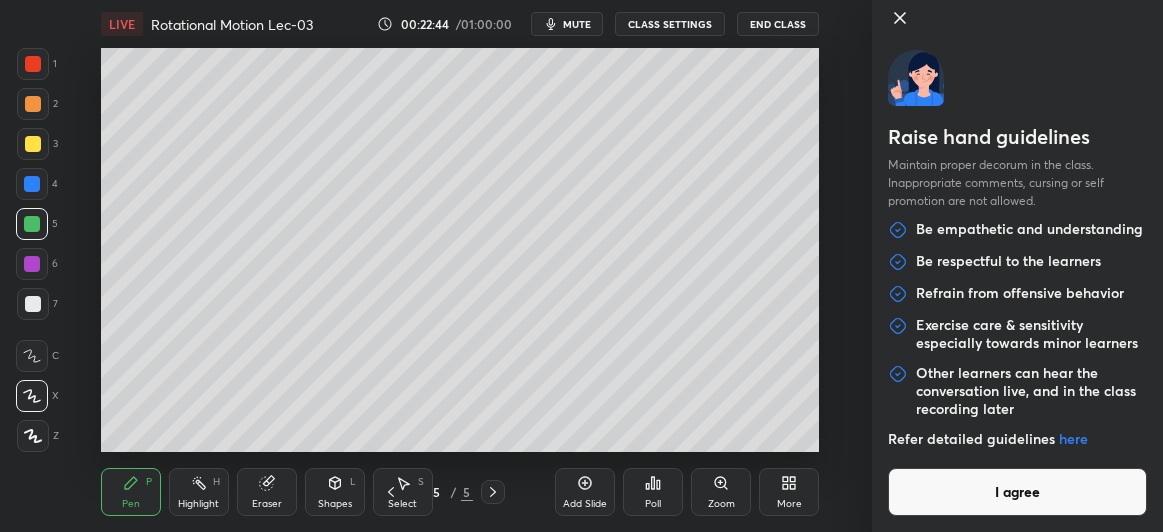 click on "I agree" at bounding box center [1017, 492] 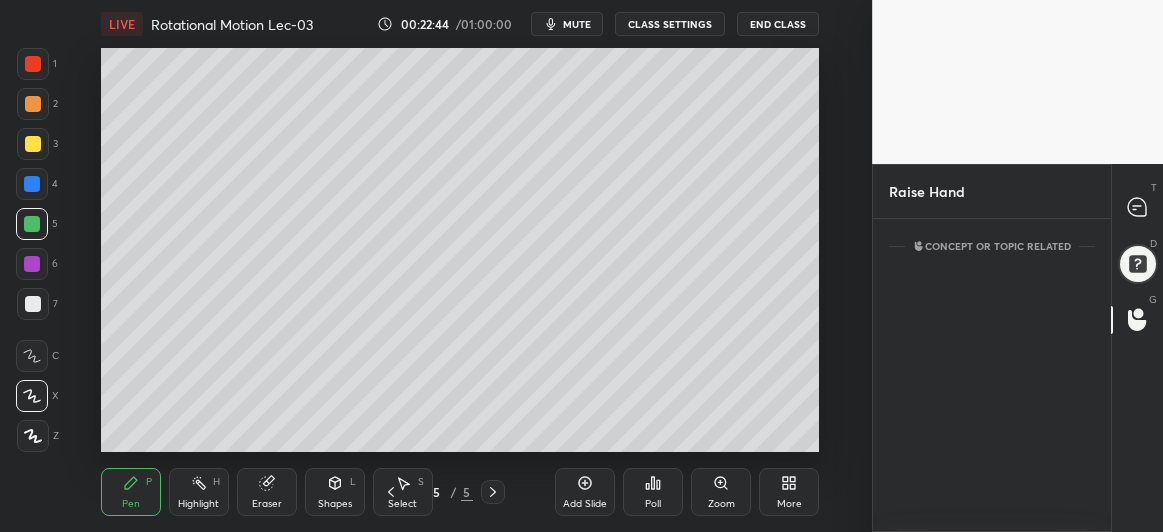 scroll, scrollTop: 227, scrollLeft: 232, axis: both 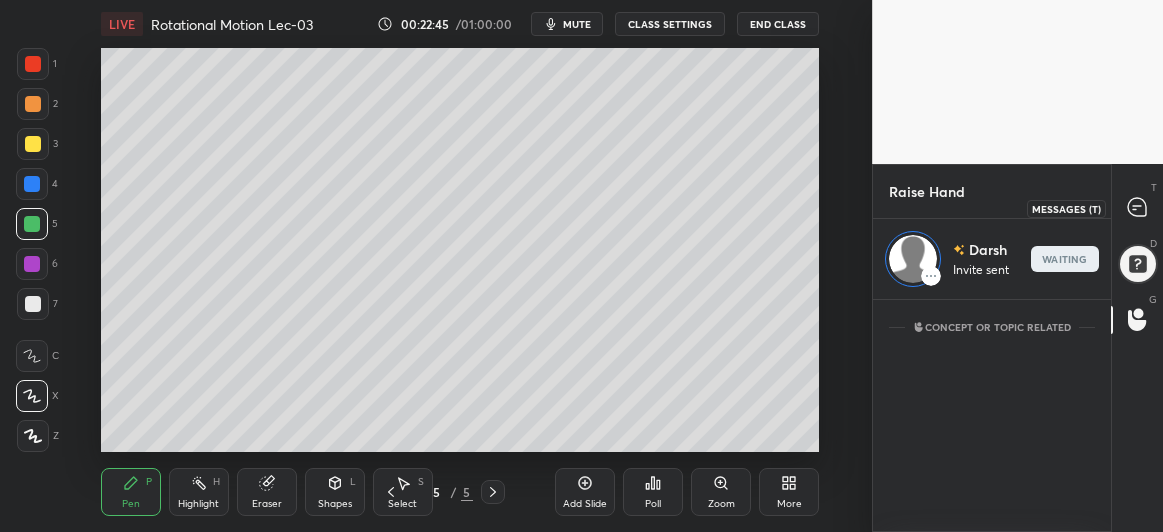 click 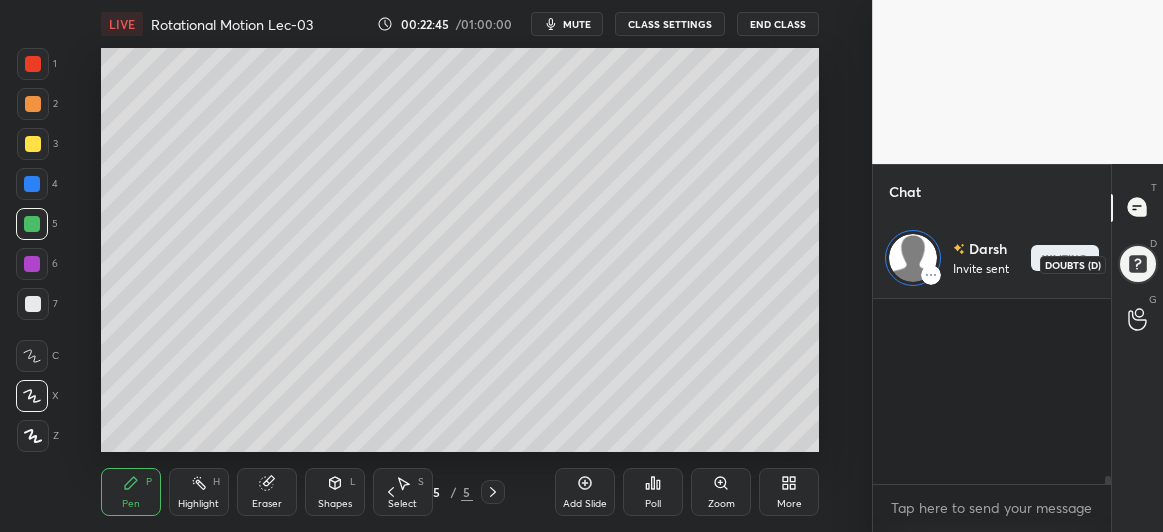 scroll, scrollTop: 3890, scrollLeft: 0, axis: vertical 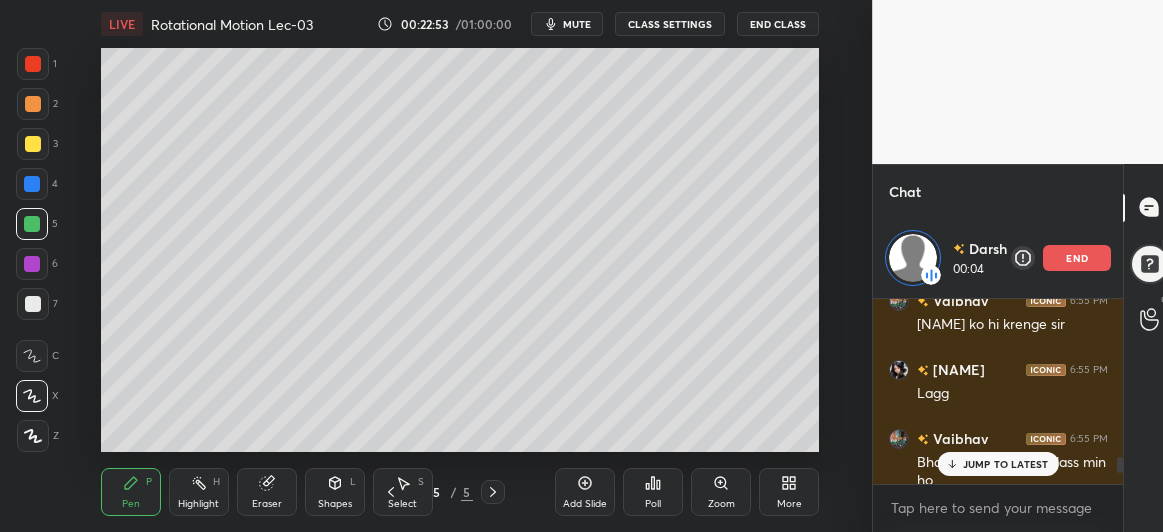click on "JUMP TO LATEST" at bounding box center [1006, 464] 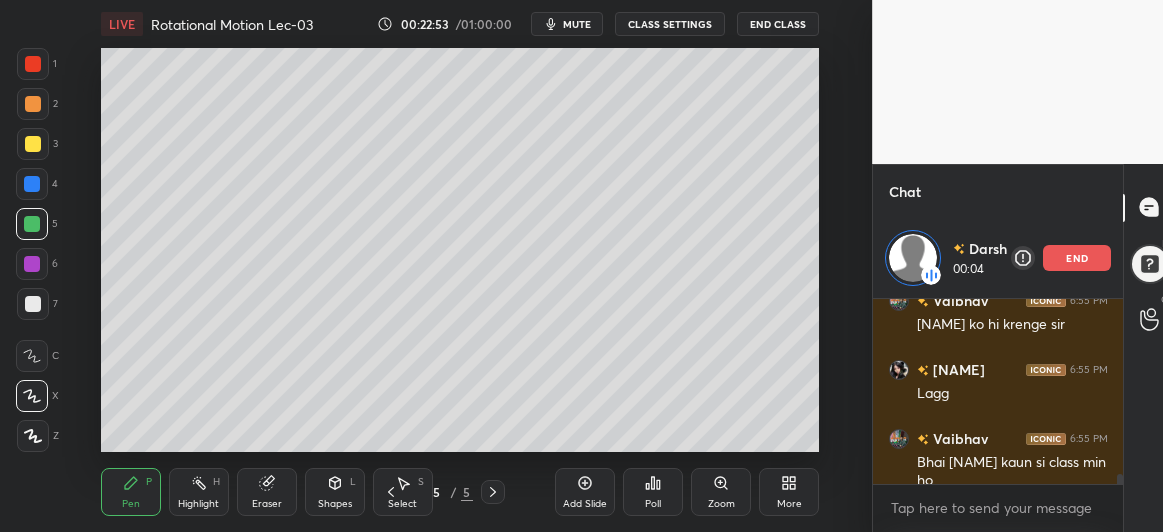 scroll, scrollTop: 3118, scrollLeft: 0, axis: vertical 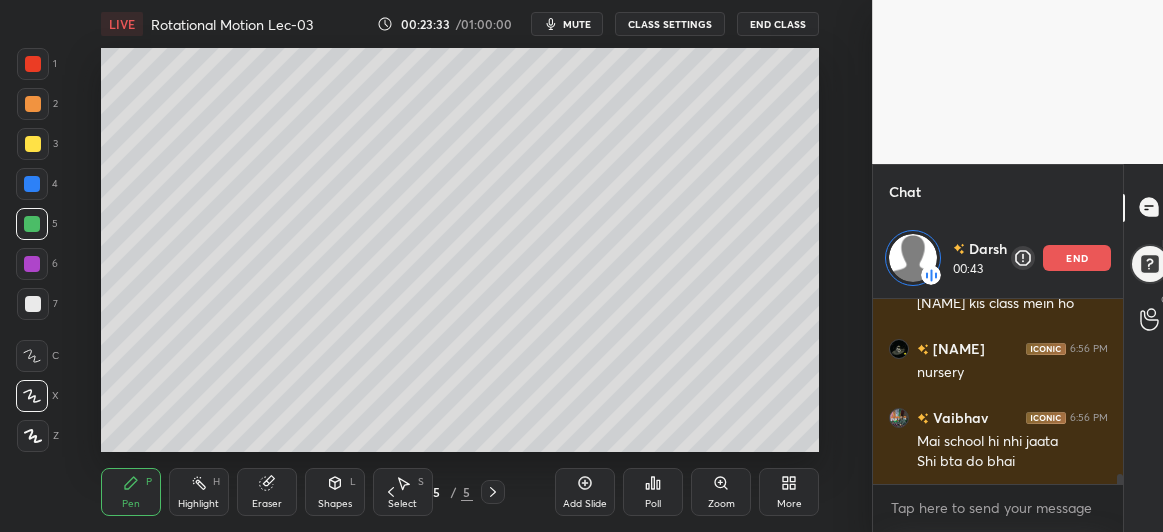 click on "Add Slide" at bounding box center [585, 492] 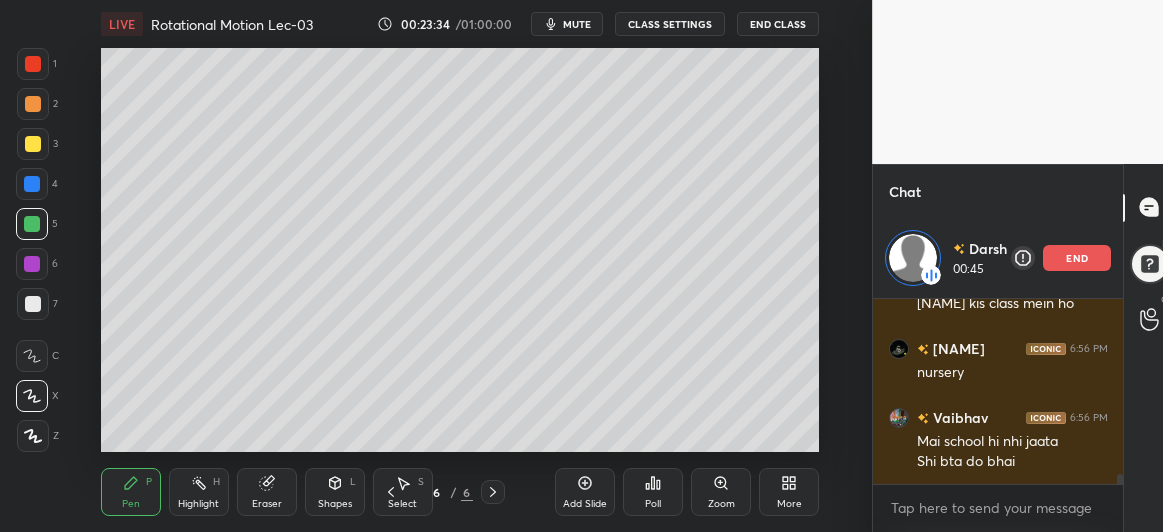 click on "7" at bounding box center (37, 308) 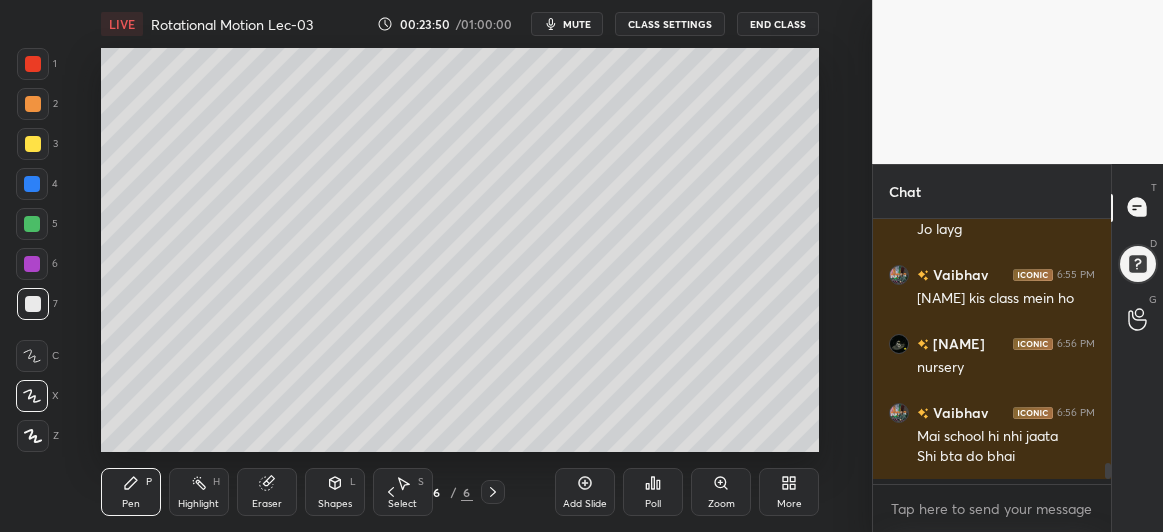 scroll, scrollTop: 6, scrollLeft: 6, axis: both 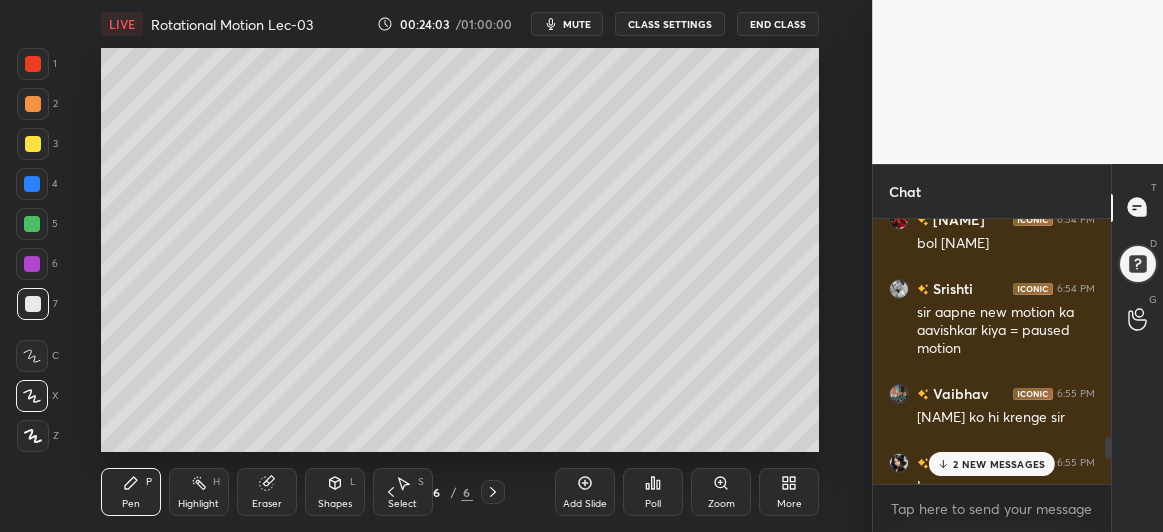 click on "2 NEW MESSAGES" at bounding box center [999, 464] 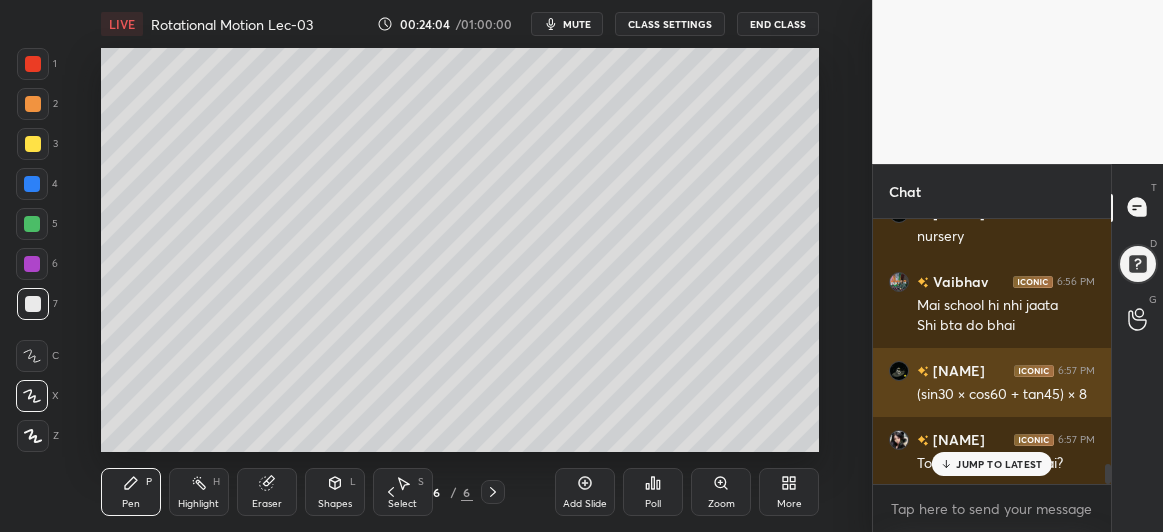 scroll, scrollTop: 3335, scrollLeft: 0, axis: vertical 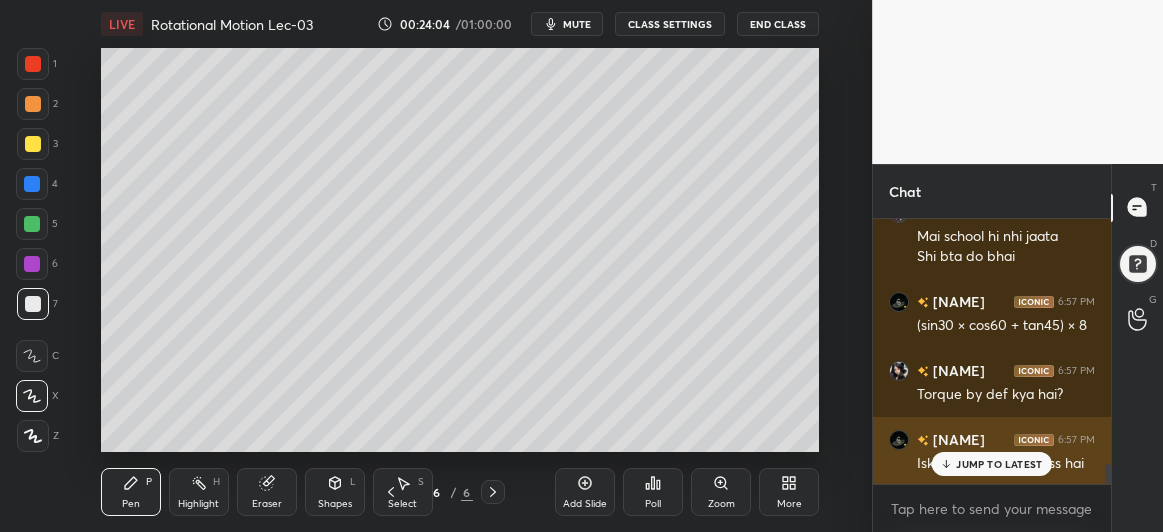 click on "JUMP TO LATEST" at bounding box center [992, 464] 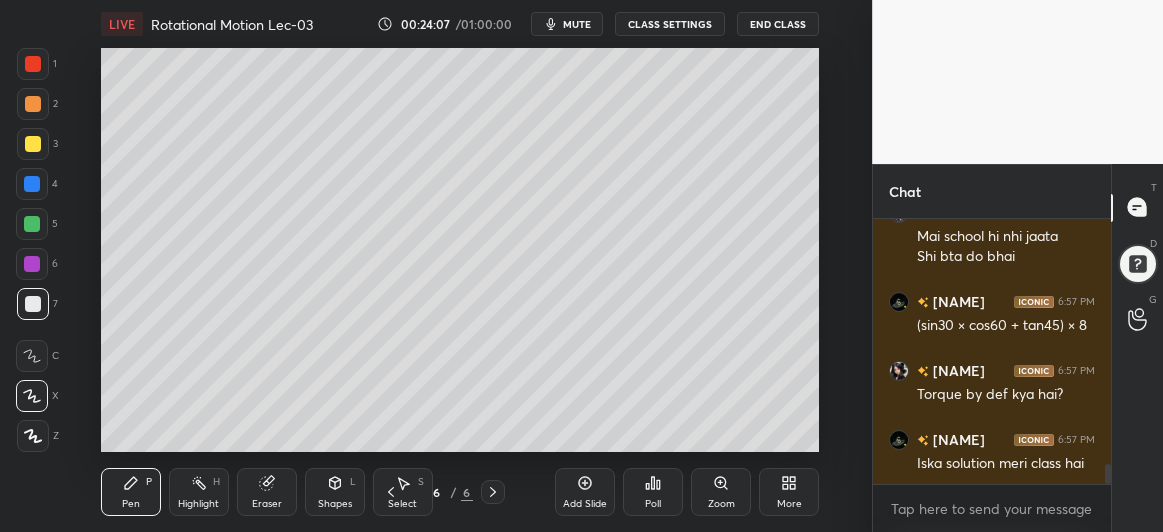 click at bounding box center [32, 224] 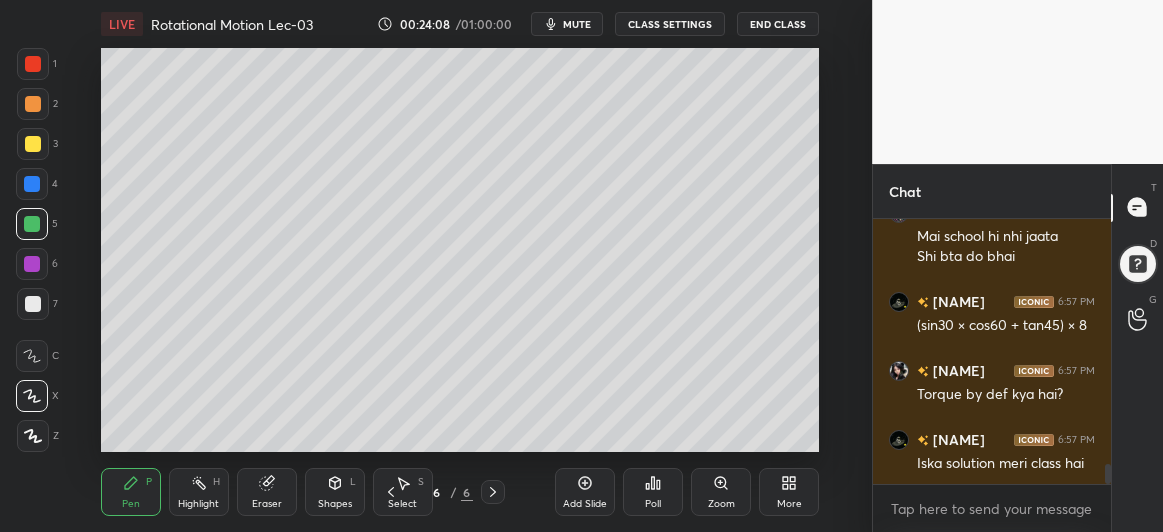 click on "Shapes L" at bounding box center (335, 492) 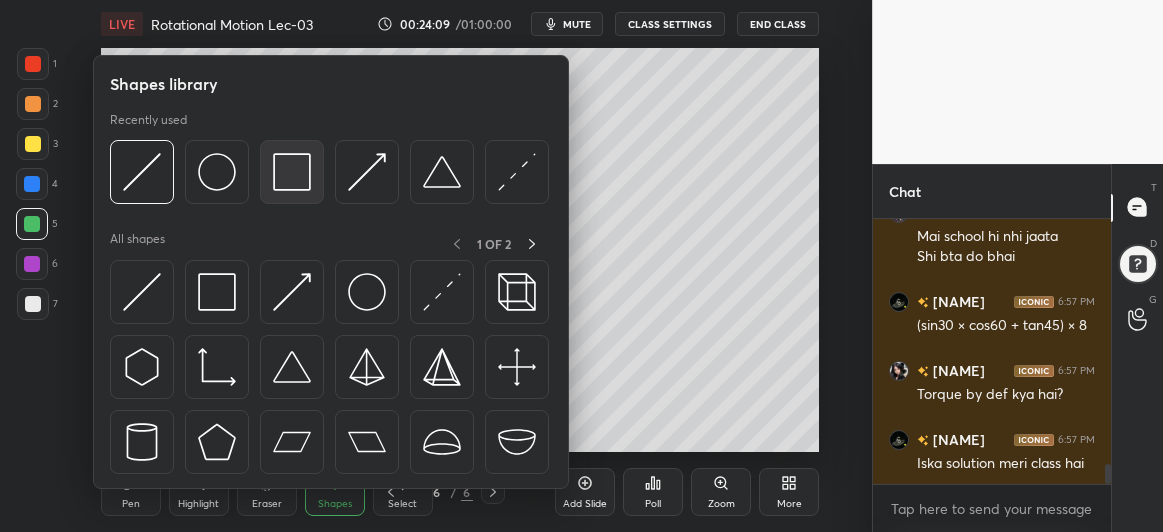 click at bounding box center (292, 172) 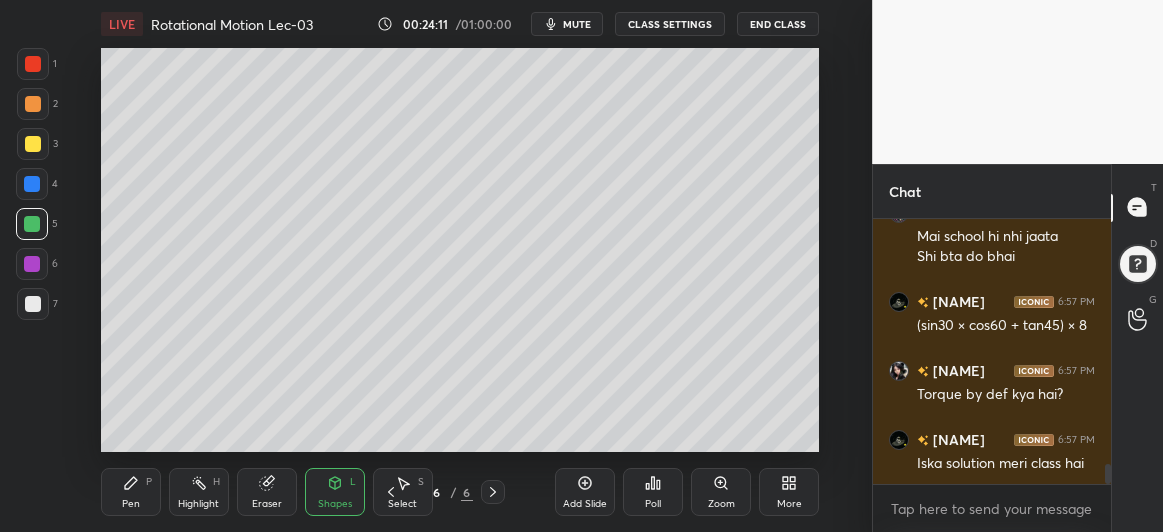 click 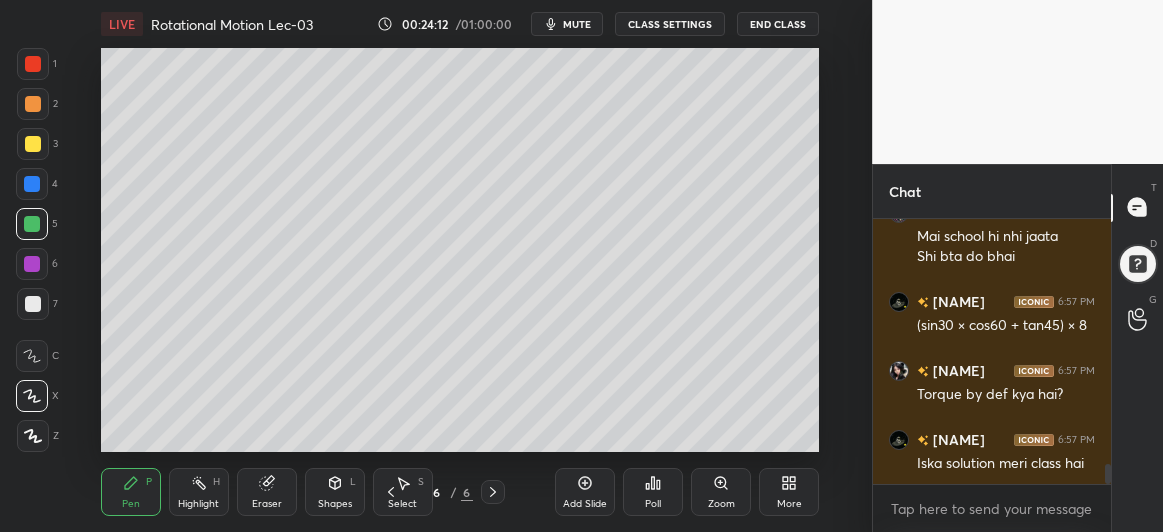 click at bounding box center (33, 144) 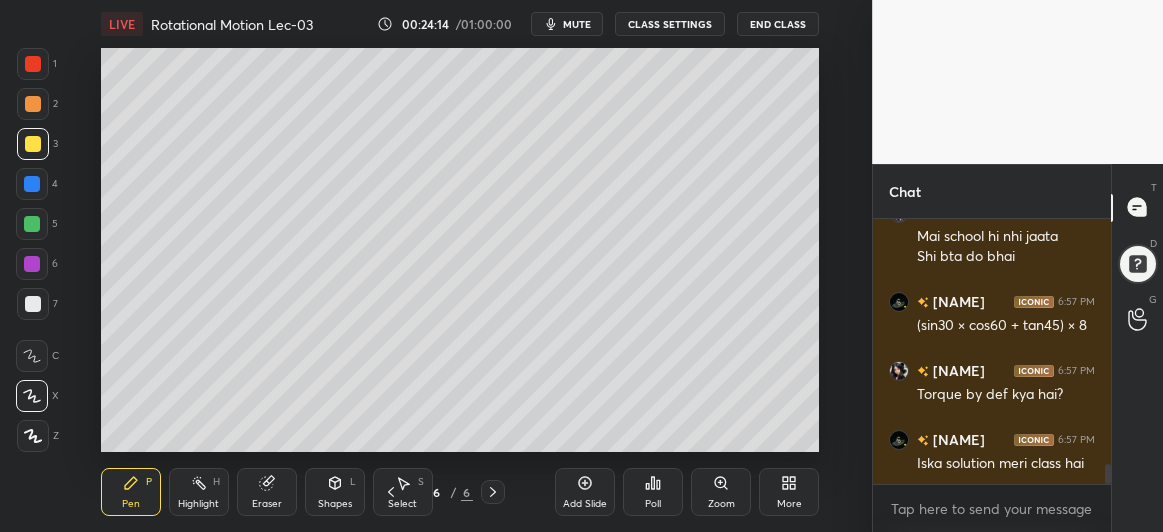 scroll, scrollTop: 3423, scrollLeft: 0, axis: vertical 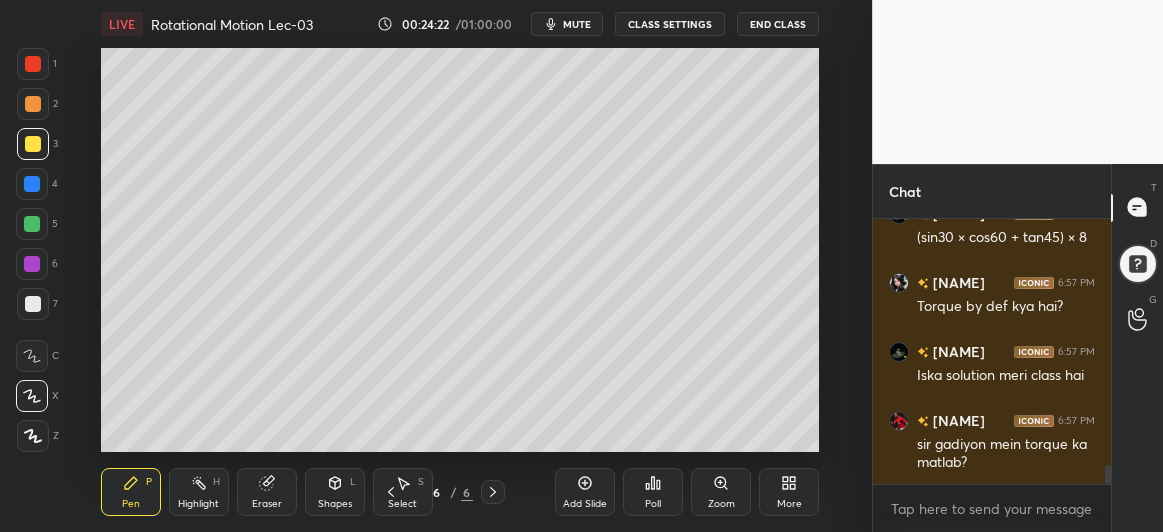 click at bounding box center (32, 184) 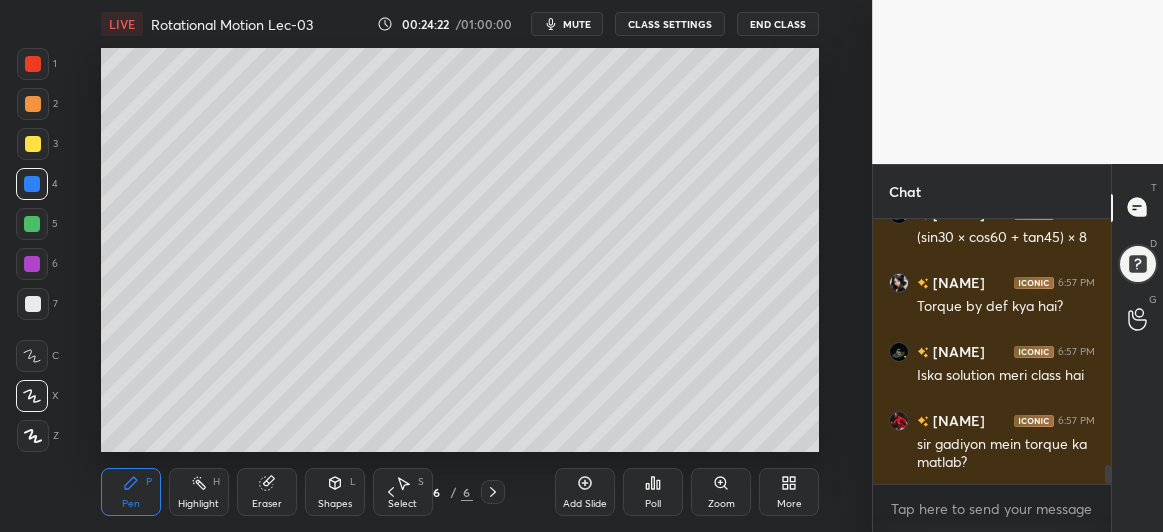 click at bounding box center [33, 304] 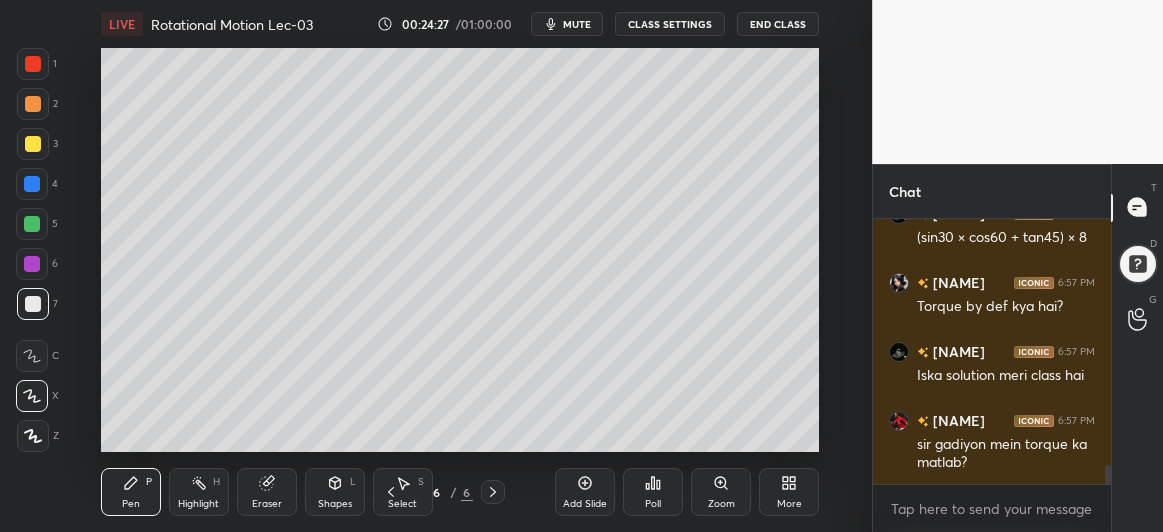 scroll, scrollTop: 3527, scrollLeft: 0, axis: vertical 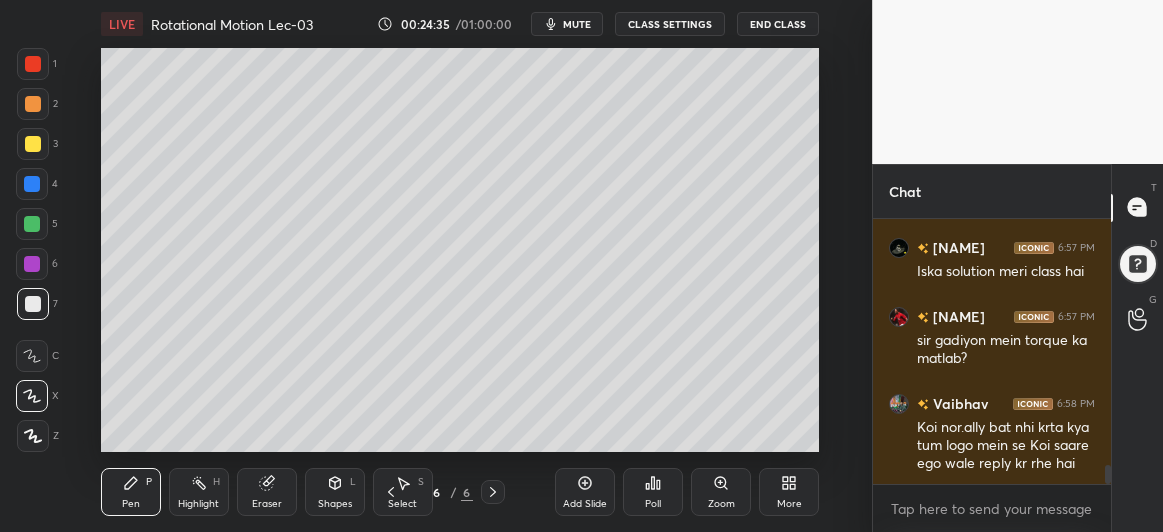 click at bounding box center (33, 144) 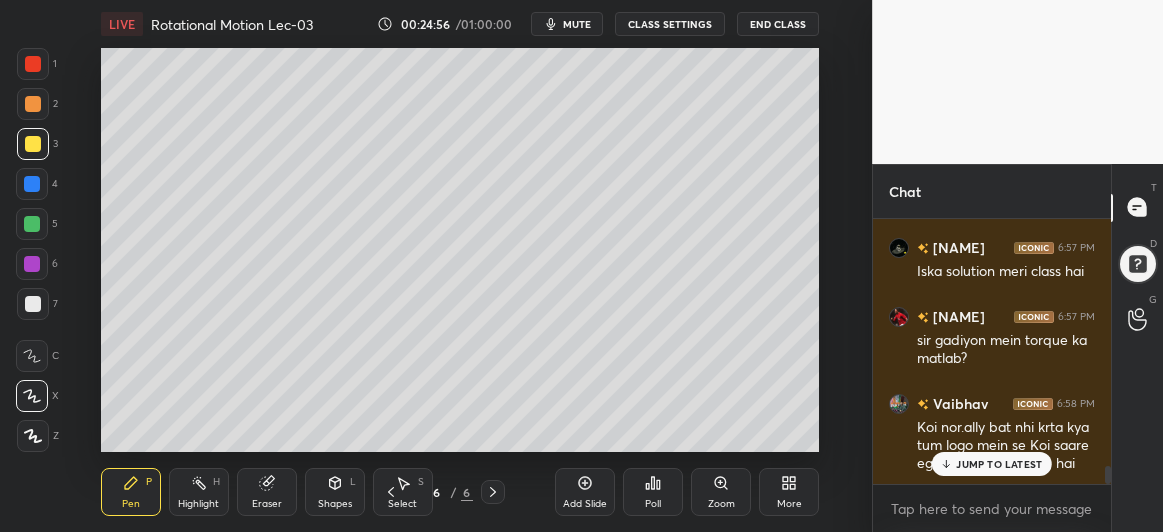 scroll, scrollTop: 3596, scrollLeft: 0, axis: vertical 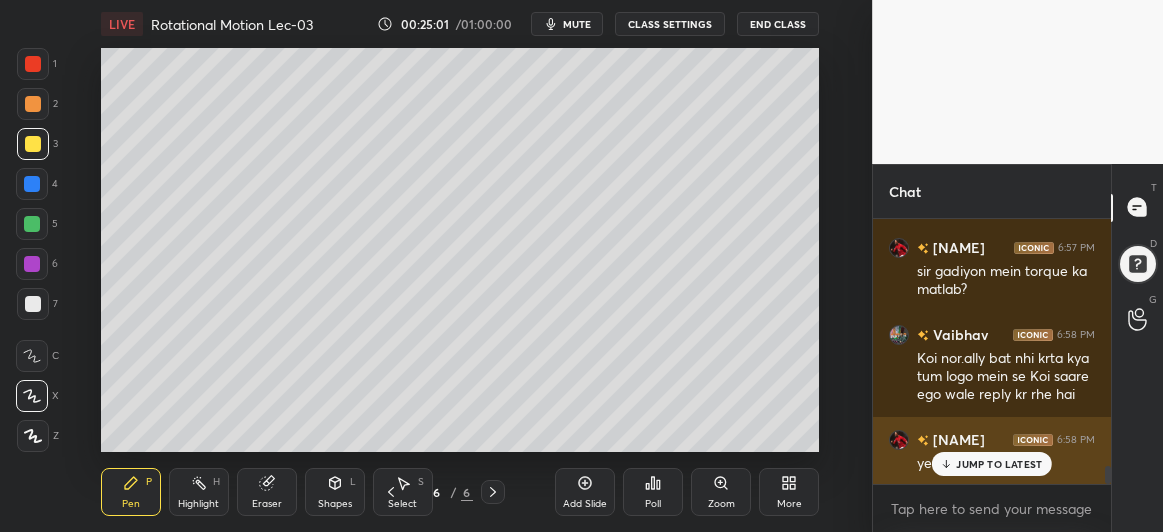 click on "JUMP TO LATEST" at bounding box center [999, 464] 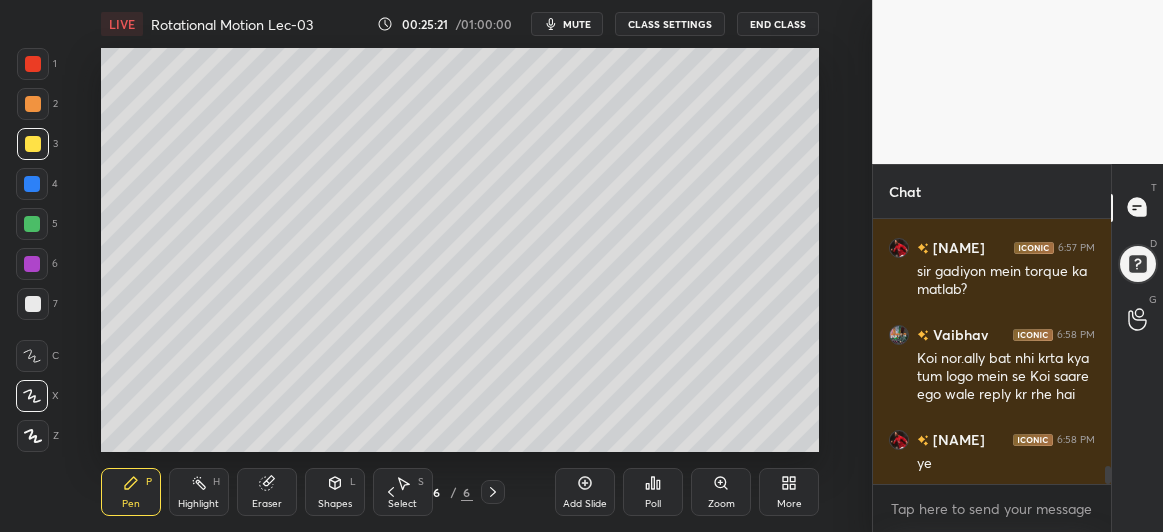 scroll, scrollTop: 3684, scrollLeft: 0, axis: vertical 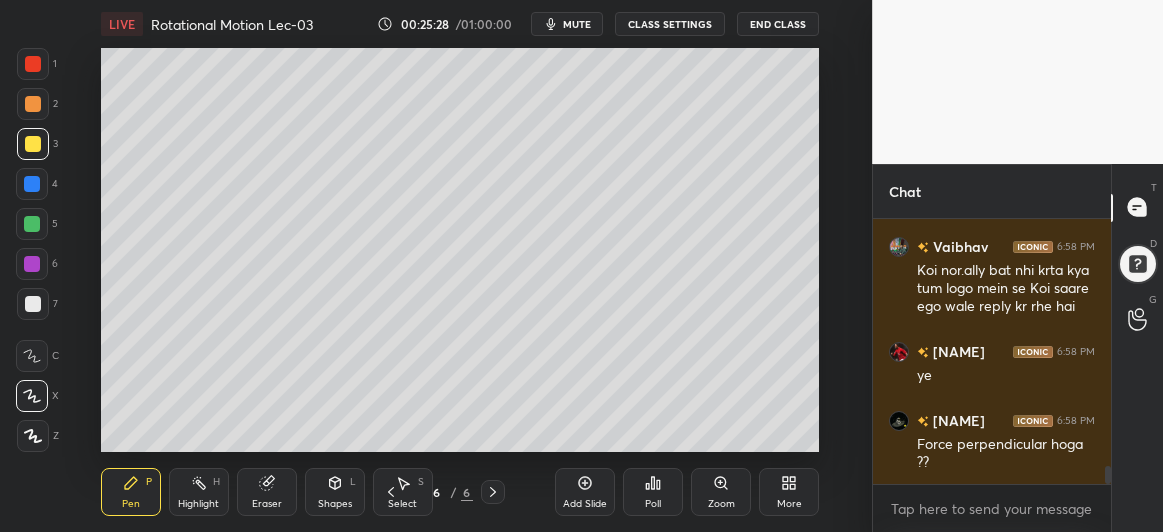 click 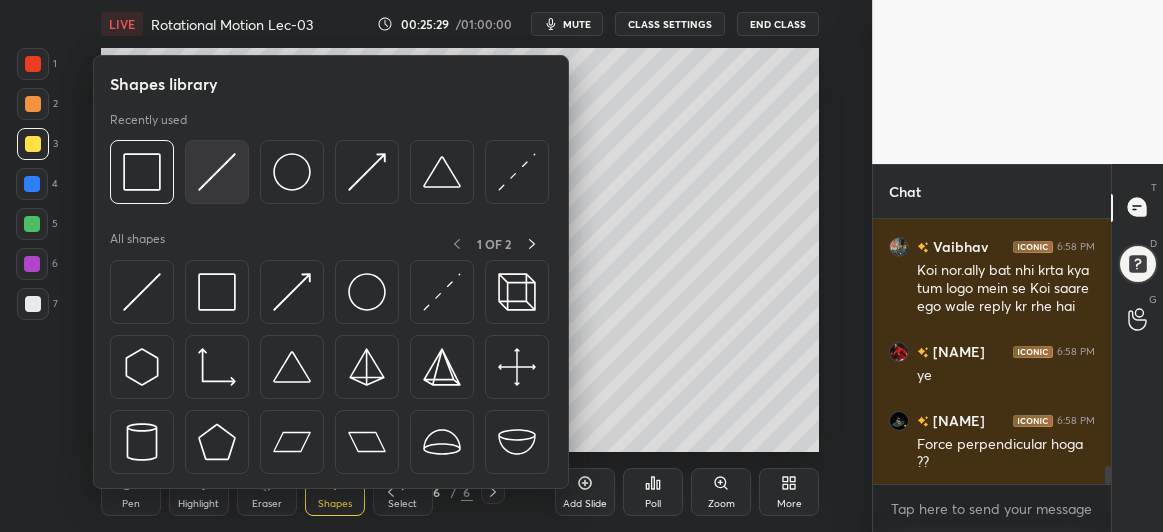 click at bounding box center [217, 172] 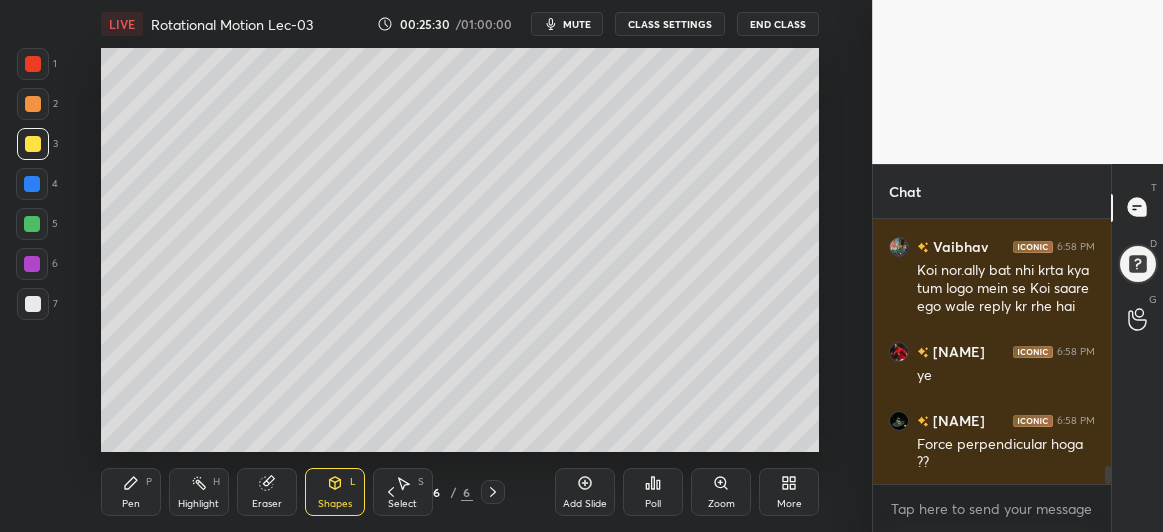 click at bounding box center [33, 304] 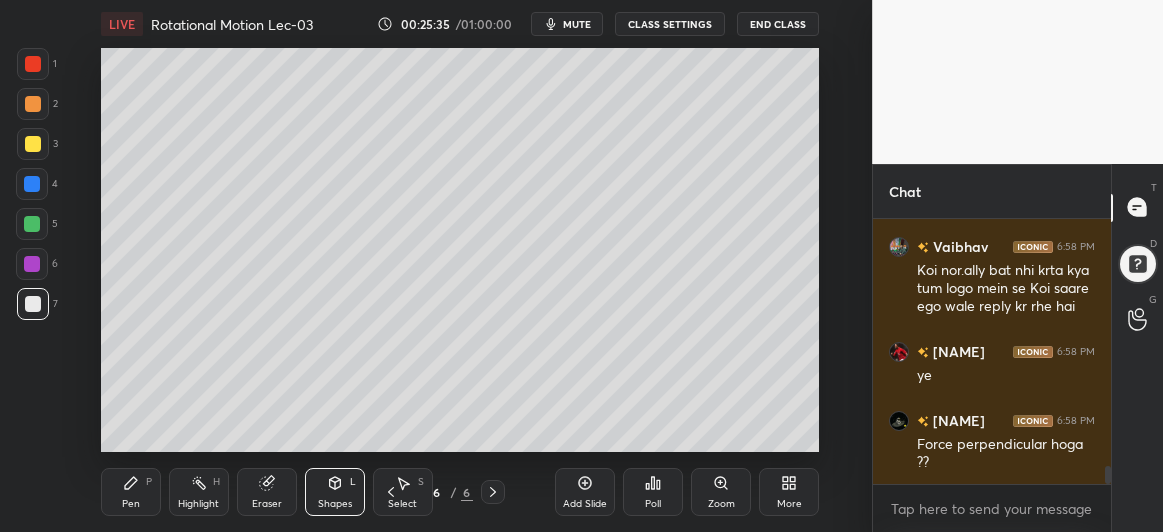 click on "Pen P" at bounding box center (131, 492) 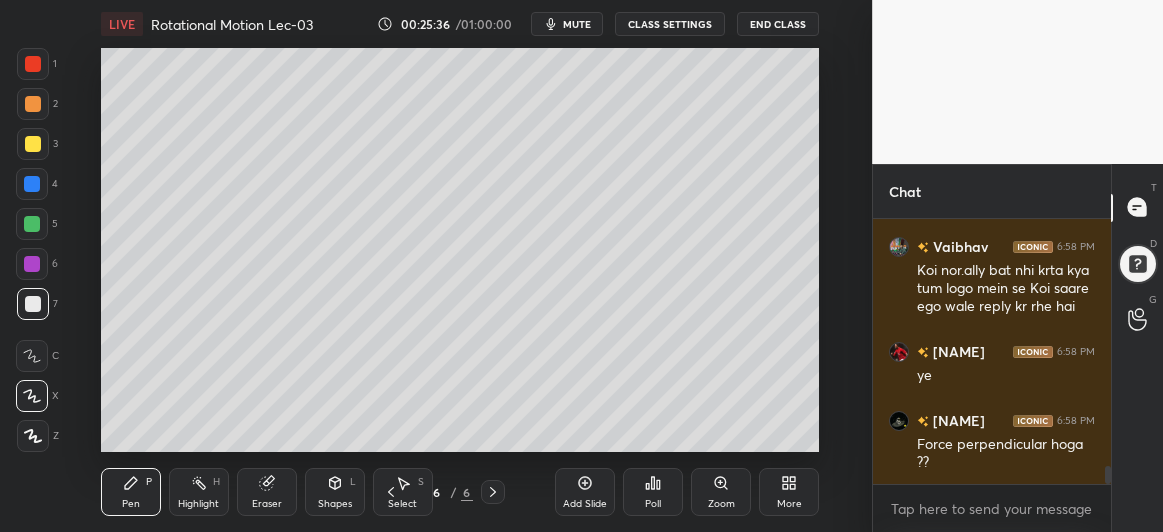 click at bounding box center (32, 264) 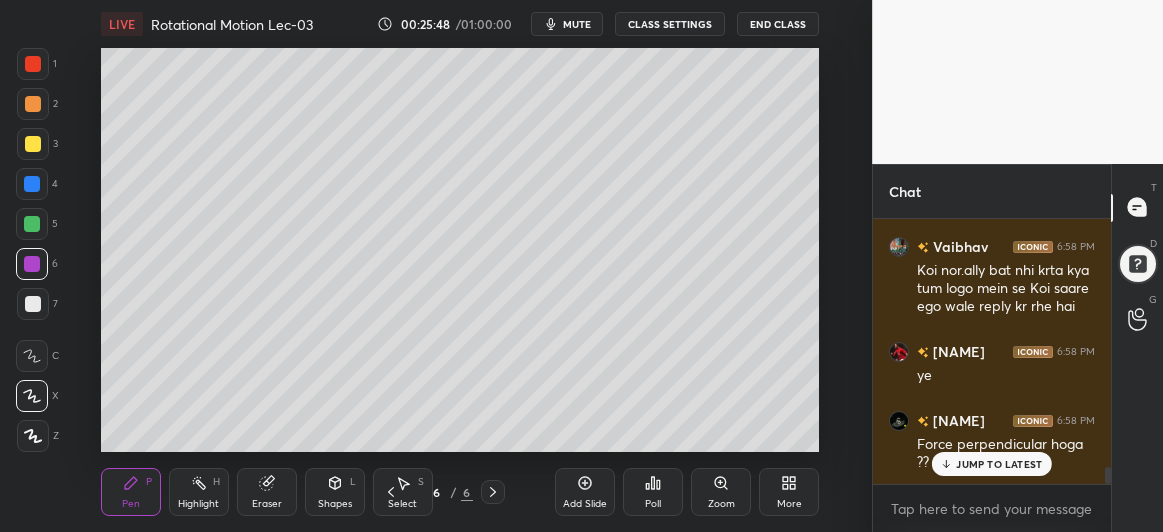 scroll, scrollTop: 3770, scrollLeft: 0, axis: vertical 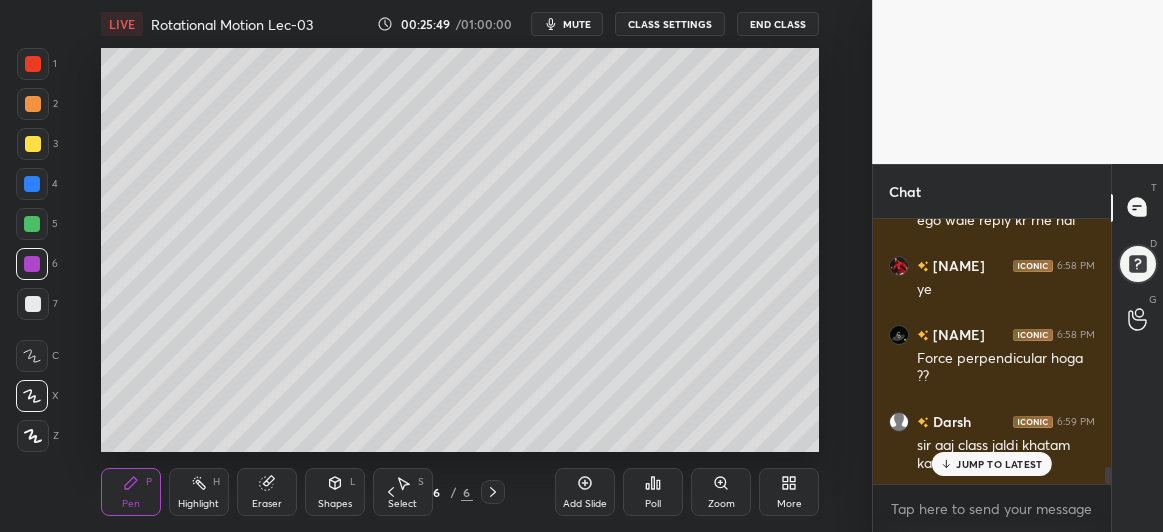 click on "Eraser" at bounding box center (267, 492) 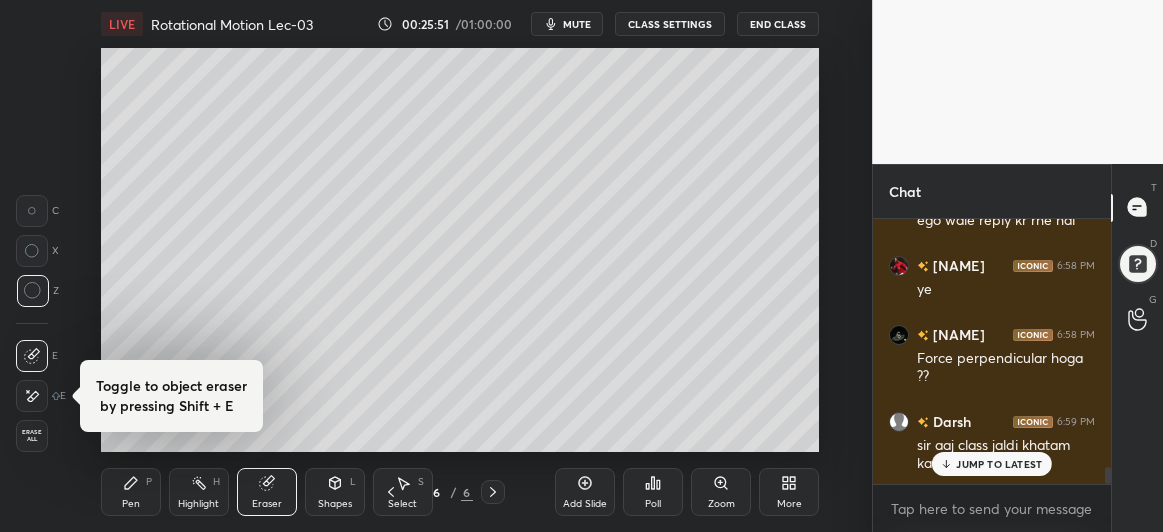 click 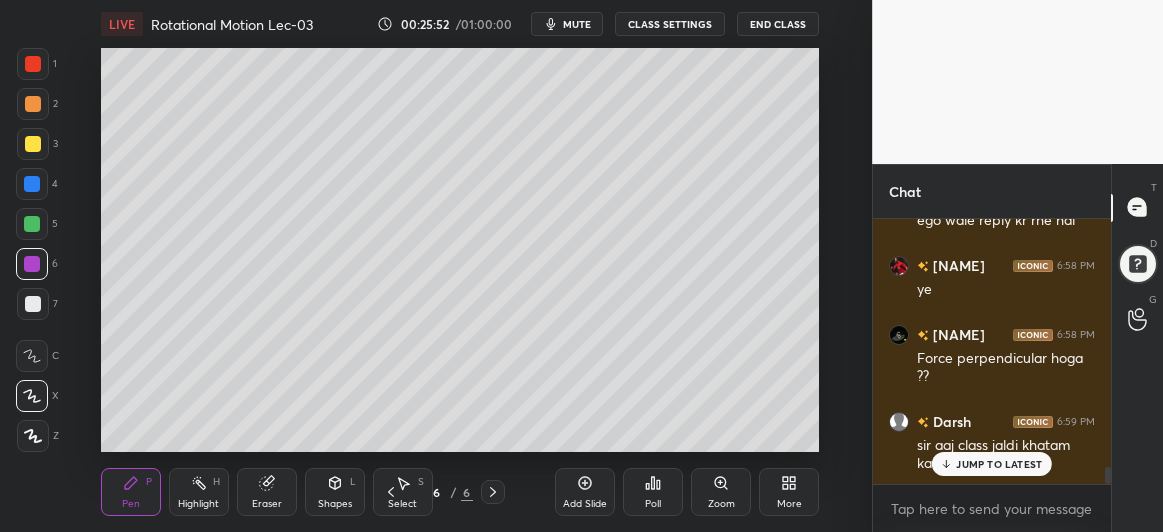 click at bounding box center (33, 304) 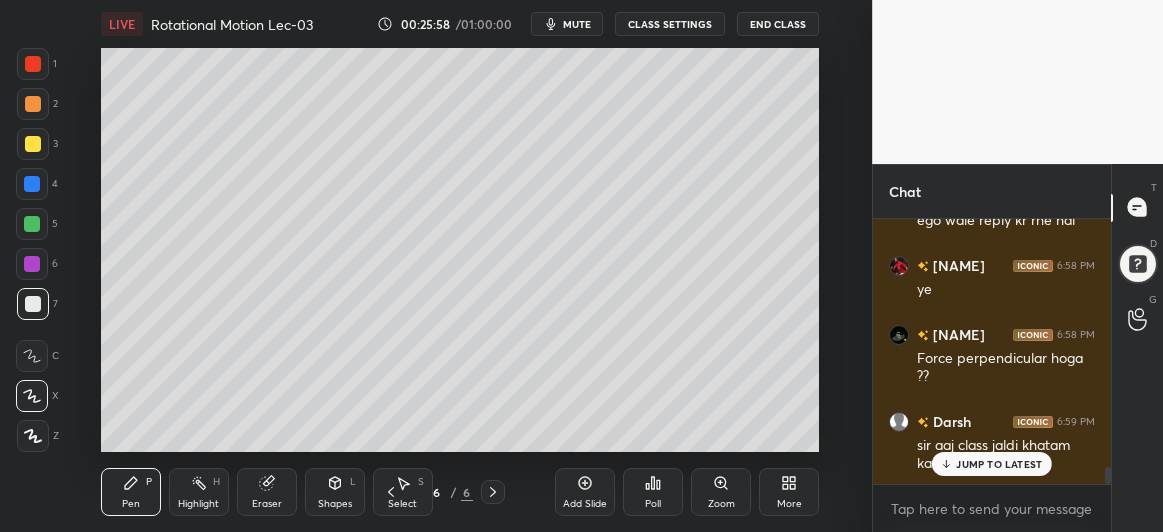 scroll, scrollTop: 3839, scrollLeft: 0, axis: vertical 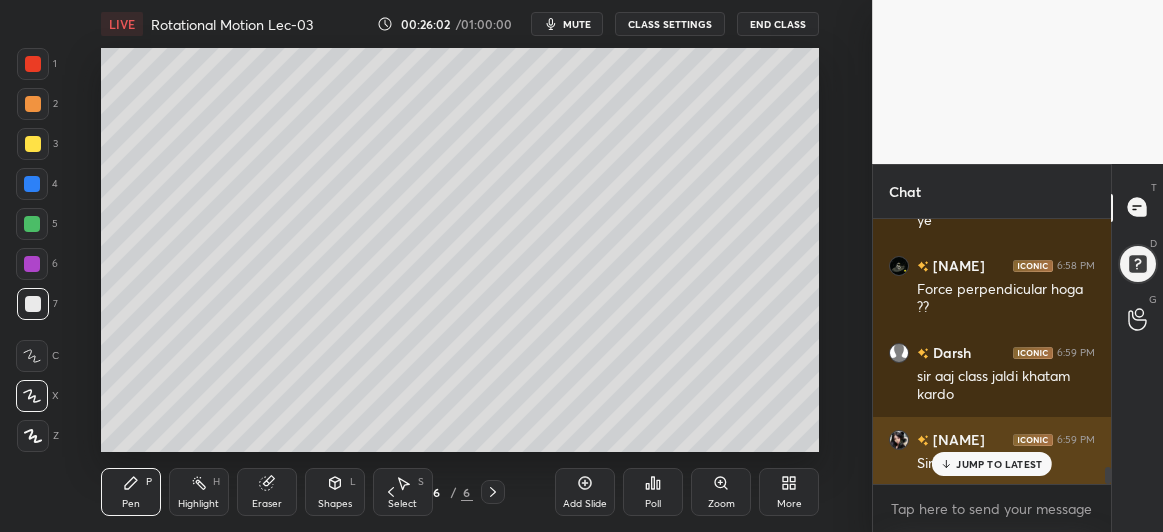 click on "JUMP TO LATEST" at bounding box center [999, 464] 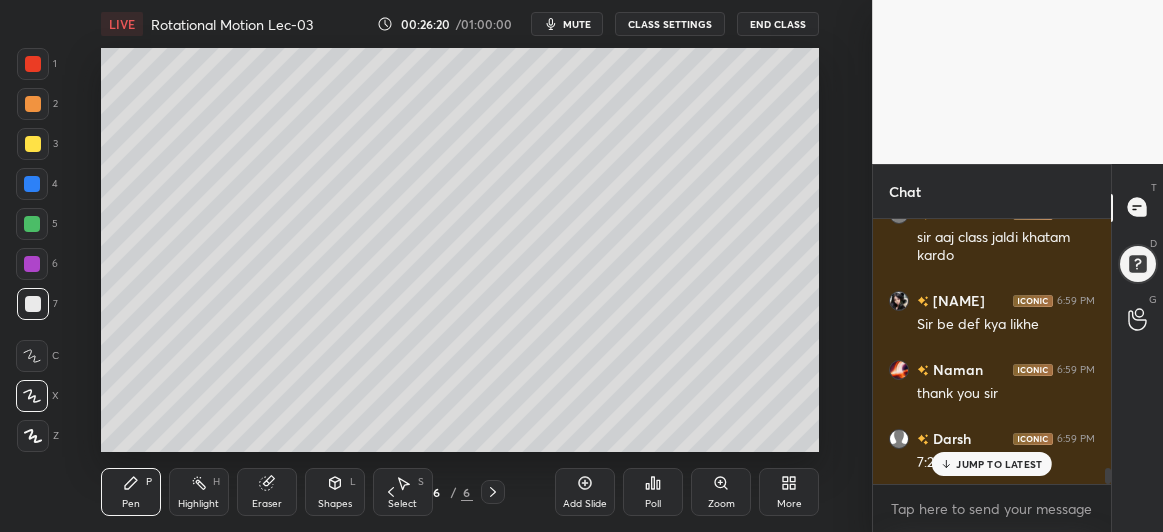 scroll, scrollTop: 4046, scrollLeft: 0, axis: vertical 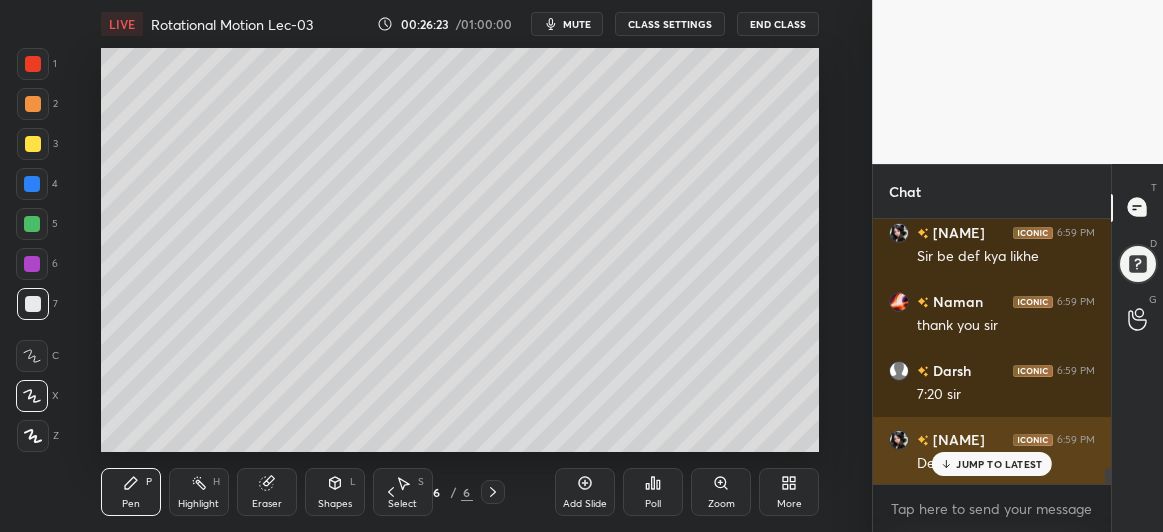 click on "JUMP TO LATEST" at bounding box center [999, 464] 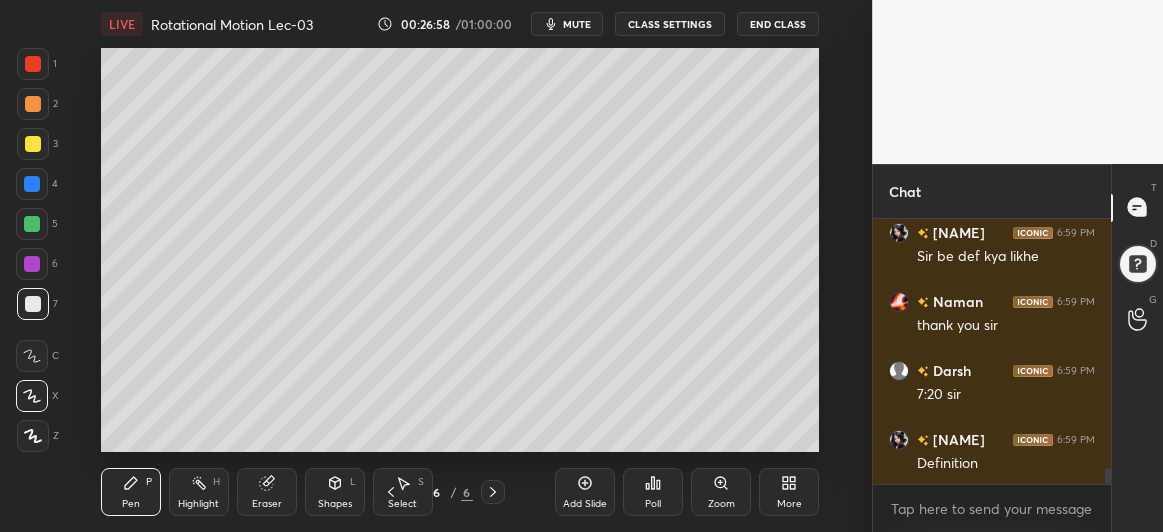 click at bounding box center [32, 224] 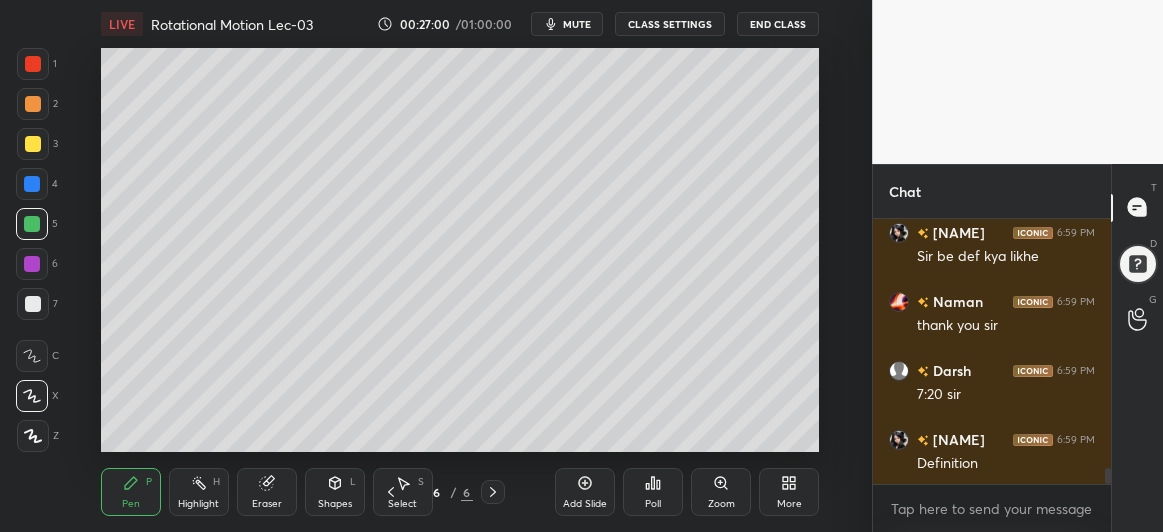 click at bounding box center (33, 144) 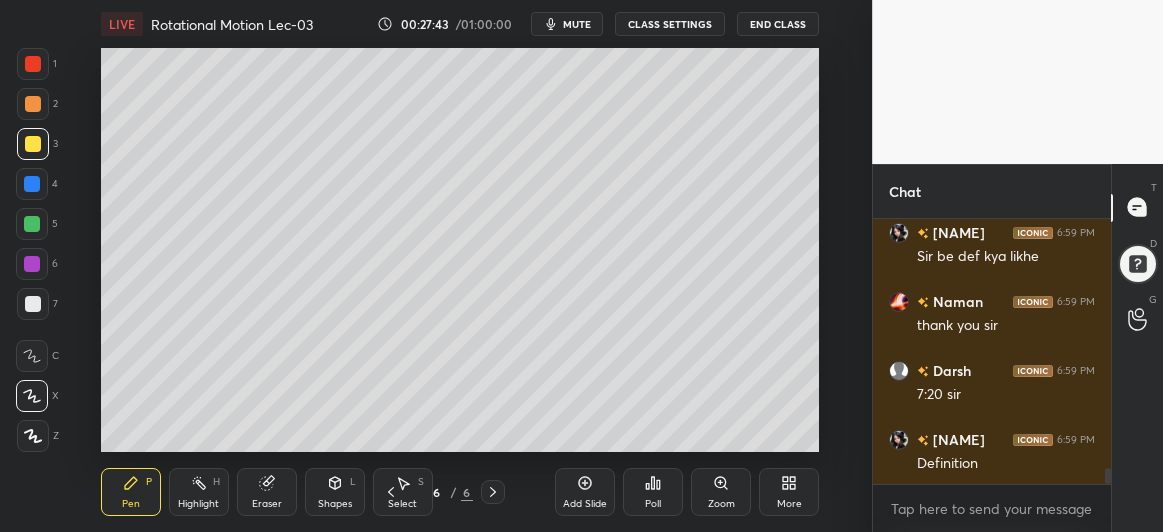 scroll, scrollTop: 4133, scrollLeft: 0, axis: vertical 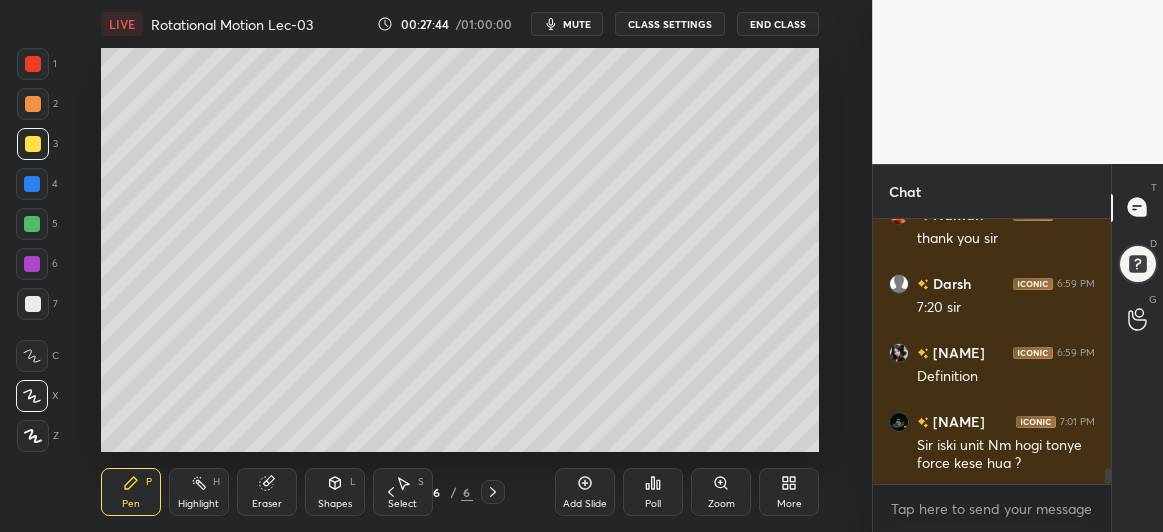 click on "Add Slide Poll Zoom More" at bounding box center (687, 492) 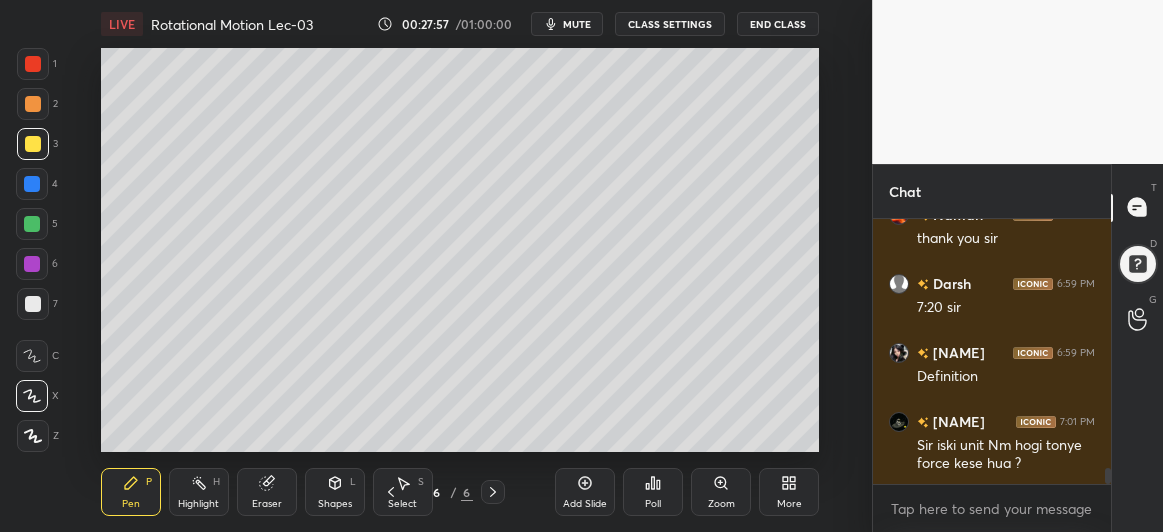 click at bounding box center [32, 184] 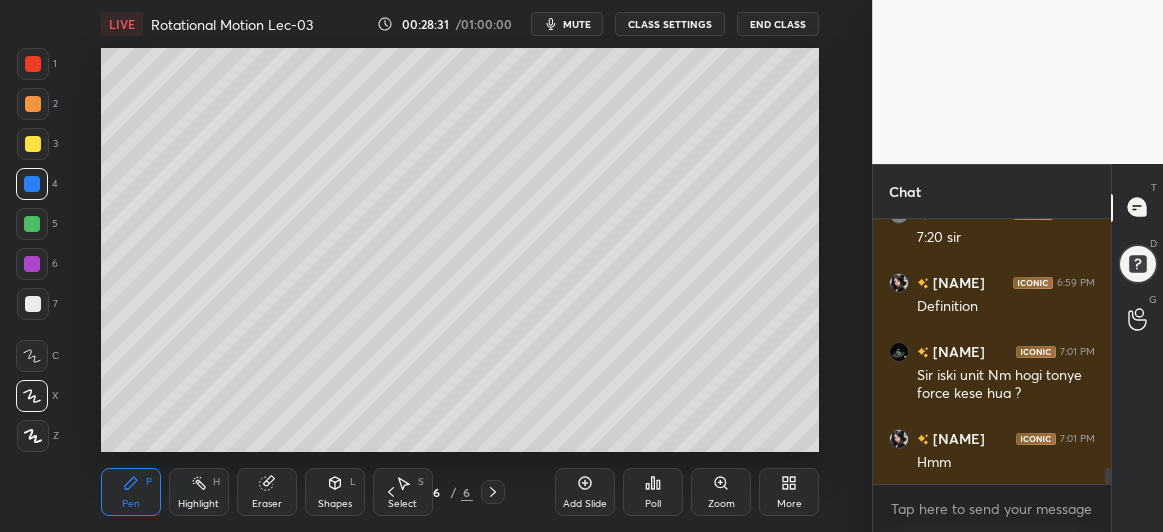 scroll, scrollTop: 4307, scrollLeft: 0, axis: vertical 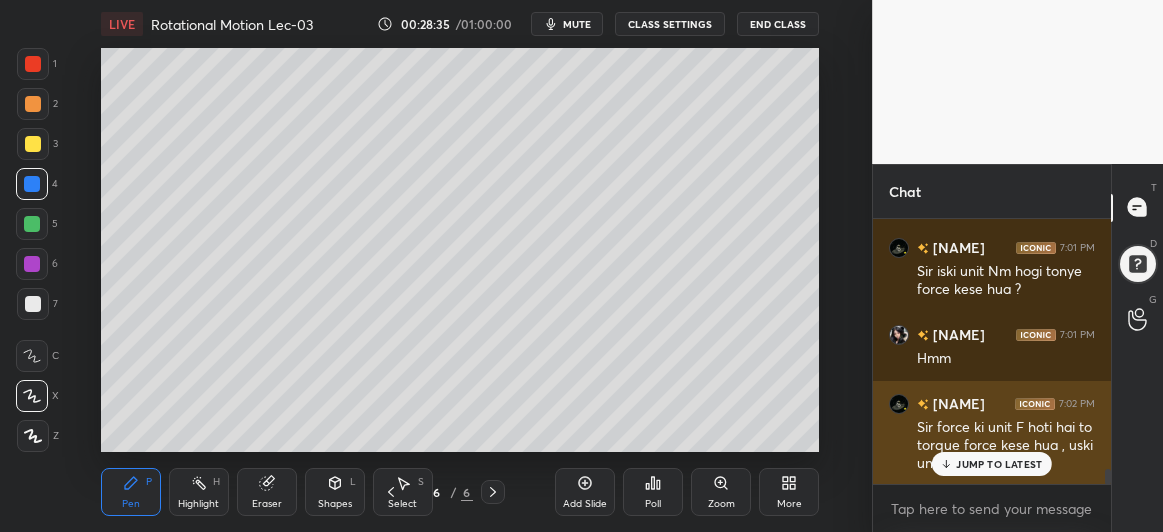 click on "JUMP TO LATEST" at bounding box center (999, 464) 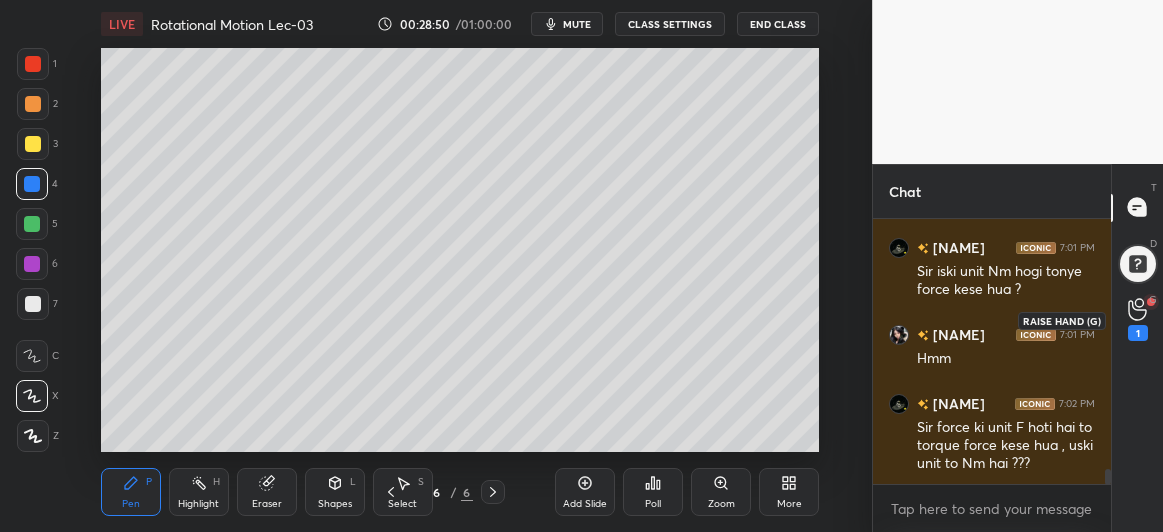 click 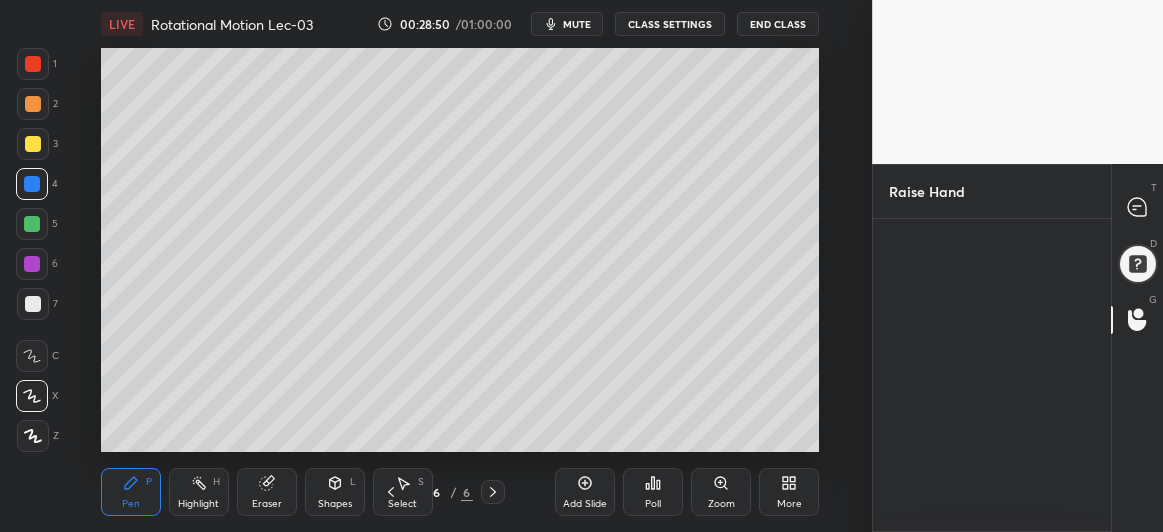 scroll, scrollTop: 308, scrollLeft: 232, axis: both 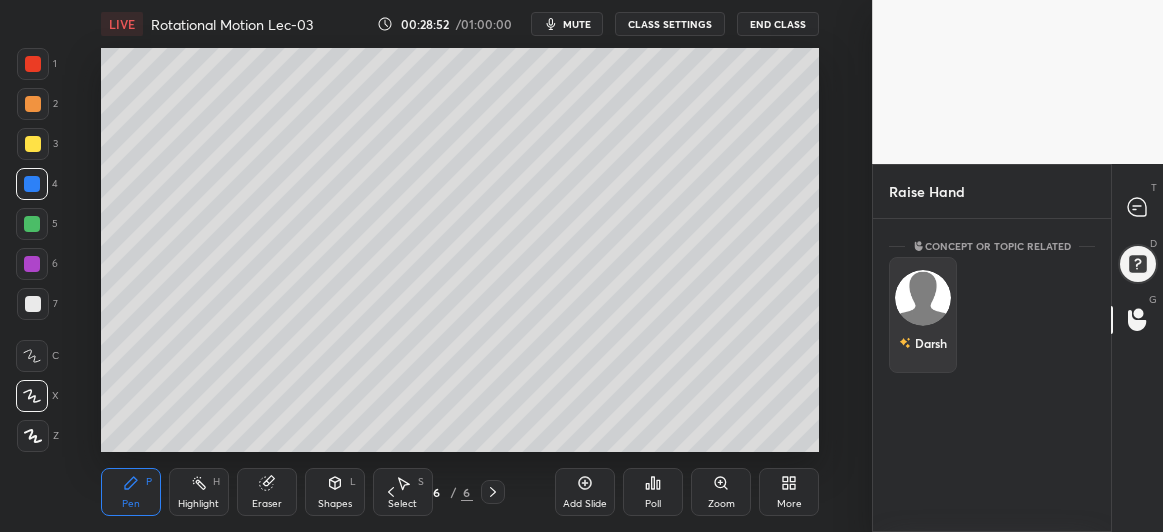 click on "Darsh" at bounding box center [923, 315] 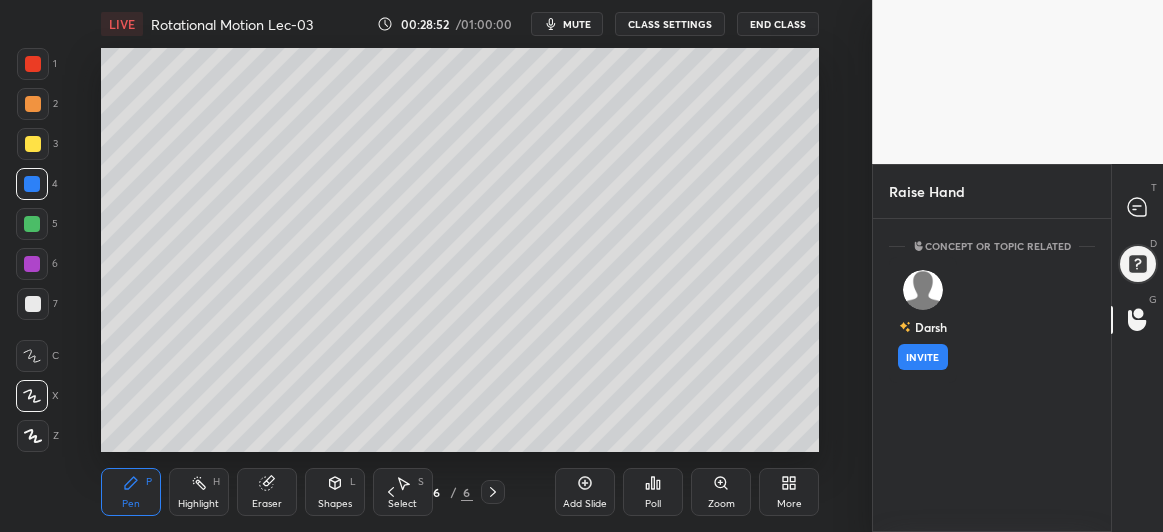 click on "INVITE" at bounding box center [923, 357] 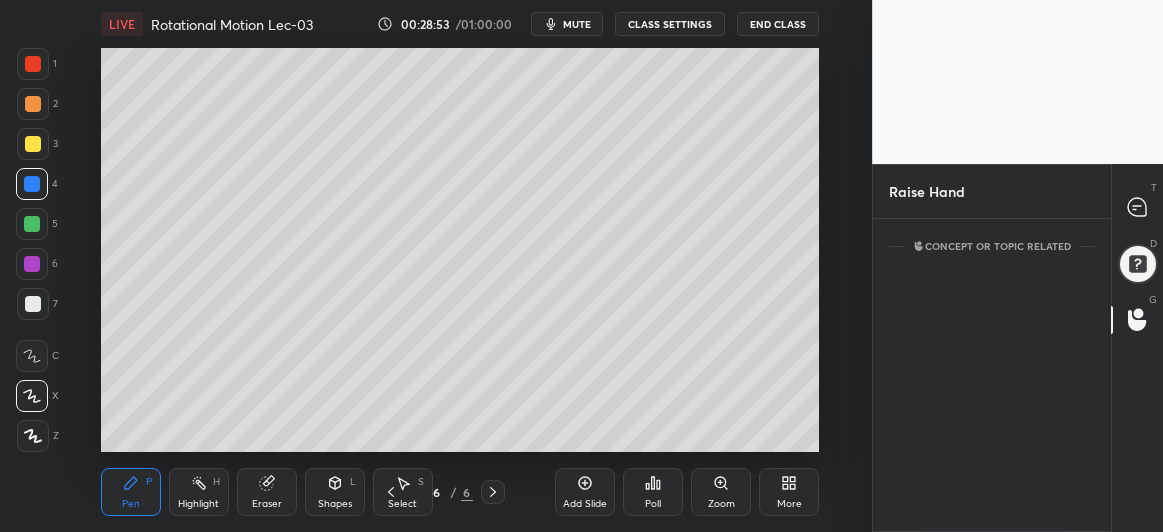 scroll, scrollTop: 227, scrollLeft: 232, axis: both 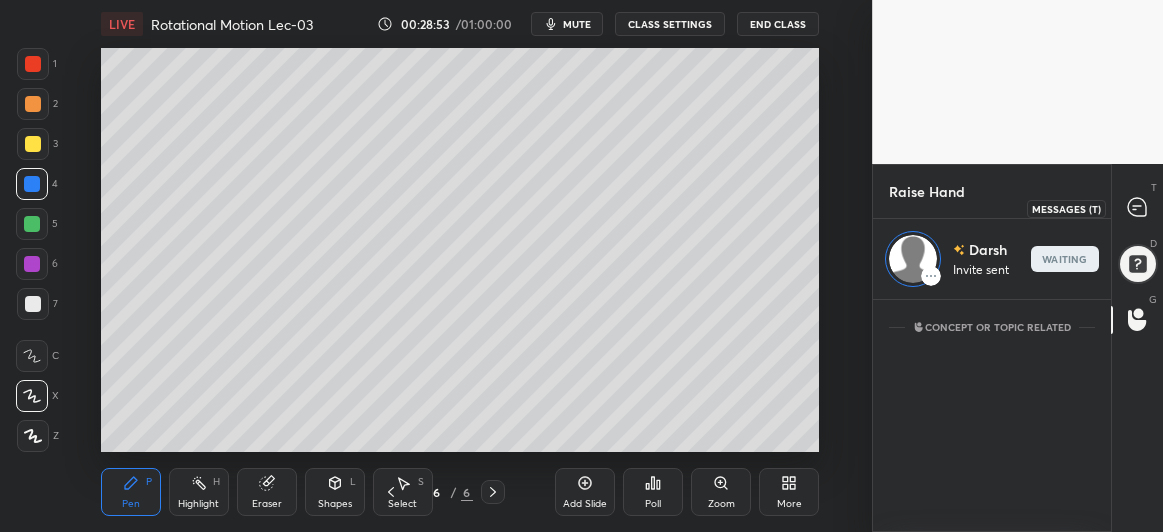click at bounding box center [1138, 208] 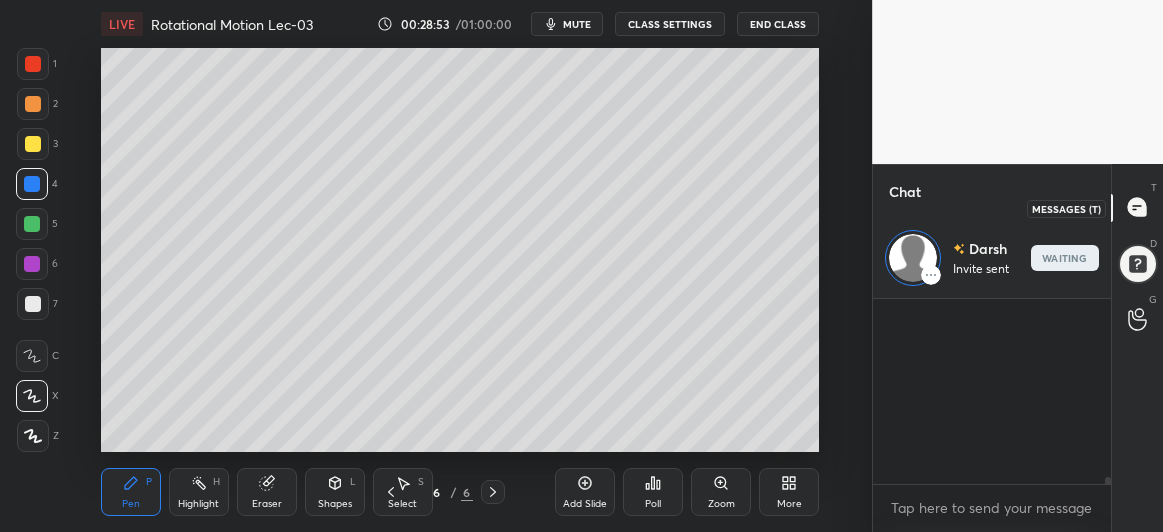 scroll, scrollTop: 13, scrollLeft: 232, axis: both 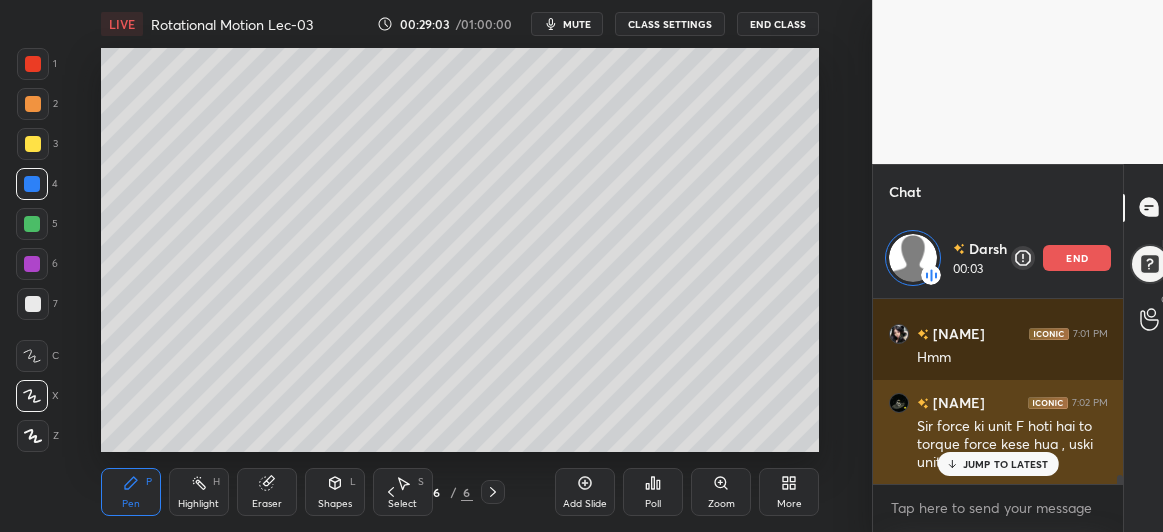 click on "JUMP TO LATEST" at bounding box center (1006, 464) 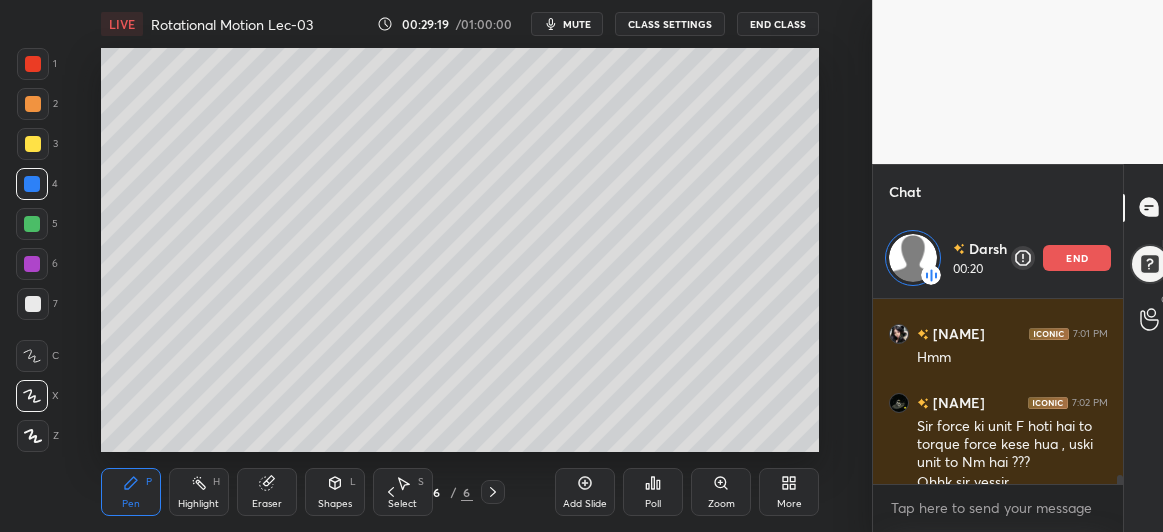 scroll, scrollTop: 3807, scrollLeft: 0, axis: vertical 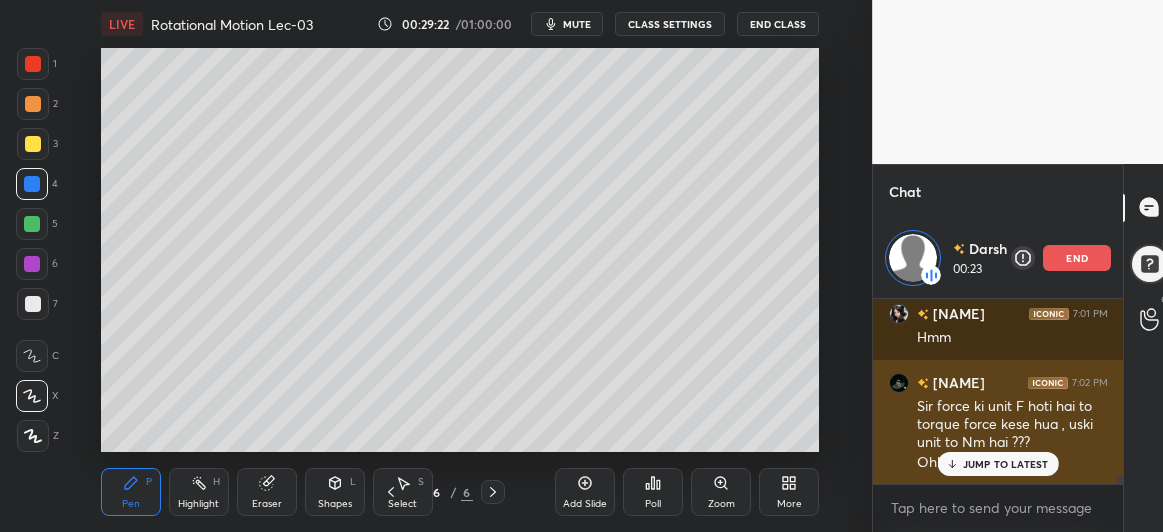 click on "JUMP TO LATEST" at bounding box center (1006, 464) 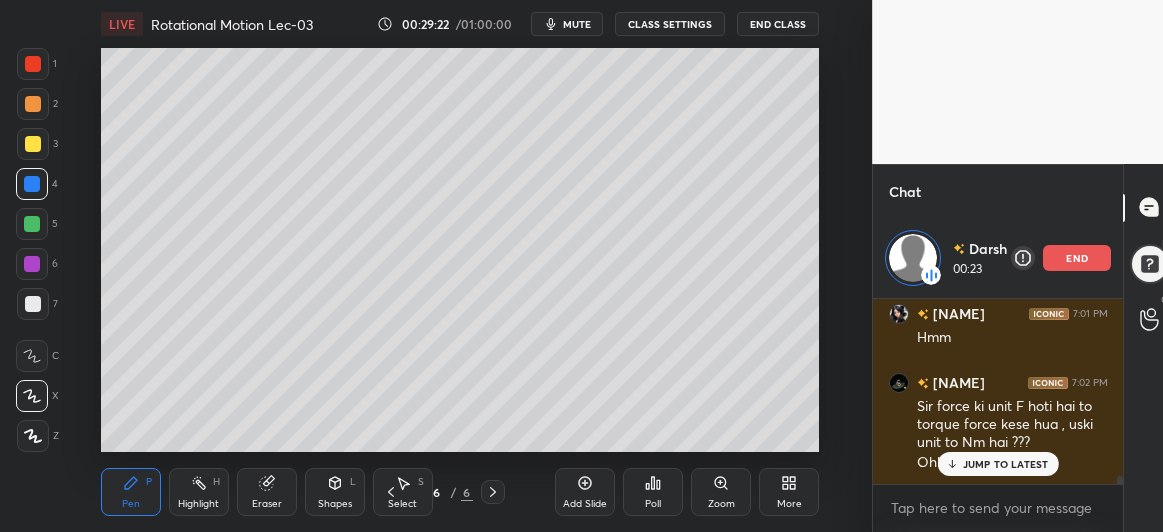 scroll, scrollTop: 3876, scrollLeft: 0, axis: vertical 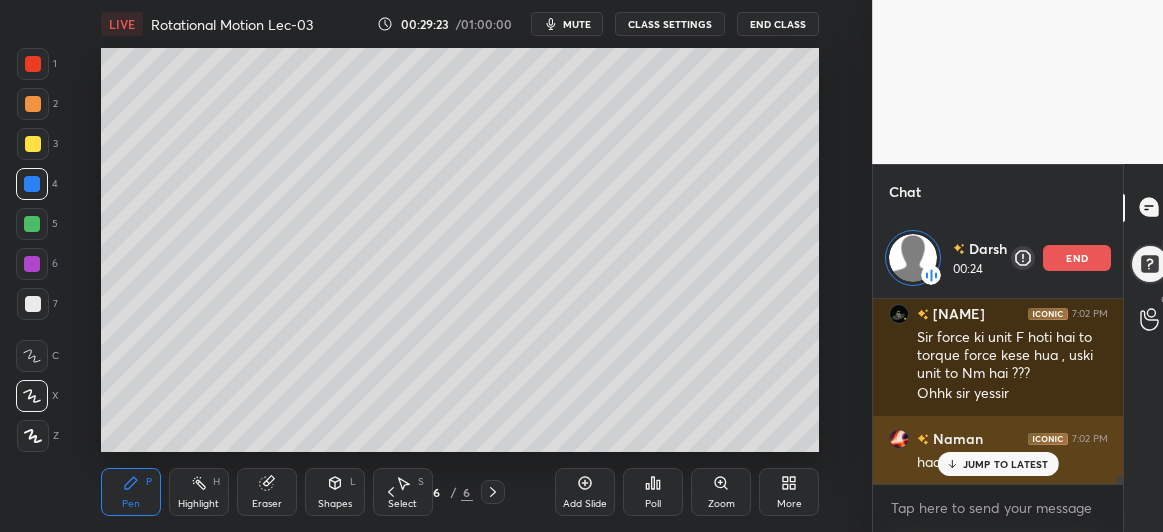 click on "JUMP TO LATEST" at bounding box center [1006, 464] 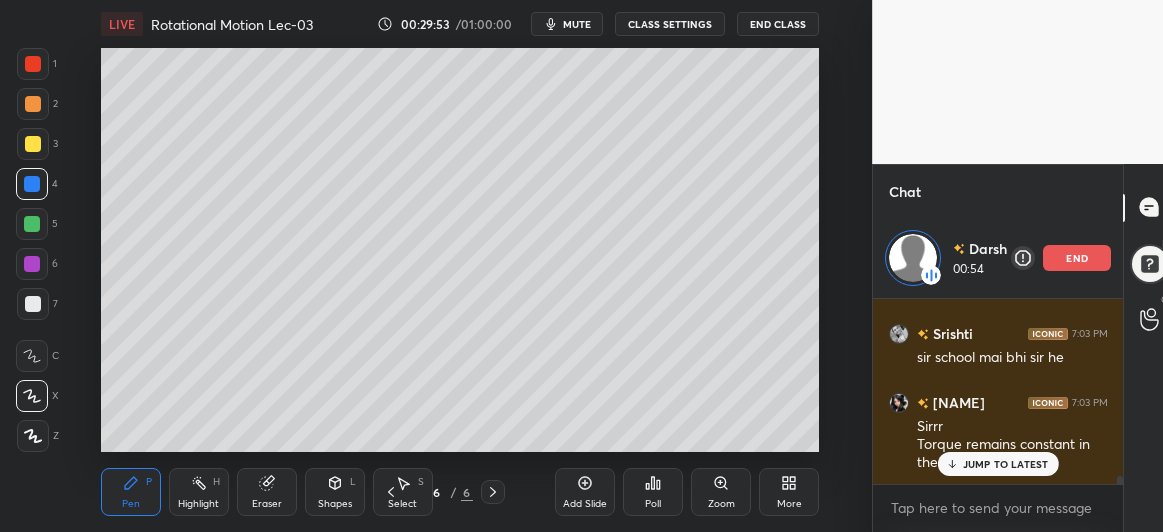 scroll, scrollTop: 4138, scrollLeft: 0, axis: vertical 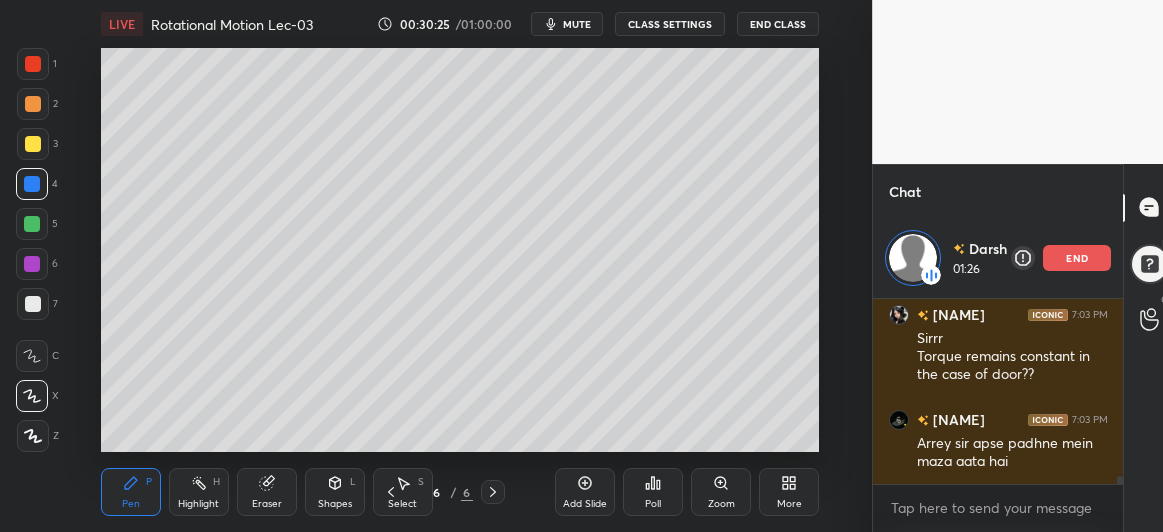 click at bounding box center [33, 304] 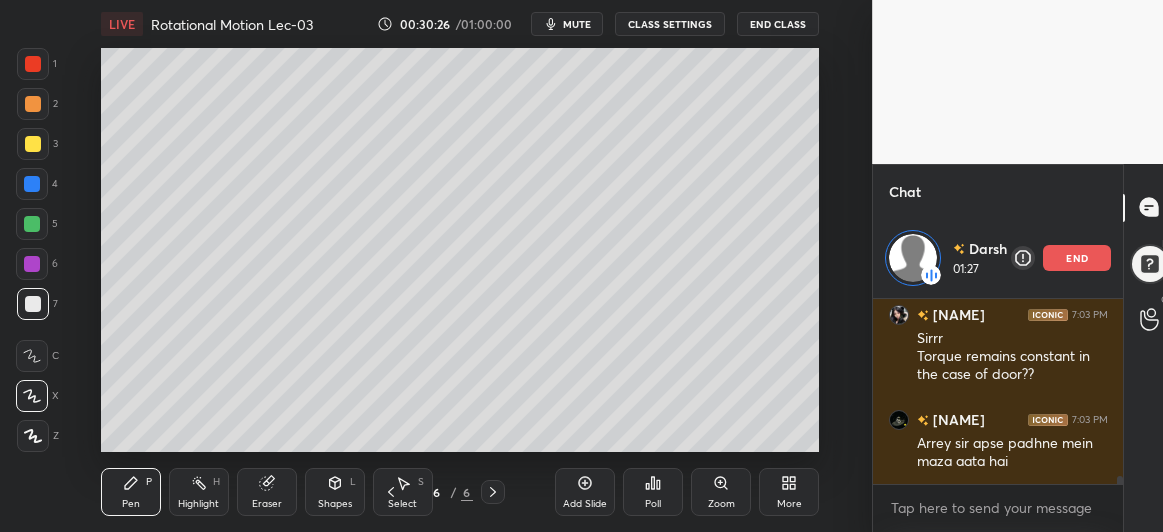 click at bounding box center [33, 144] 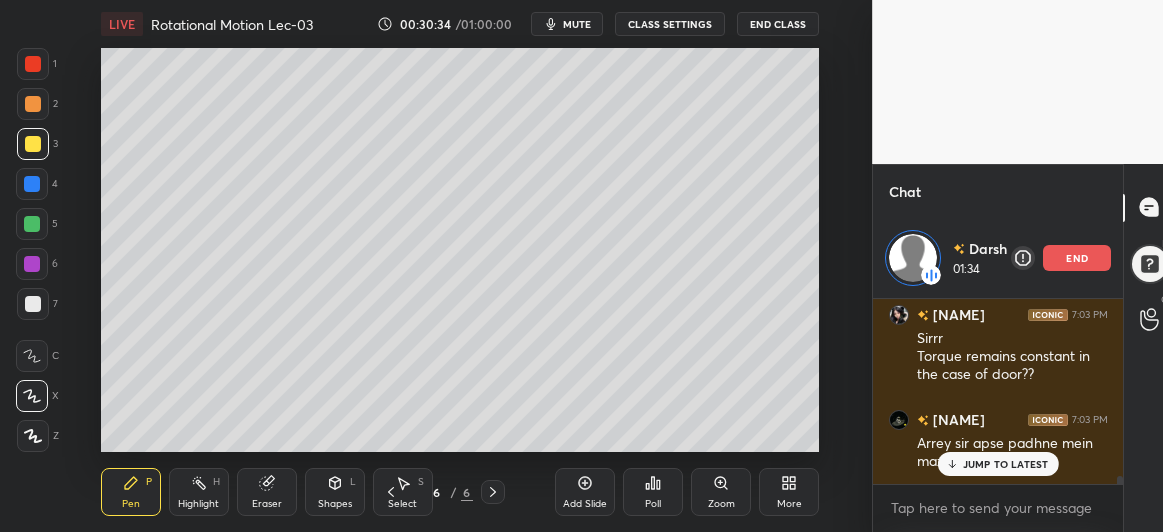 scroll, scrollTop: 4224, scrollLeft: 0, axis: vertical 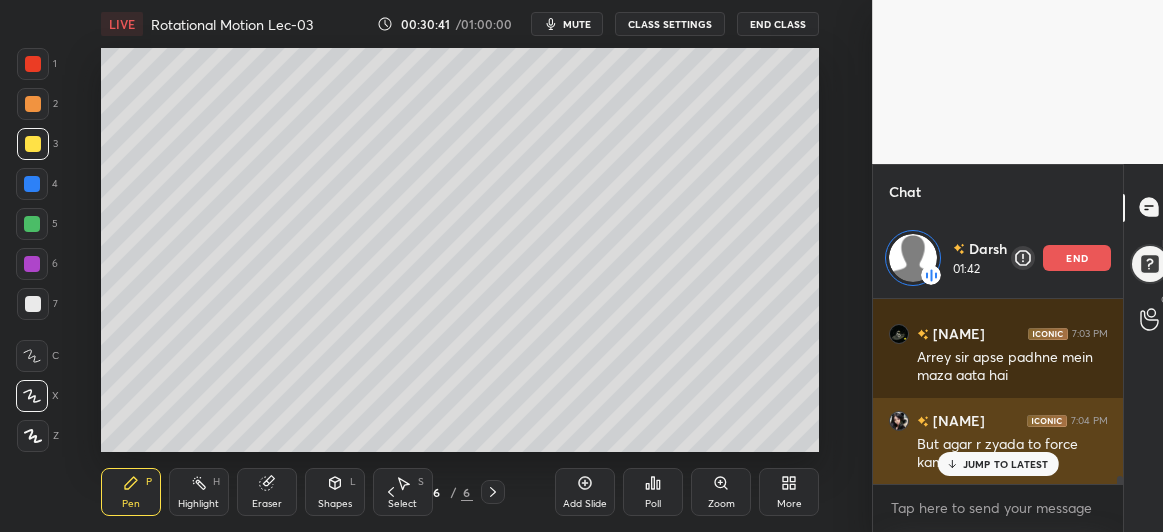 click on "JUMP TO LATEST" at bounding box center [1006, 464] 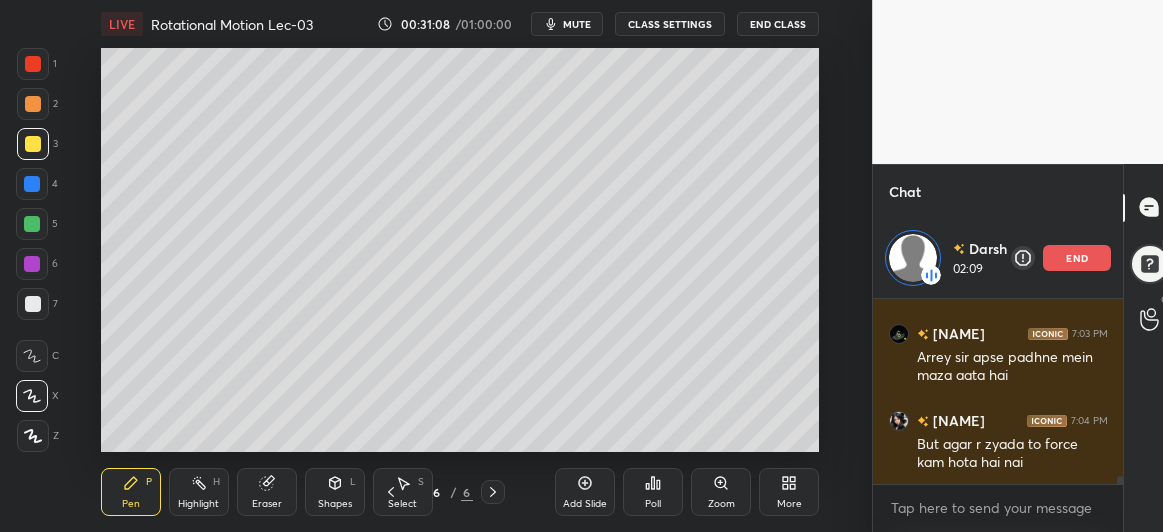 scroll, scrollTop: 4263, scrollLeft: 0, axis: vertical 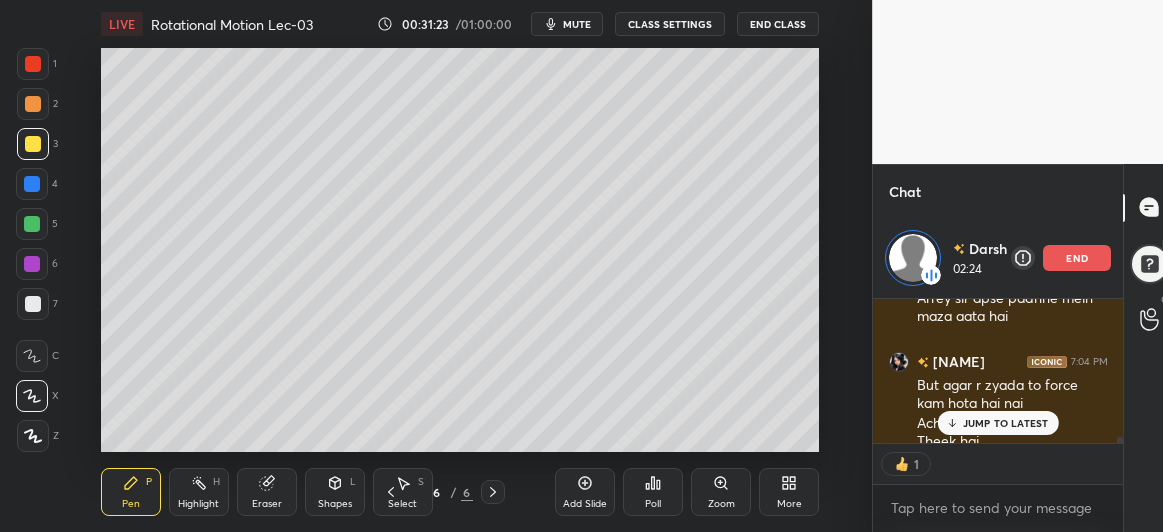 click on "JUMP TO LATEST" at bounding box center [1006, 423] 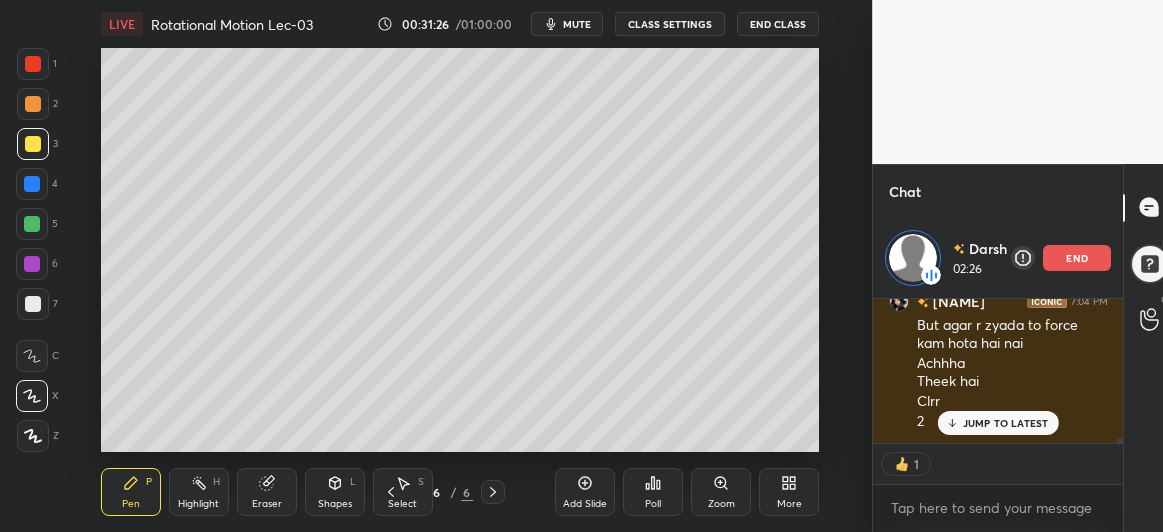 scroll, scrollTop: 4412, scrollLeft: 0, axis: vertical 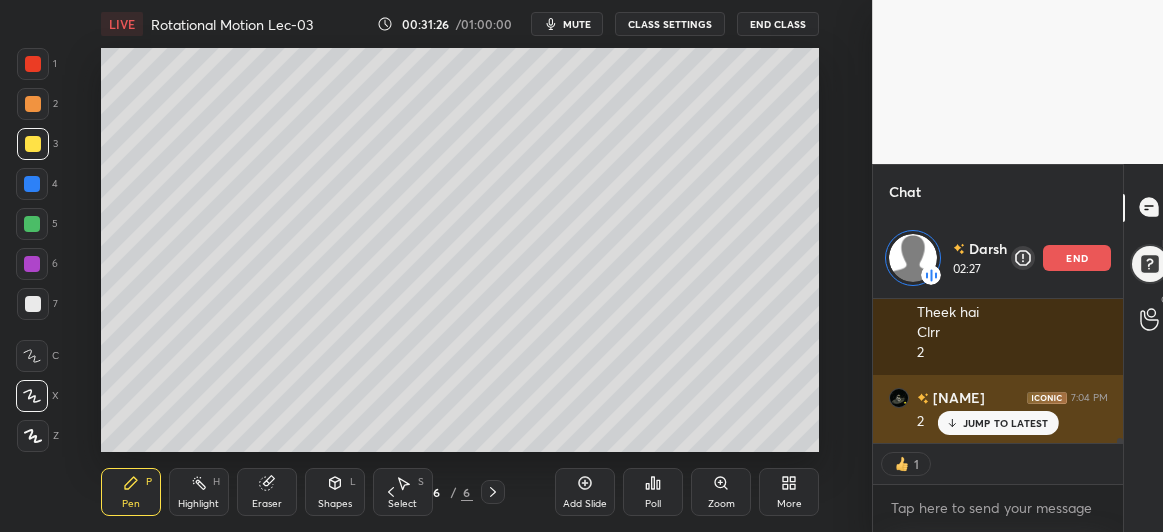 click on "JUMP TO LATEST" at bounding box center [1006, 423] 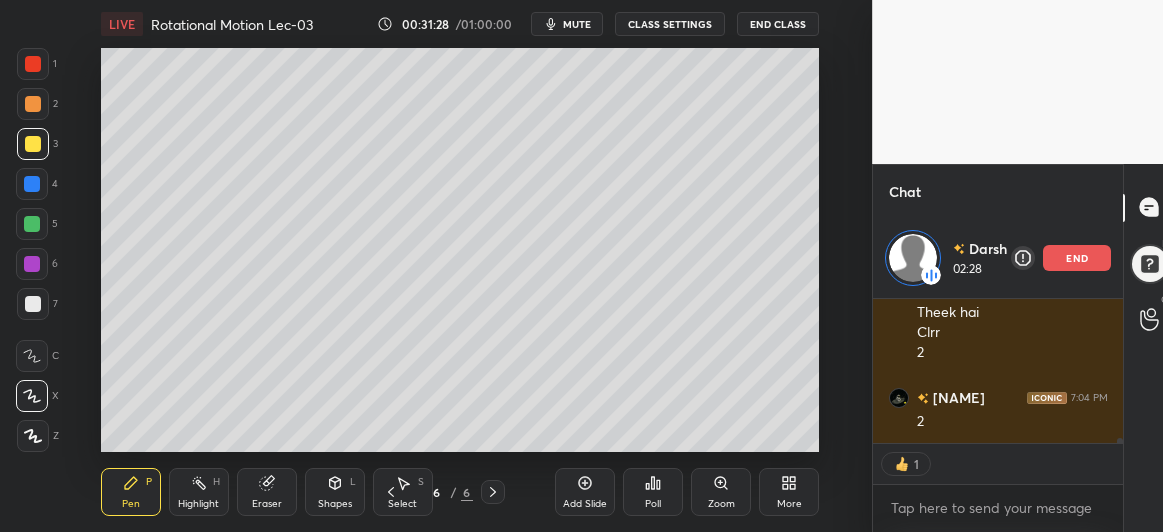 scroll, scrollTop: 4499, scrollLeft: 0, axis: vertical 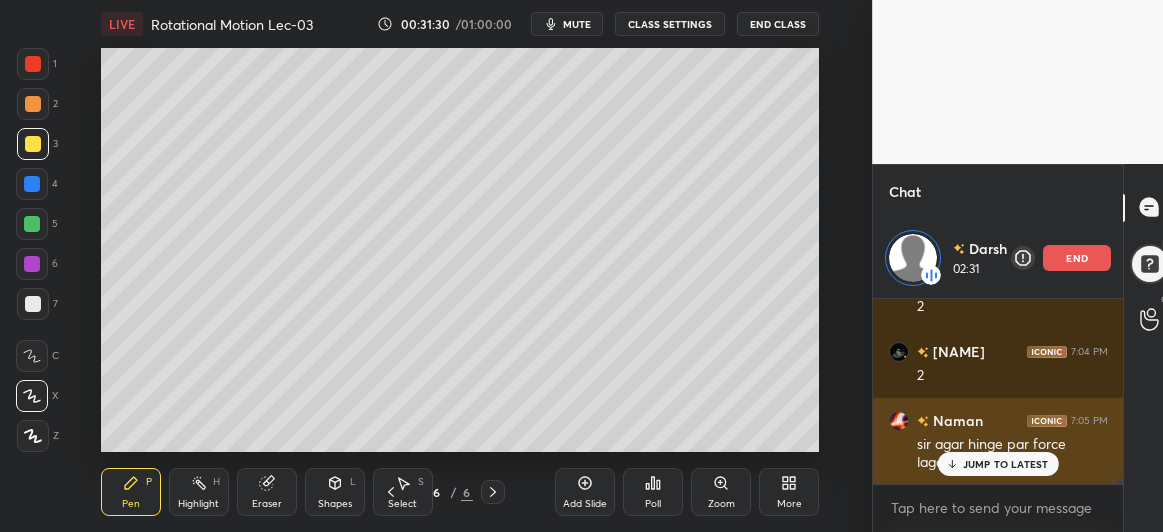click on "JUMP TO LATEST" at bounding box center (1006, 464) 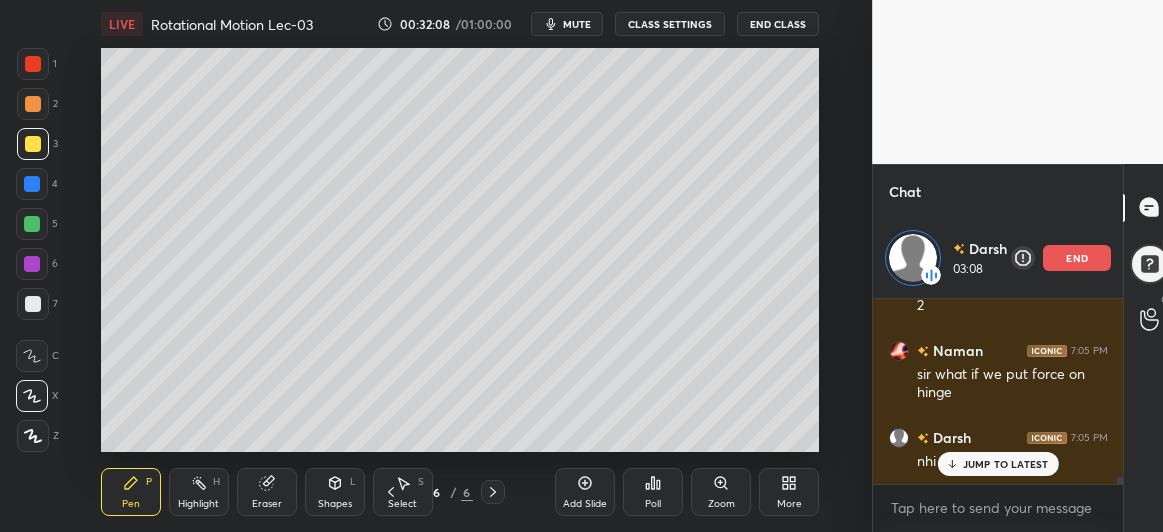 scroll, scrollTop: 4770, scrollLeft: 0, axis: vertical 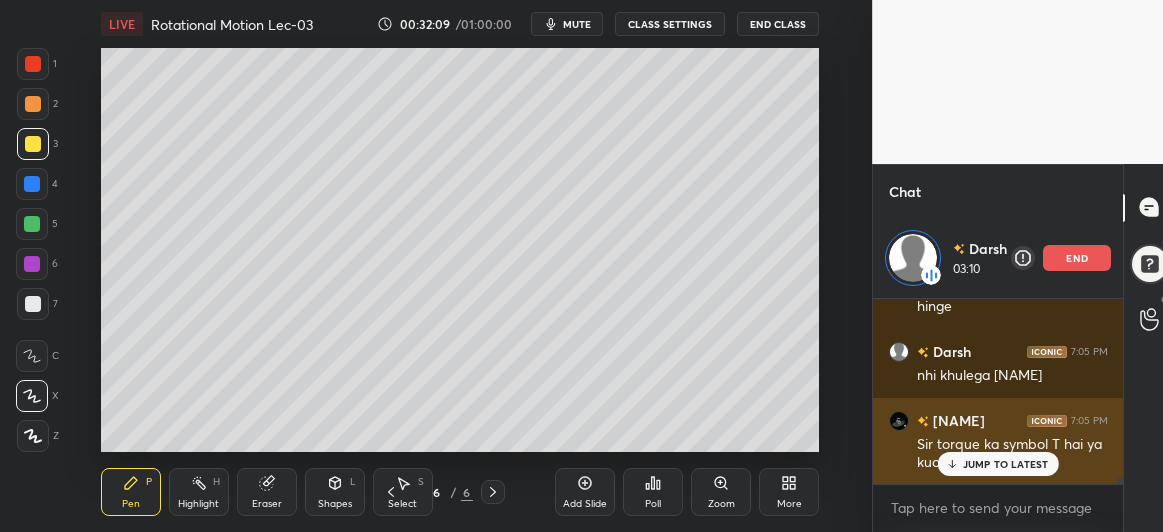 click on "JUMP TO LATEST" at bounding box center [998, 464] 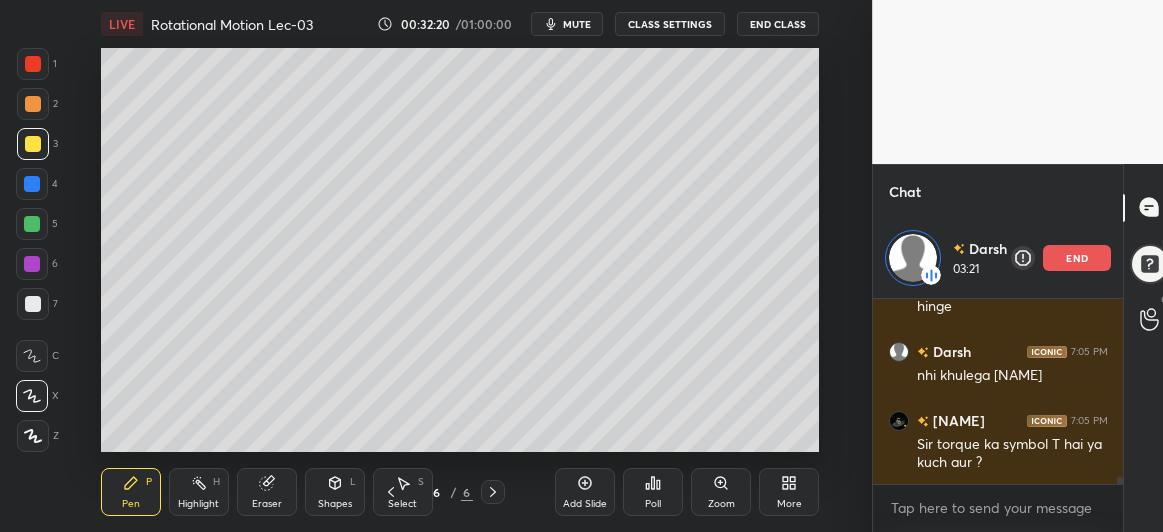 click 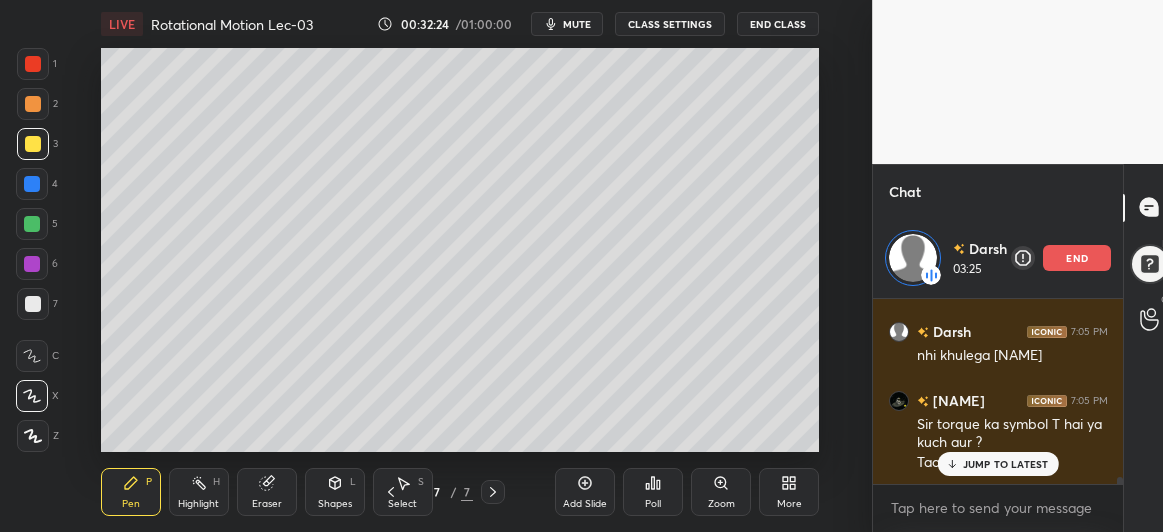 scroll, scrollTop: 4859, scrollLeft: 0, axis: vertical 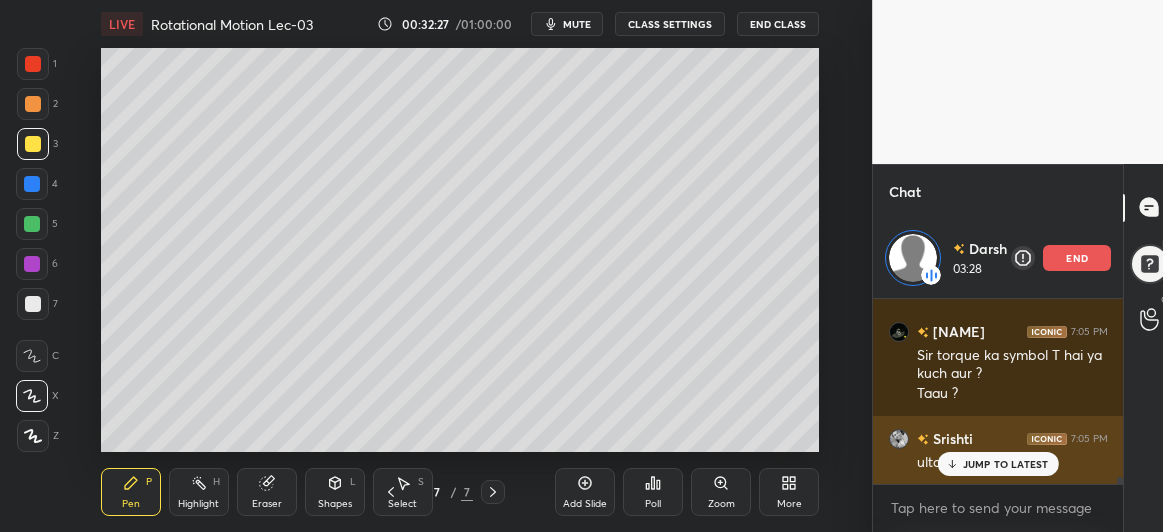 click on "JUMP TO LATEST" at bounding box center (1006, 464) 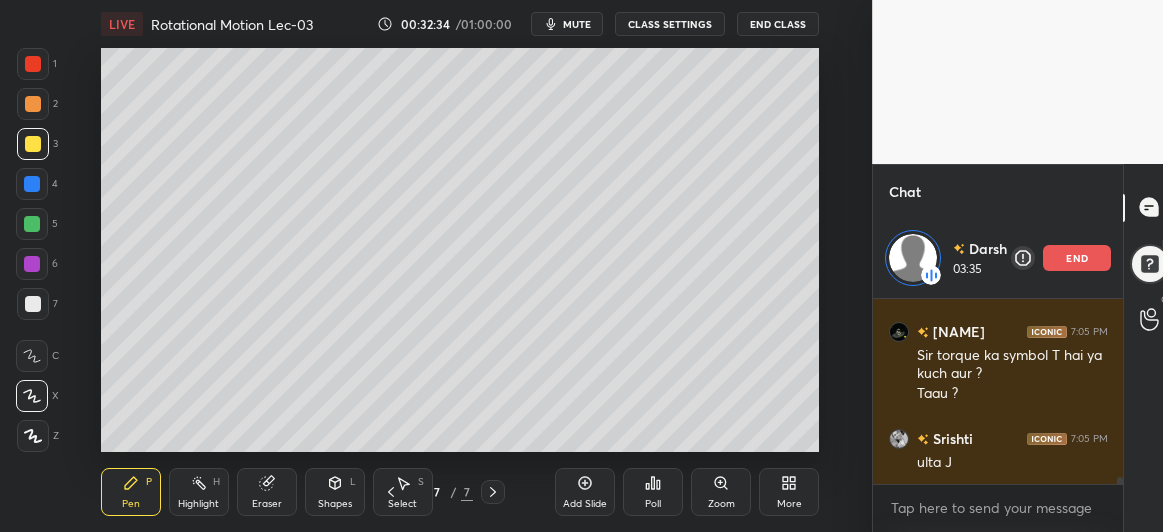 scroll, scrollTop: 4929, scrollLeft: 0, axis: vertical 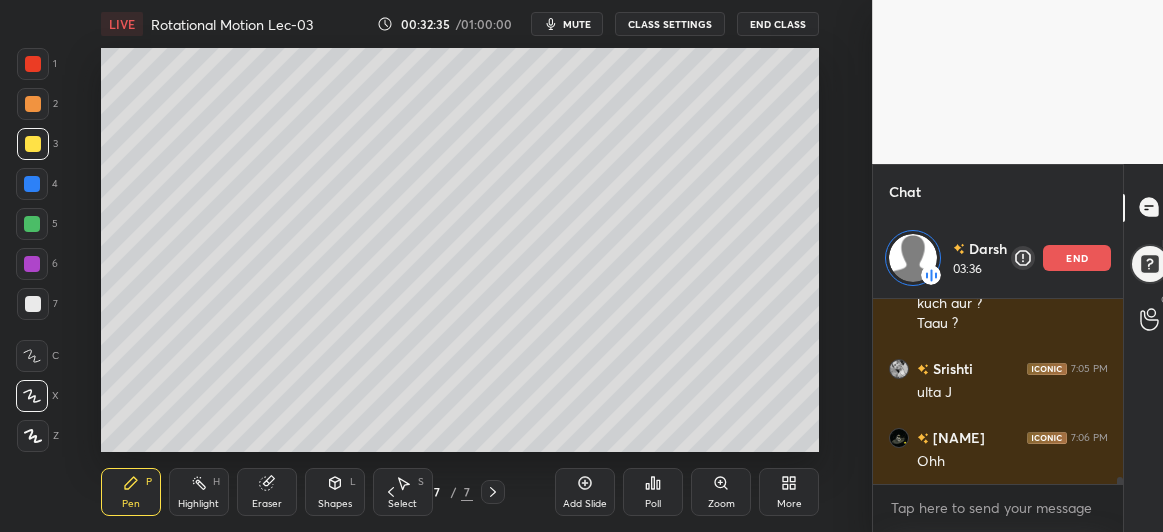 click on "Eraser" at bounding box center [267, 504] 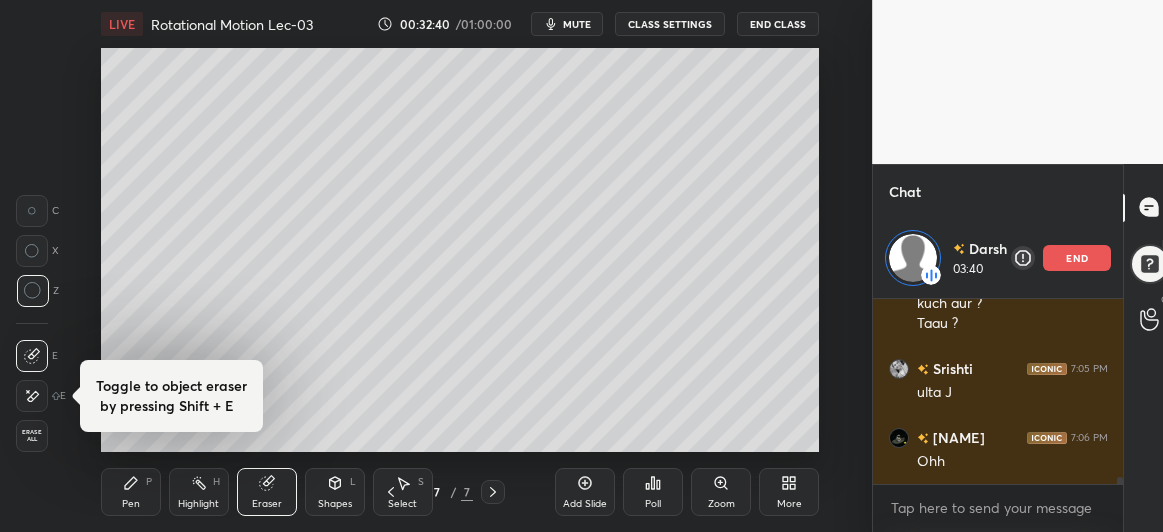 click on "Pen P" at bounding box center (131, 492) 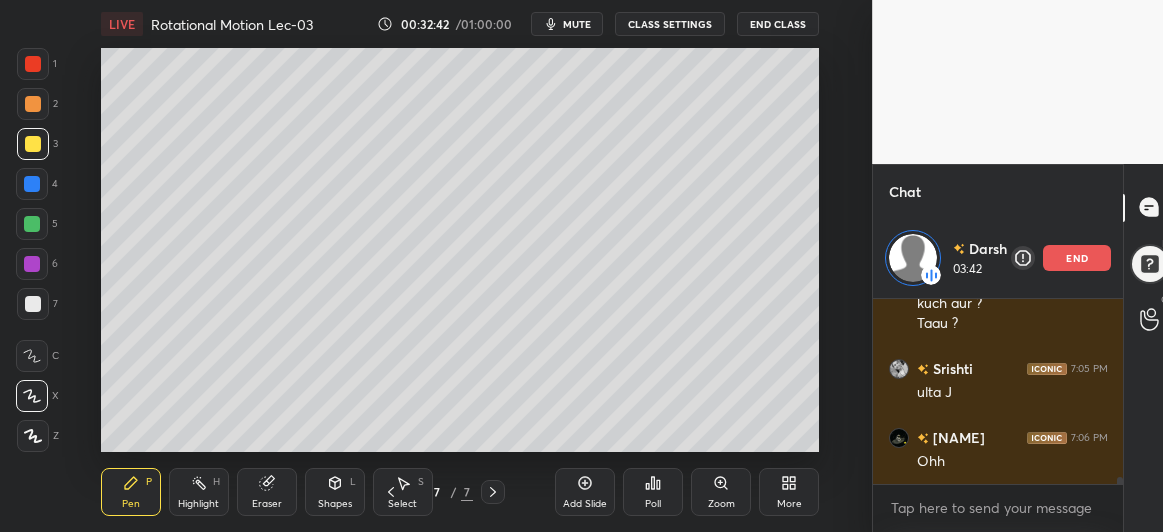 click 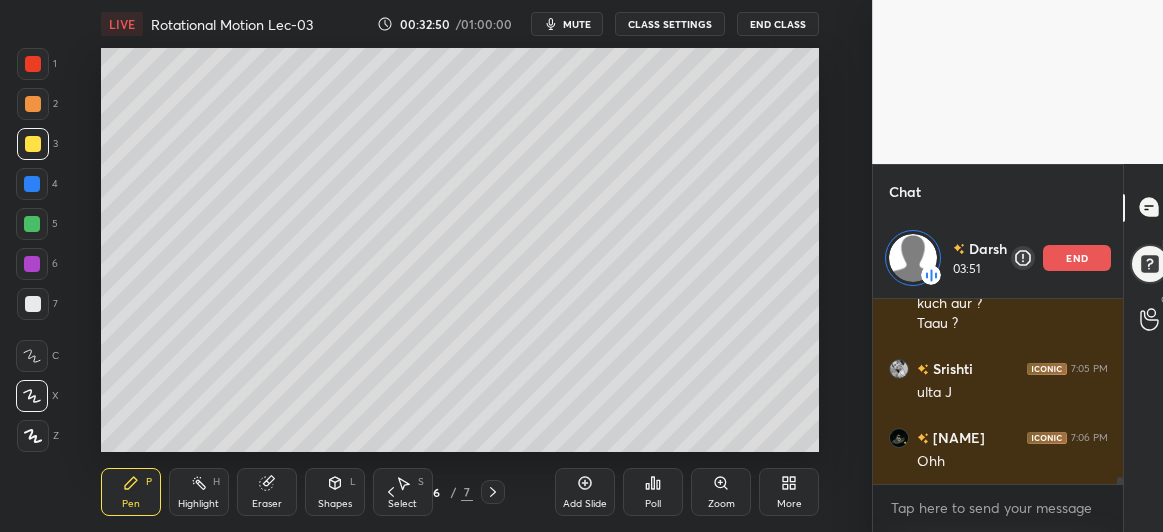 click 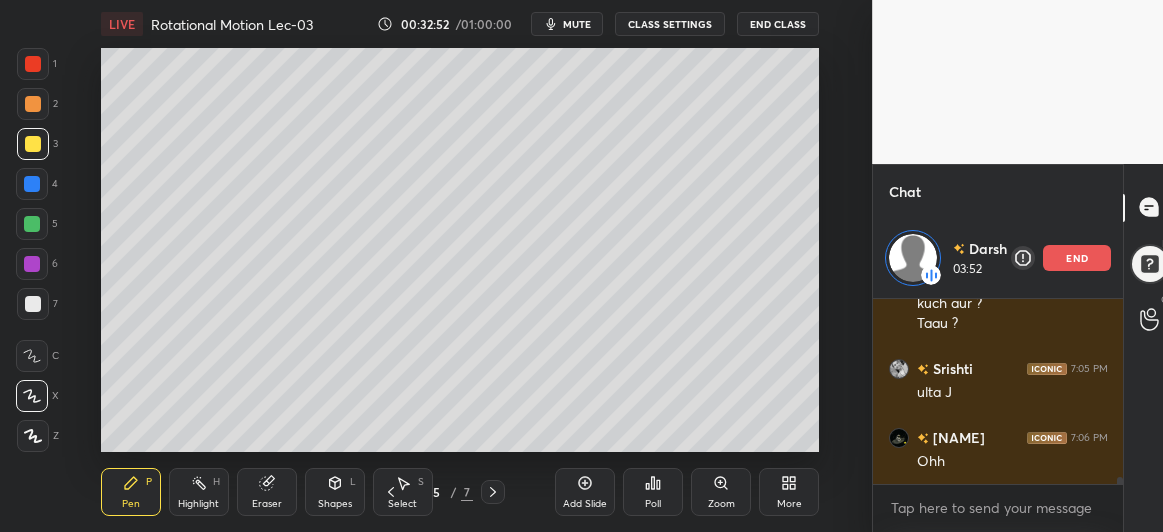 click 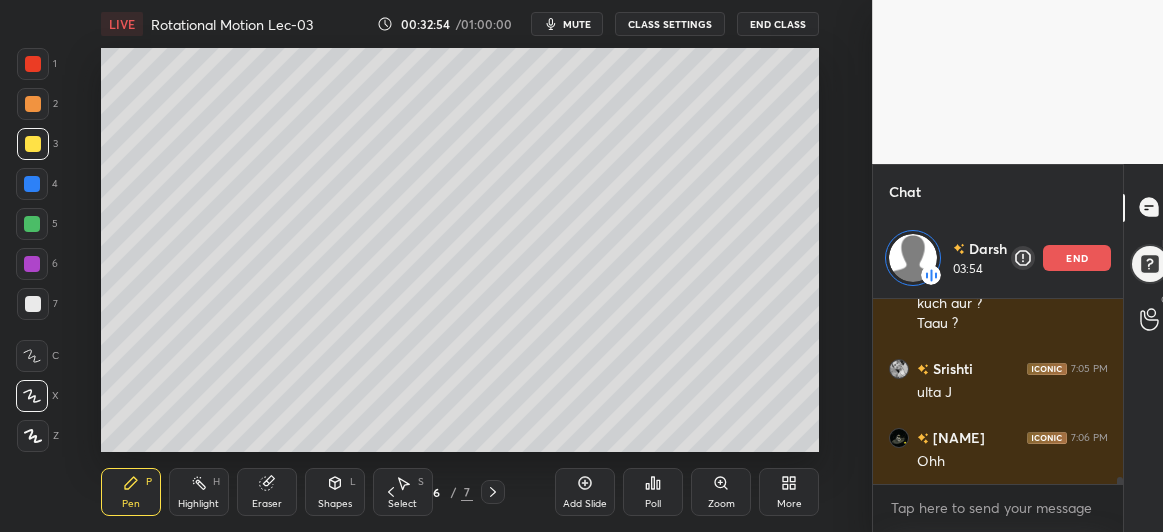 click 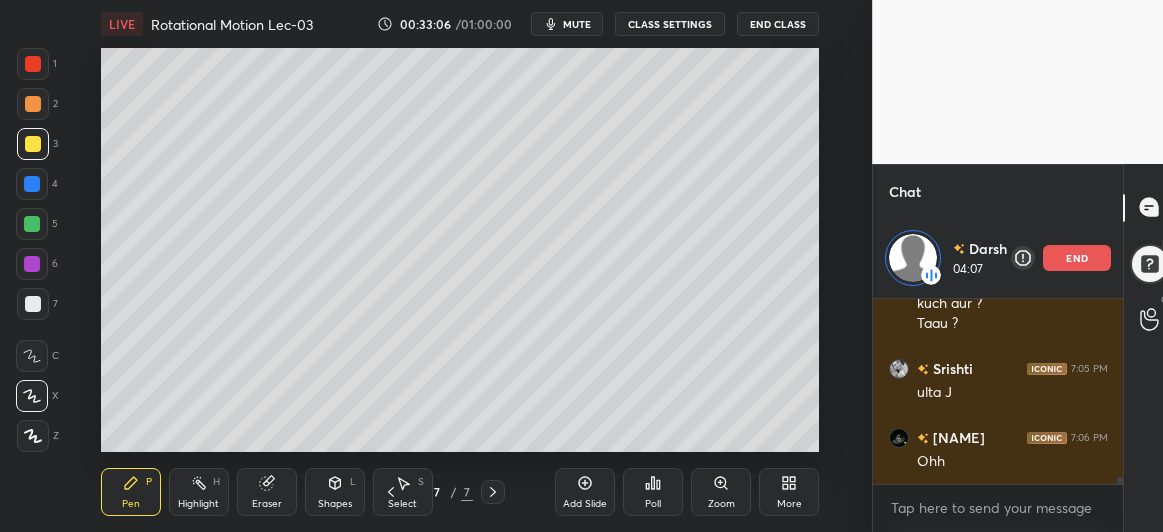 click at bounding box center (32, 224) 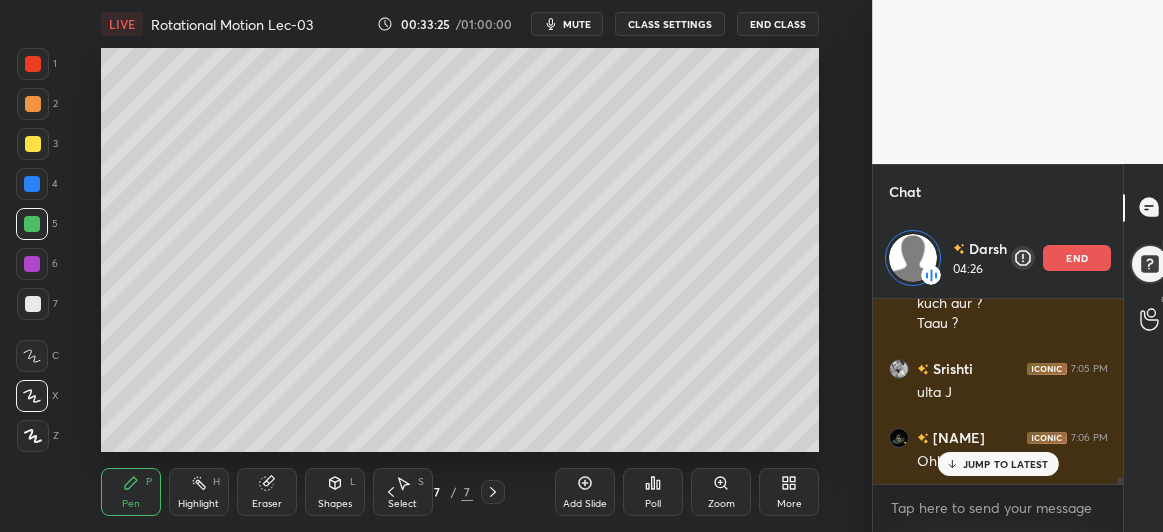 scroll, scrollTop: 5087, scrollLeft: 0, axis: vertical 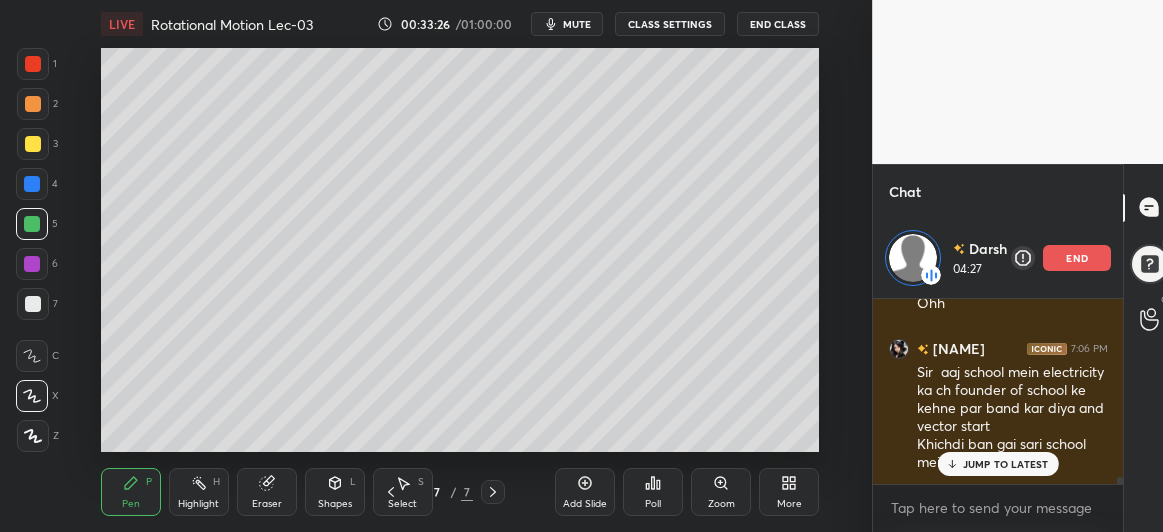 click at bounding box center (33, 304) 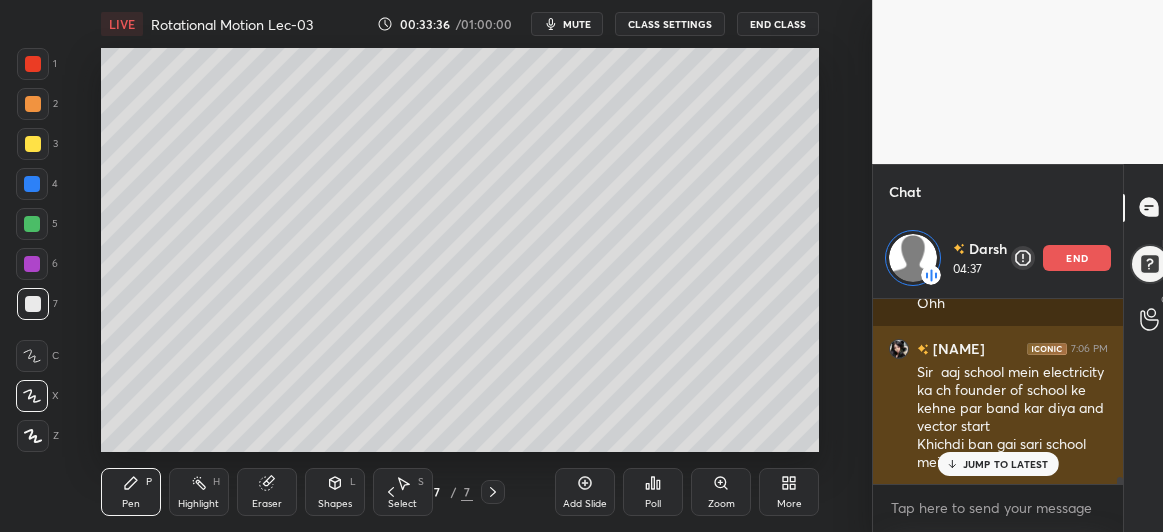 click on "JUMP TO LATEST" at bounding box center [1006, 464] 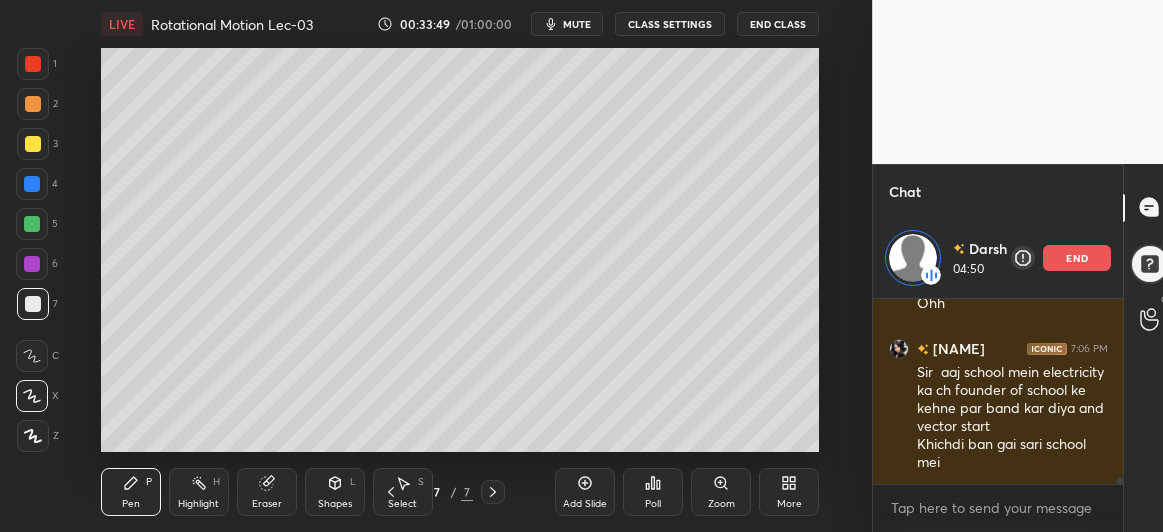 scroll, scrollTop: 6, scrollLeft: 6, axis: both 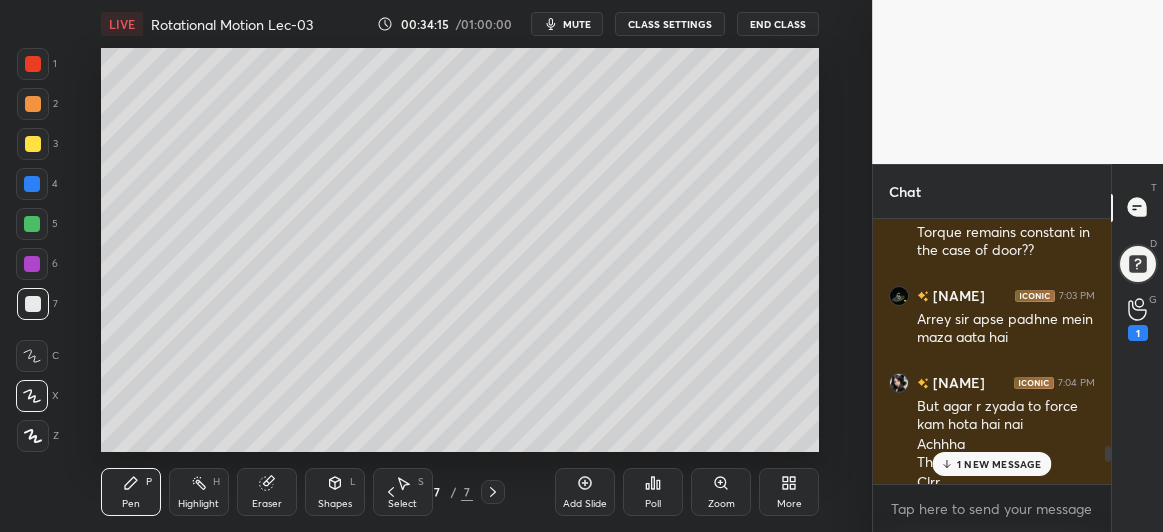 click on "1 NEW MESSAGE" at bounding box center (999, 464) 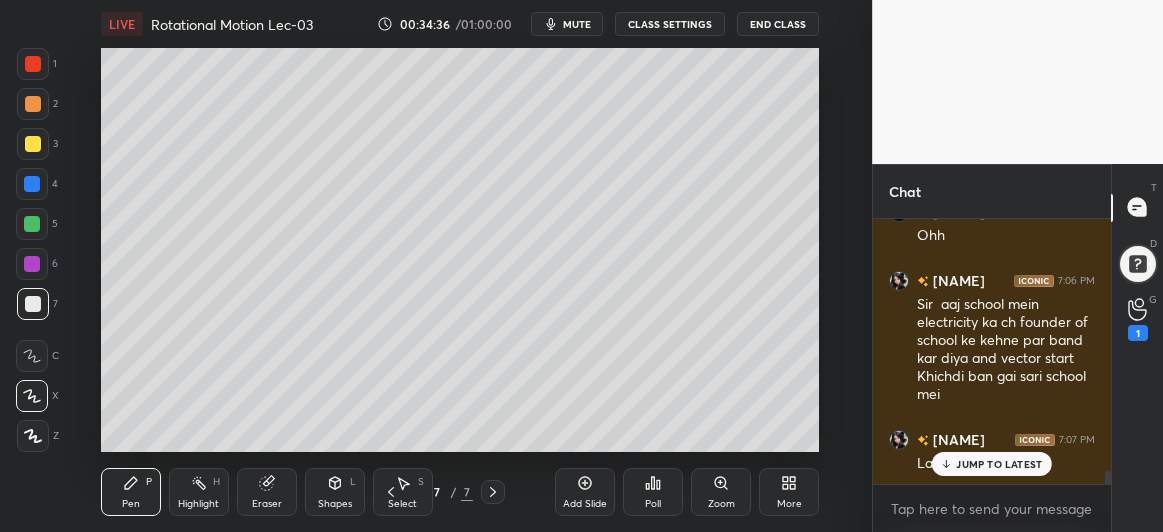 scroll, scrollTop: 4995, scrollLeft: 0, axis: vertical 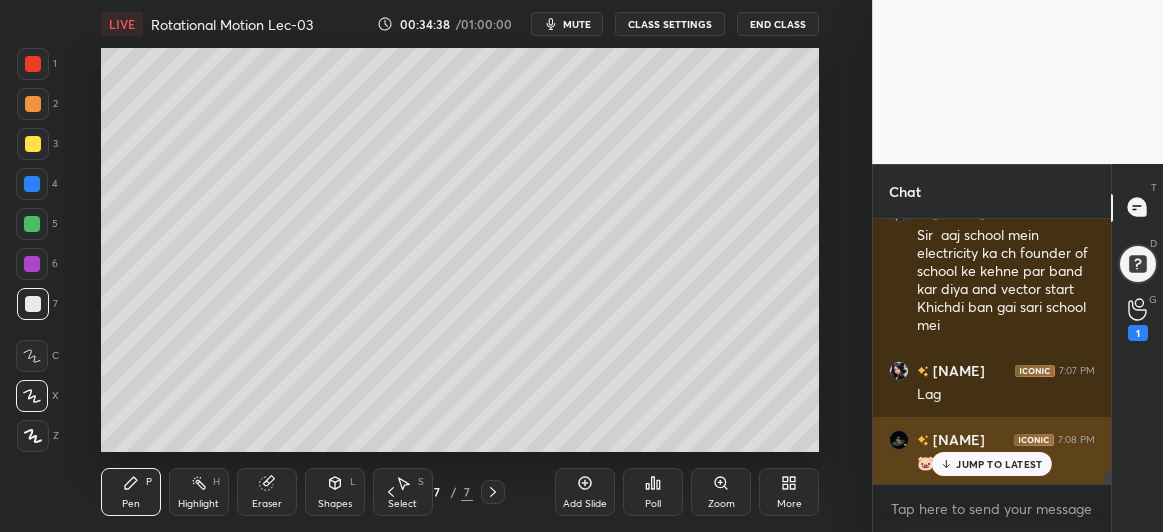 click on "JUMP TO LATEST" at bounding box center [999, 464] 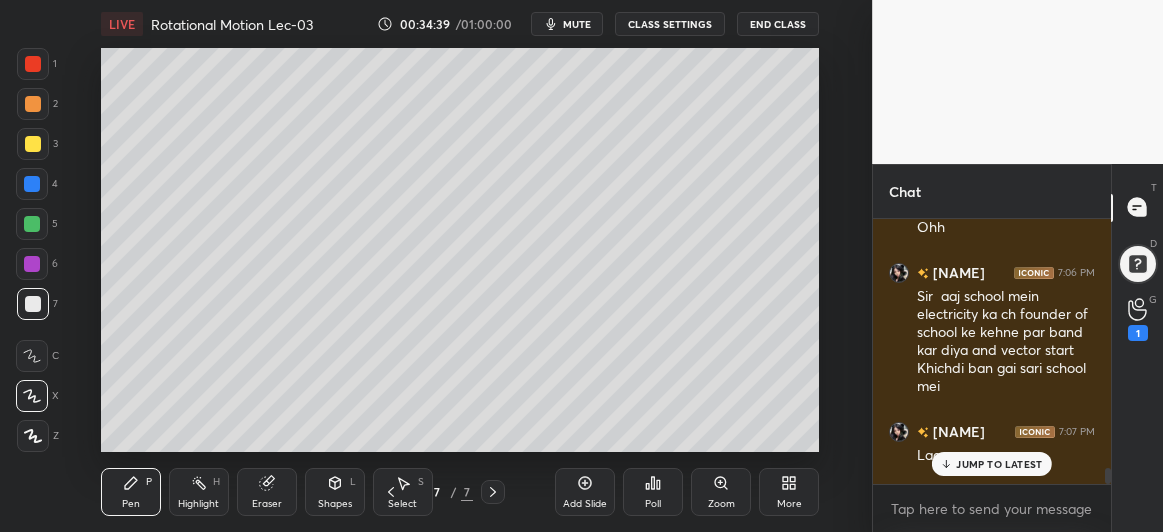 scroll, scrollTop: 4934, scrollLeft: 0, axis: vertical 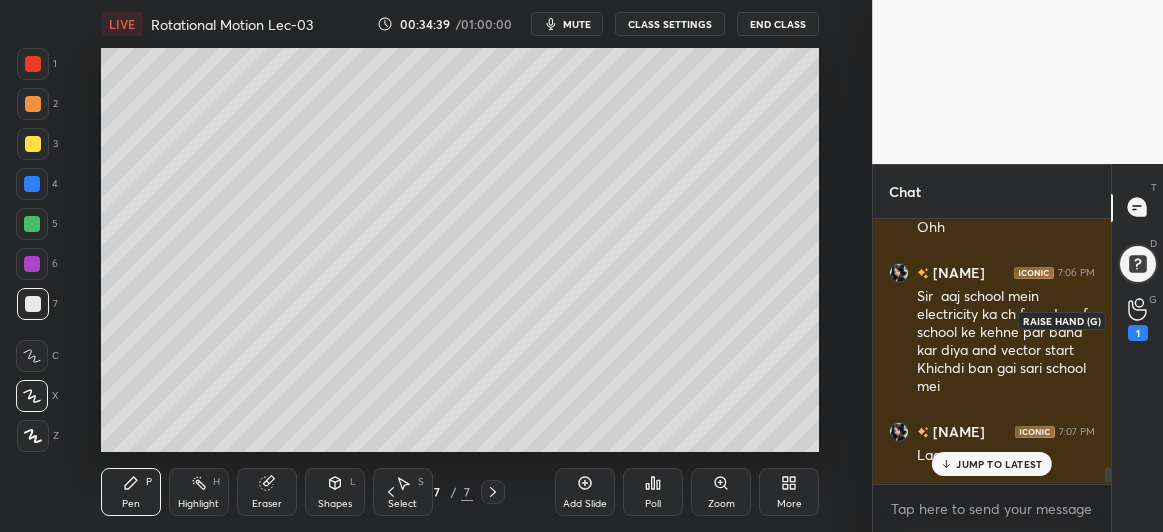 click 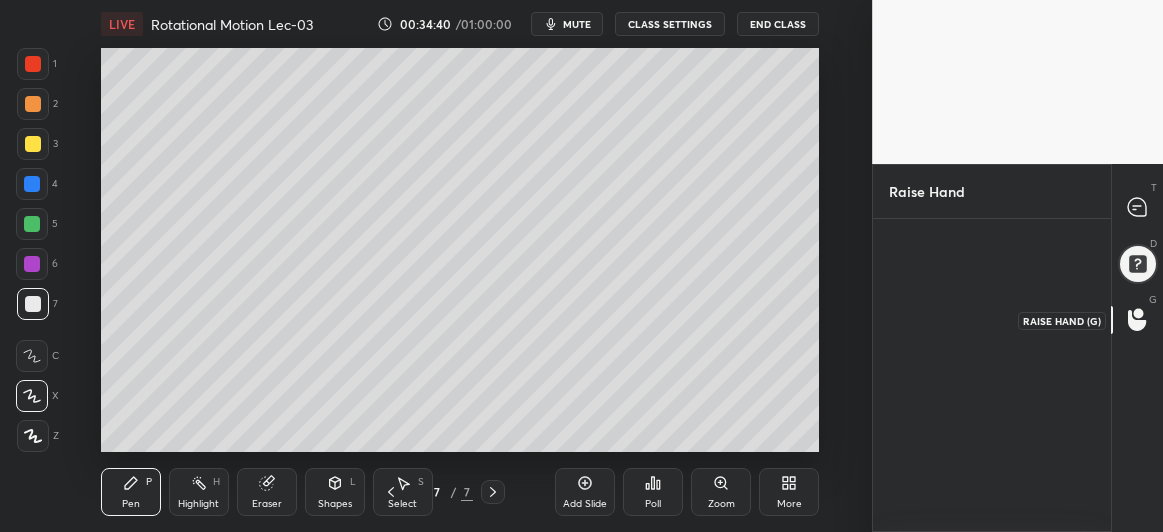 scroll, scrollTop: 308, scrollLeft: 232, axis: both 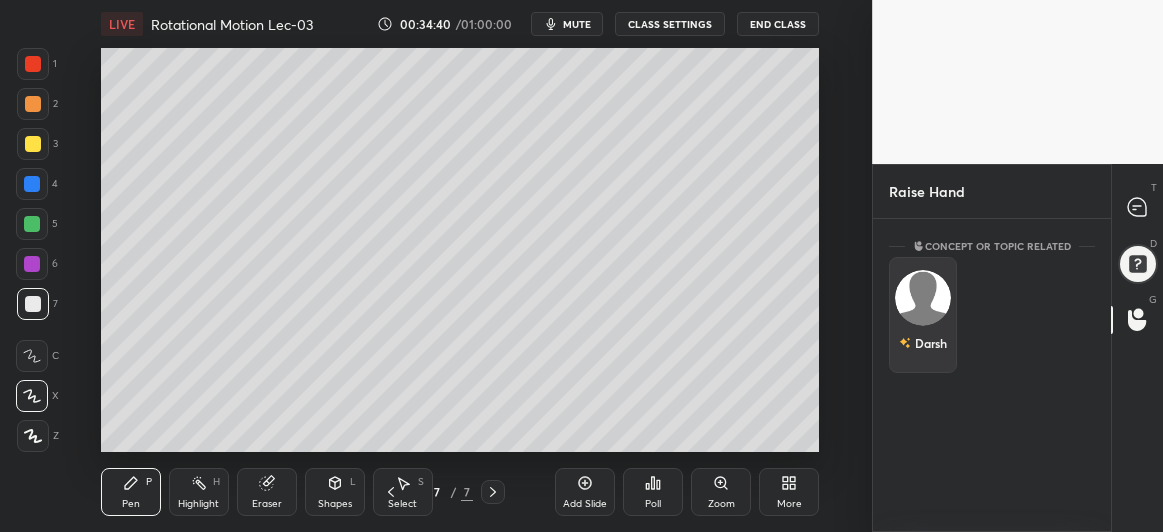 click at bounding box center [923, 298] 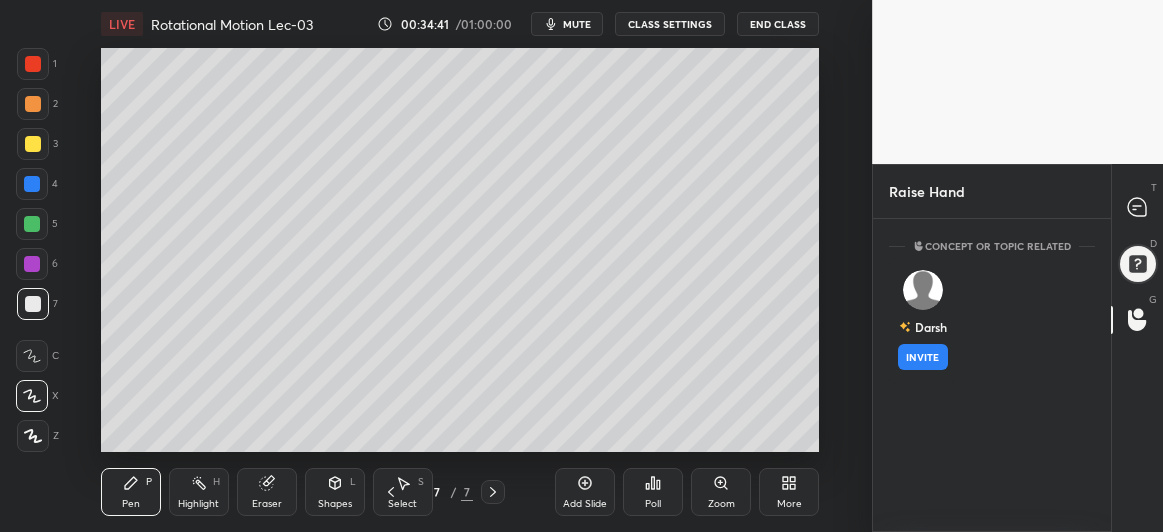 click on "INVITE" at bounding box center [923, 357] 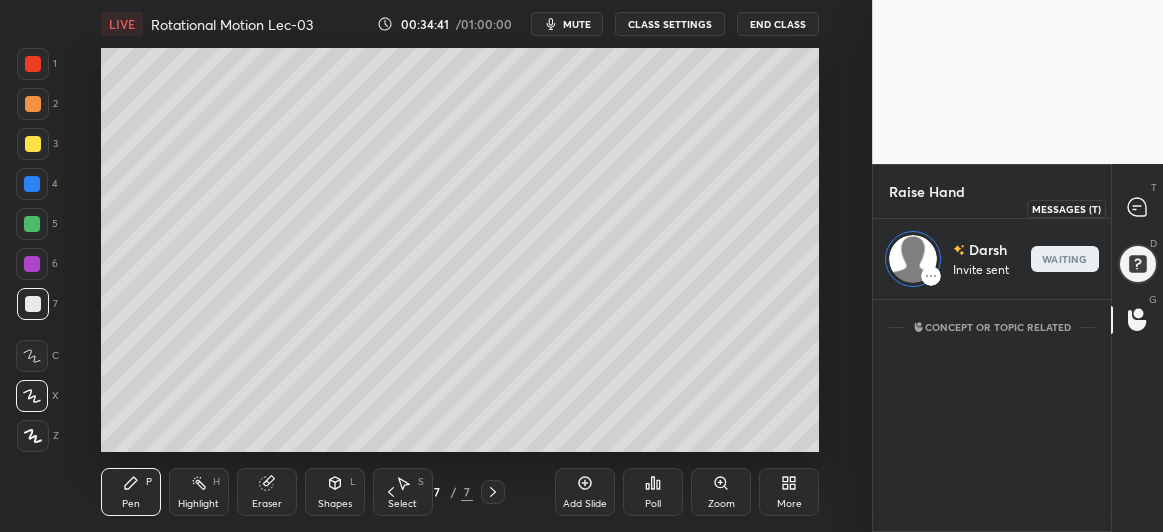 click 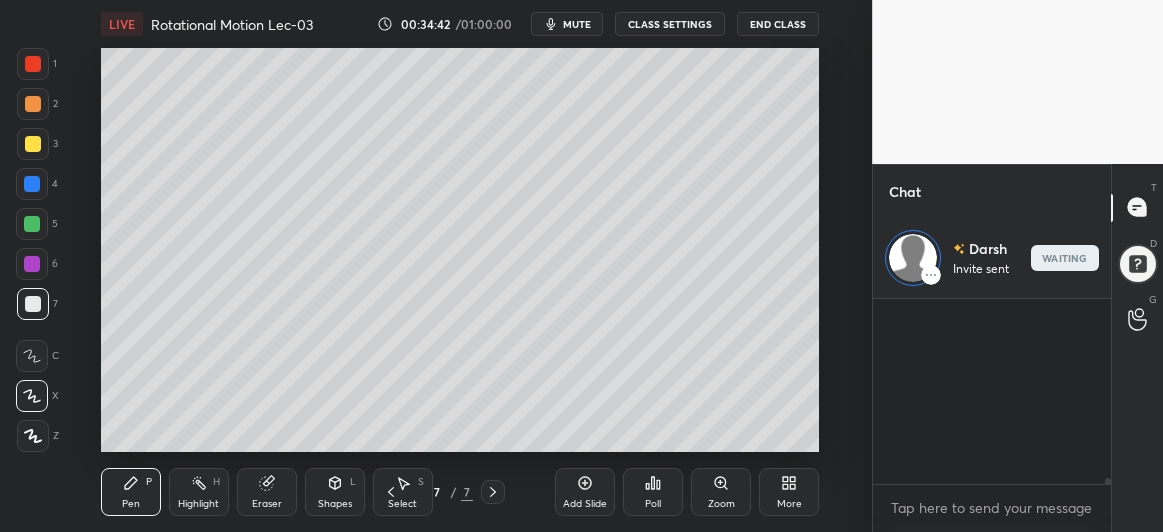 scroll, scrollTop: 5455, scrollLeft: 0, axis: vertical 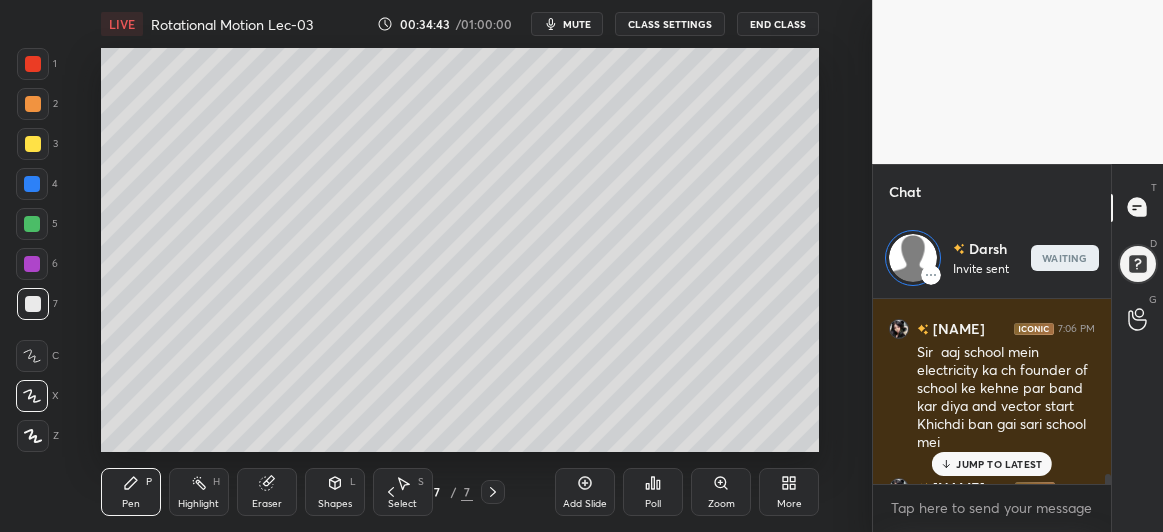 click on "JUMP TO LATEST" at bounding box center (992, 464) 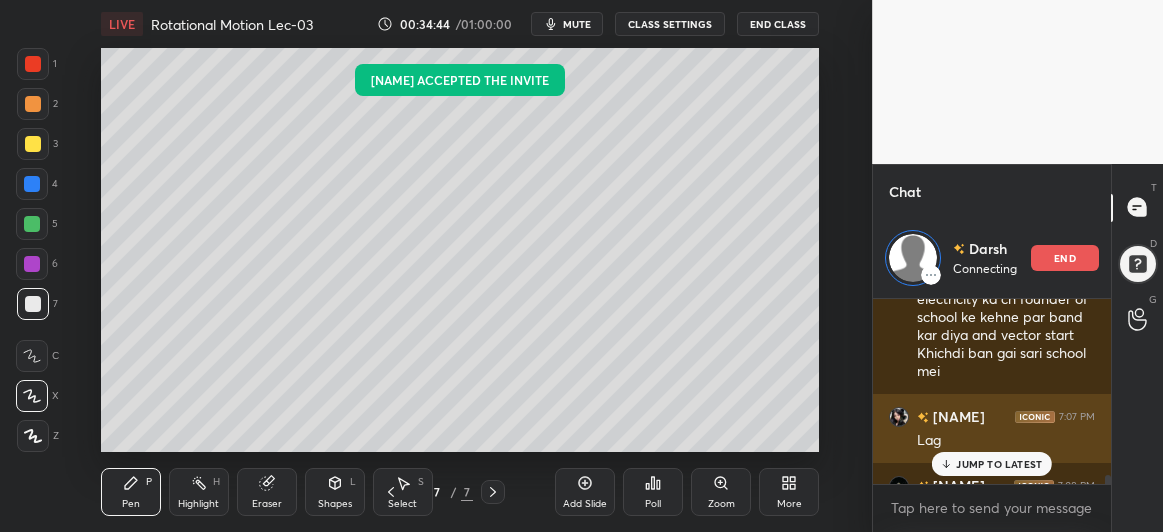 scroll, scrollTop: 5349, scrollLeft: 0, axis: vertical 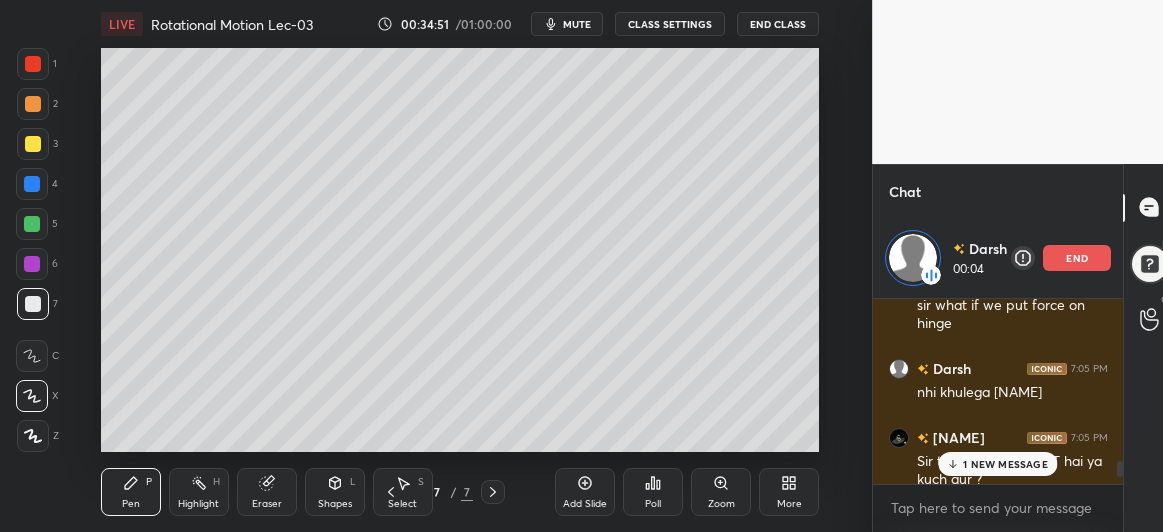 click on "1 NEW MESSAGE" at bounding box center [998, 464] 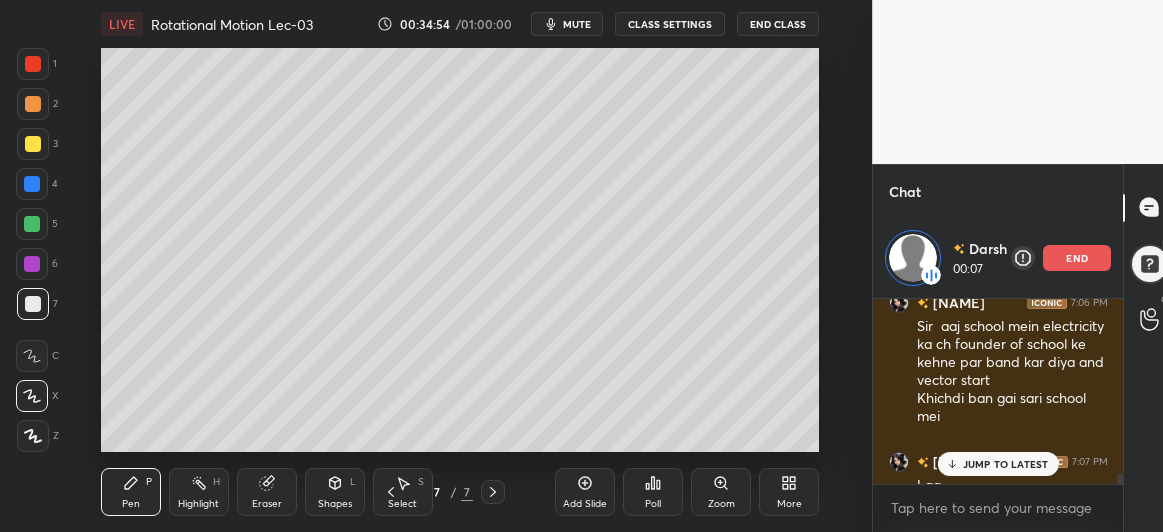 scroll, scrollTop: 4948, scrollLeft: 0, axis: vertical 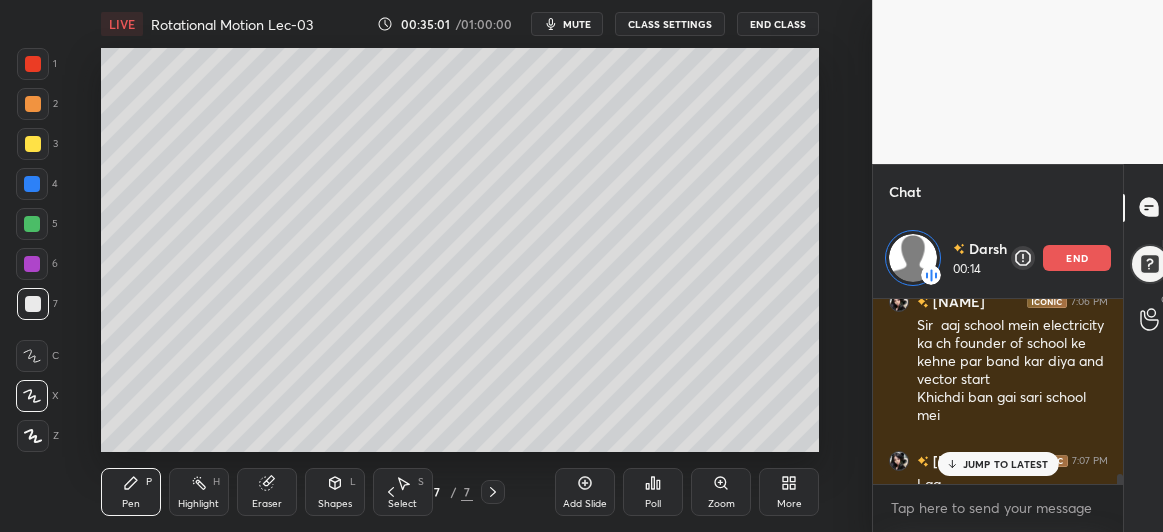 click on "JUMP TO LATEST" at bounding box center [1006, 464] 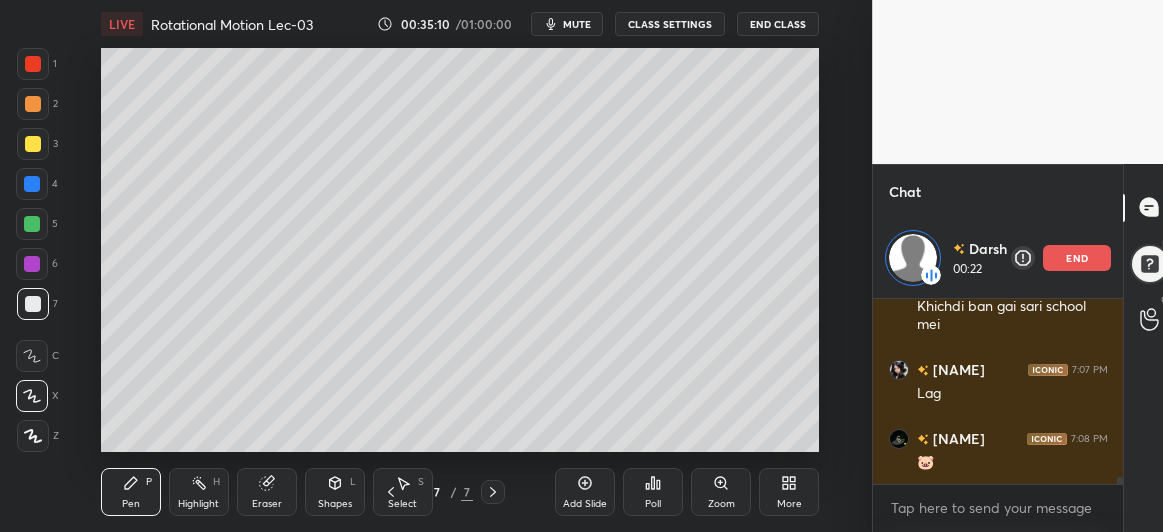 click at bounding box center [32, 224] 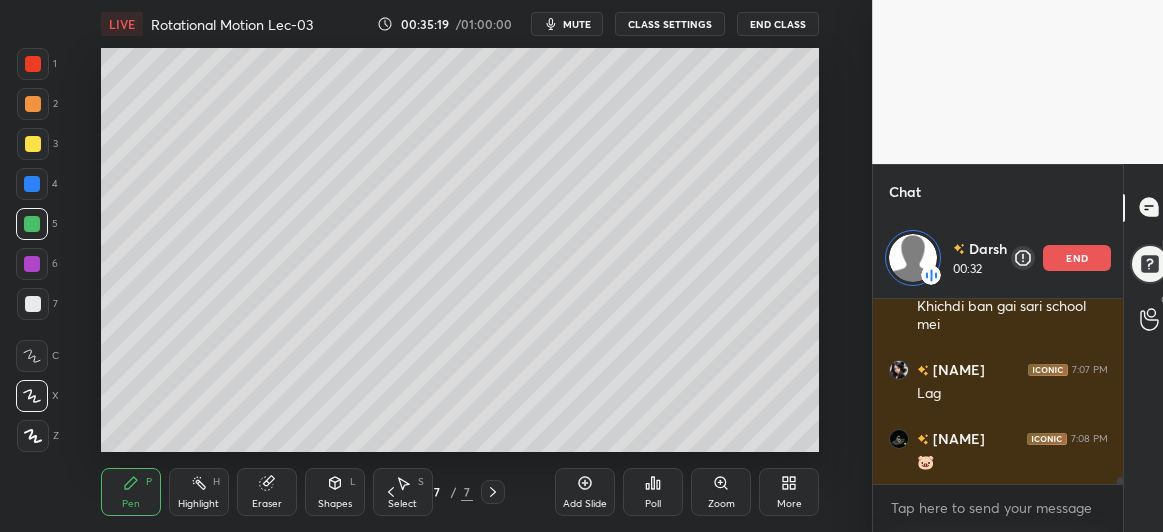 click at bounding box center [33, 304] 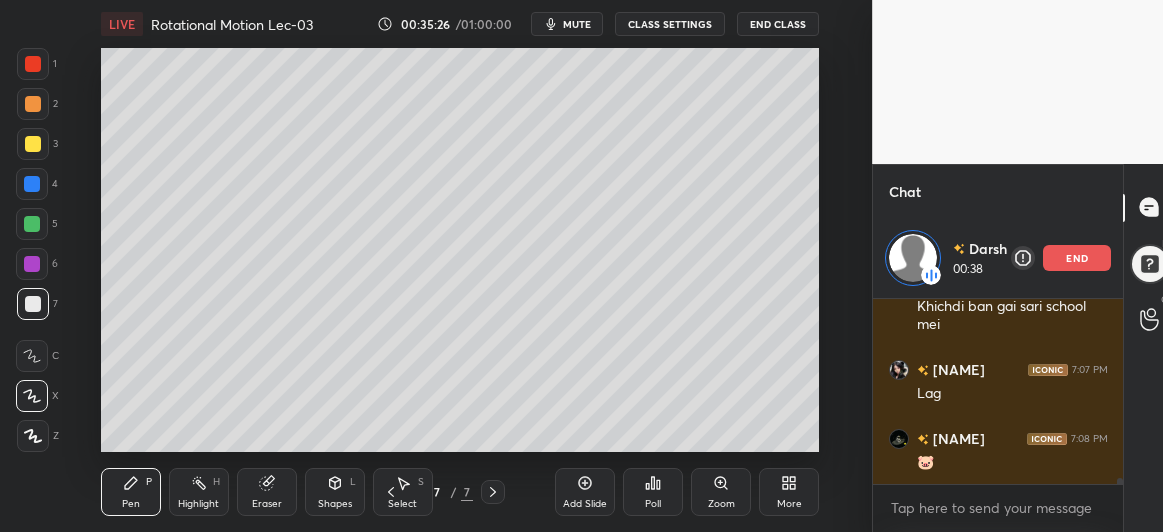 scroll, scrollTop: 5127, scrollLeft: 0, axis: vertical 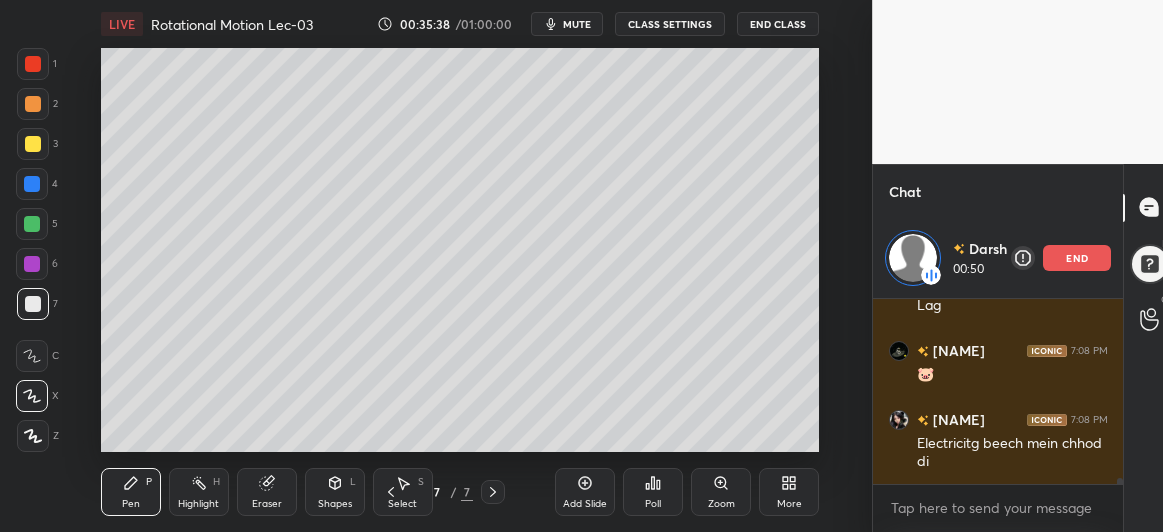 click at bounding box center [33, 144] 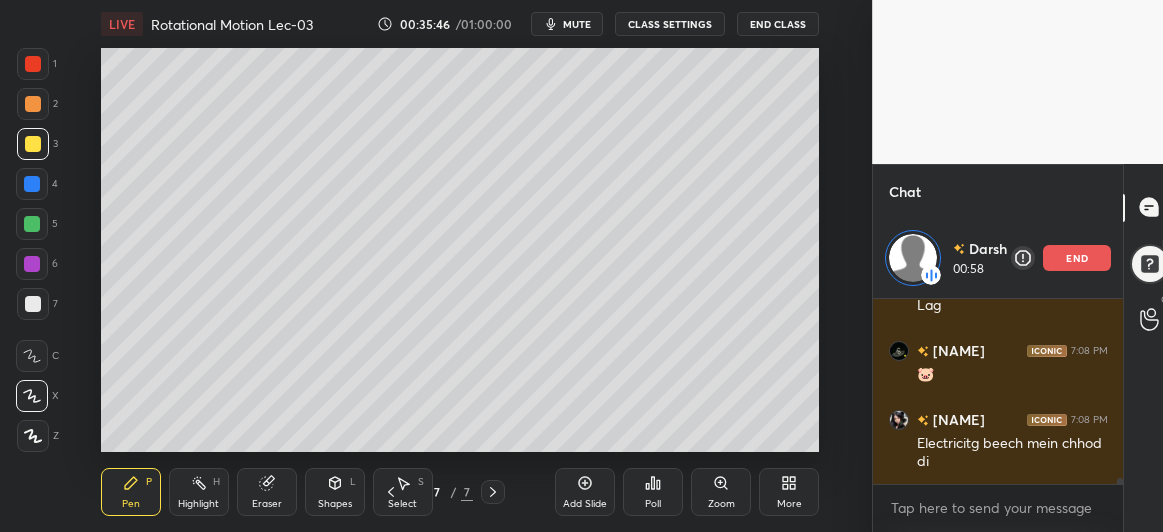click at bounding box center [32, 224] 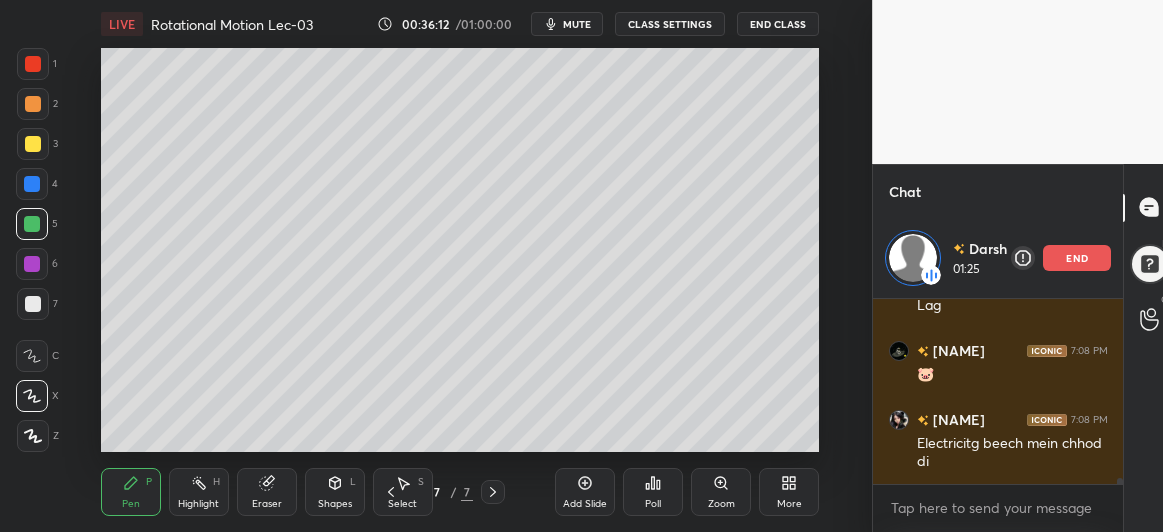 click at bounding box center (33, 304) 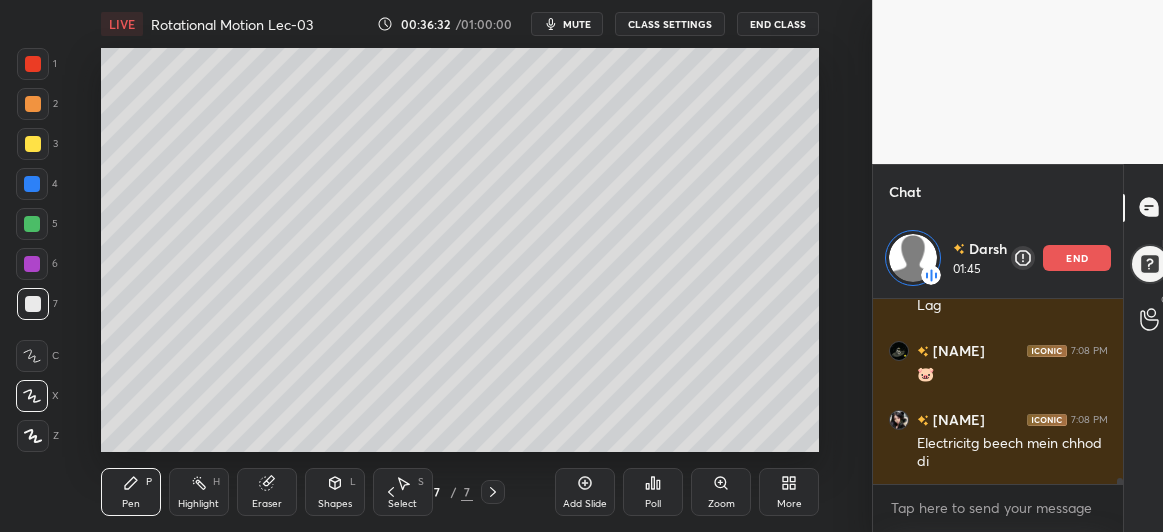 click at bounding box center [33, 144] 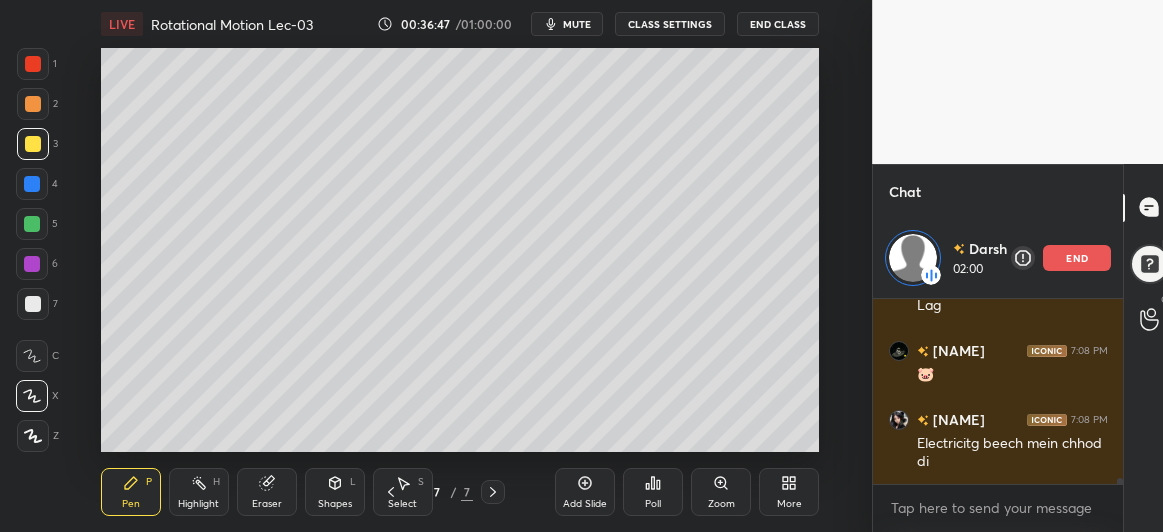 scroll, scrollTop: 5213, scrollLeft: 0, axis: vertical 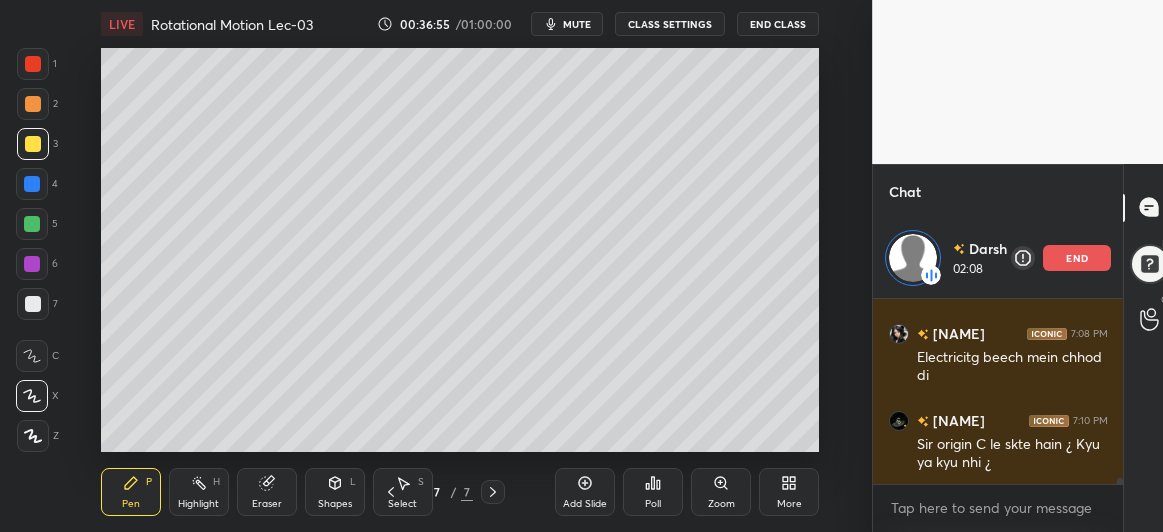 click at bounding box center (33, 304) 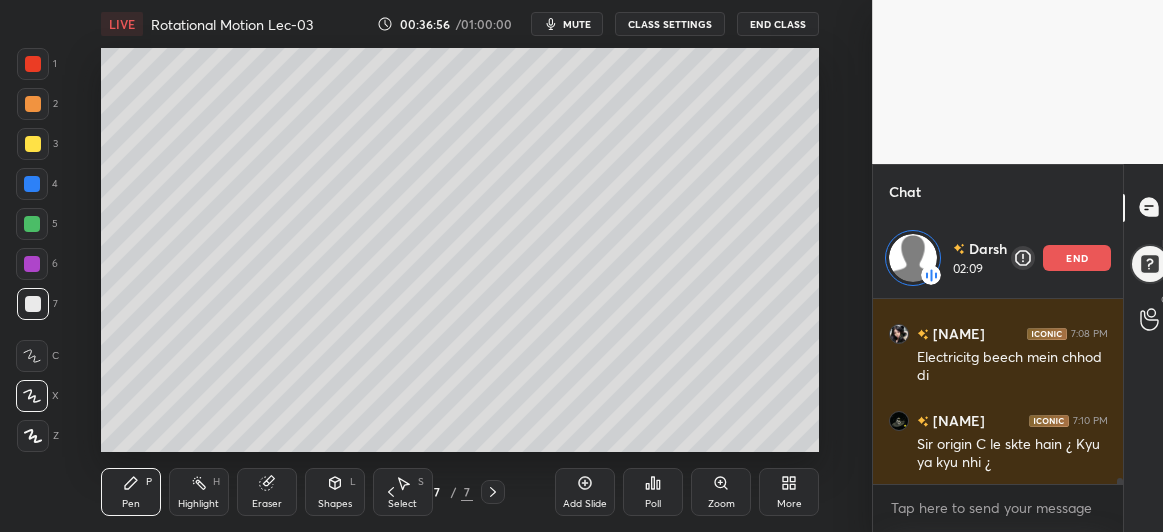 click 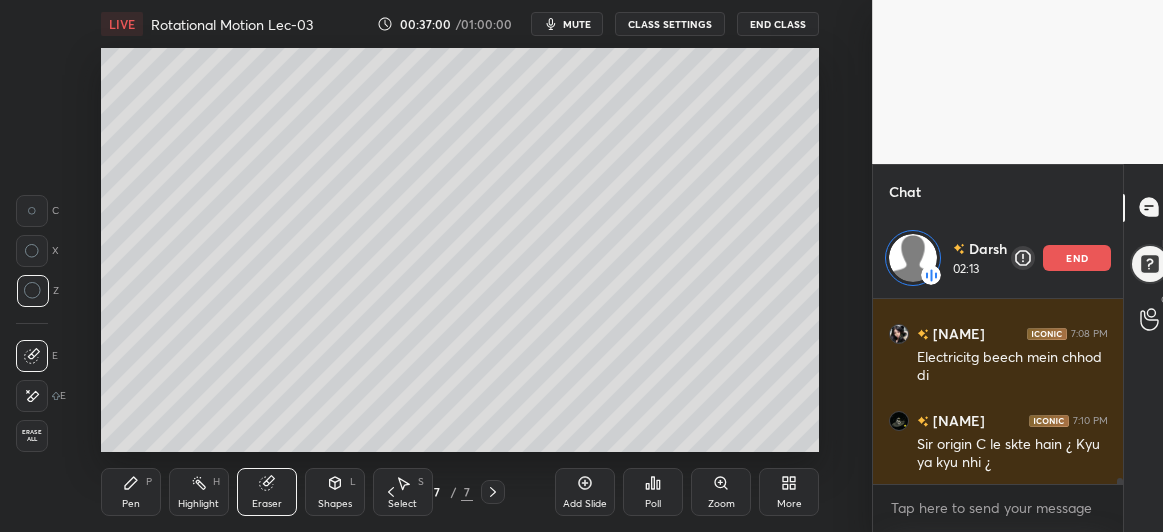 click 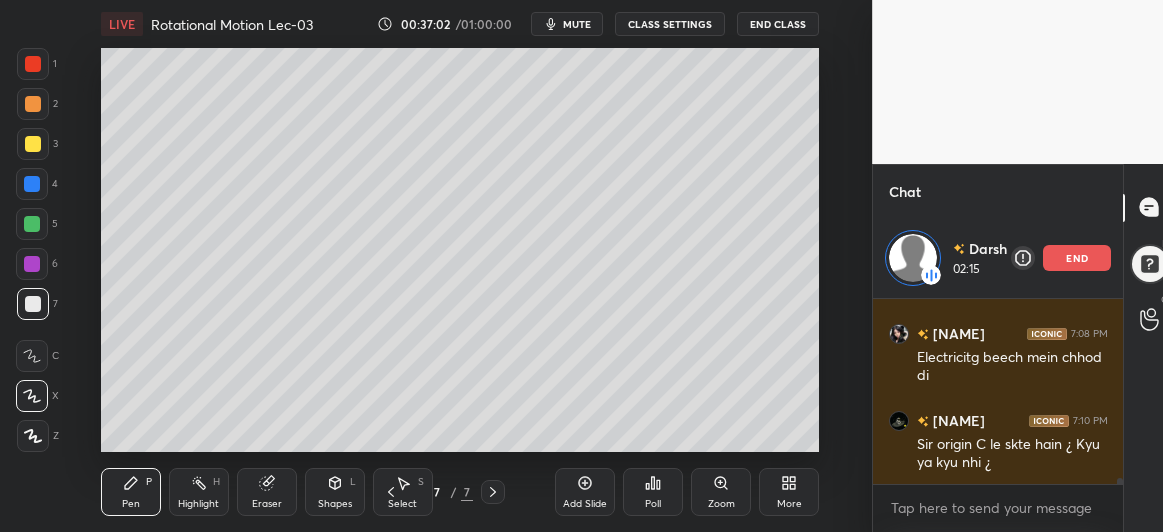 click at bounding box center [32, 184] 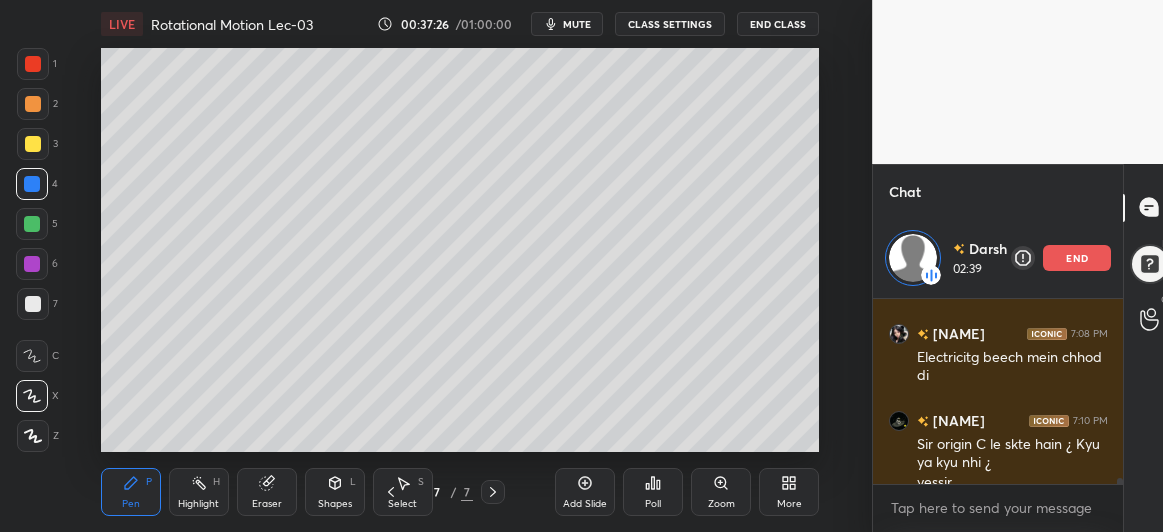 scroll, scrollTop: 5233, scrollLeft: 0, axis: vertical 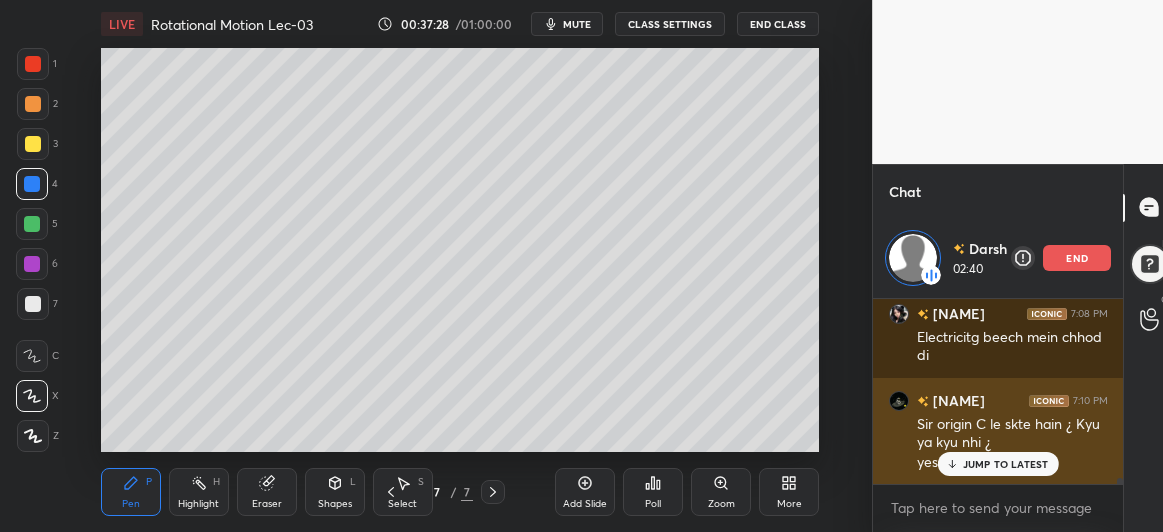 click 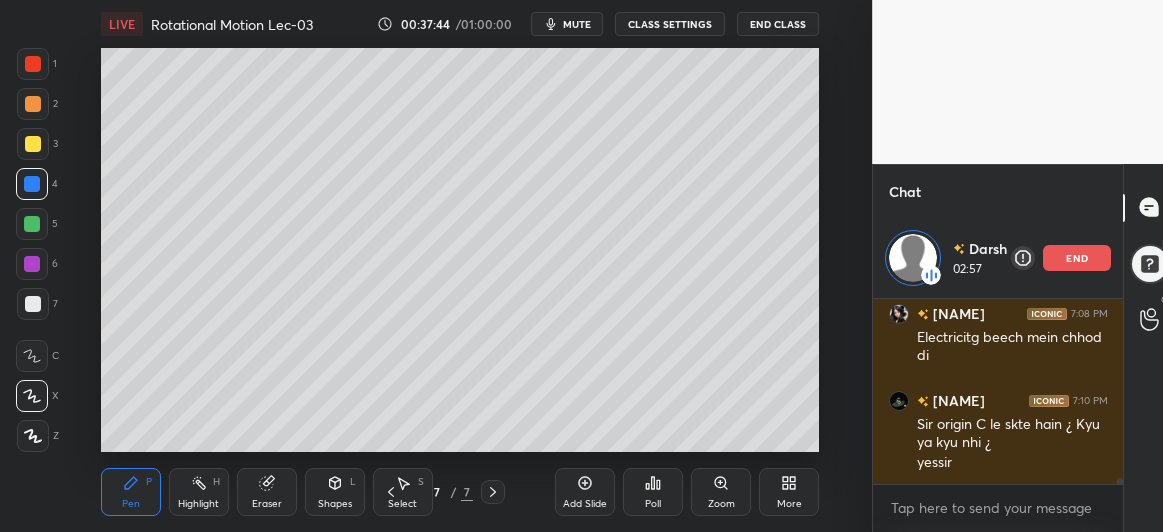 scroll, scrollTop: 5303, scrollLeft: 0, axis: vertical 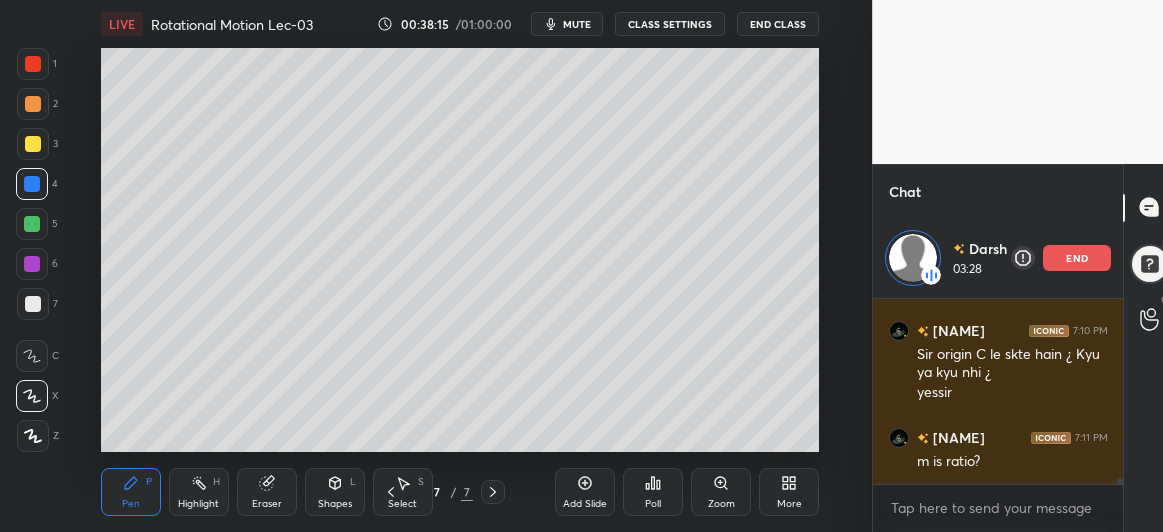 click on "Add Slide" at bounding box center [585, 492] 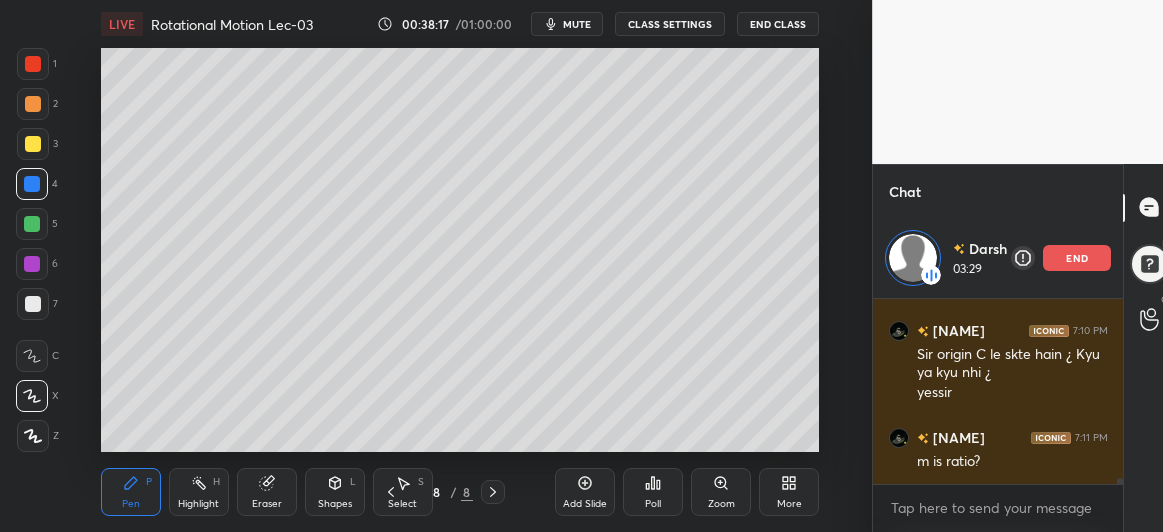 click on "Shapes" at bounding box center (335, 504) 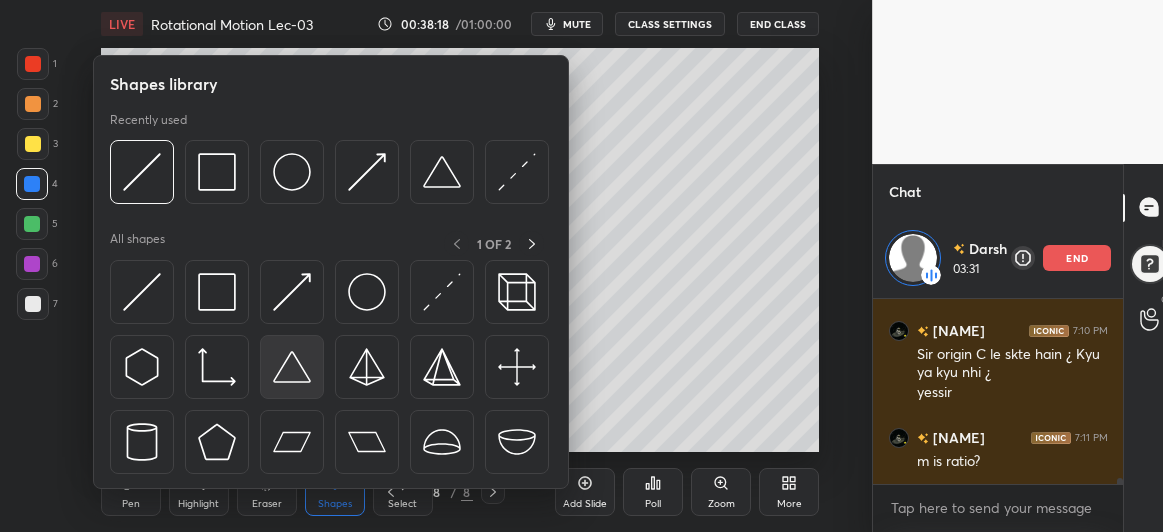 click at bounding box center (292, 367) 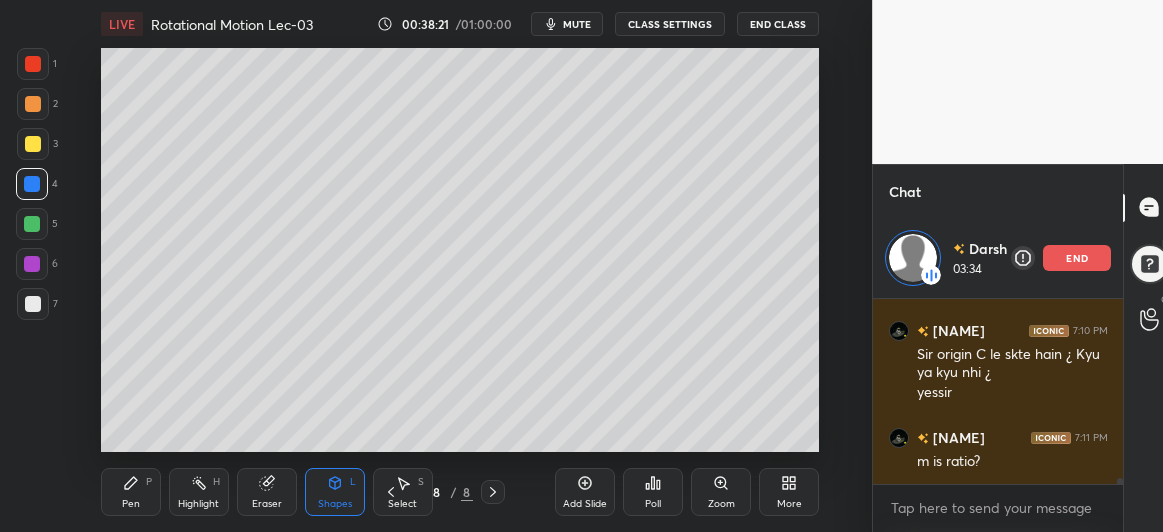 click on "Pen P" at bounding box center (131, 492) 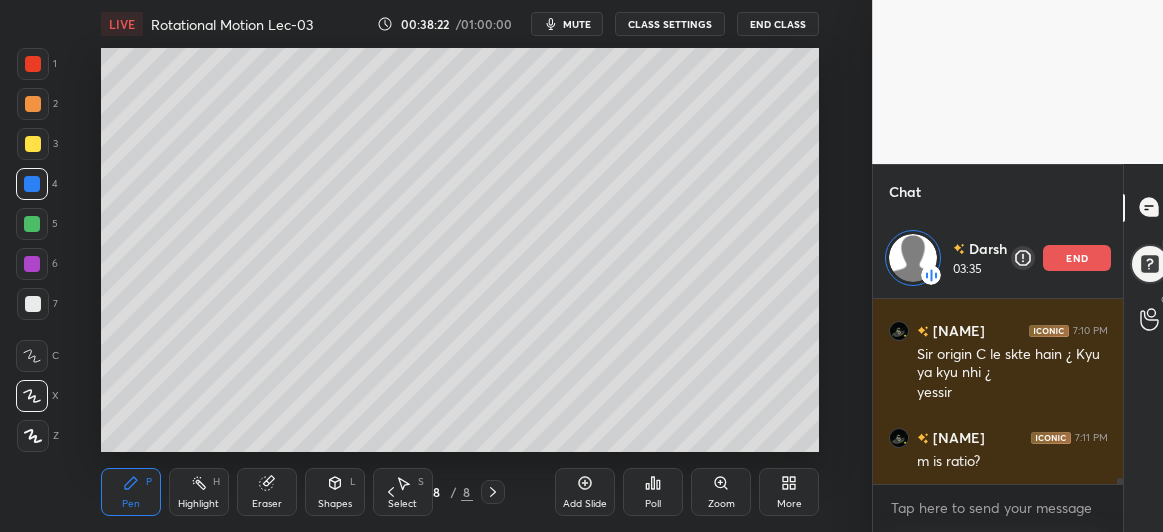 click at bounding box center (33, 144) 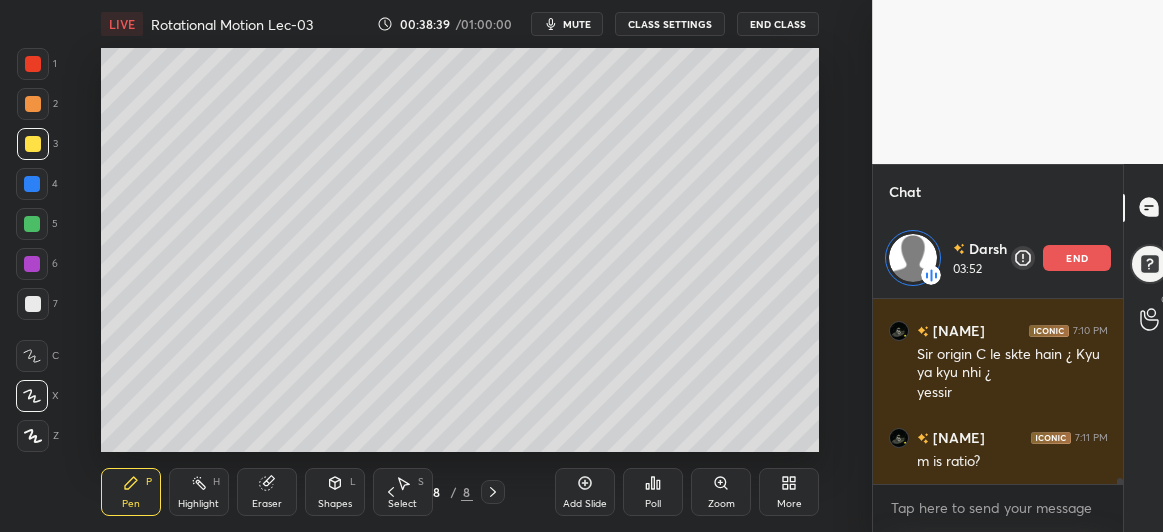 click 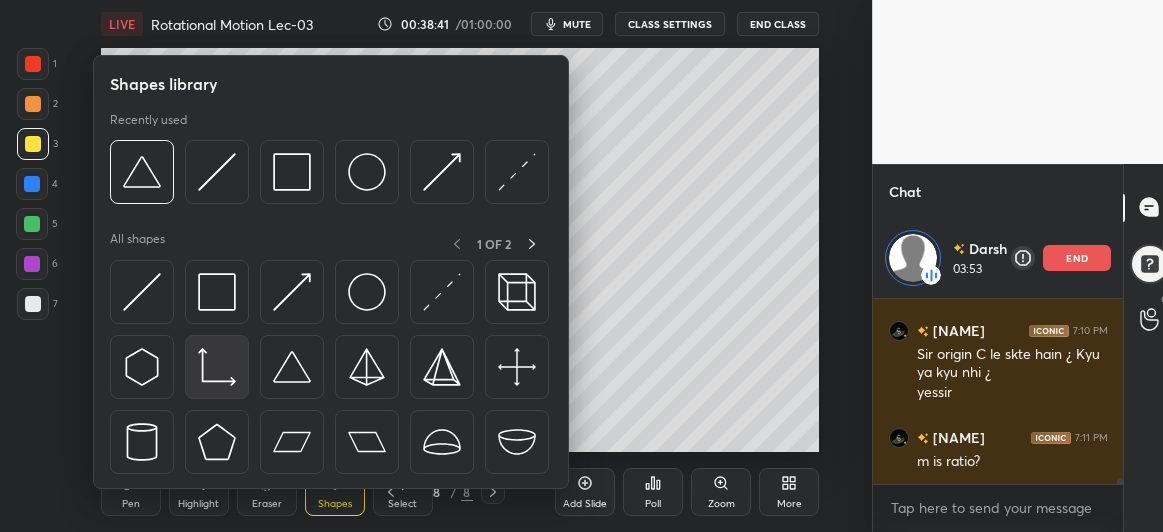 click at bounding box center (217, 367) 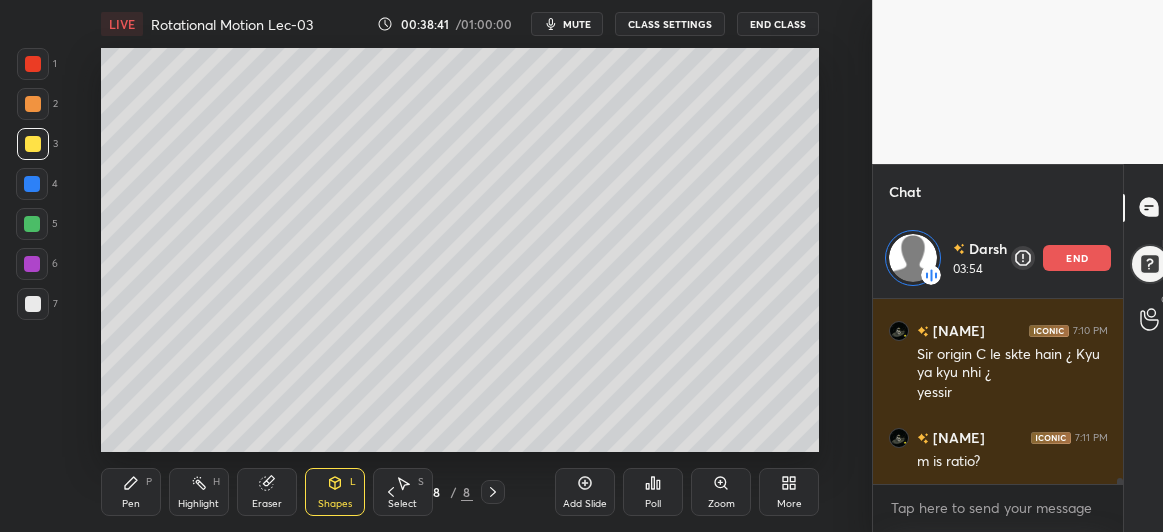 click on "Shapes" at bounding box center (335, 504) 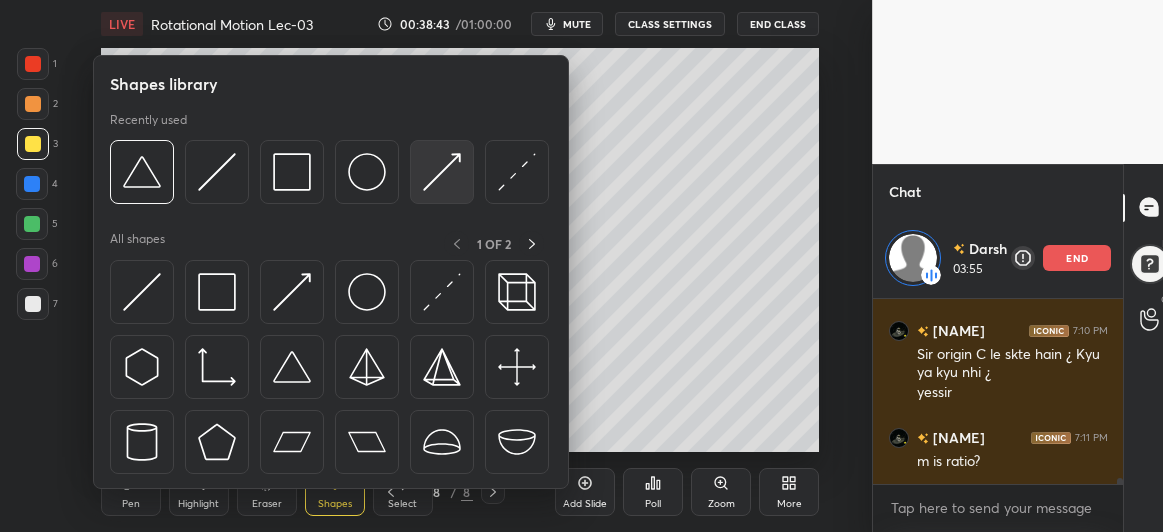click at bounding box center (442, 172) 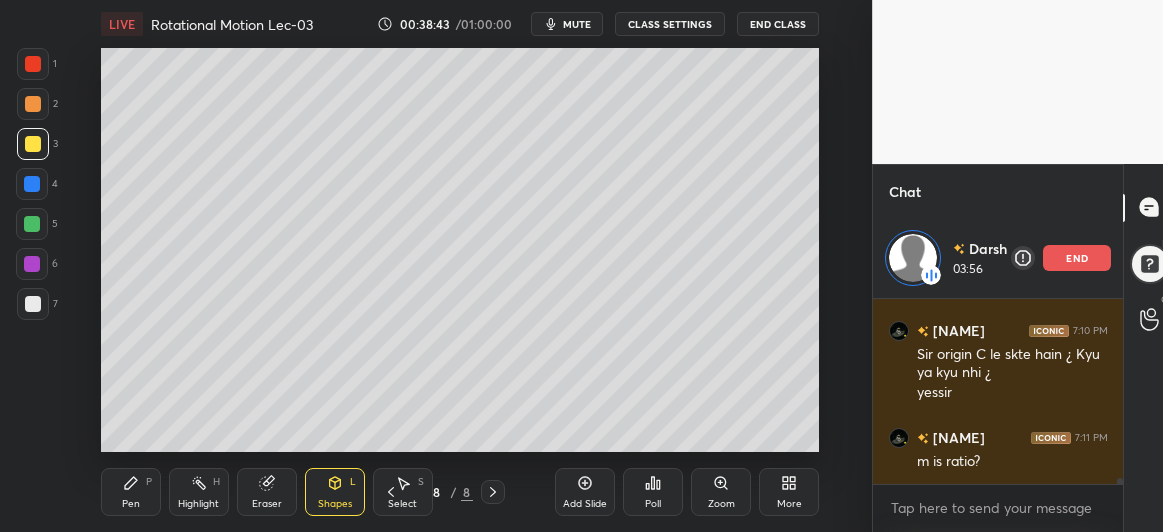 click at bounding box center (33, 304) 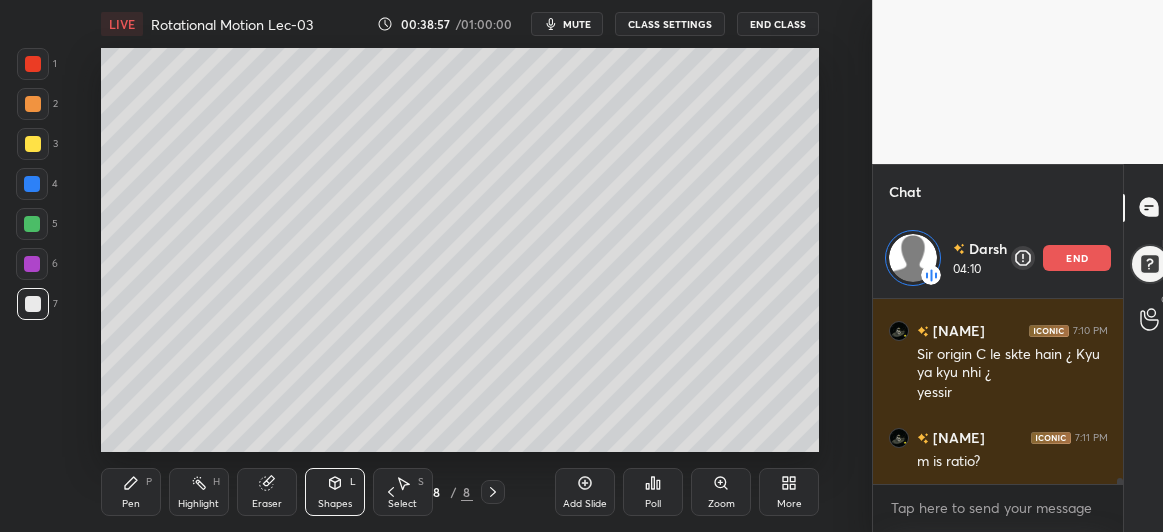 click 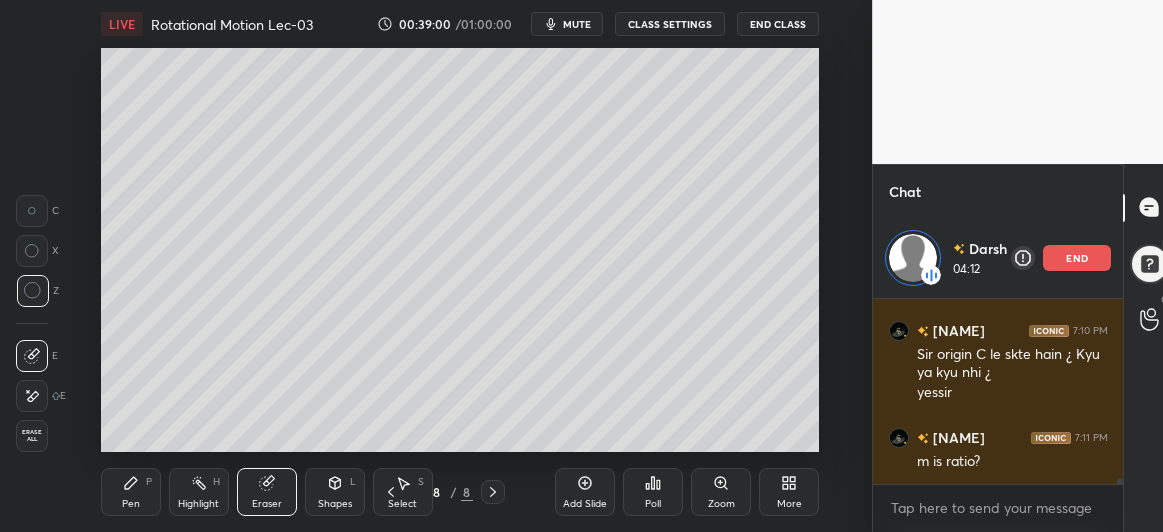 click on "Eraser" at bounding box center [267, 492] 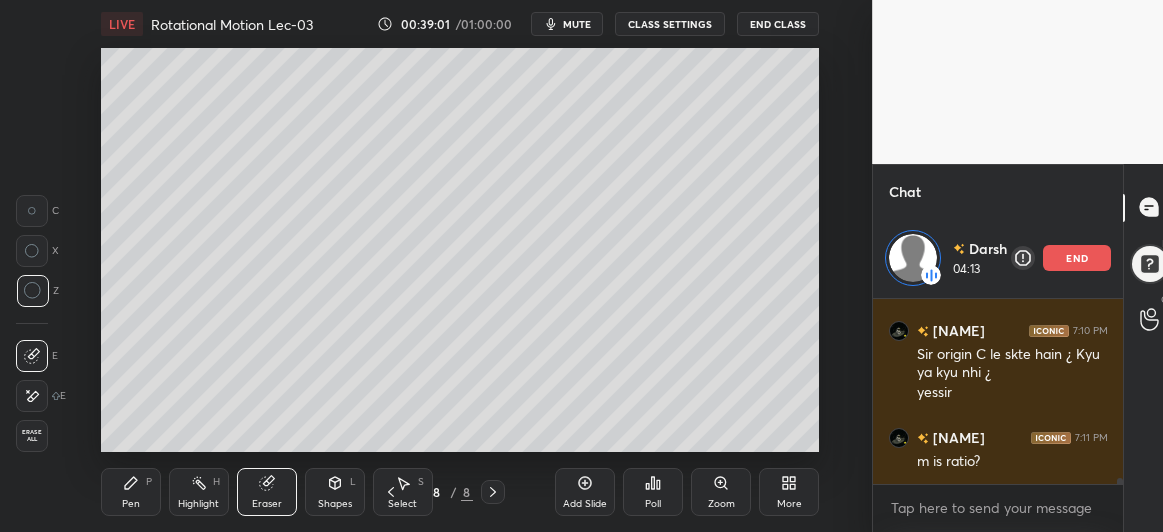 click on "Shapes L" at bounding box center (335, 492) 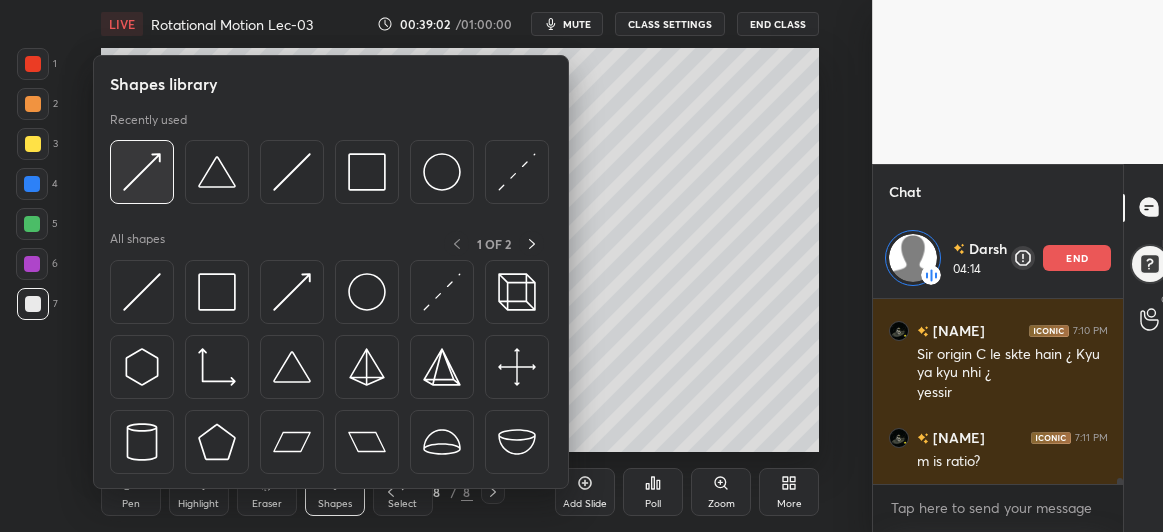 click at bounding box center (142, 172) 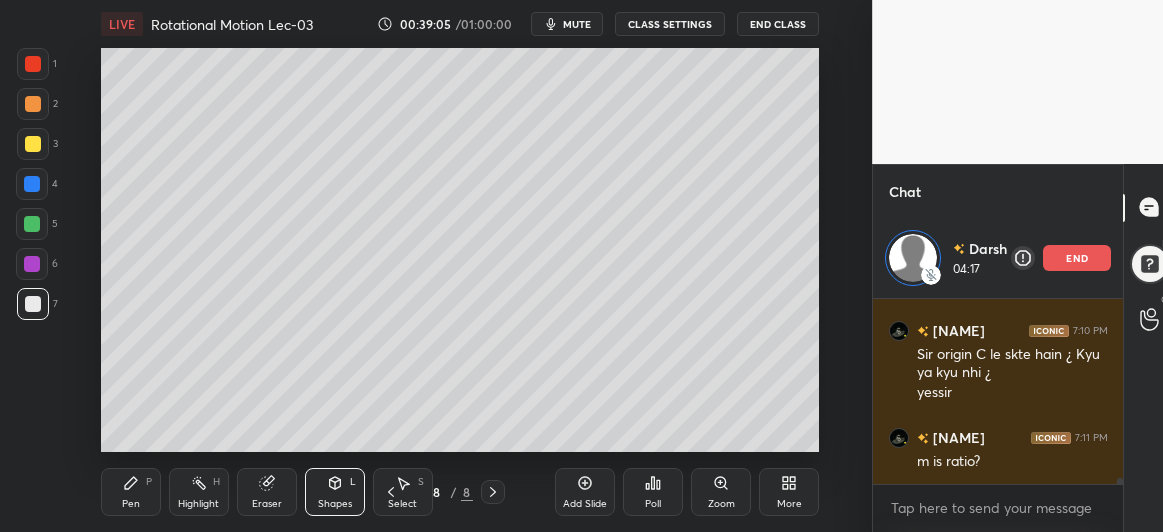 scroll, scrollTop: 5372, scrollLeft: 0, axis: vertical 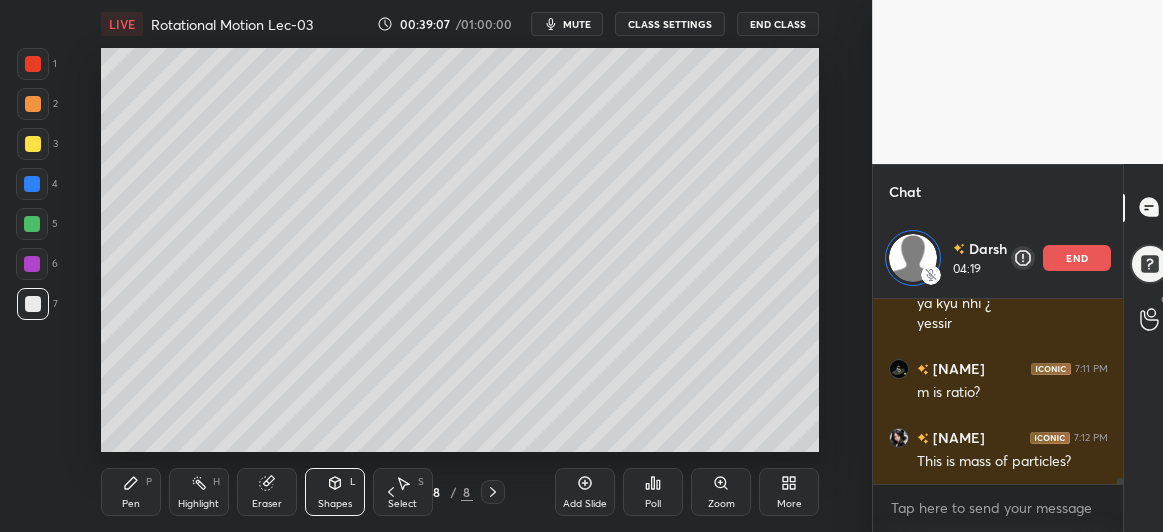 click 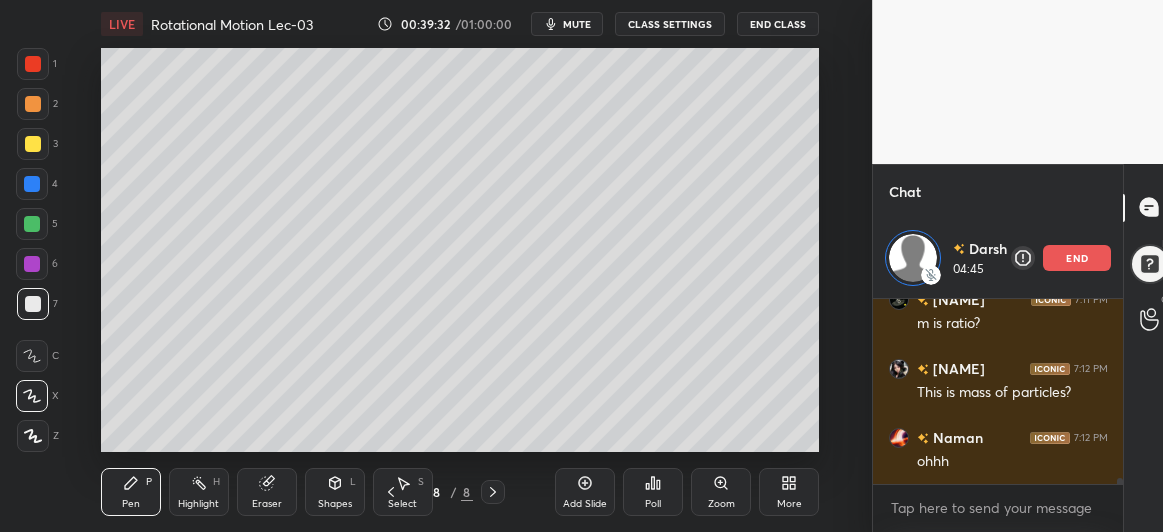 scroll, scrollTop: 5510, scrollLeft: 0, axis: vertical 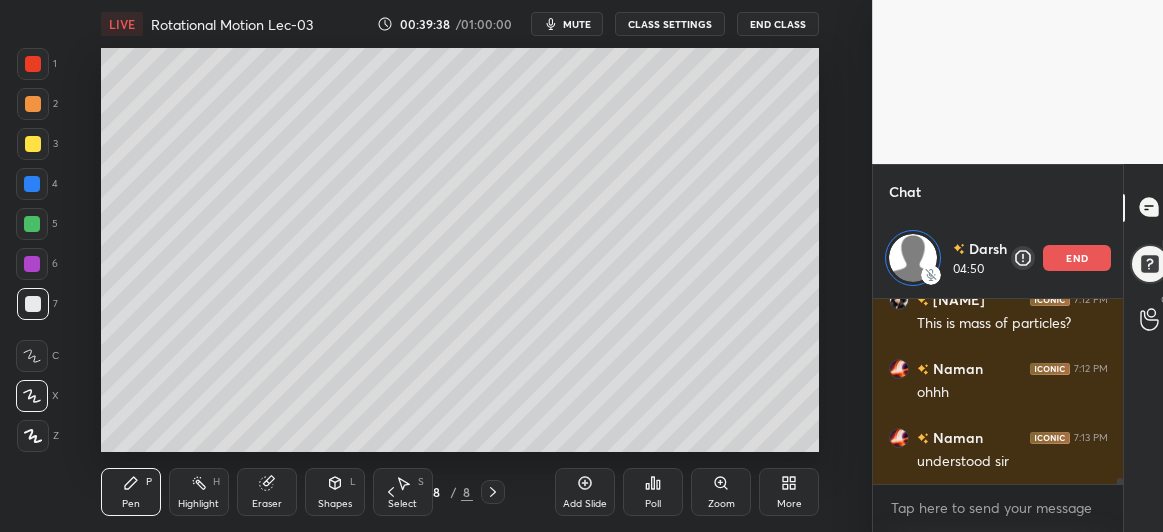 click at bounding box center [33, 144] 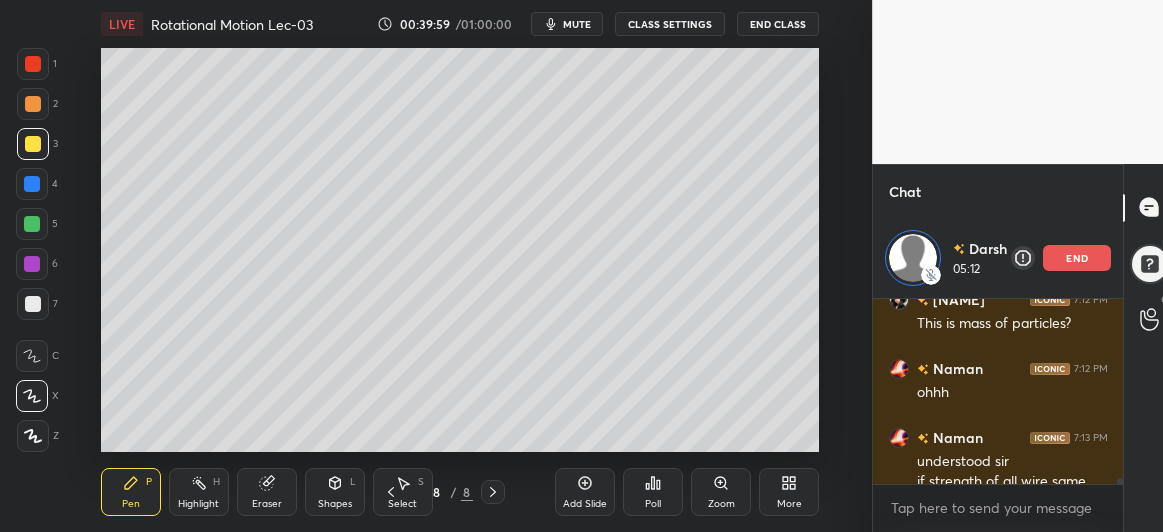 scroll, scrollTop: 5566, scrollLeft: 0, axis: vertical 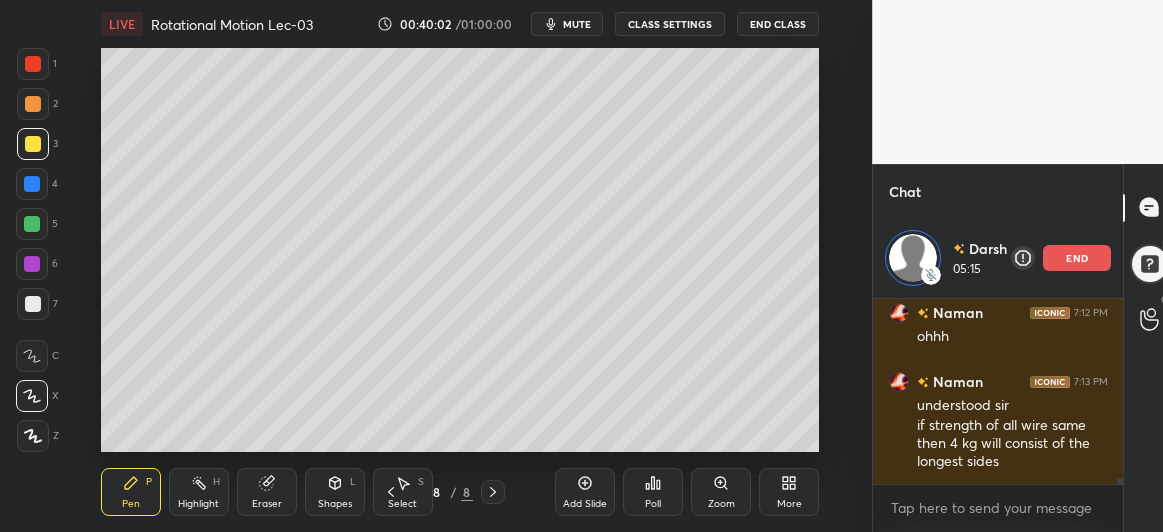 click at bounding box center (32, 224) 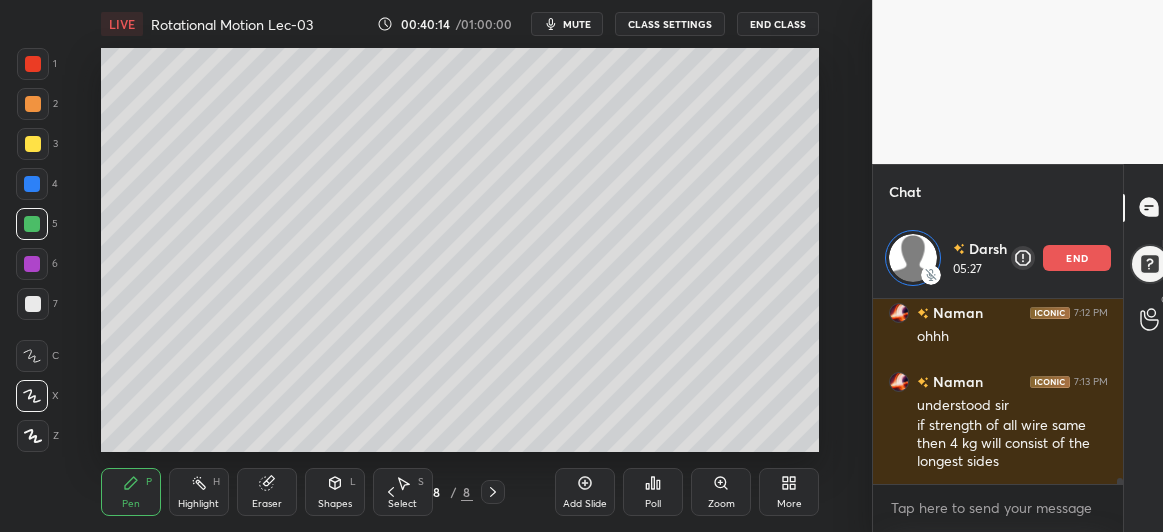 click 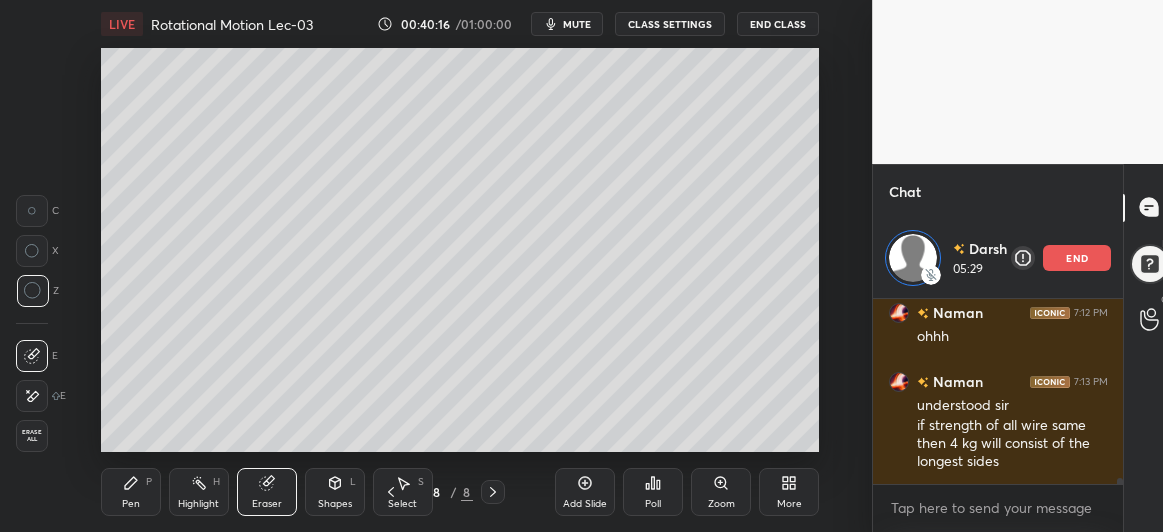 click 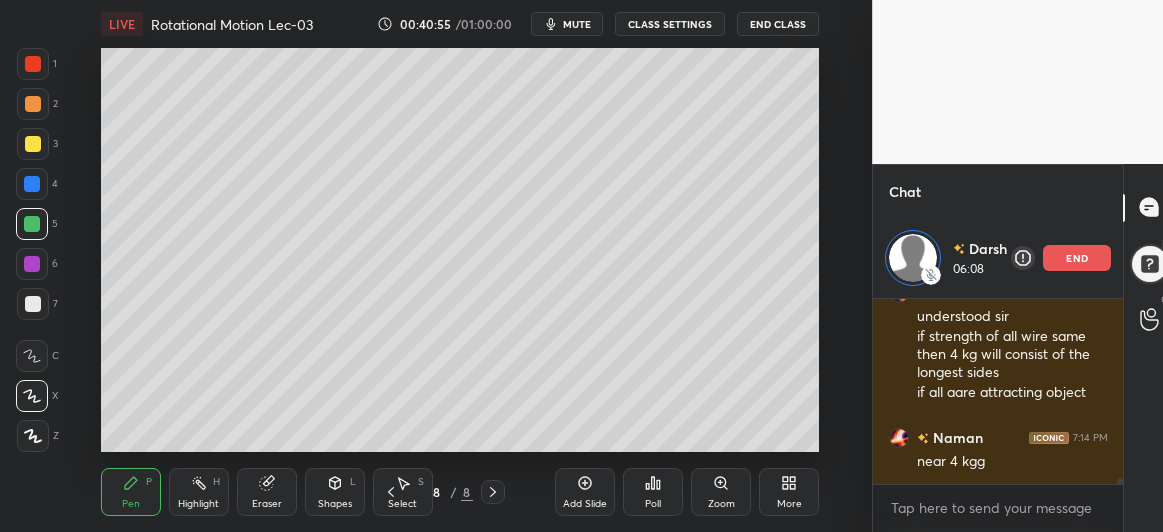 scroll, scrollTop: 5724, scrollLeft: 0, axis: vertical 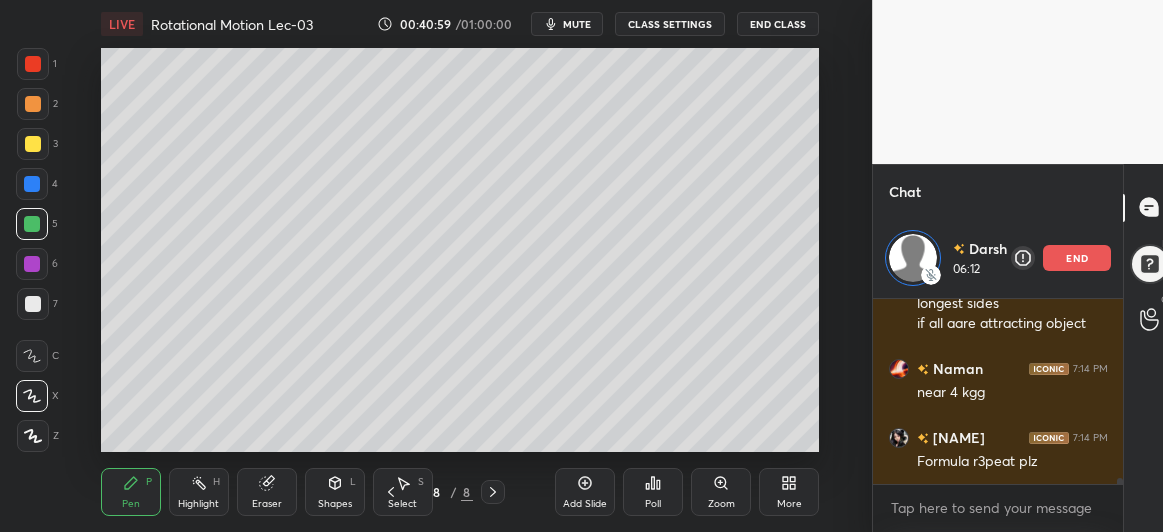click 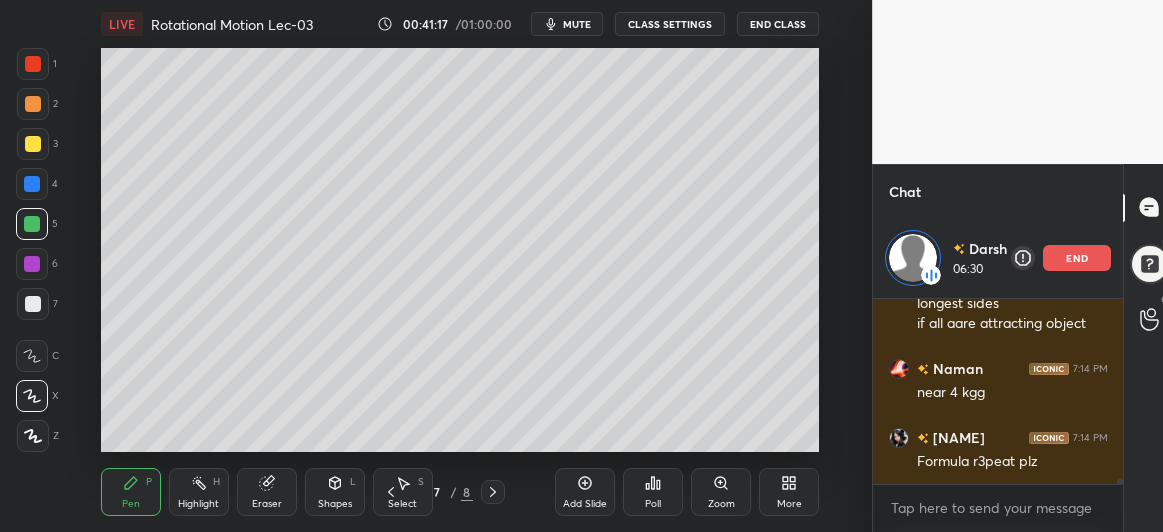 click 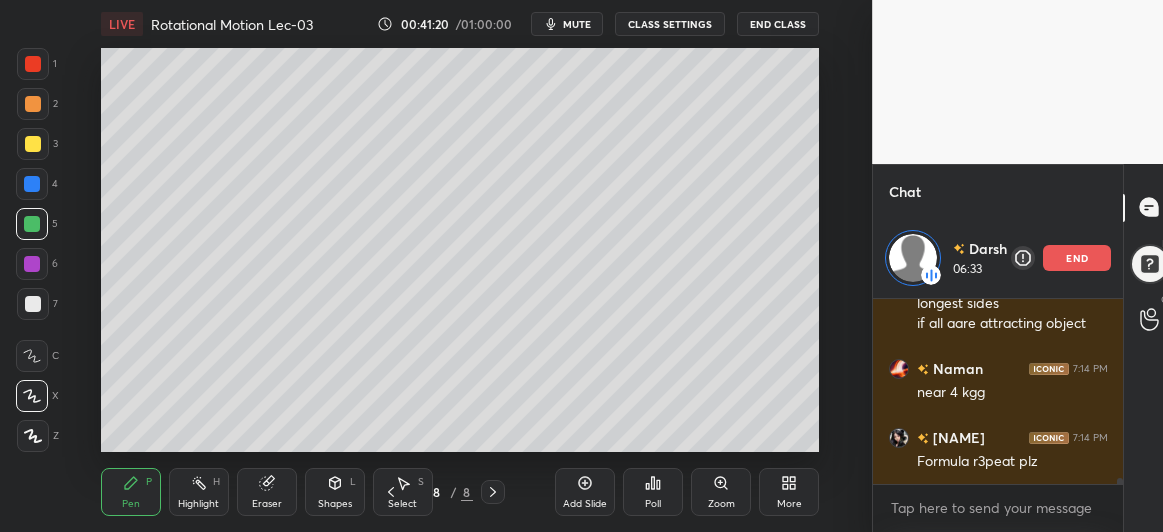 click at bounding box center [33, 304] 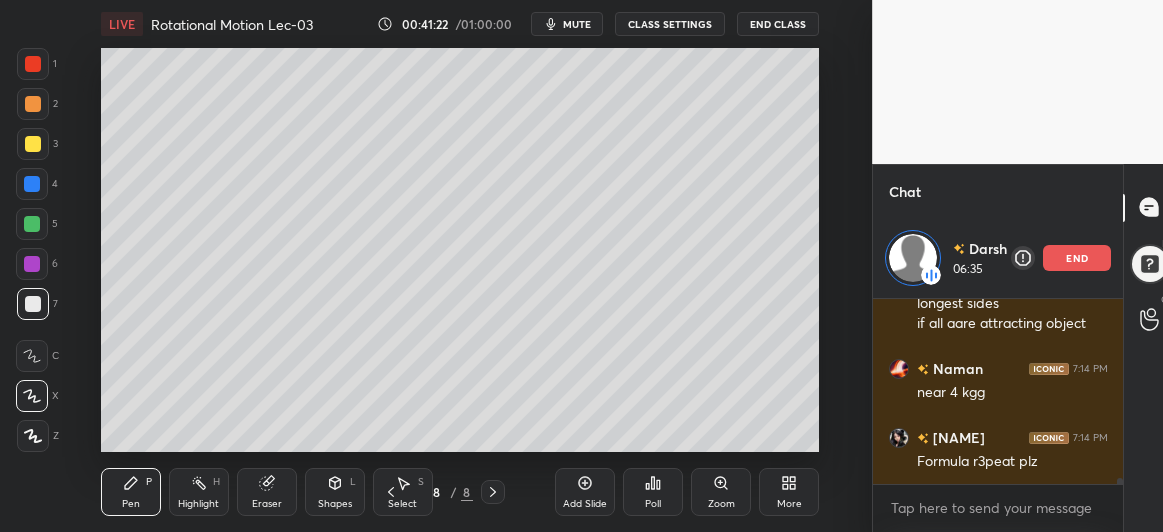 scroll, scrollTop: 5792, scrollLeft: 0, axis: vertical 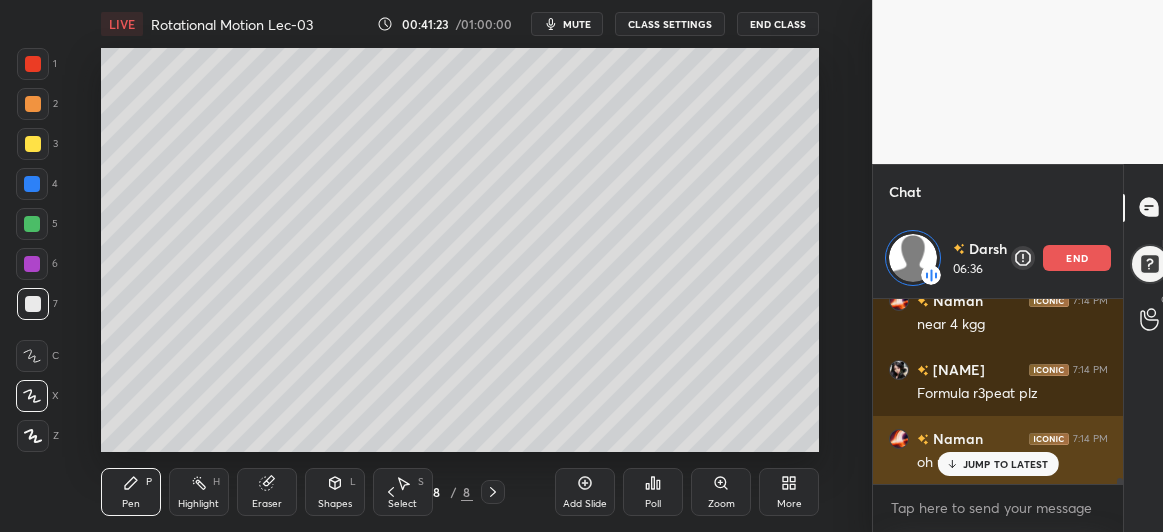 click on "JUMP TO LATEST" at bounding box center (998, 464) 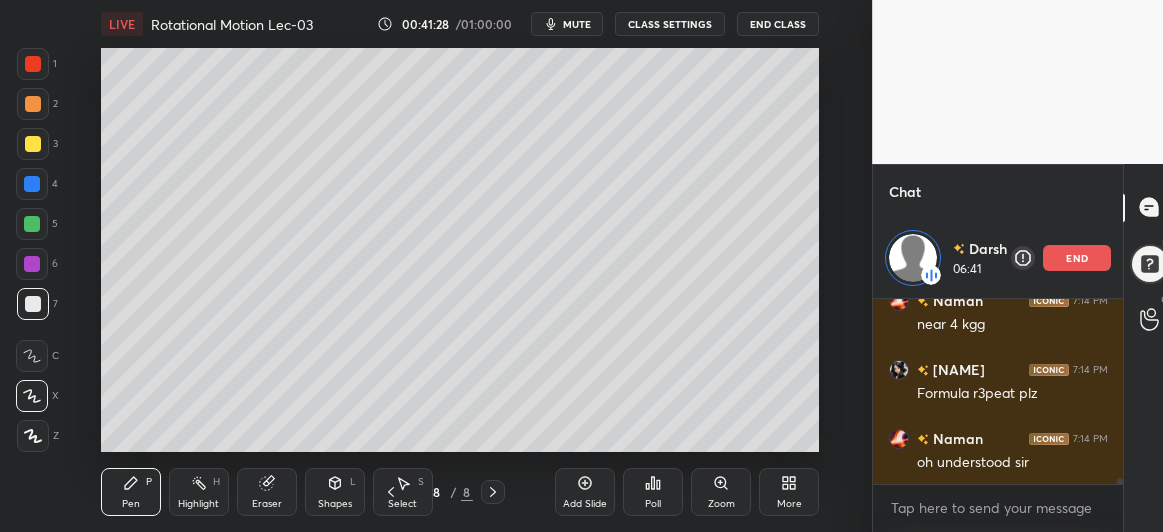 scroll, scrollTop: 5861, scrollLeft: 0, axis: vertical 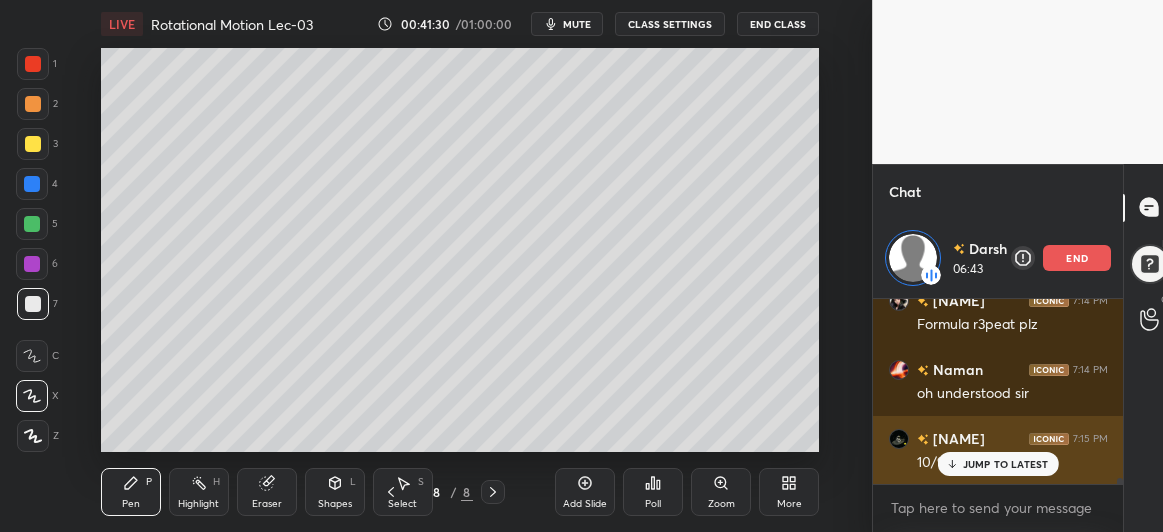 click on "JUMP TO LATEST" at bounding box center (1006, 464) 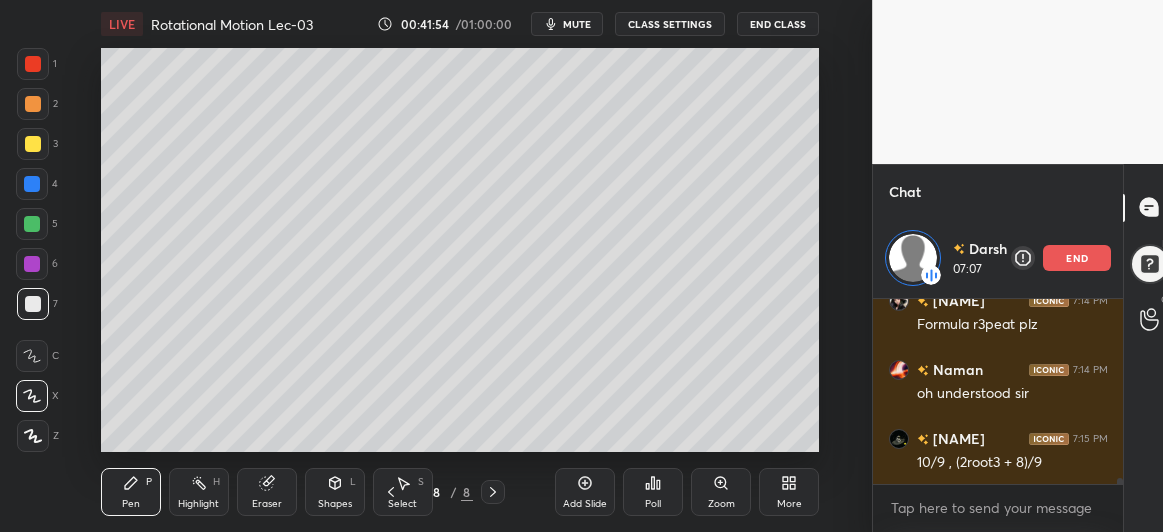 click on "Shapes" at bounding box center [335, 504] 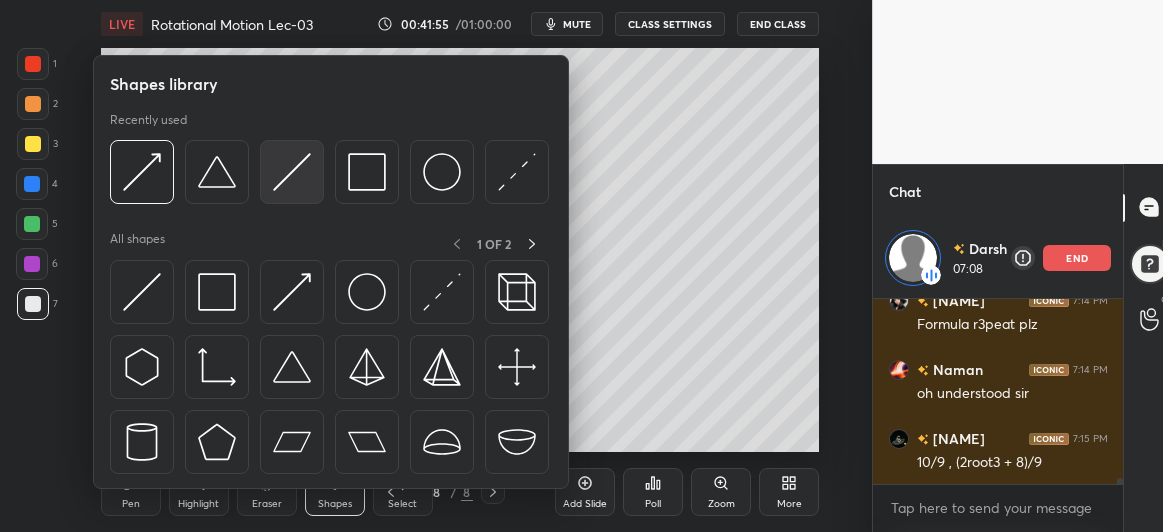 click at bounding box center [292, 172] 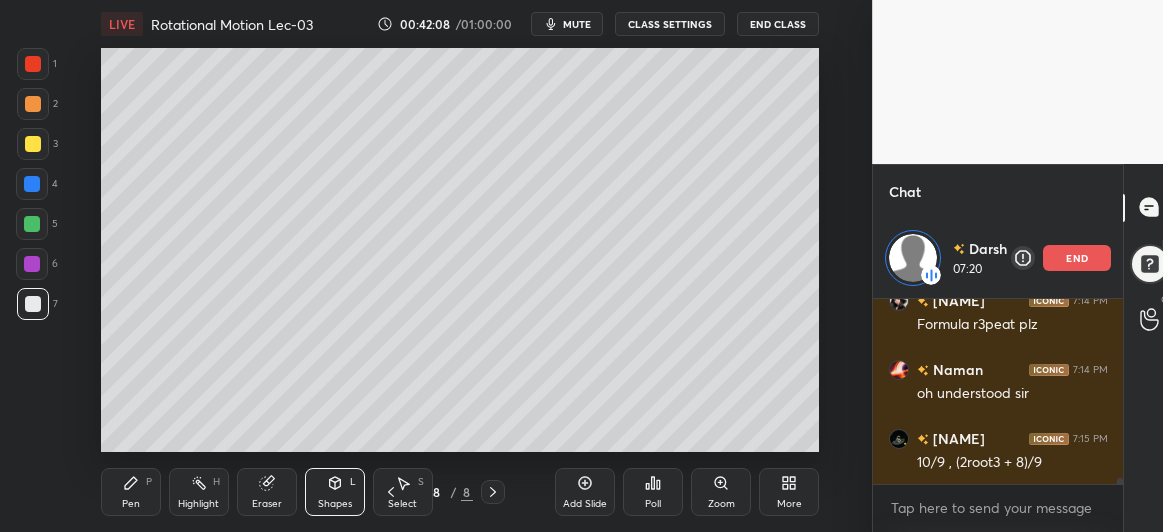 click on "Pen P" at bounding box center [131, 492] 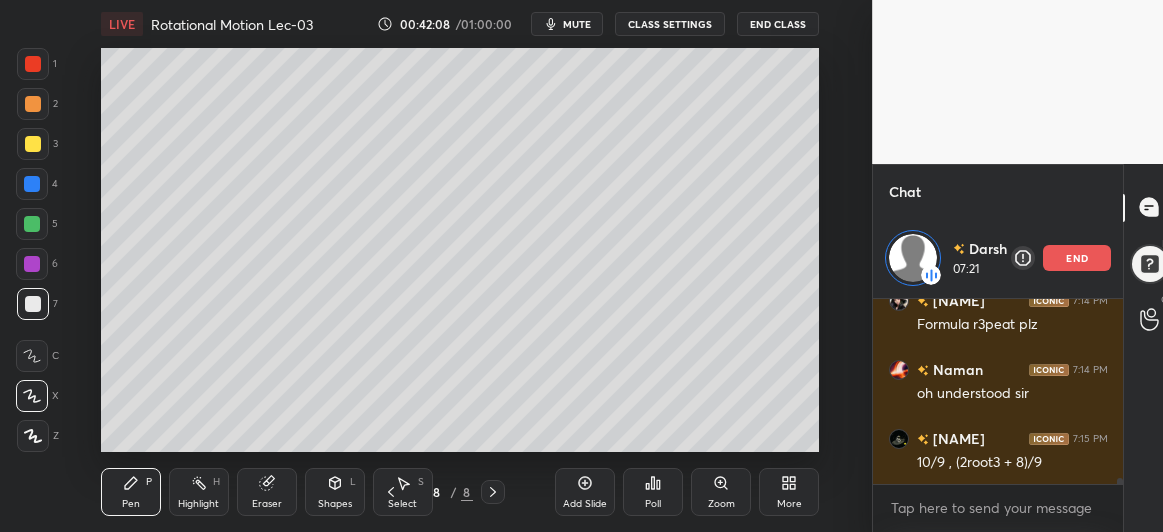 click at bounding box center [32, 224] 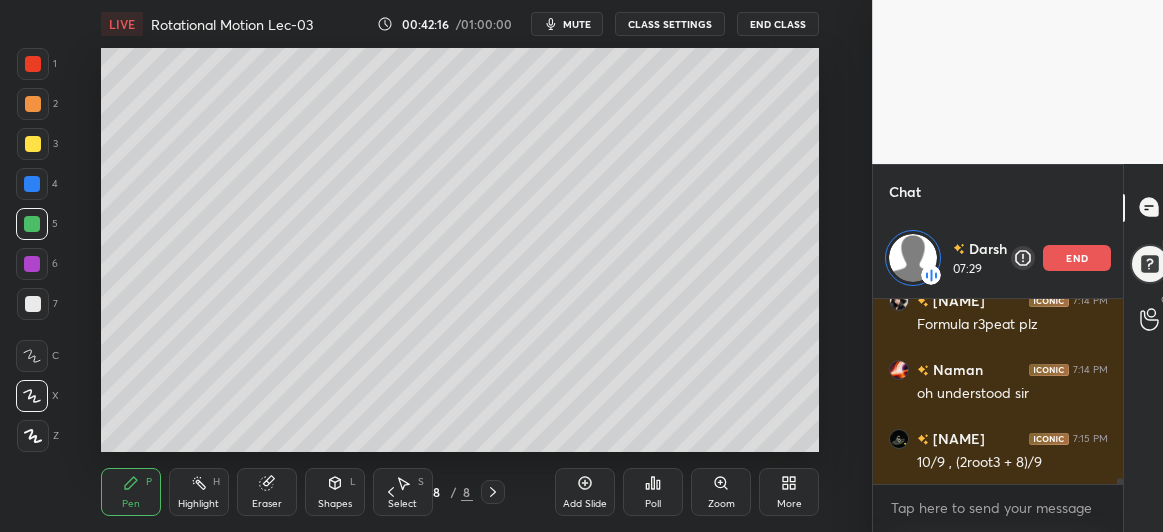 click at bounding box center [33, 304] 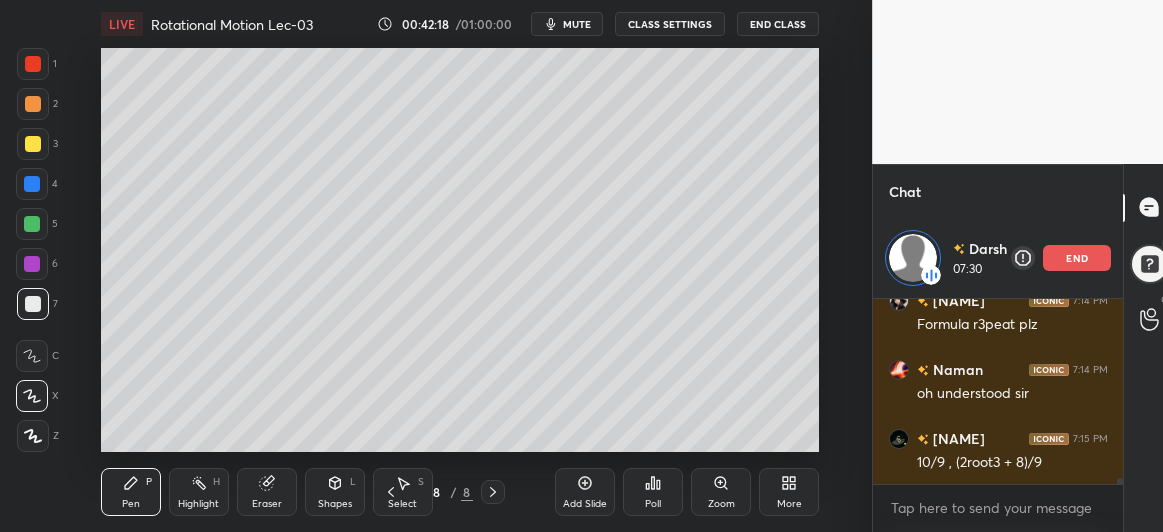click at bounding box center [32, 264] 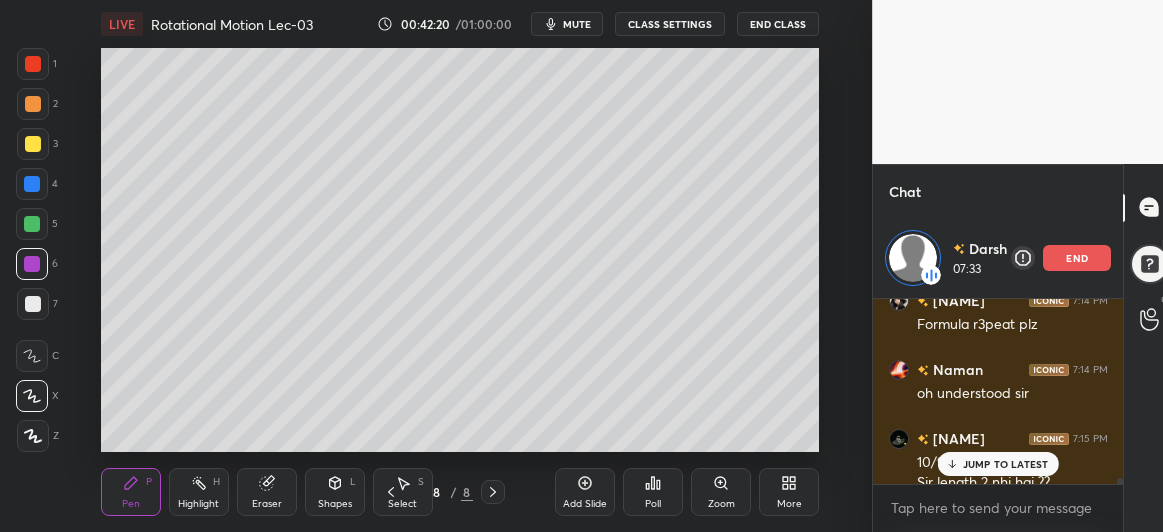 scroll, scrollTop: 5881, scrollLeft: 0, axis: vertical 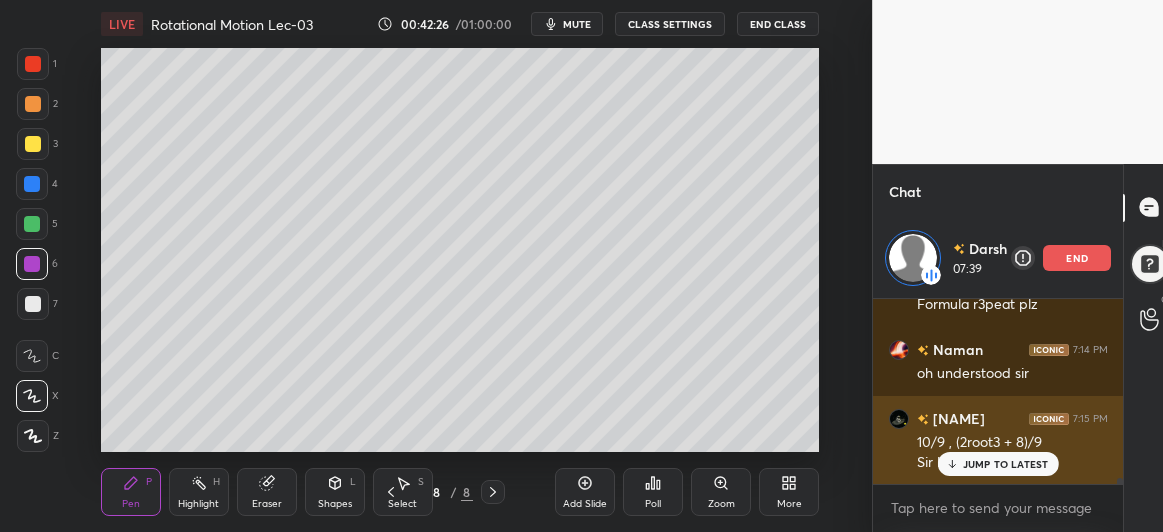 click on "JUMP TO LATEST" at bounding box center (1006, 464) 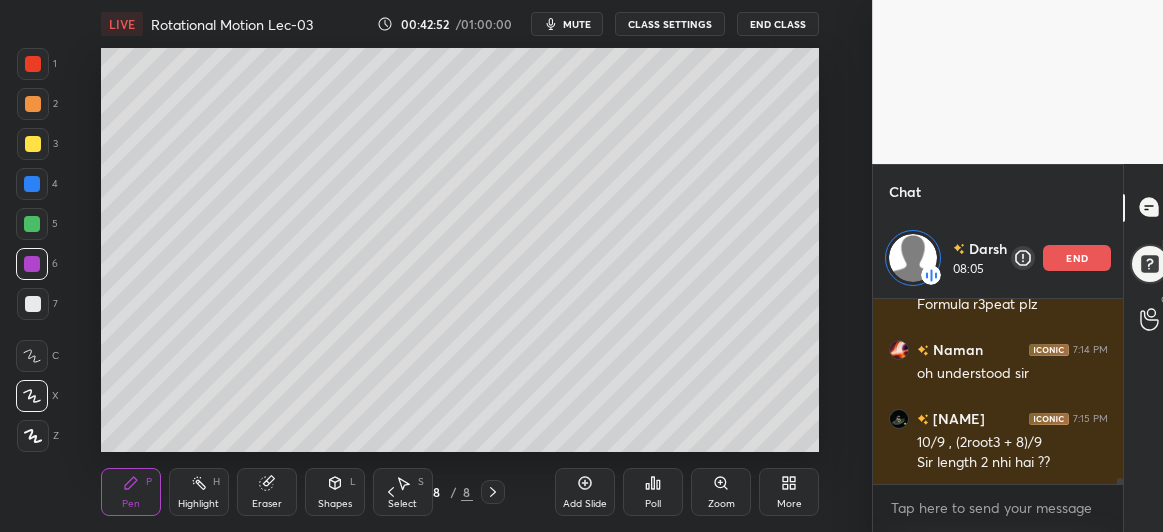 click 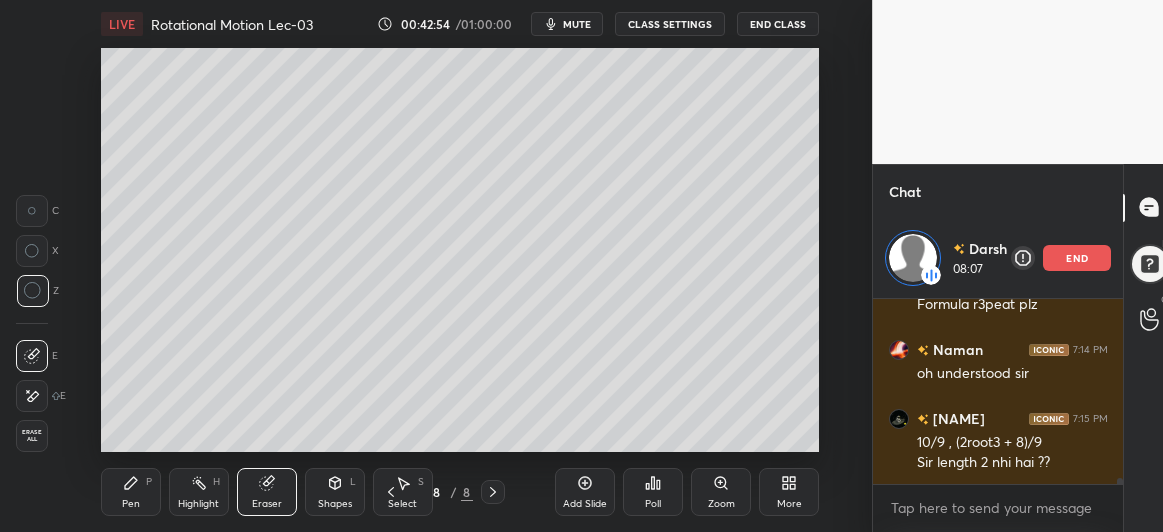 click on "Pen P" at bounding box center (131, 492) 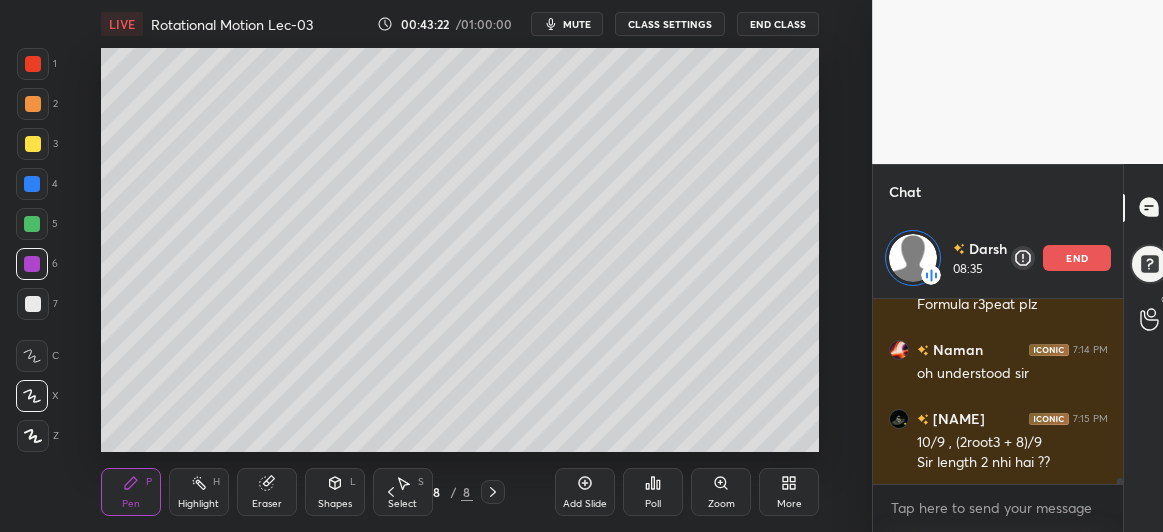click on "Eraser" at bounding box center (267, 492) 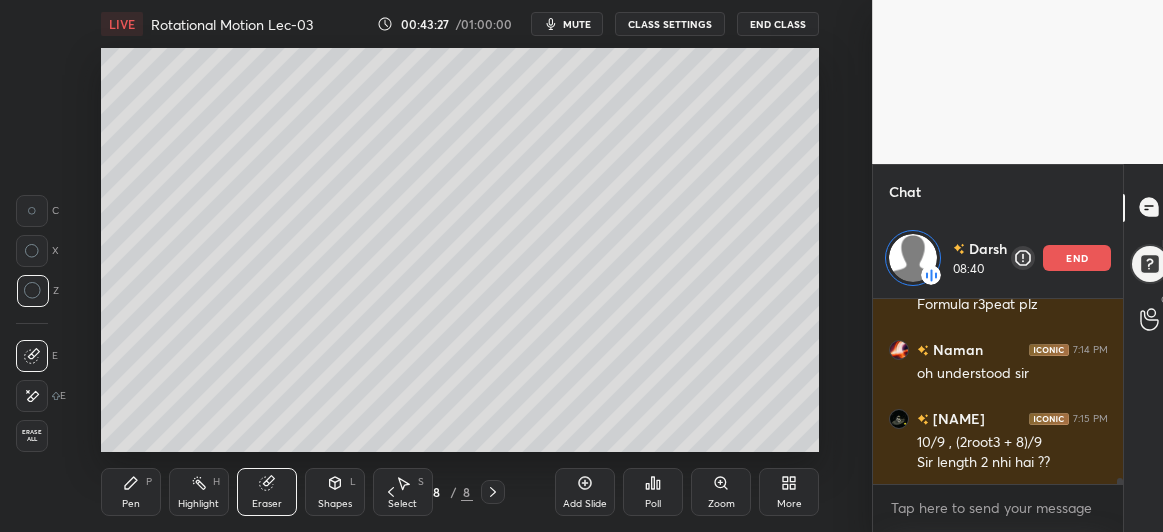 click 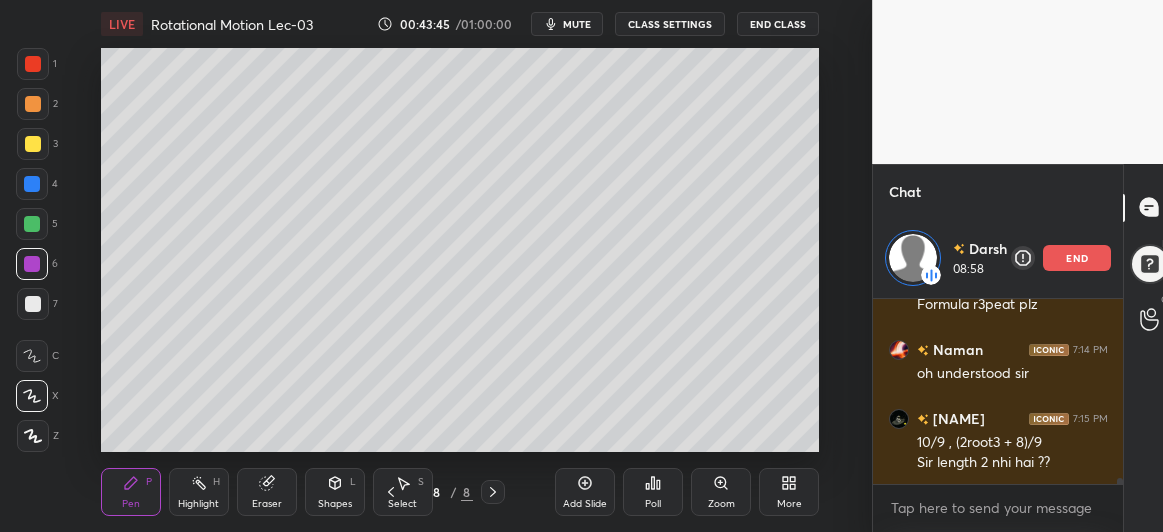 click at bounding box center (33, 304) 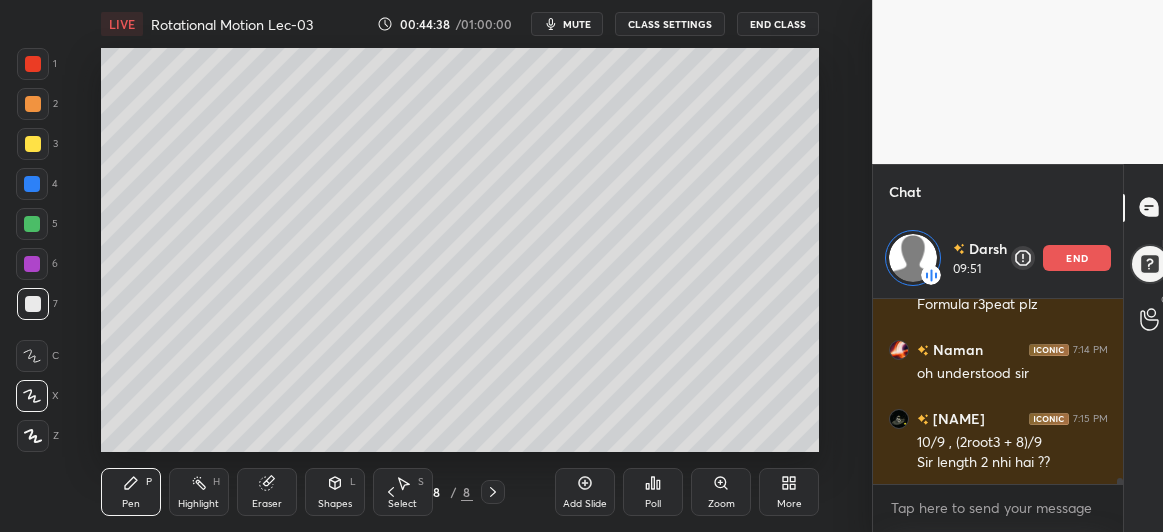 scroll, scrollTop: 5950, scrollLeft: 0, axis: vertical 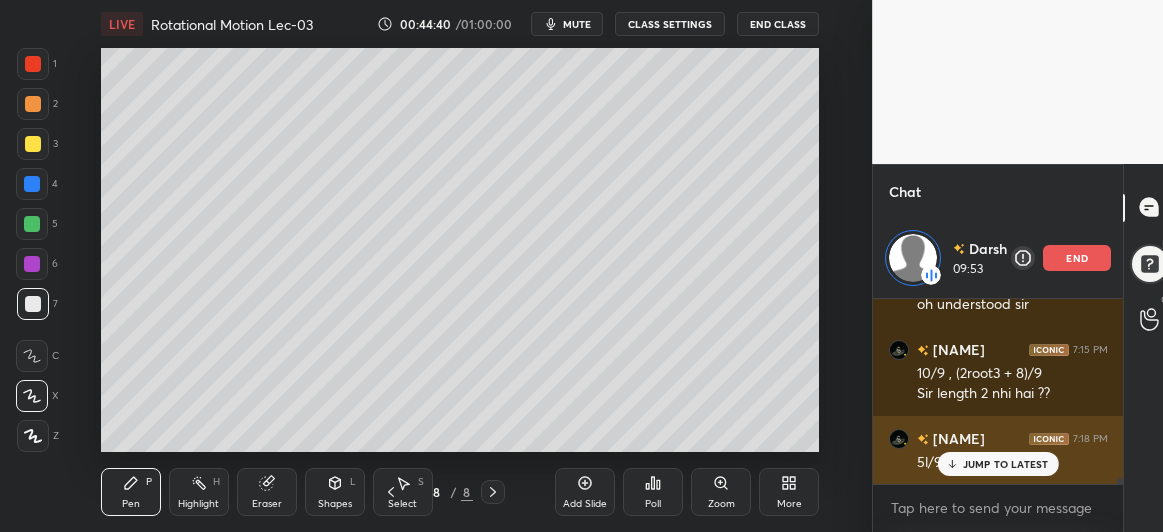 click on "JUMP TO LATEST" at bounding box center (998, 464) 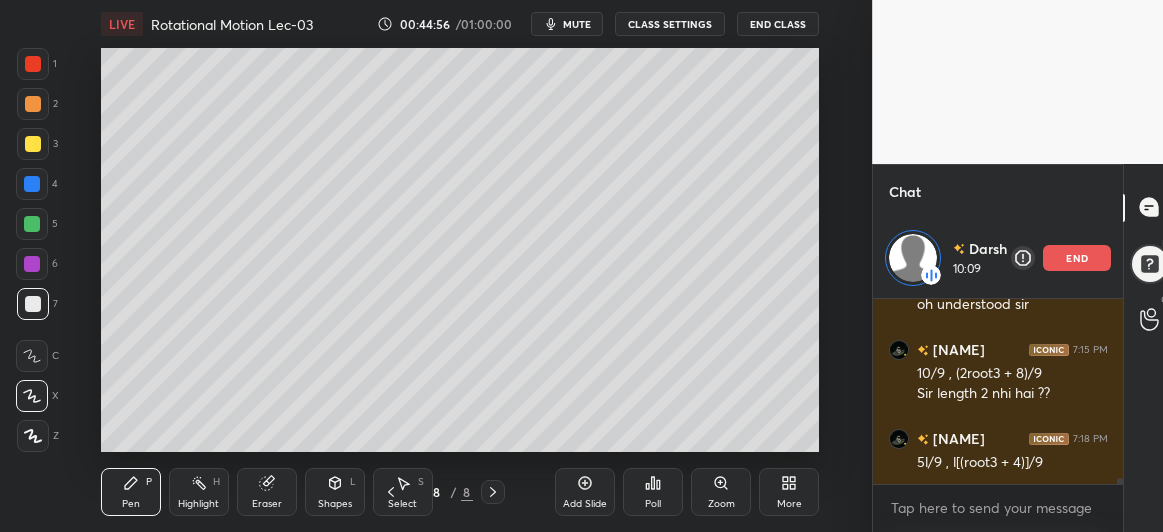 click 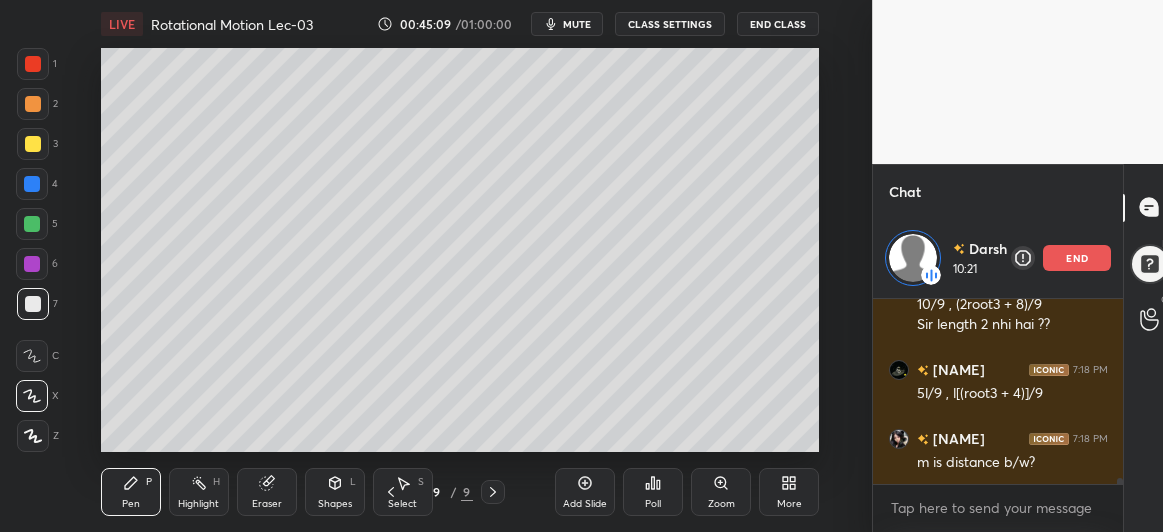 scroll, scrollTop: 6089, scrollLeft: 0, axis: vertical 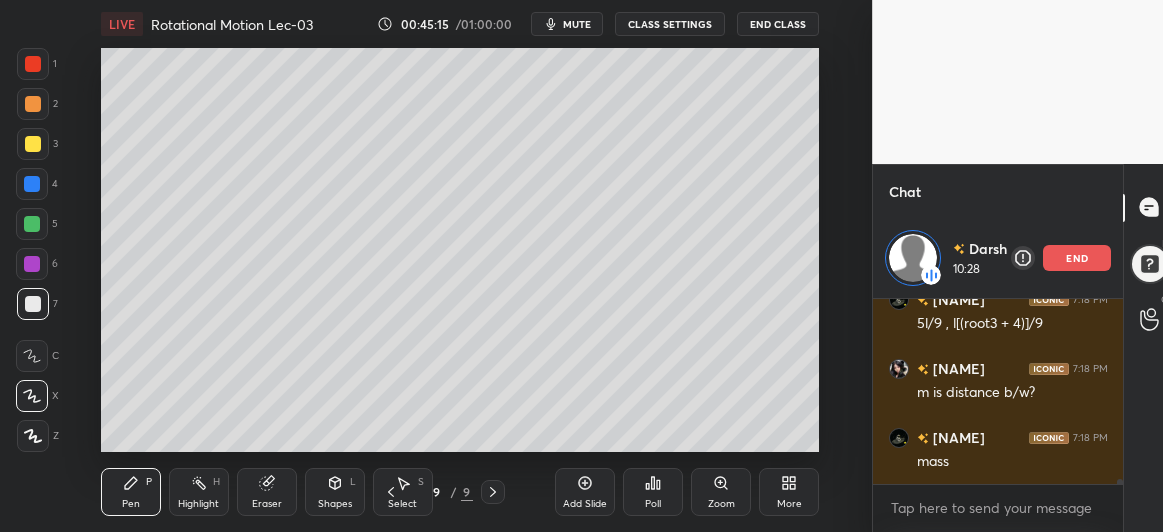 click 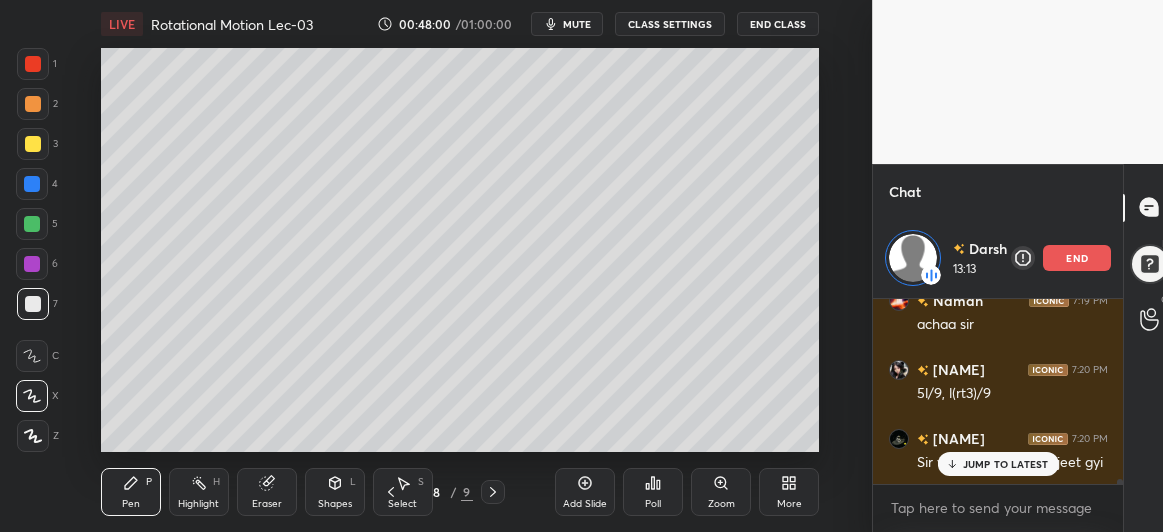 scroll, scrollTop: 6433, scrollLeft: 0, axis: vertical 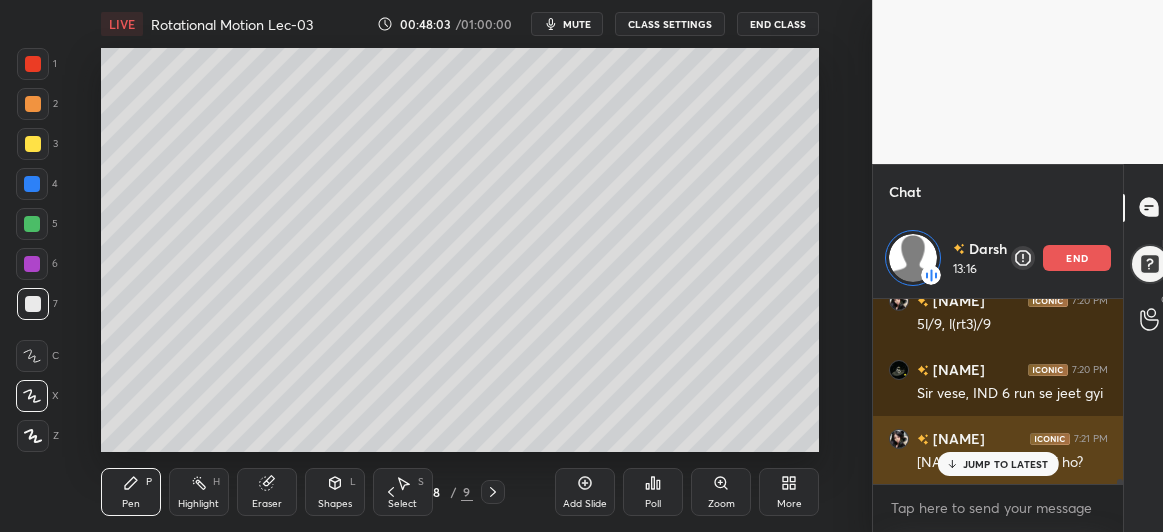 click on "JUMP TO LATEST" at bounding box center [1006, 464] 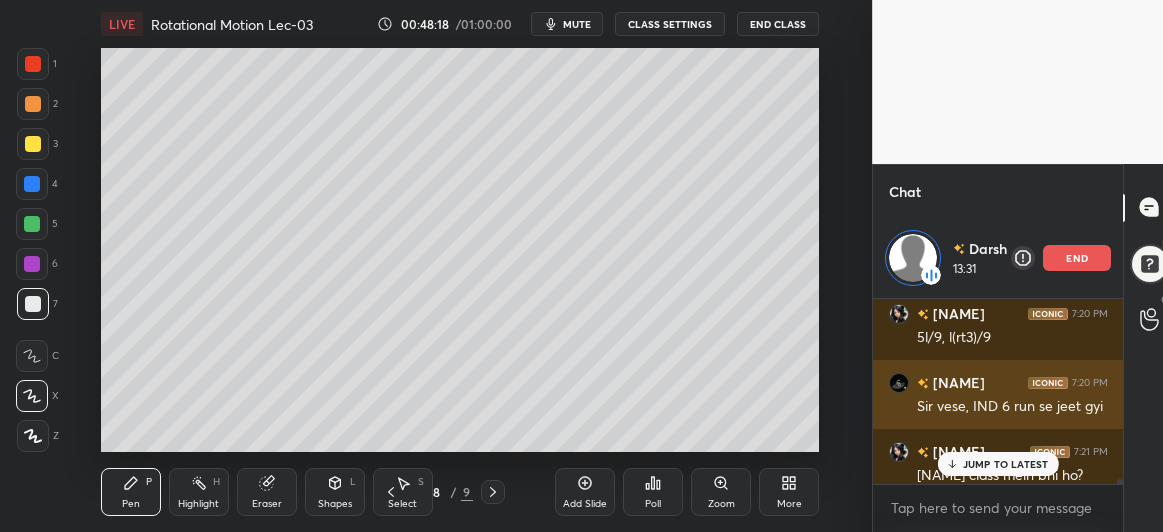 scroll, scrollTop: 6433, scrollLeft: 0, axis: vertical 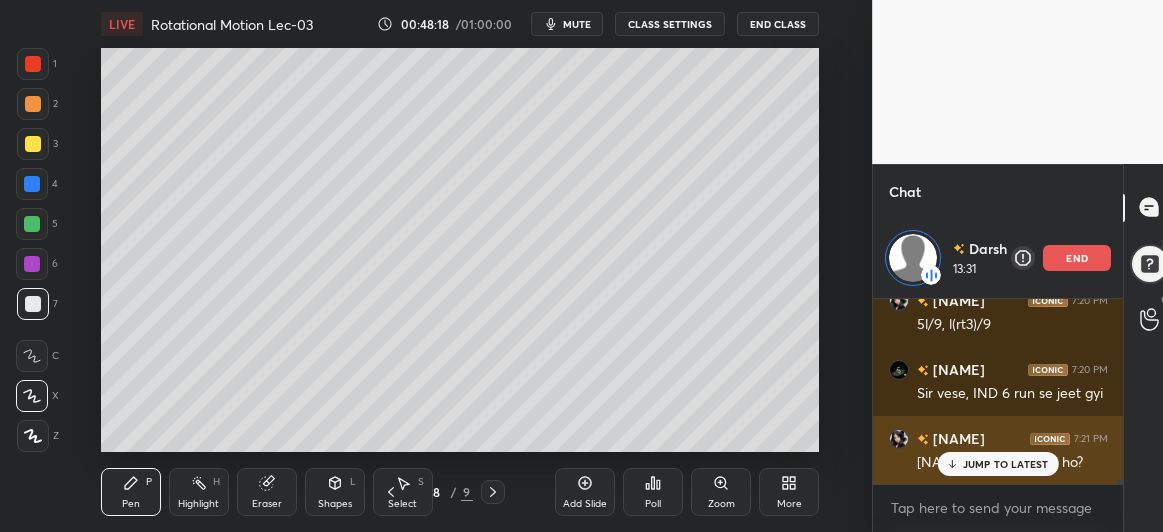 click on "JUMP TO LATEST" at bounding box center (1006, 464) 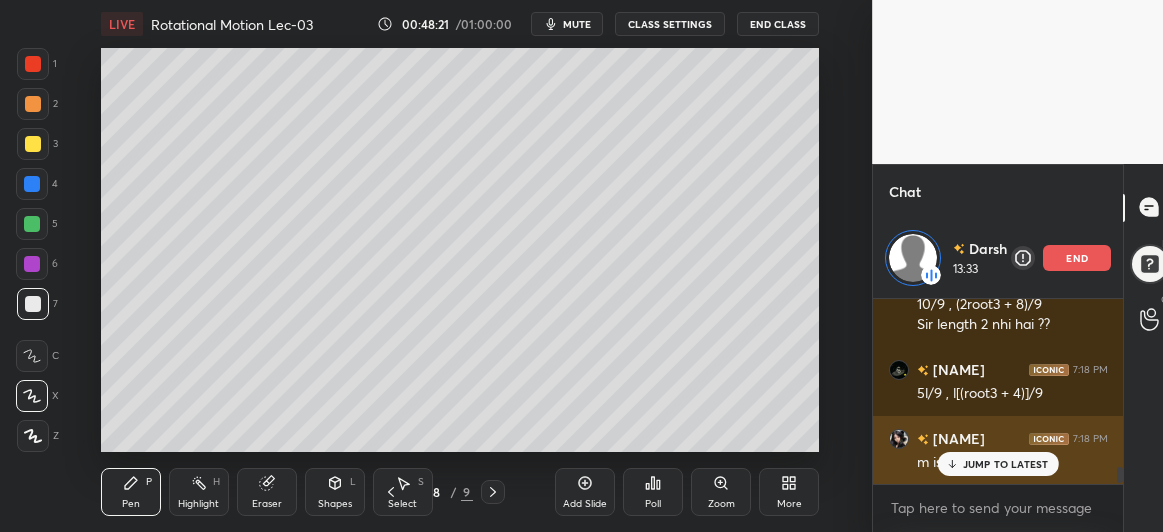scroll, scrollTop: 6017, scrollLeft: 0, axis: vertical 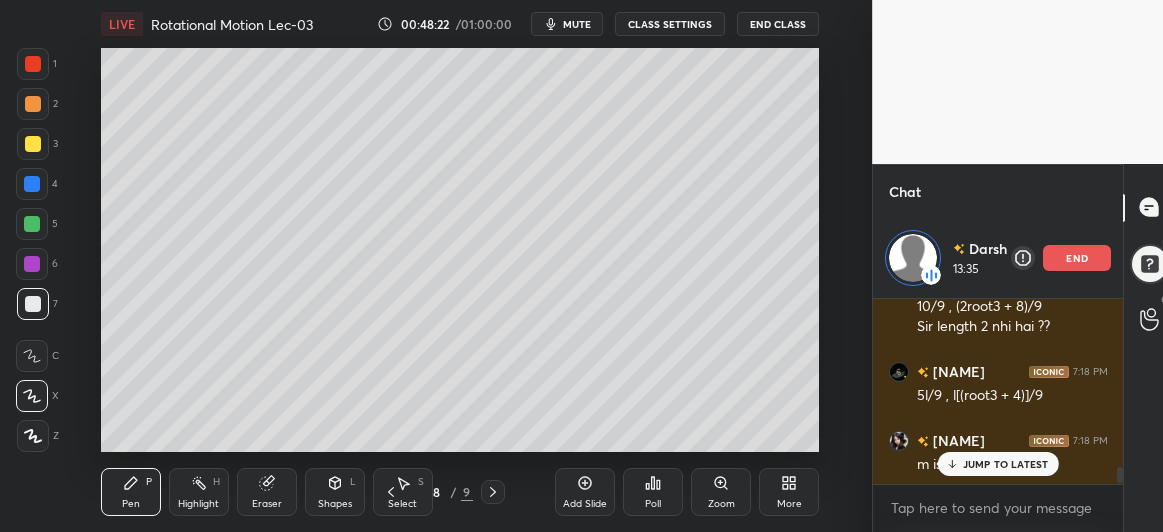 click on "JUMP TO LATEST" at bounding box center (1006, 464) 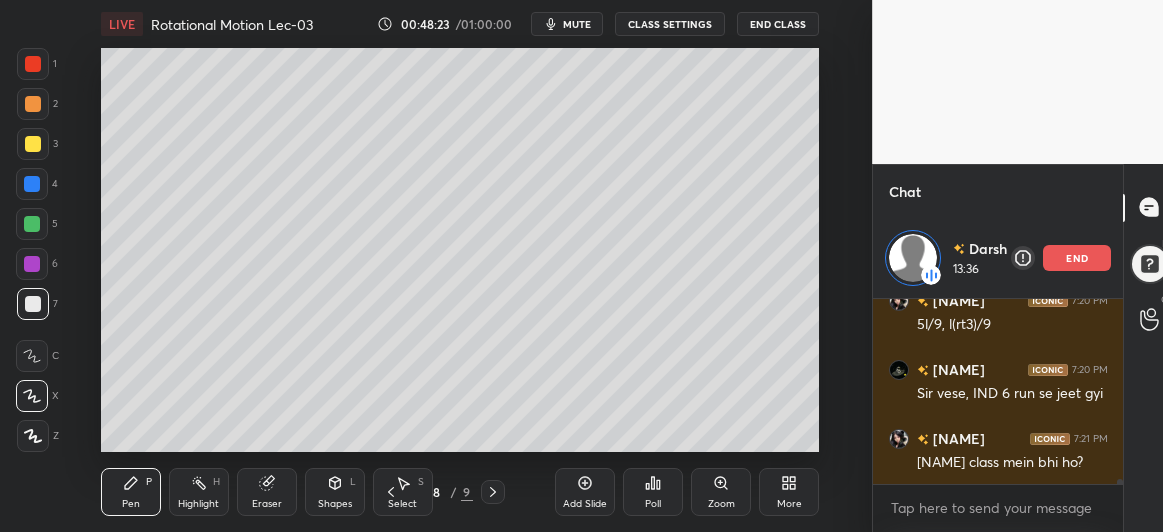 click at bounding box center (493, 492) 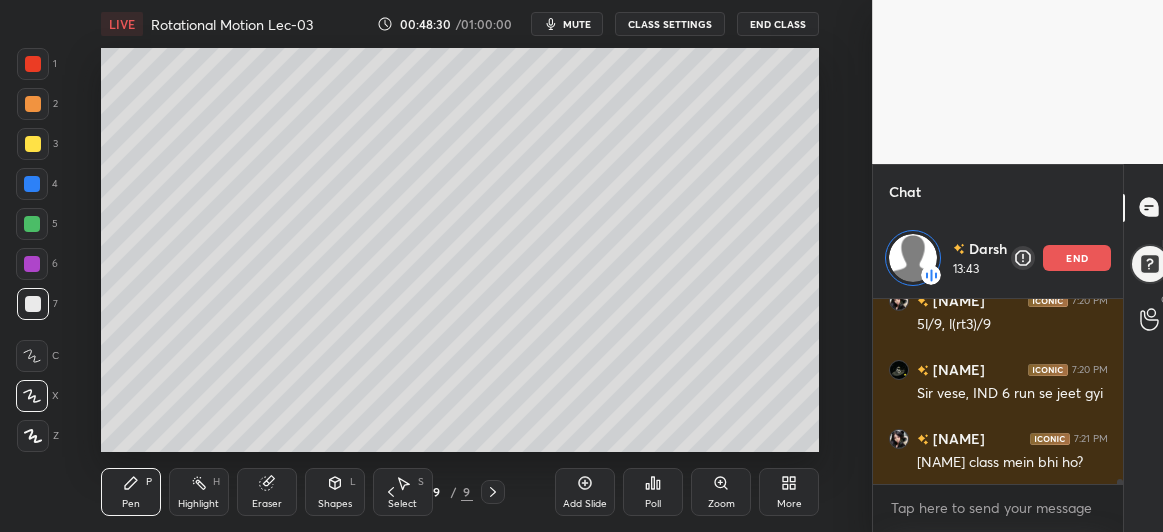 click on "6" at bounding box center (37, 268) 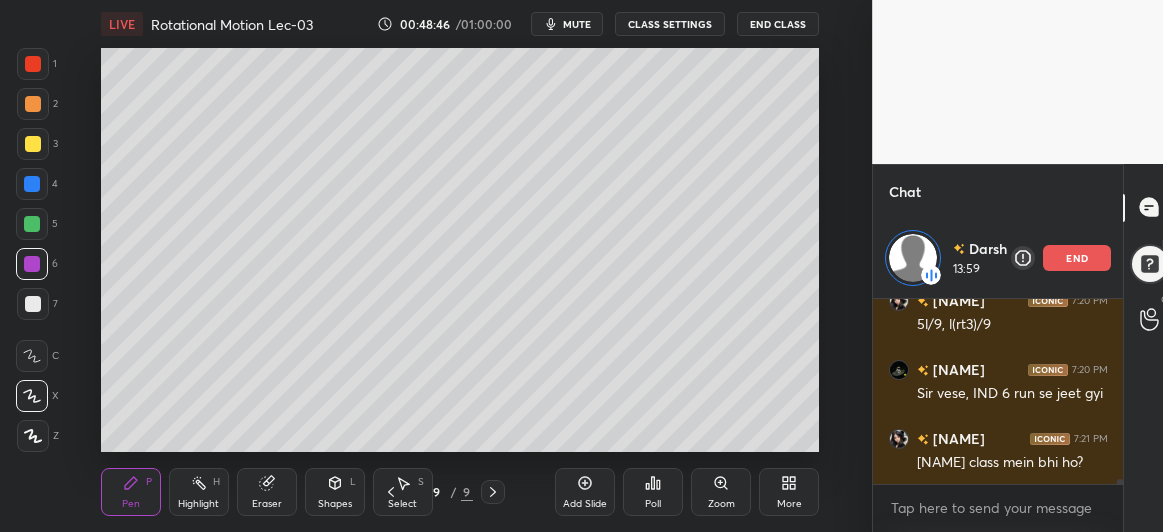 click 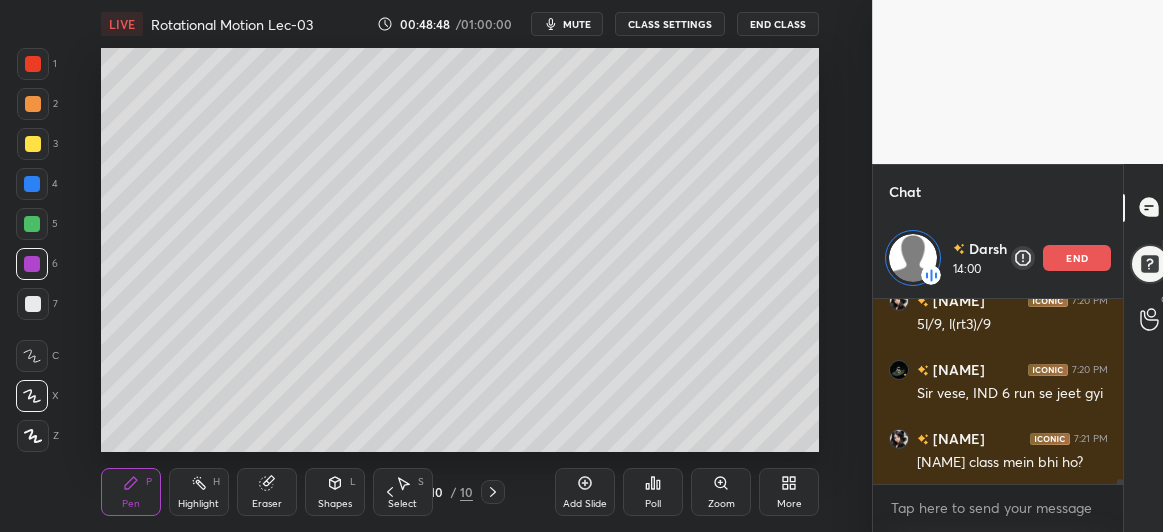 click at bounding box center (33, 144) 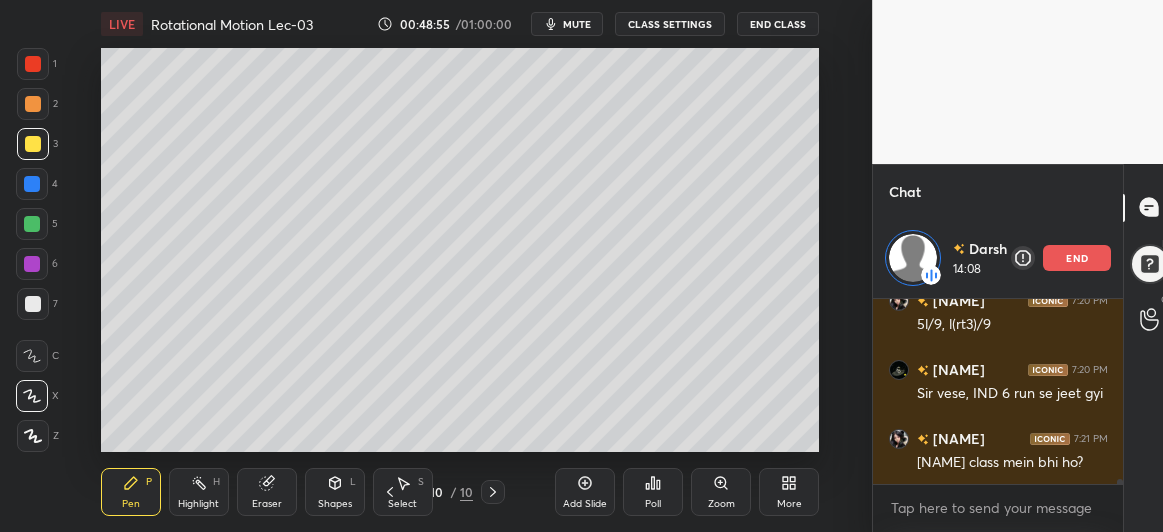 click on "Shapes" at bounding box center [335, 504] 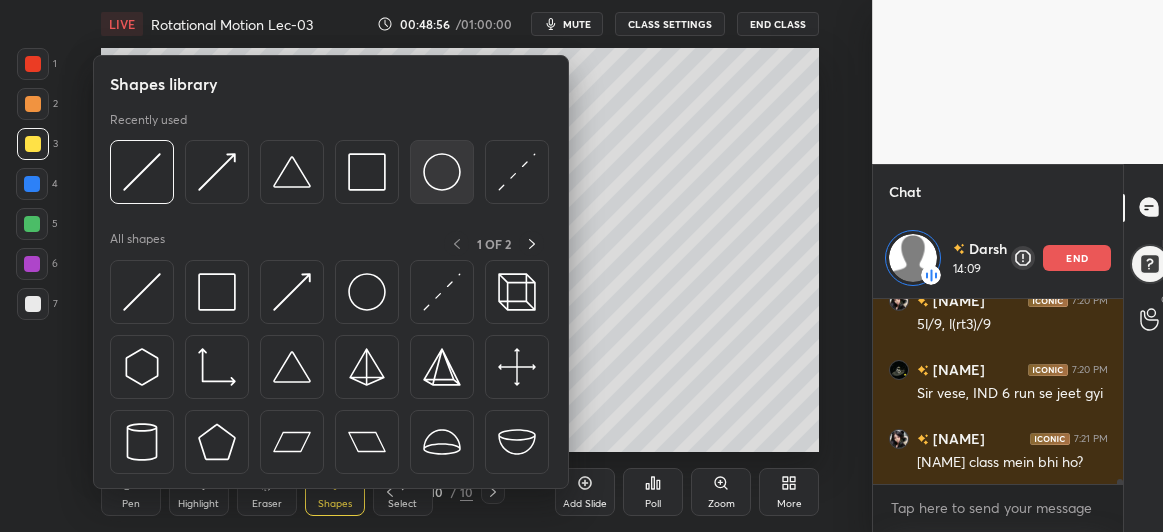 click at bounding box center (442, 172) 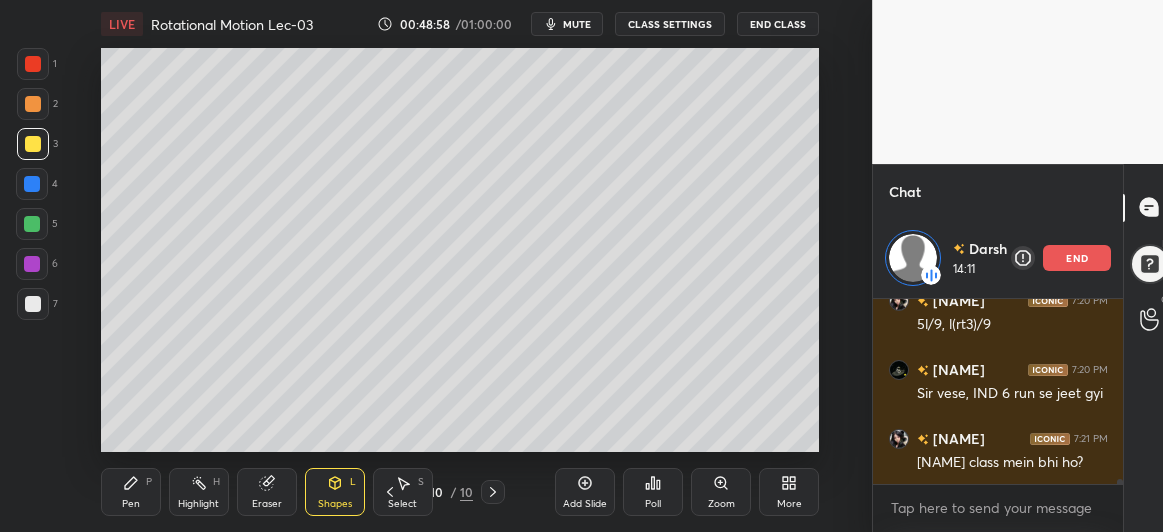 click on "Pen P" at bounding box center (131, 492) 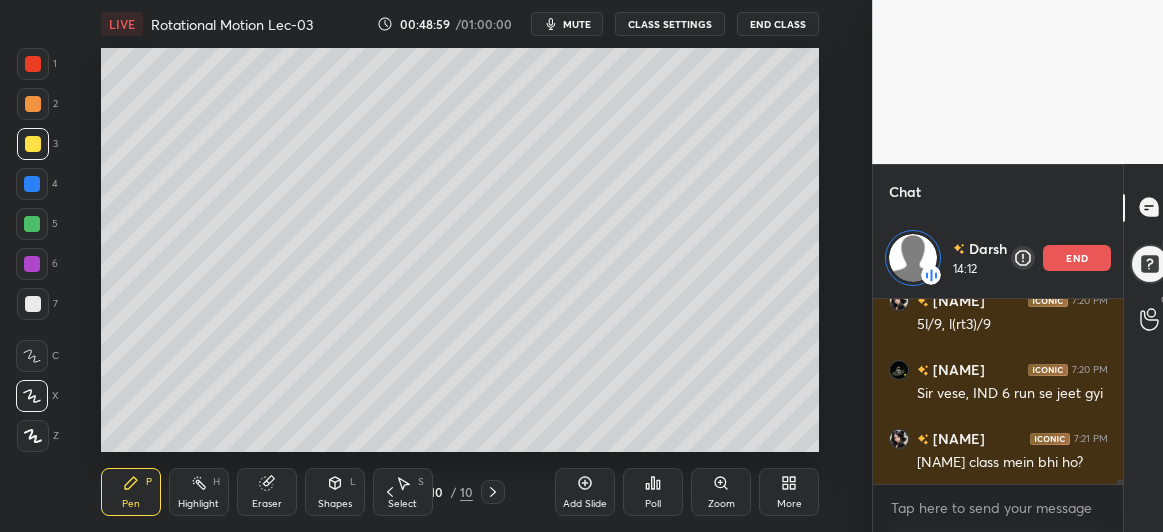 click at bounding box center (33, 304) 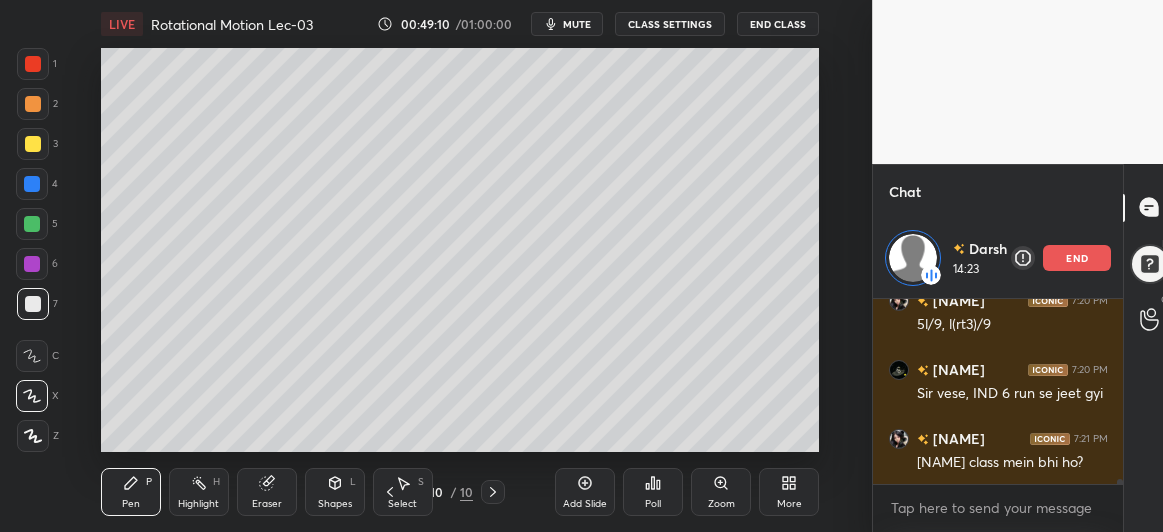 click at bounding box center (32, 224) 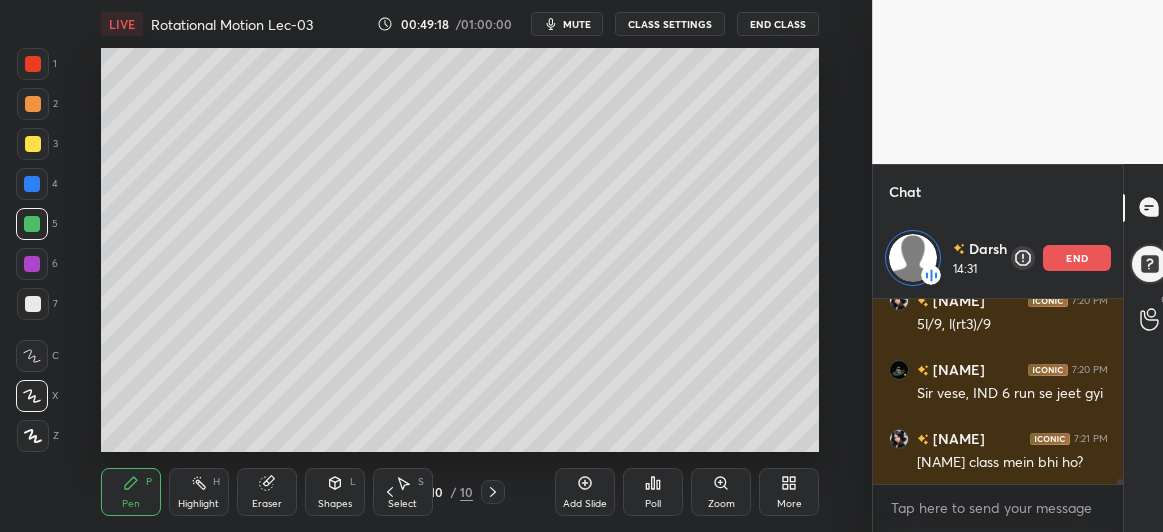 scroll, scrollTop: 6503, scrollLeft: 0, axis: vertical 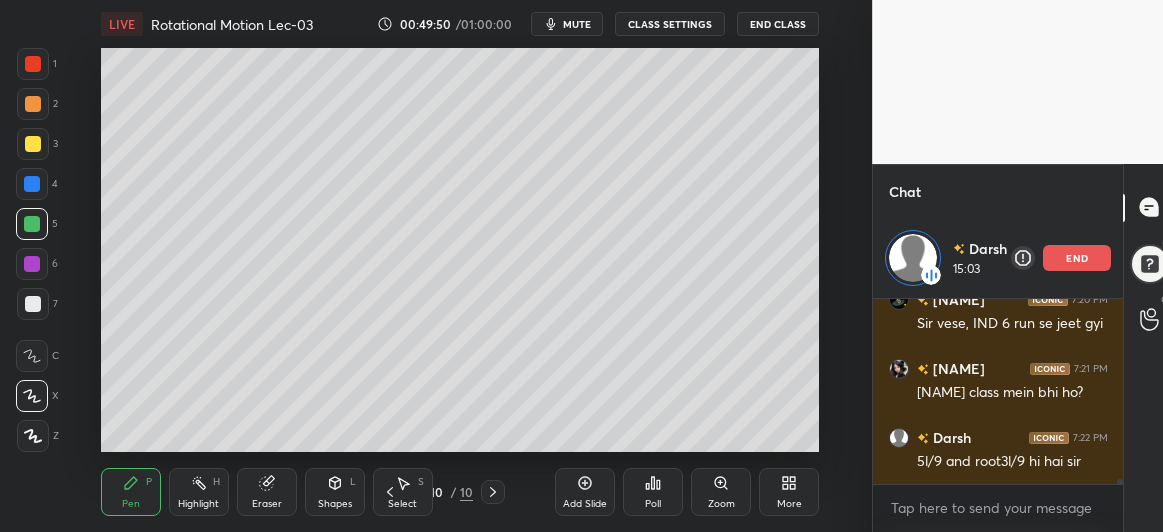 click on "Eraser" at bounding box center (267, 504) 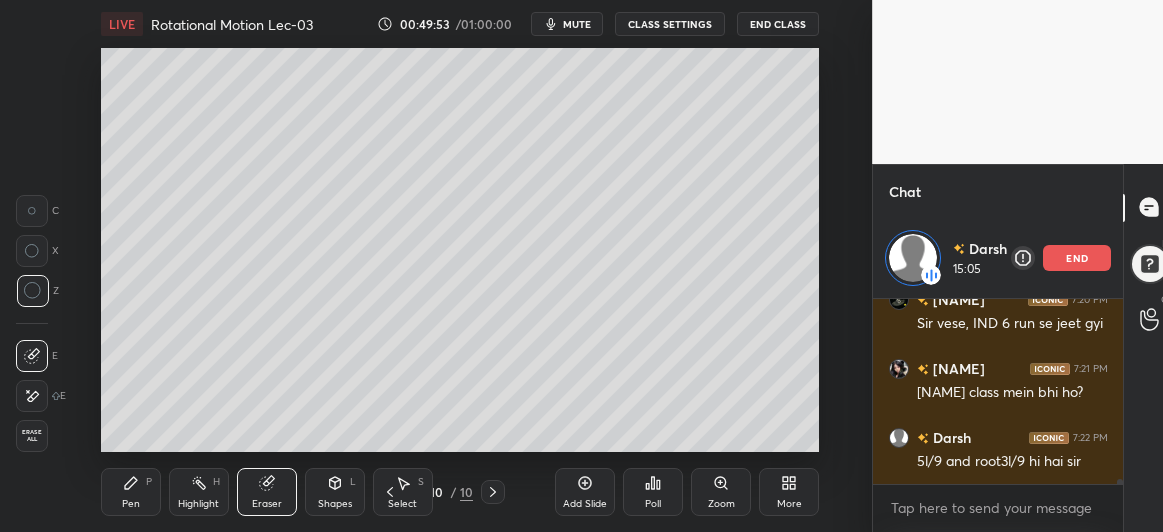 click 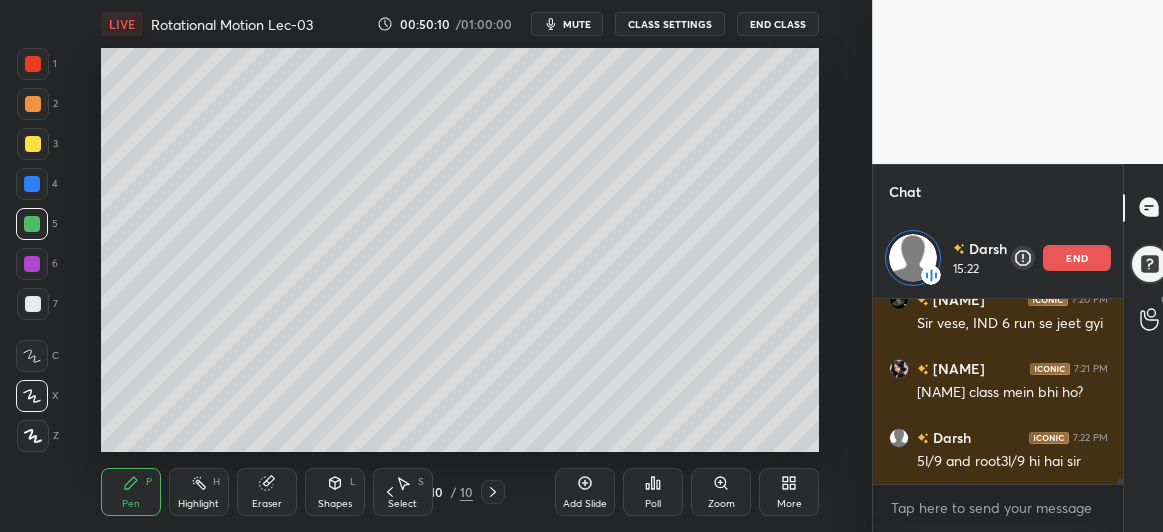 click at bounding box center [33, 144] 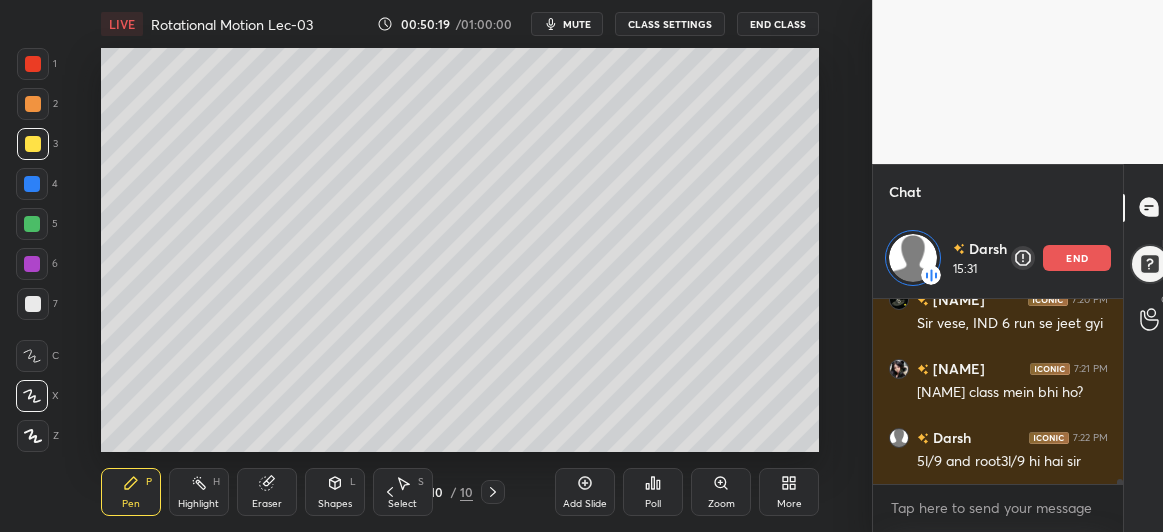 click at bounding box center (33, 304) 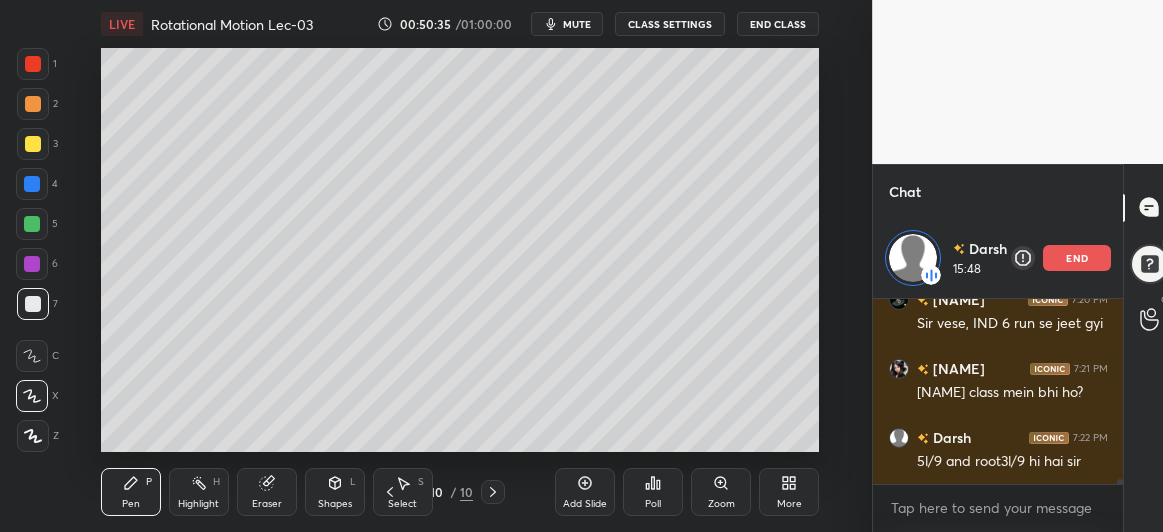 click on "Add Slide" at bounding box center (585, 492) 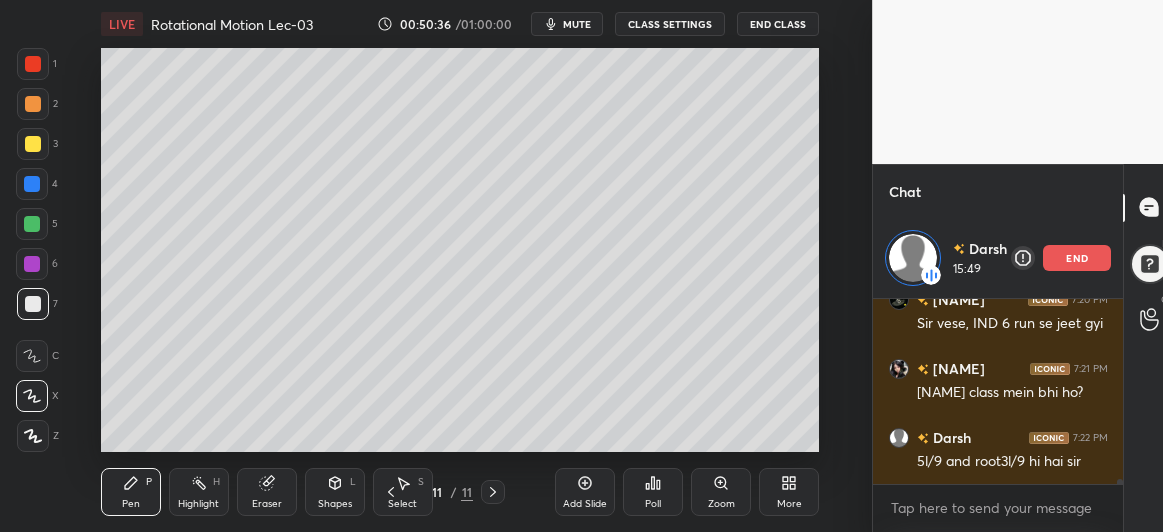 click at bounding box center [32, 224] 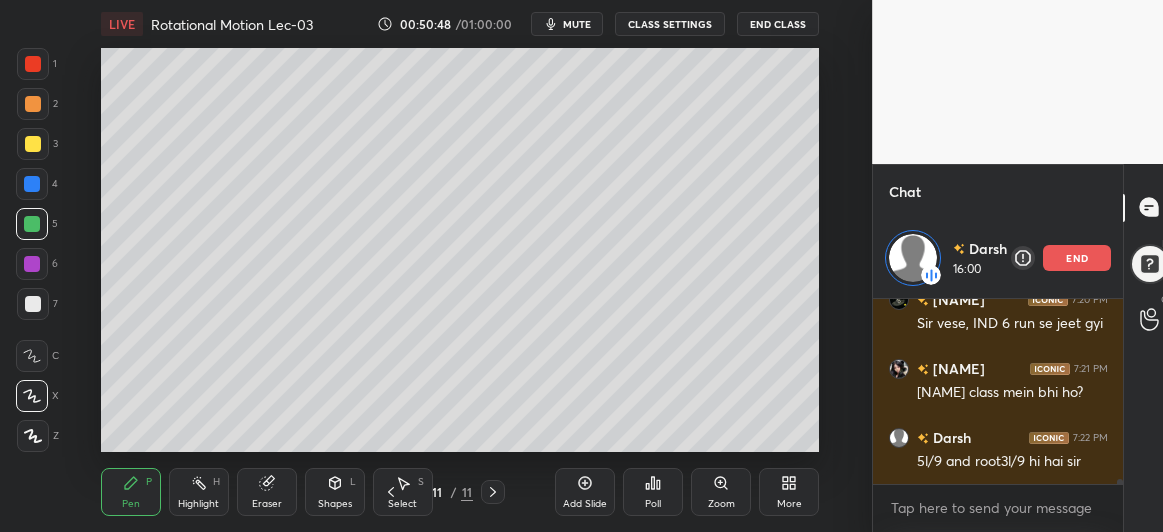 click at bounding box center [33, 304] 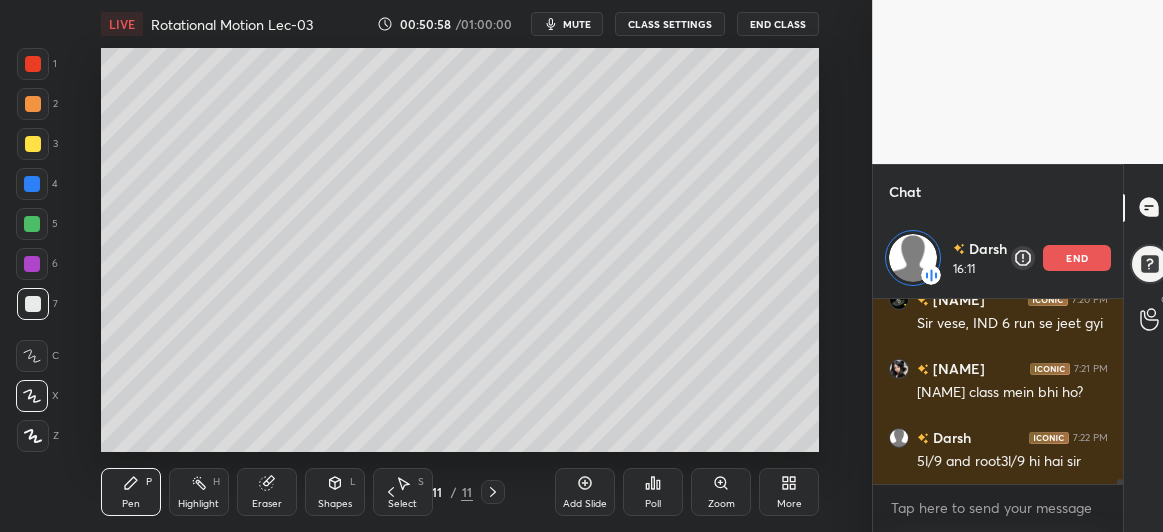 click at bounding box center (33, 144) 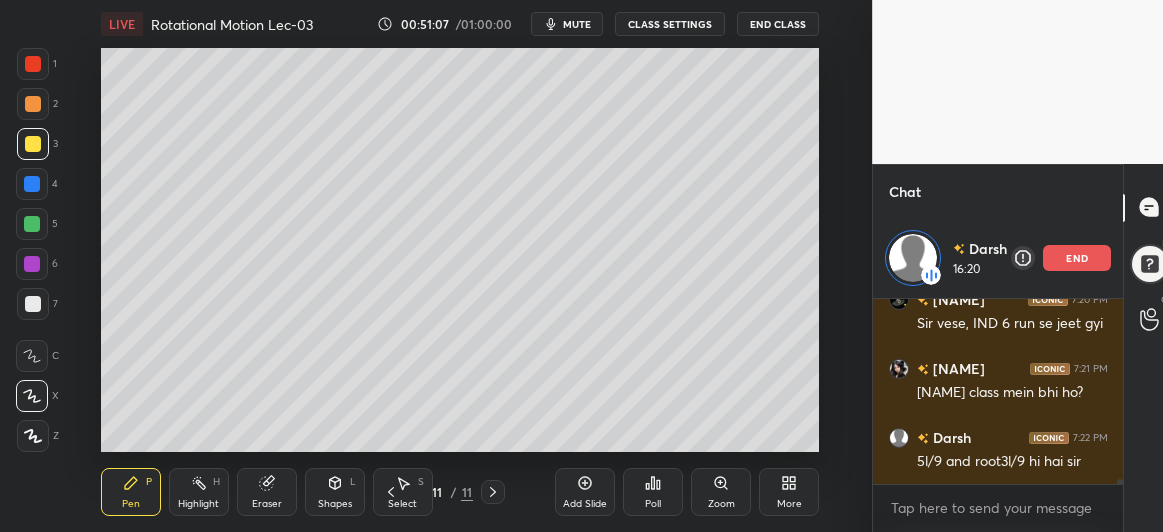 click at bounding box center (33, 304) 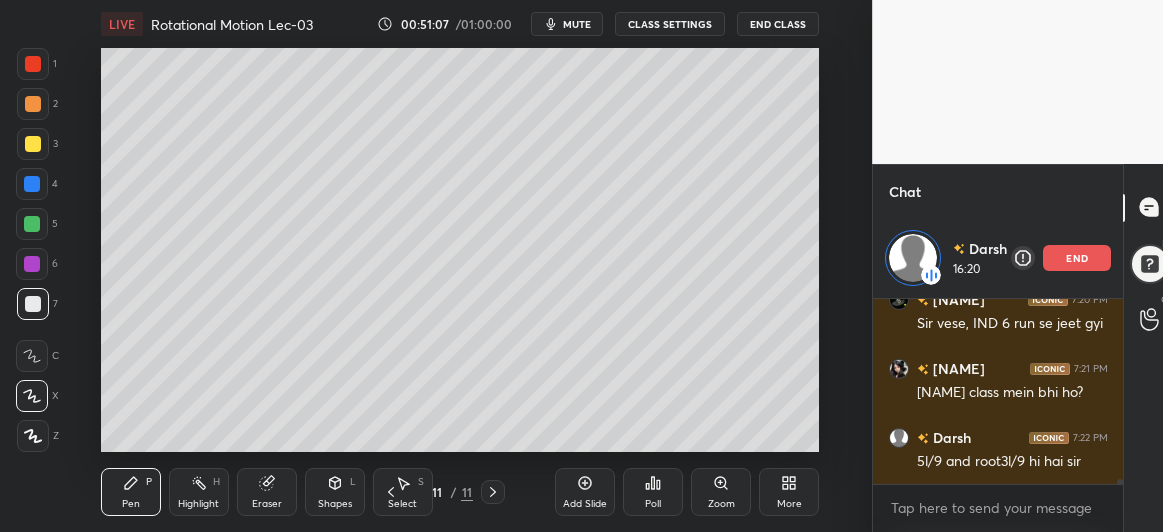 click at bounding box center (32, 264) 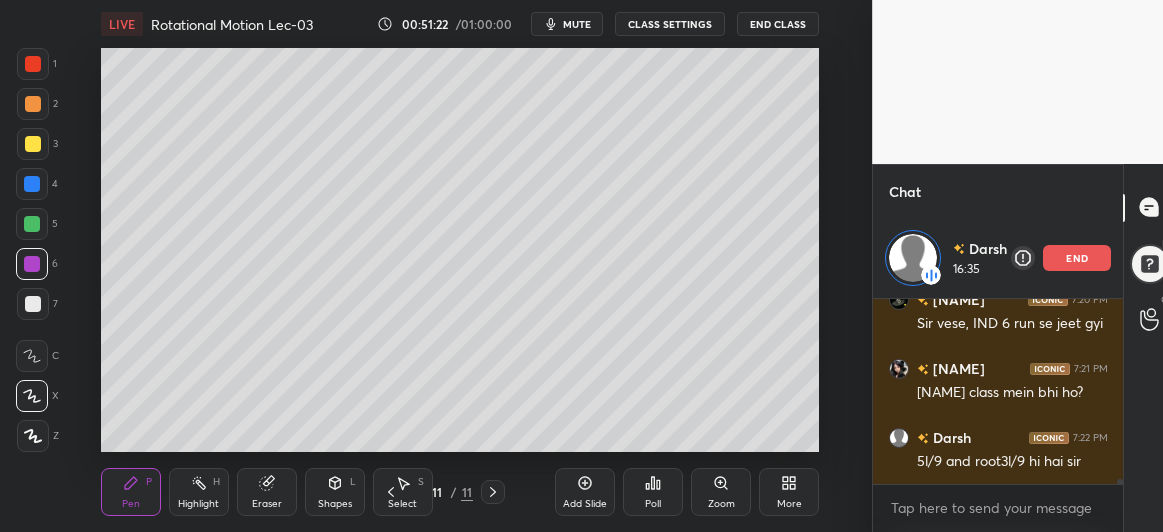 click at bounding box center [32, 224] 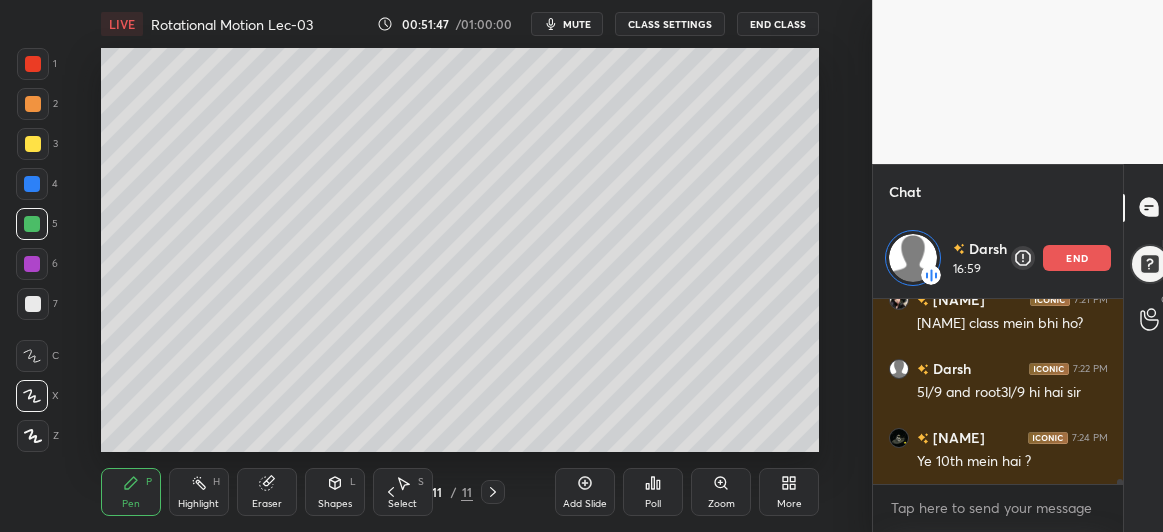 scroll, scrollTop: 6658, scrollLeft: 0, axis: vertical 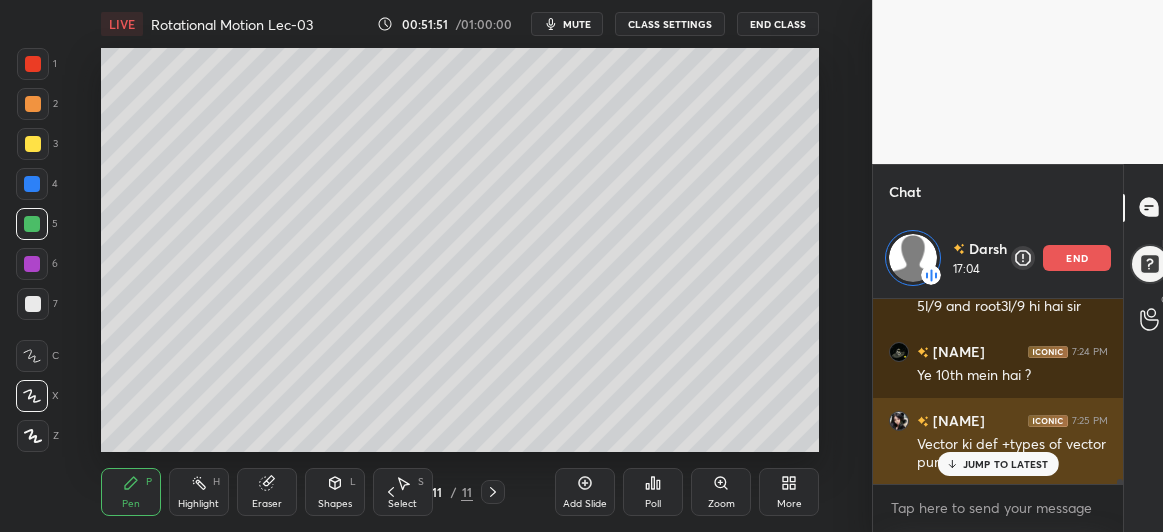 click on "JUMP TO LATEST" at bounding box center (1006, 464) 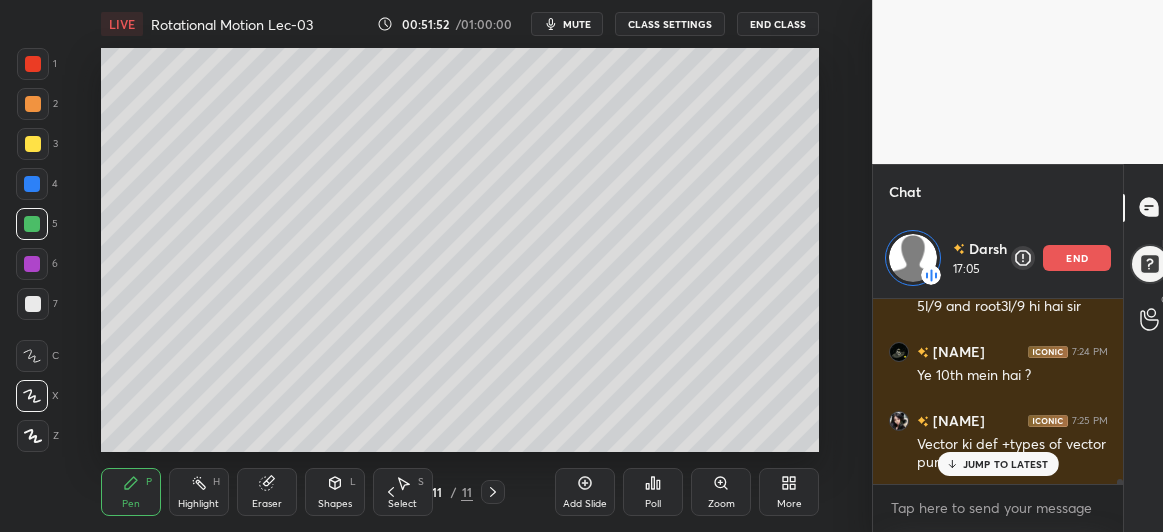 scroll, scrollTop: 6727, scrollLeft: 0, axis: vertical 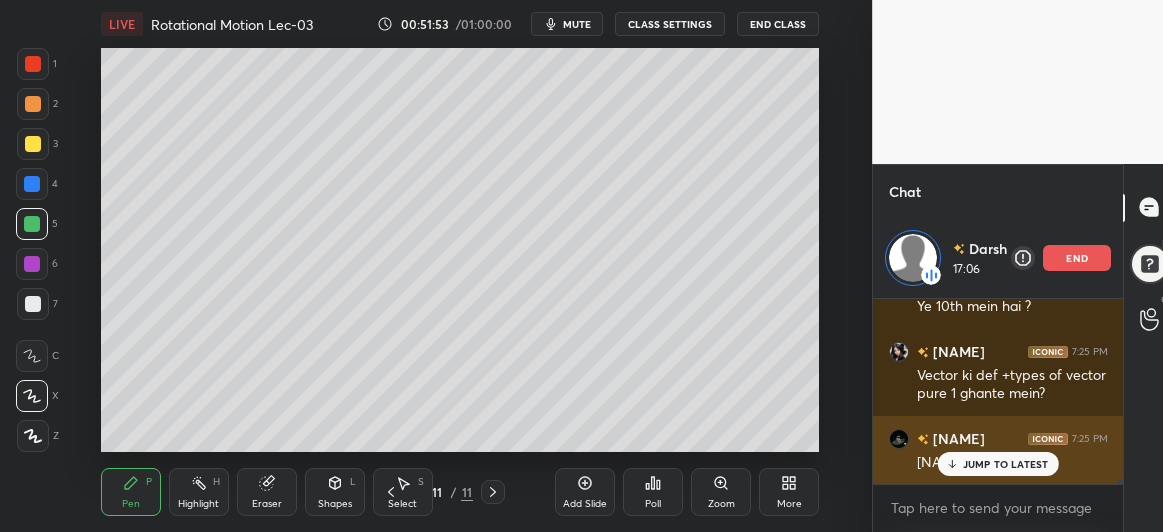 click on "JUMP TO LATEST" at bounding box center (1006, 464) 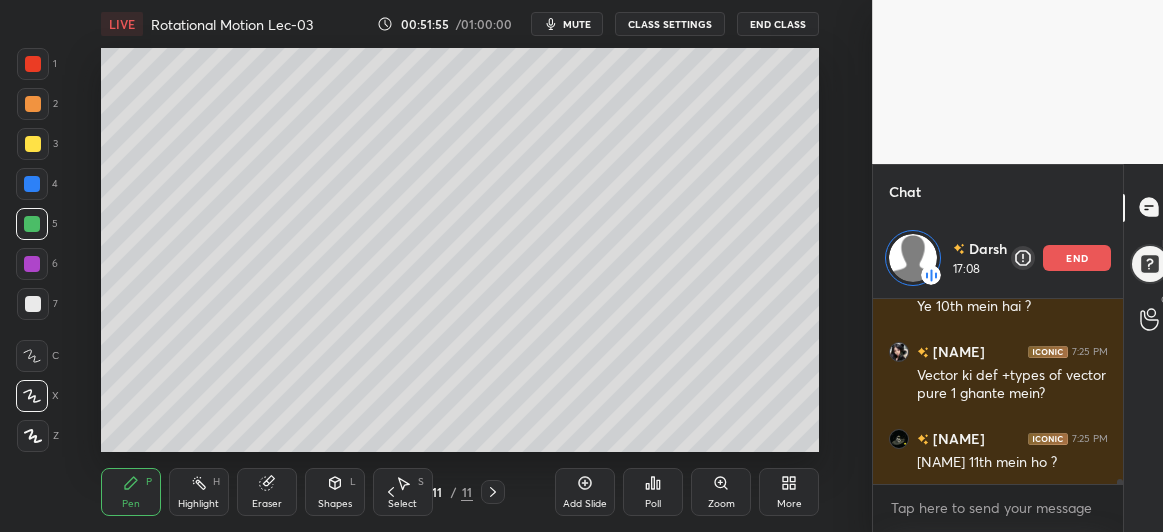 scroll, scrollTop: 6796, scrollLeft: 0, axis: vertical 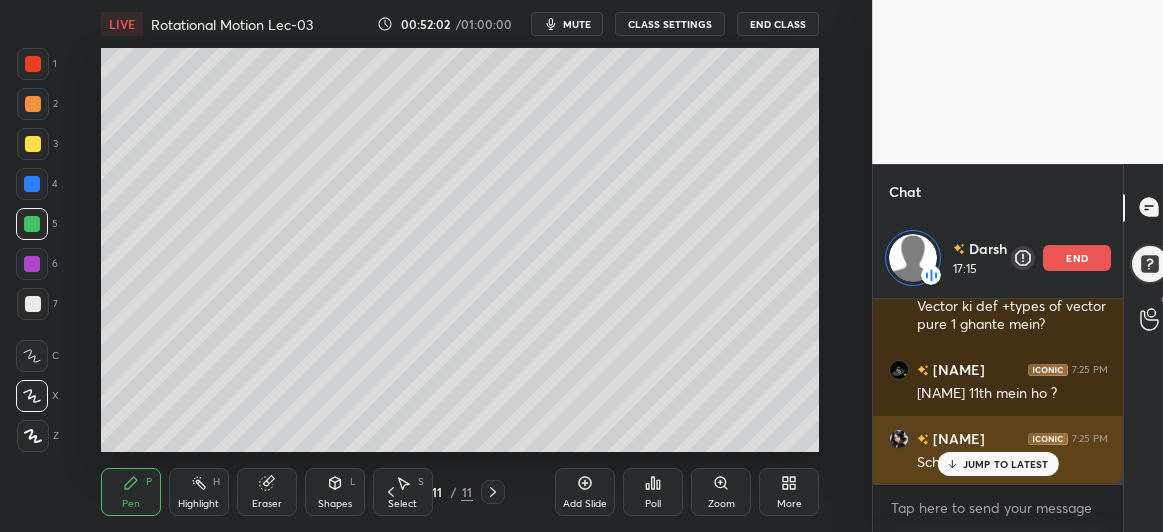click on "JUMP TO LATEST" at bounding box center [1006, 464] 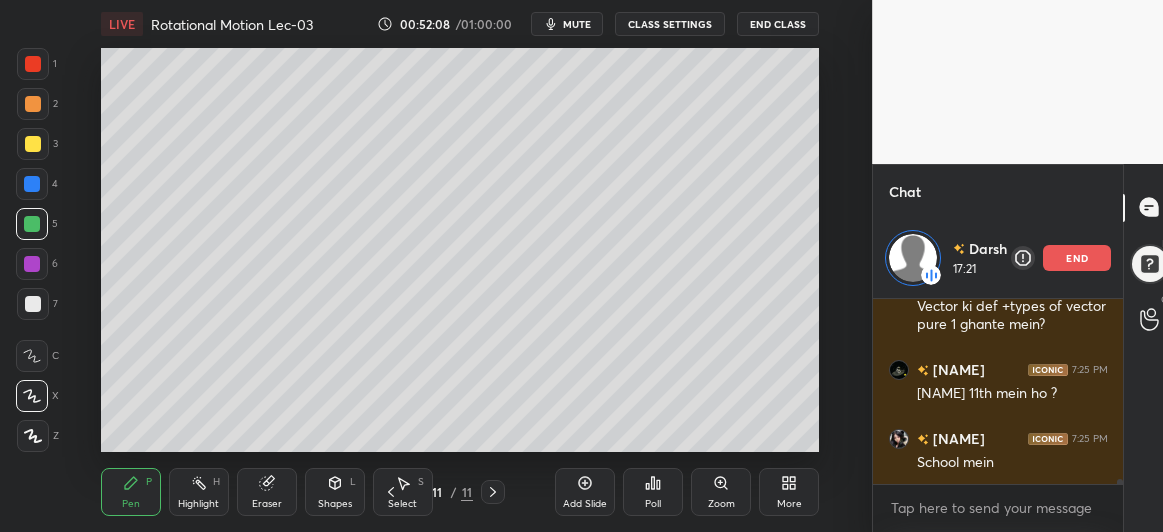 click at bounding box center [32, 264] 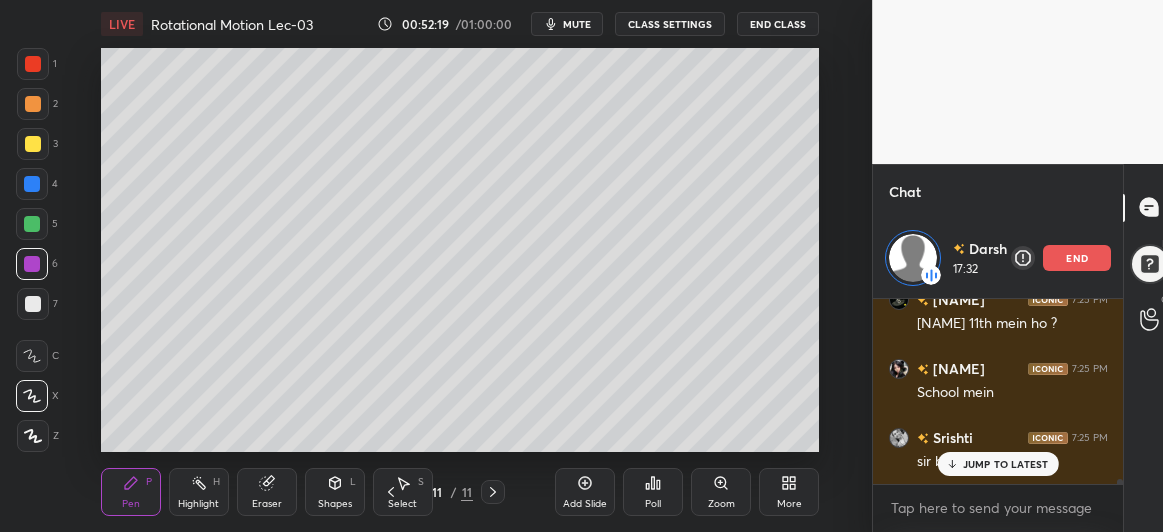 scroll, scrollTop: 6952, scrollLeft: 0, axis: vertical 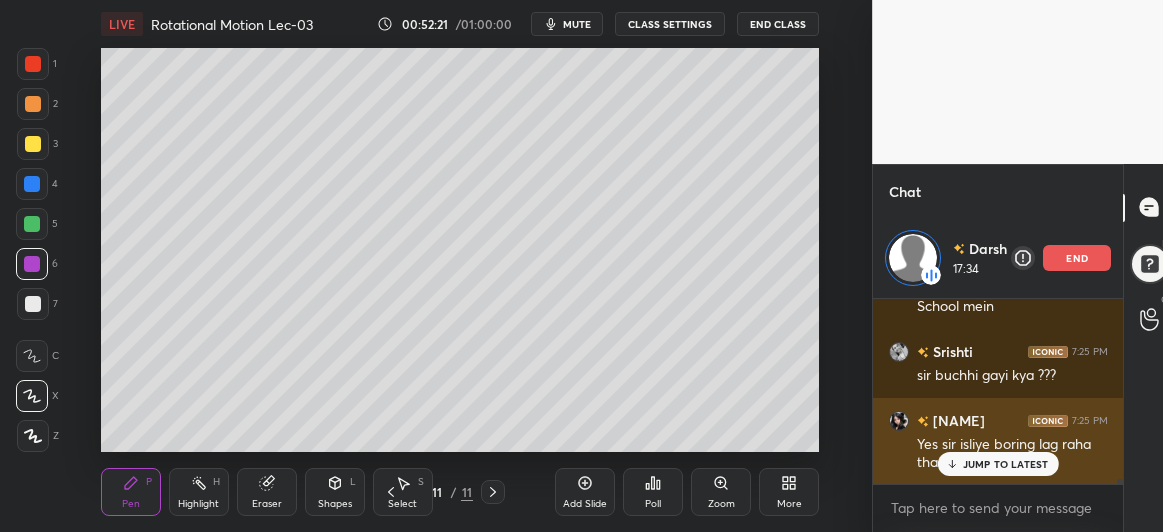 click on "JUMP TO LATEST" at bounding box center [1006, 464] 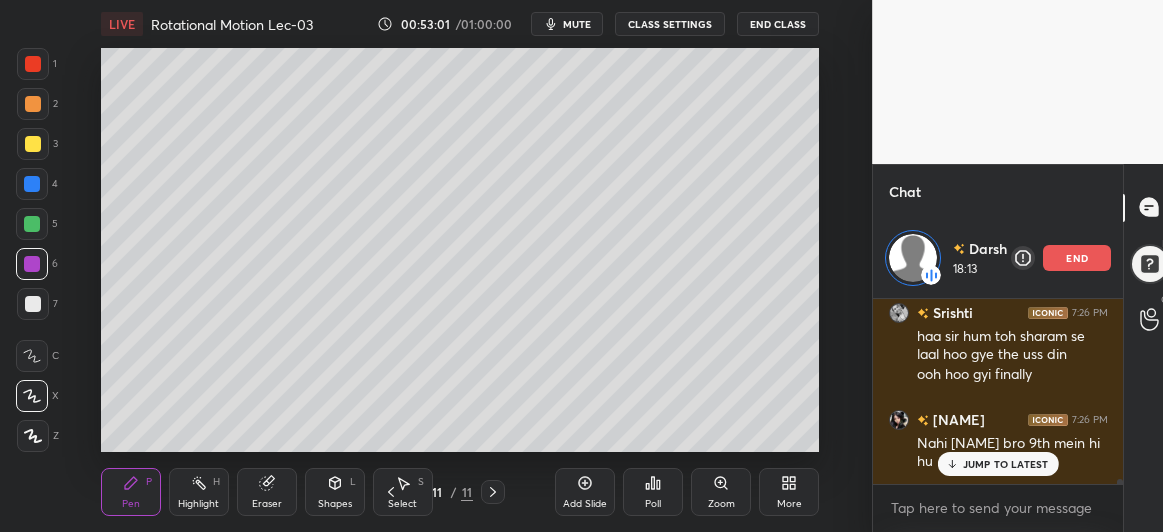 scroll, scrollTop: 7215, scrollLeft: 0, axis: vertical 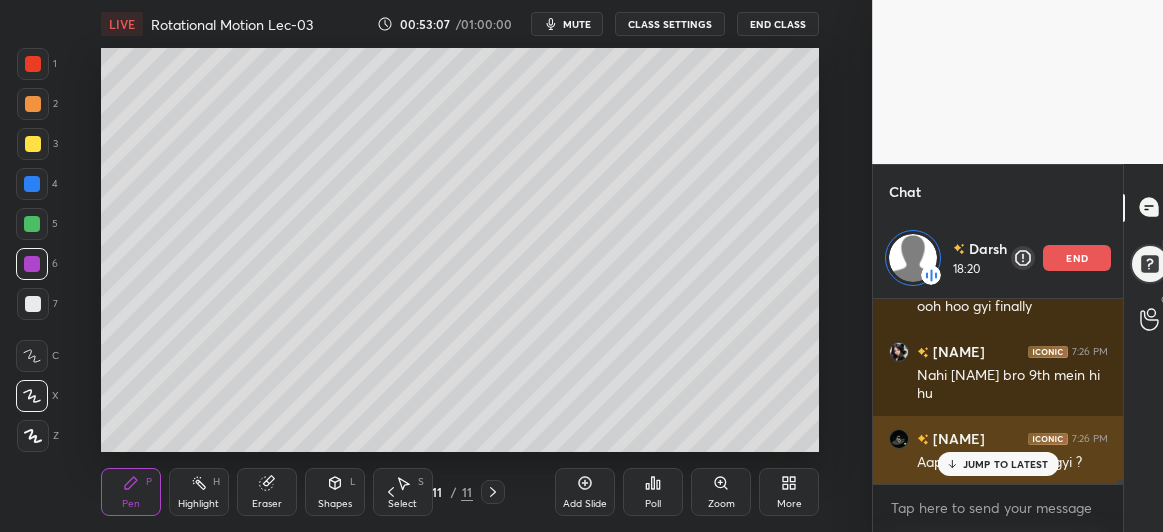 click on "JUMP TO LATEST" at bounding box center [1006, 464] 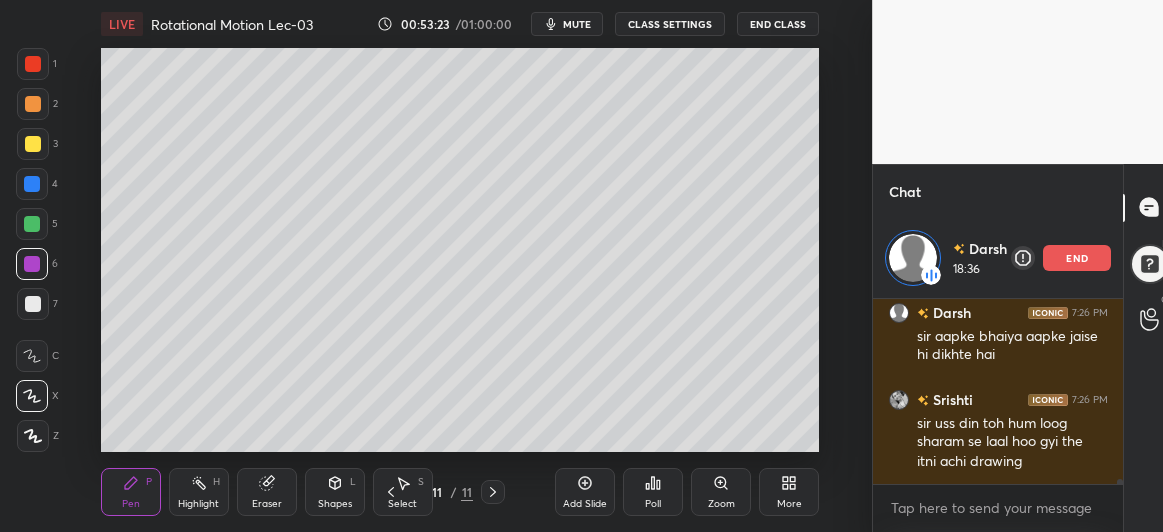 scroll, scrollTop: 7478, scrollLeft: 0, axis: vertical 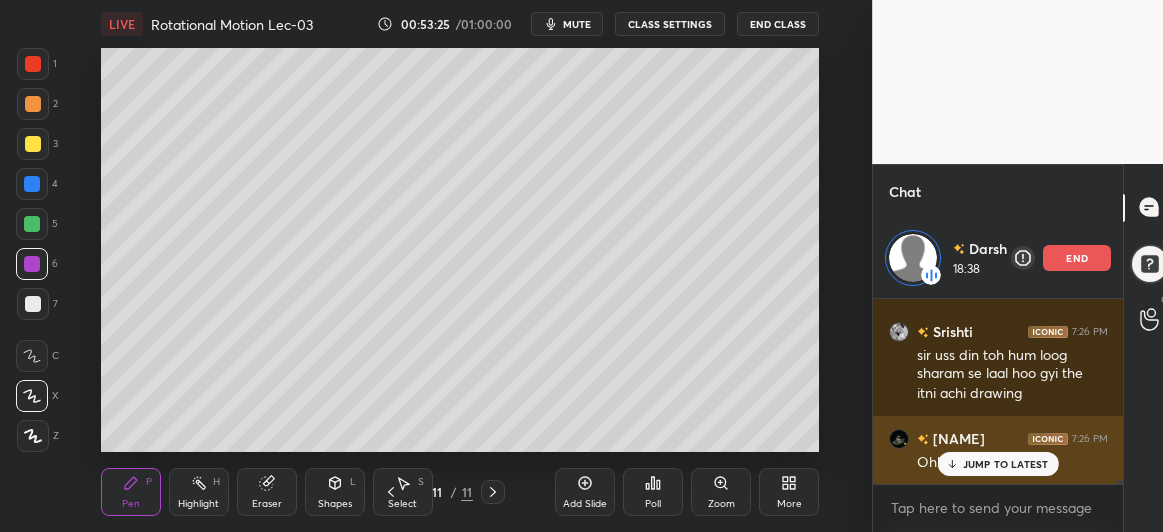 click on "JUMP TO LATEST" at bounding box center (1006, 464) 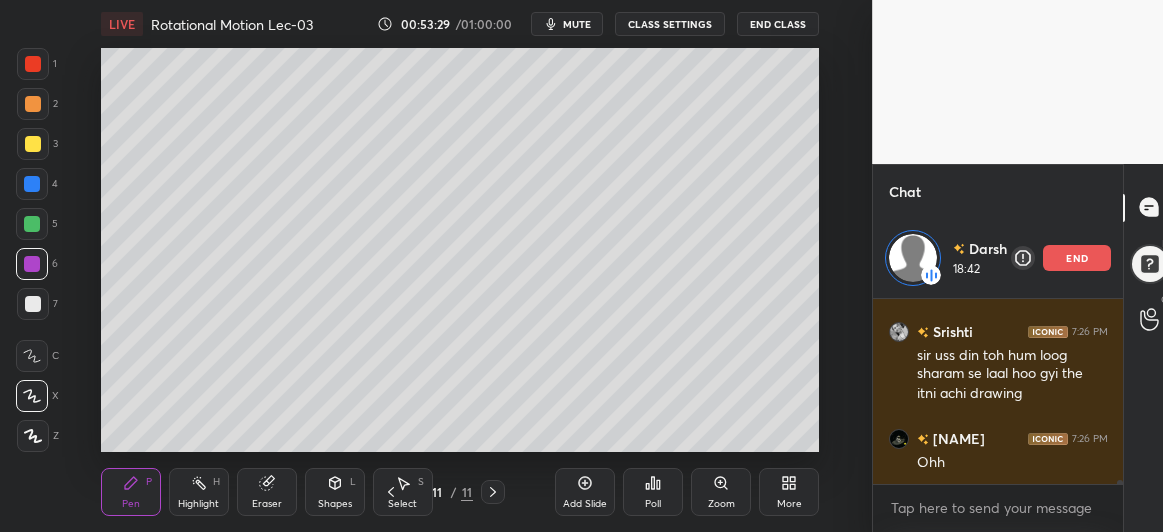 scroll, scrollTop: 7547, scrollLeft: 0, axis: vertical 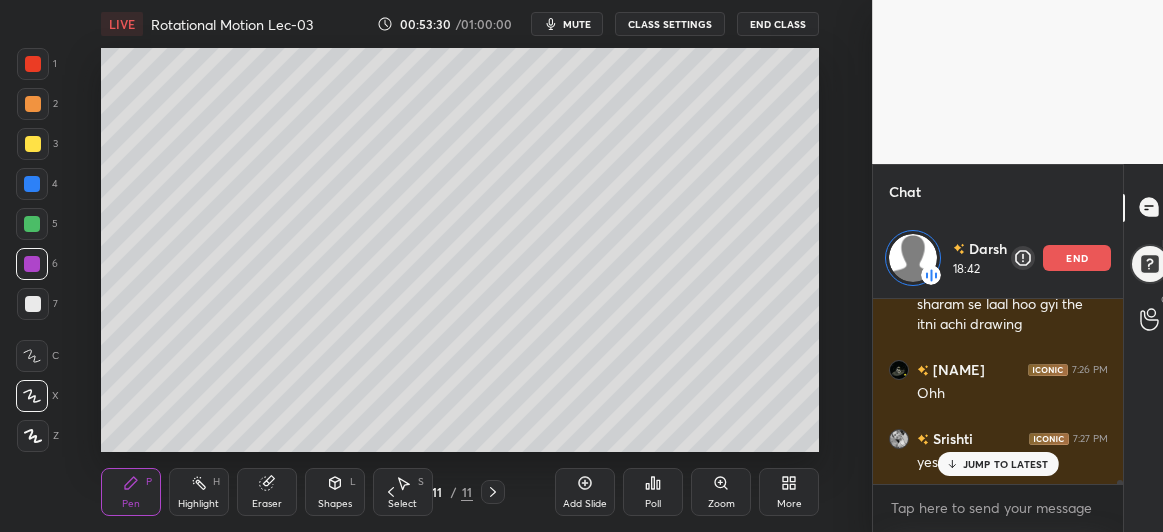 click on "end" at bounding box center [1077, 258] 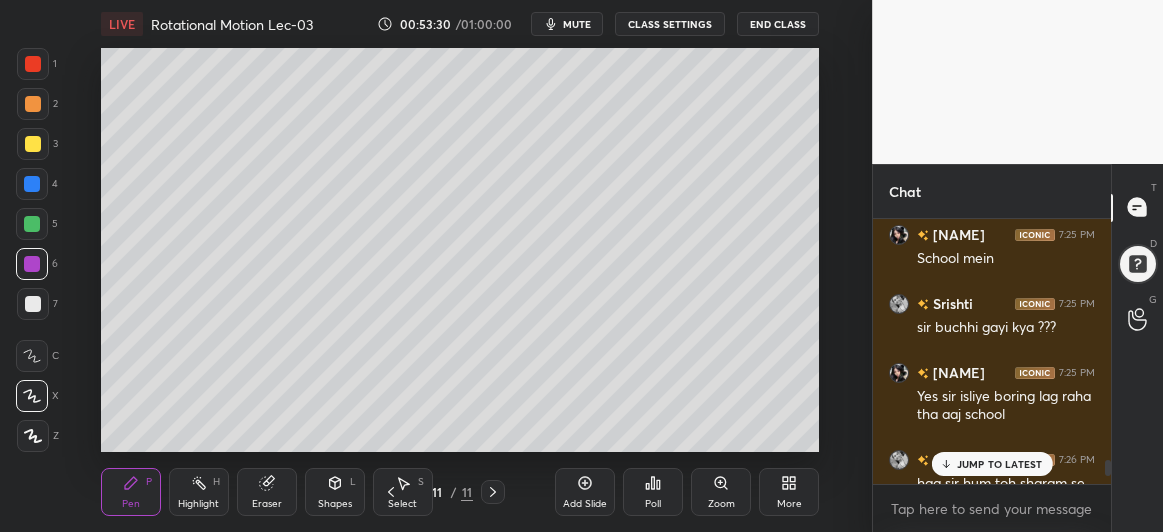 click on "JUMP TO LATEST" at bounding box center [999, 464] 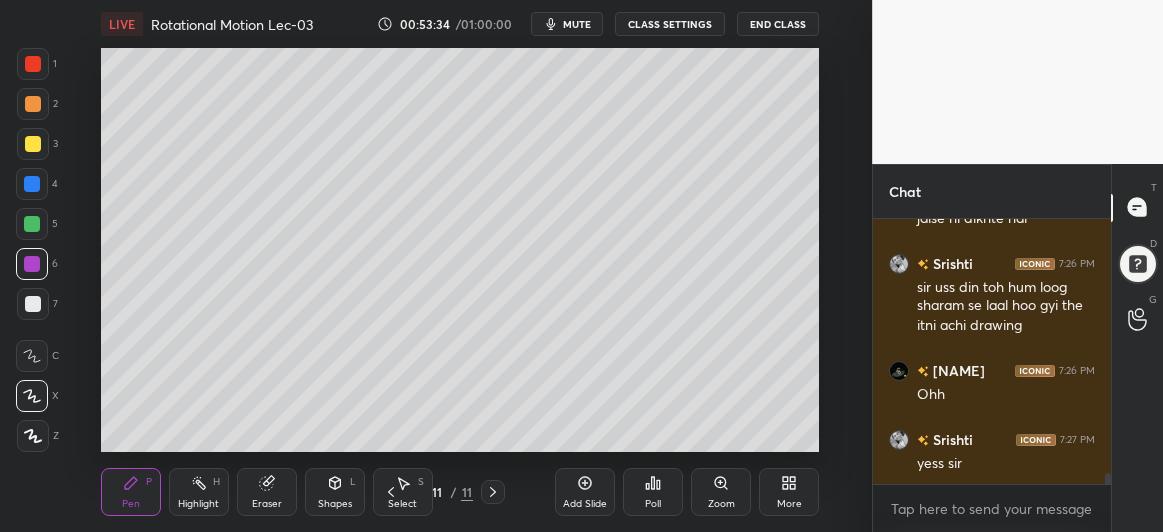 scroll, scrollTop: 6299, scrollLeft: 0, axis: vertical 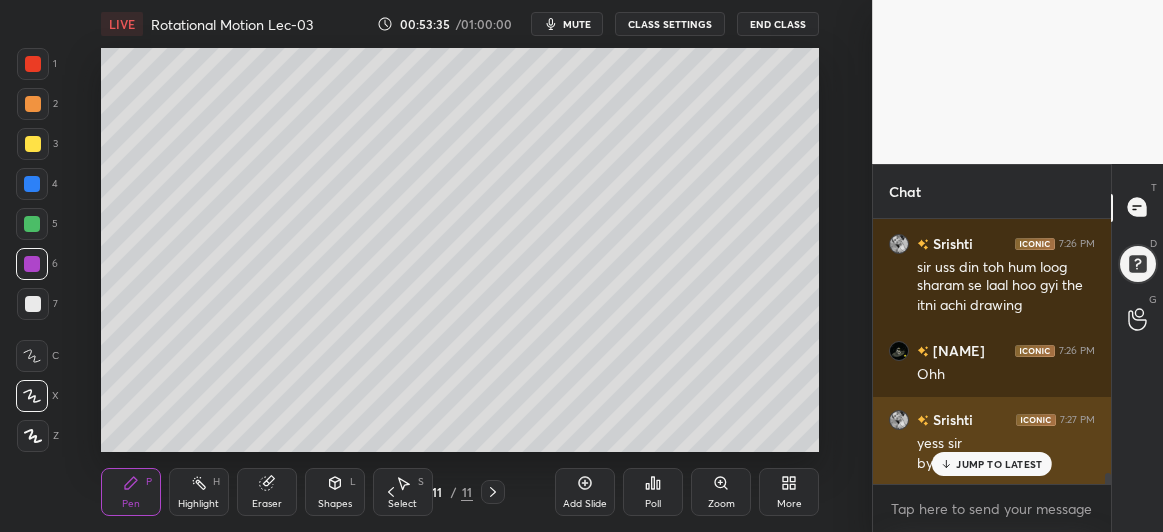 click on "JUMP TO LATEST" at bounding box center (992, 464) 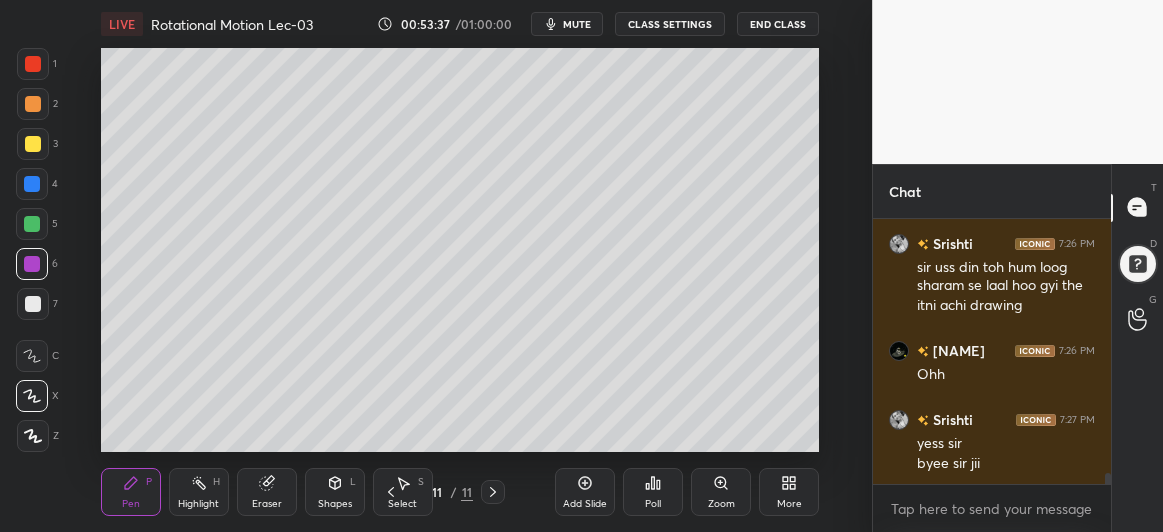 click on "End Class" at bounding box center (778, 24) 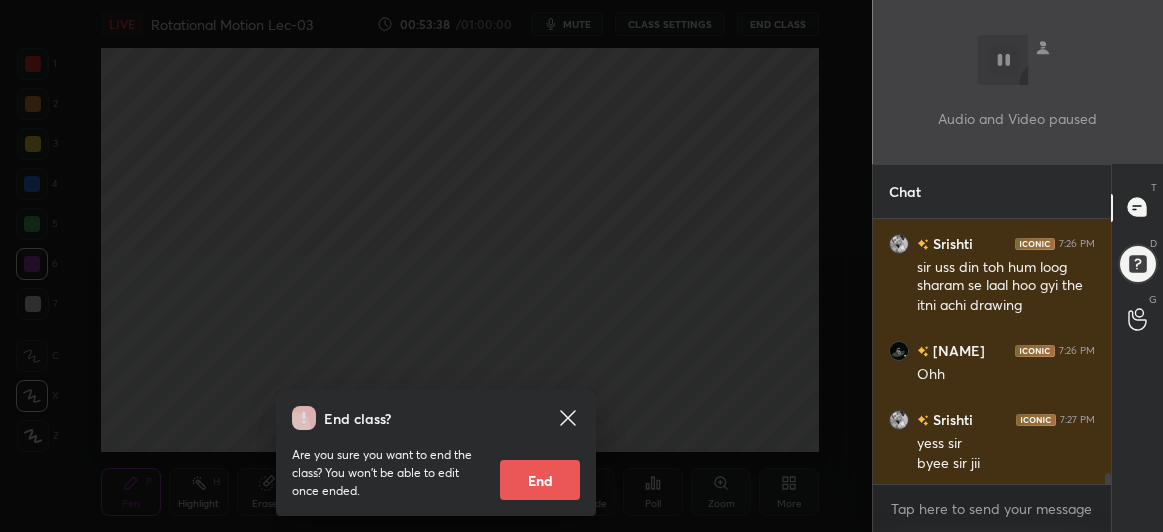 scroll, scrollTop: 6319, scrollLeft: 0, axis: vertical 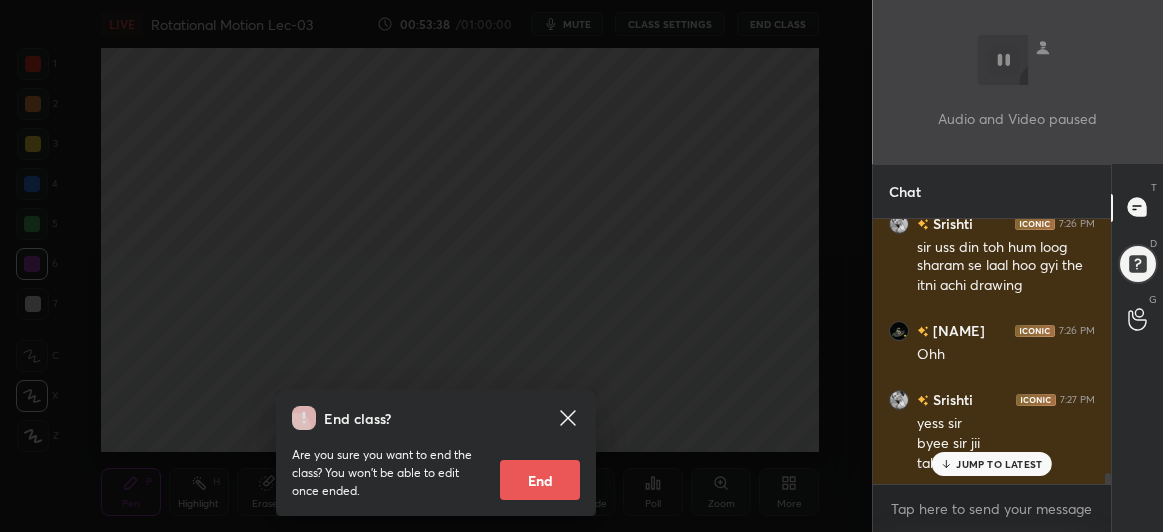 click on "End" at bounding box center (540, 480) 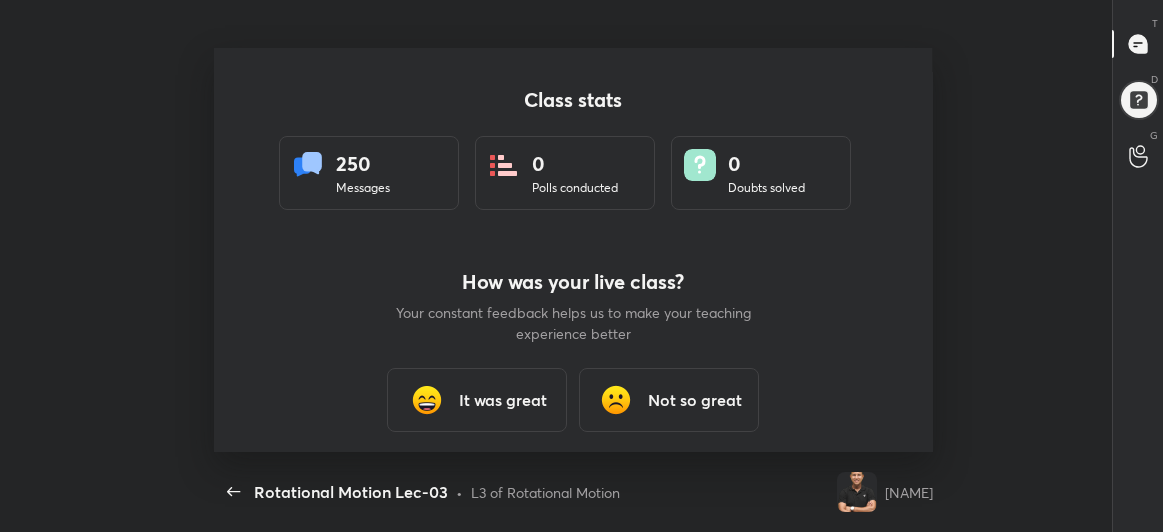 scroll, scrollTop: 99595, scrollLeft: 99119, axis: both 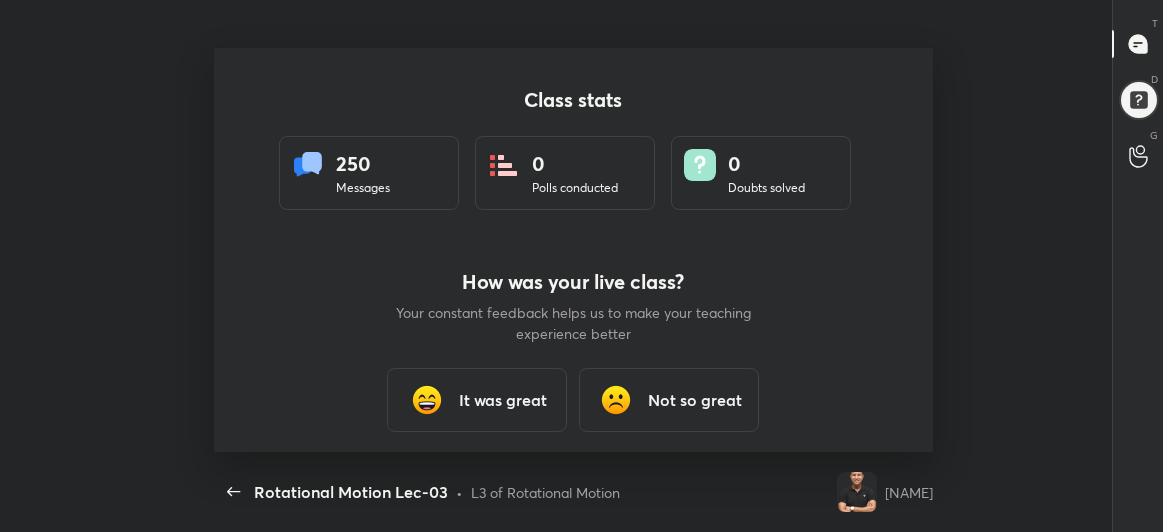 click on "It was great" at bounding box center (503, 400) 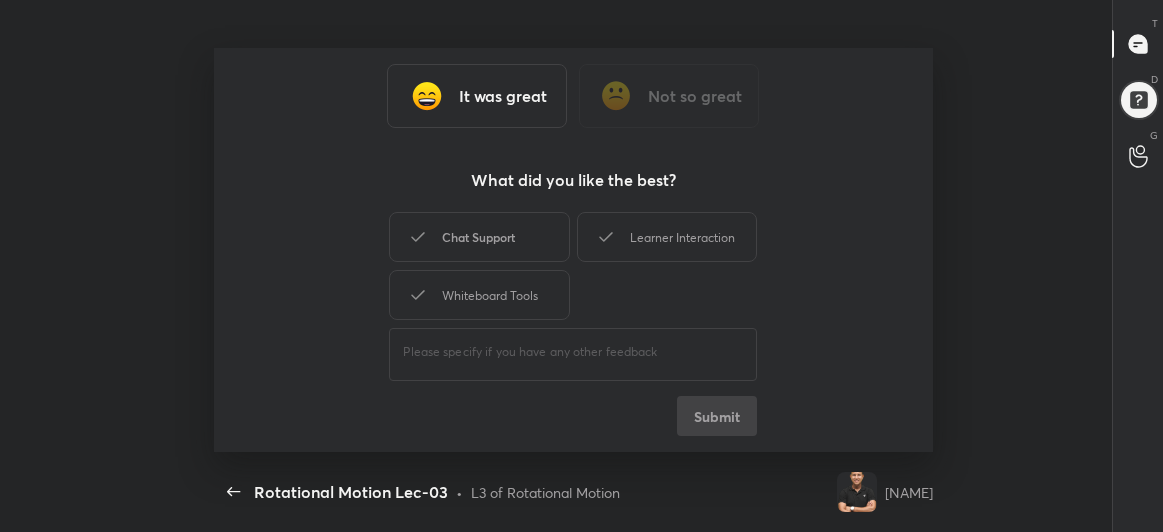 click on "Chat Support" at bounding box center (479, 237) 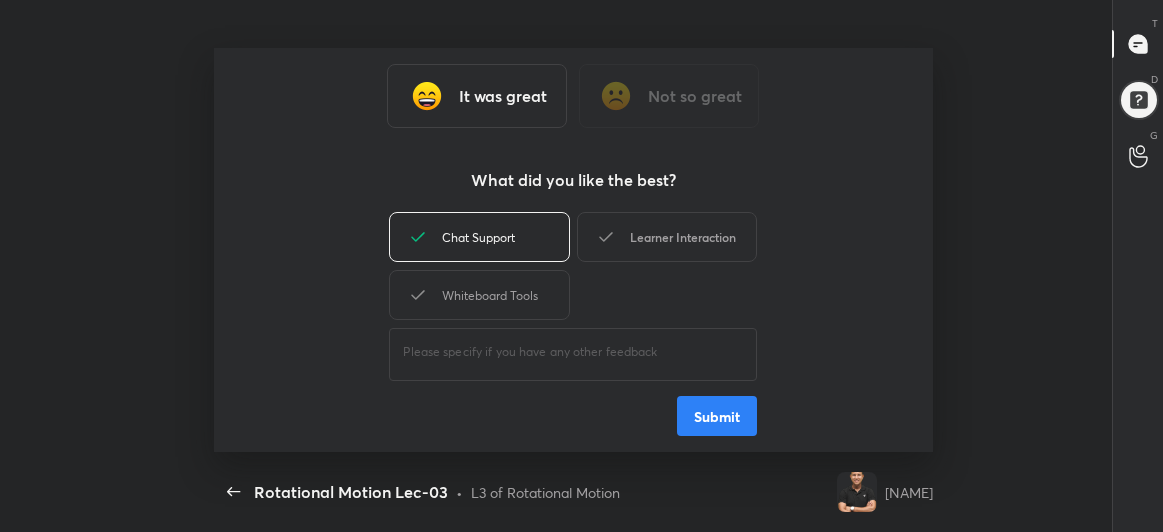click on "Learner Interaction" at bounding box center [667, 237] 